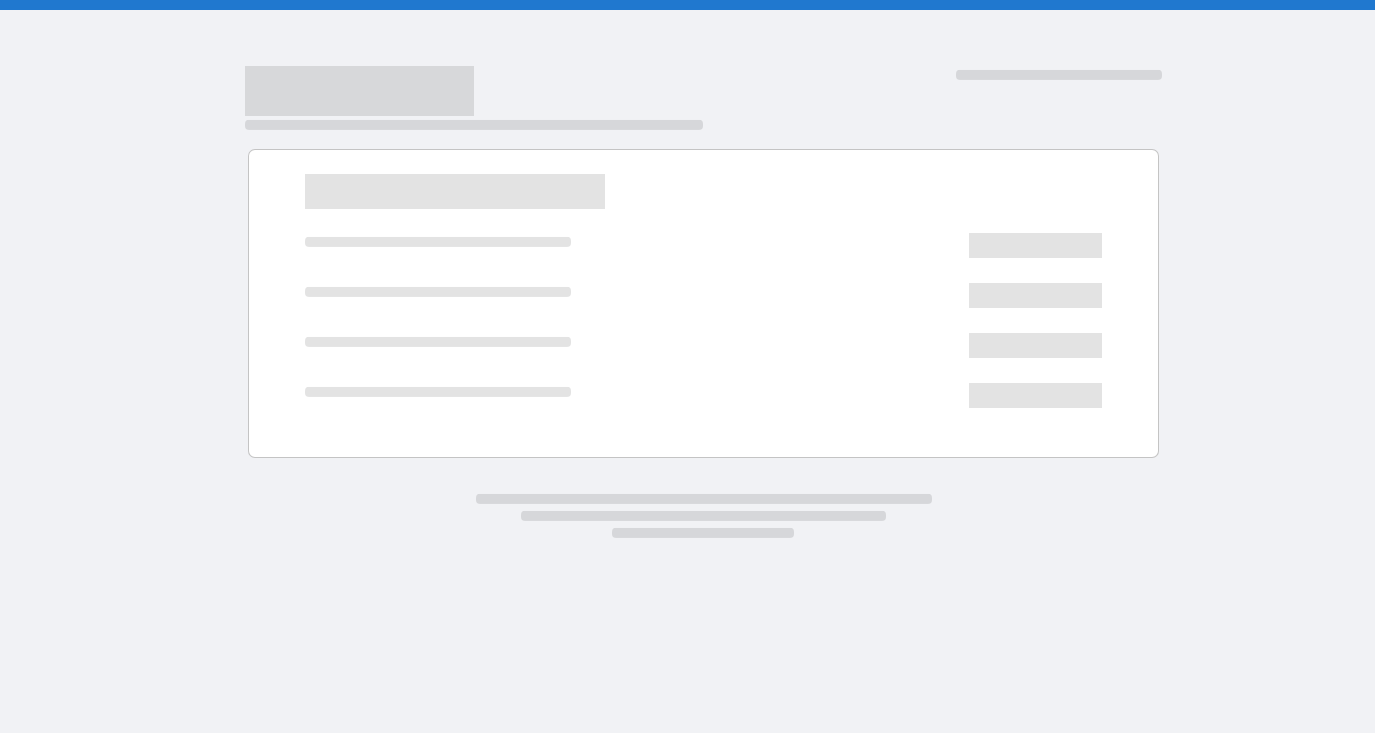 scroll, scrollTop: 0, scrollLeft: 0, axis: both 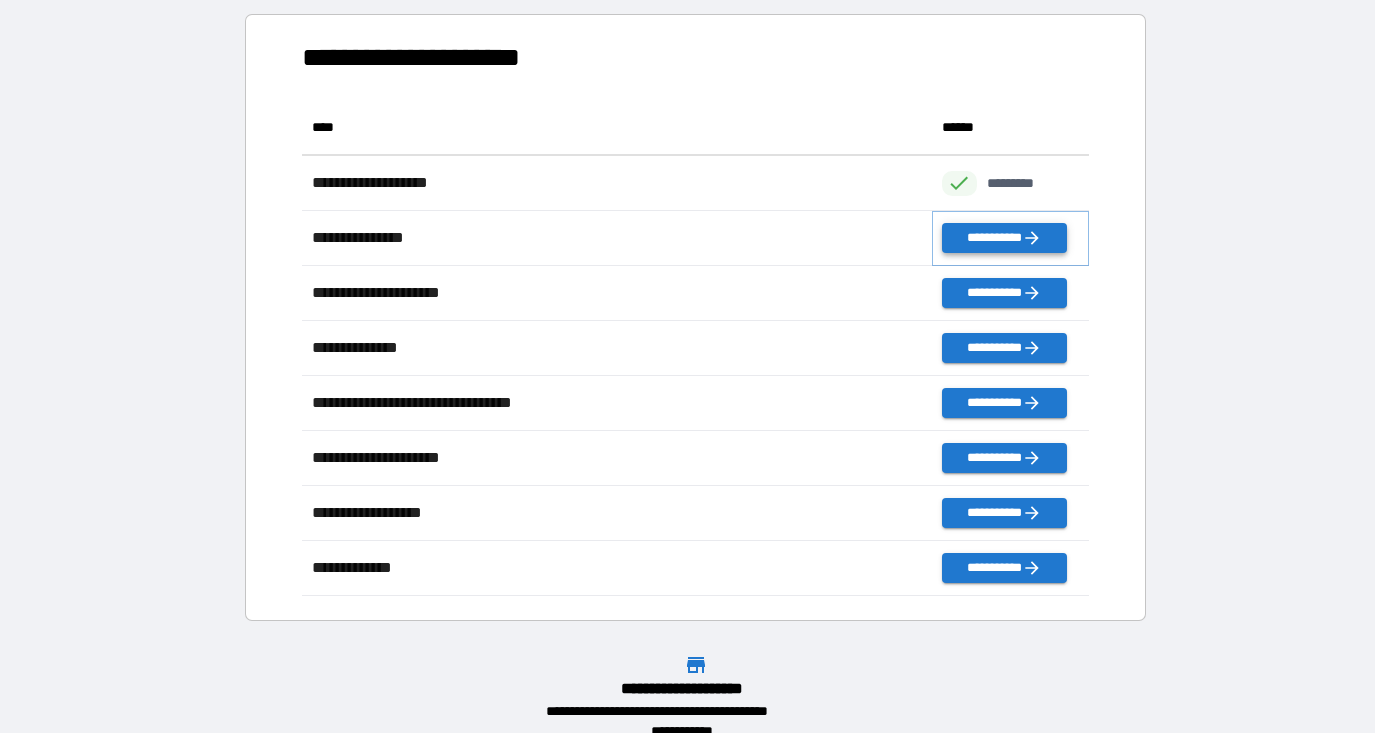 click on "**********" at bounding box center (1004, 238) 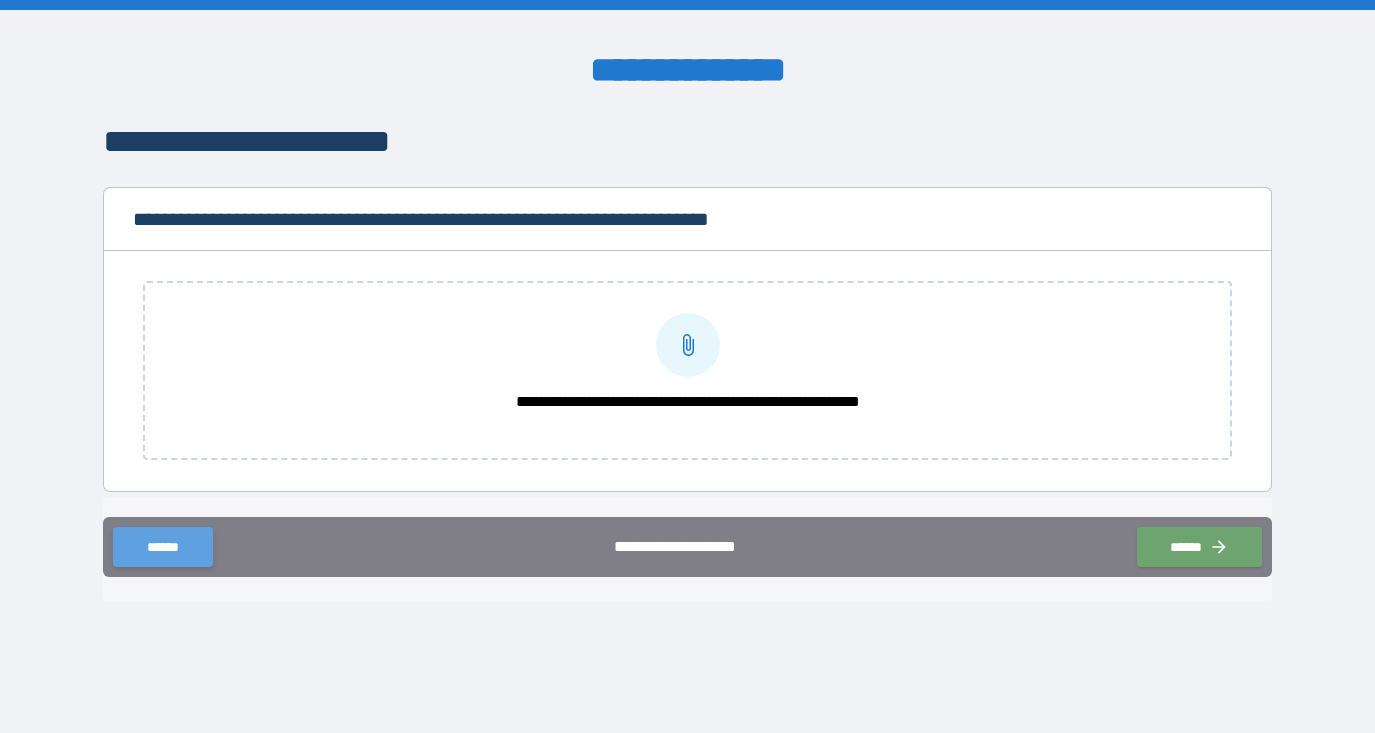 click on "******" at bounding box center (162, 547) 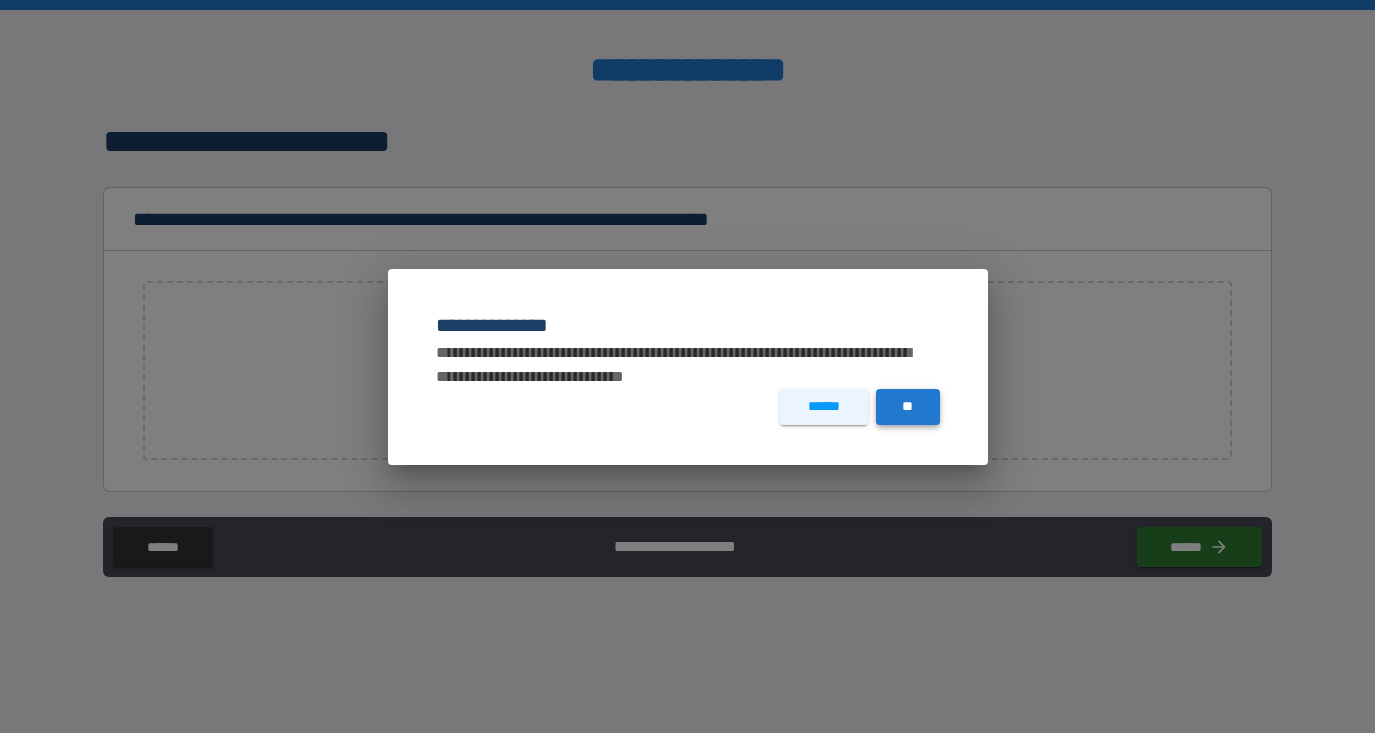 click on "**" at bounding box center [908, 407] 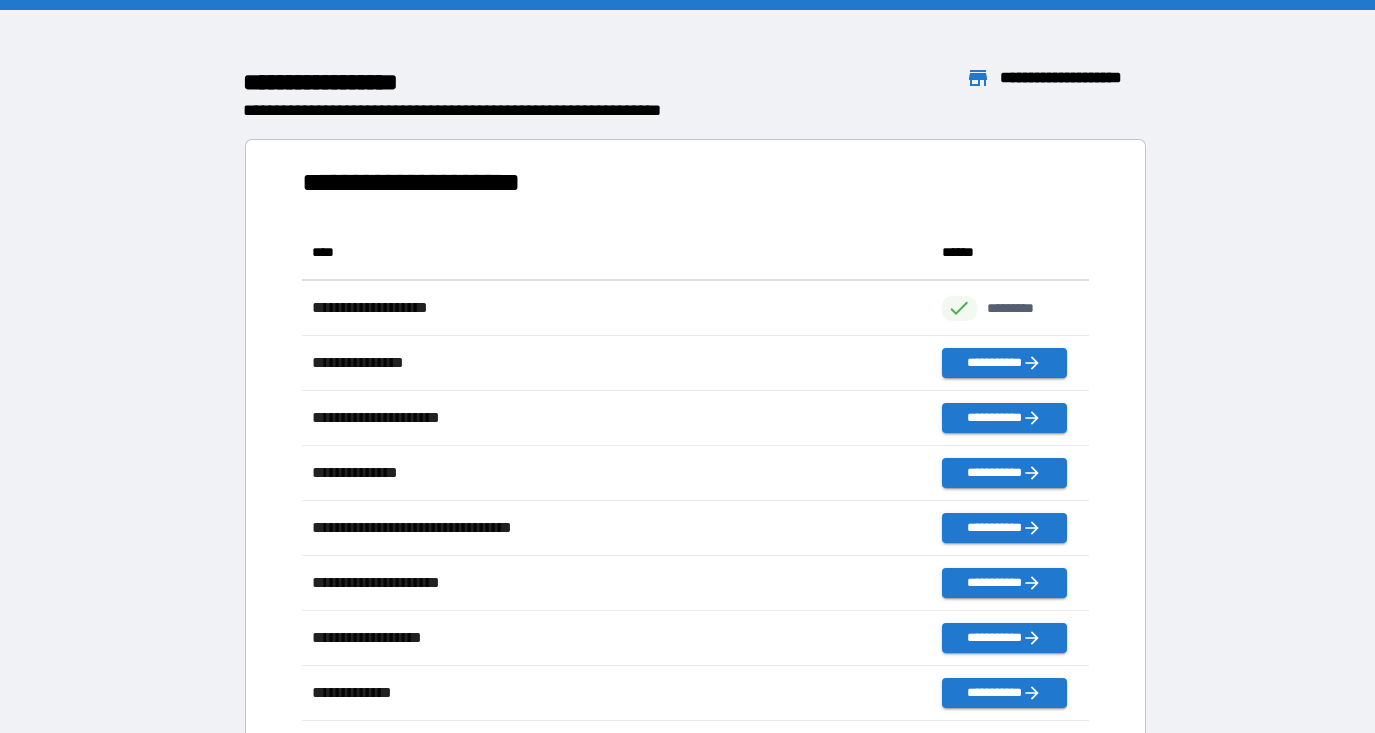 scroll, scrollTop: 496, scrollLeft: 786, axis: both 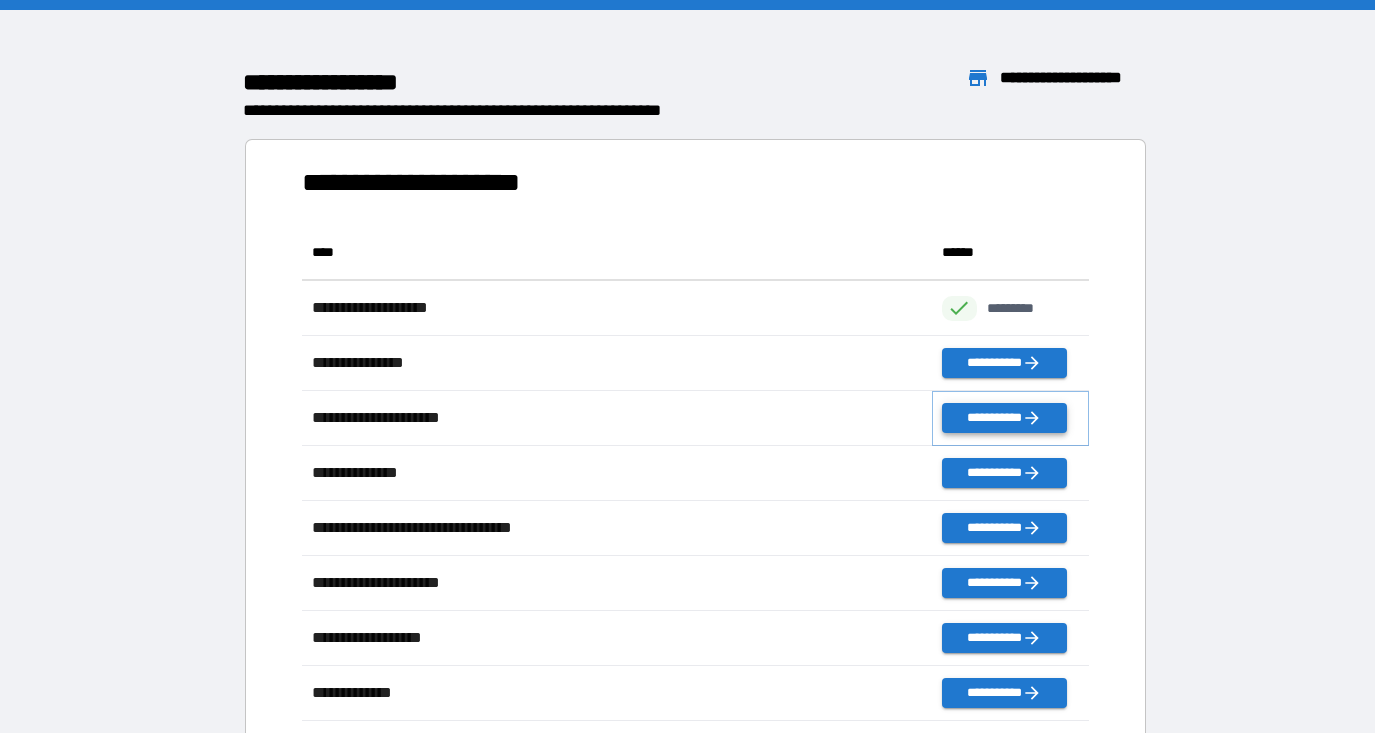 click on "**********" at bounding box center (1004, 418) 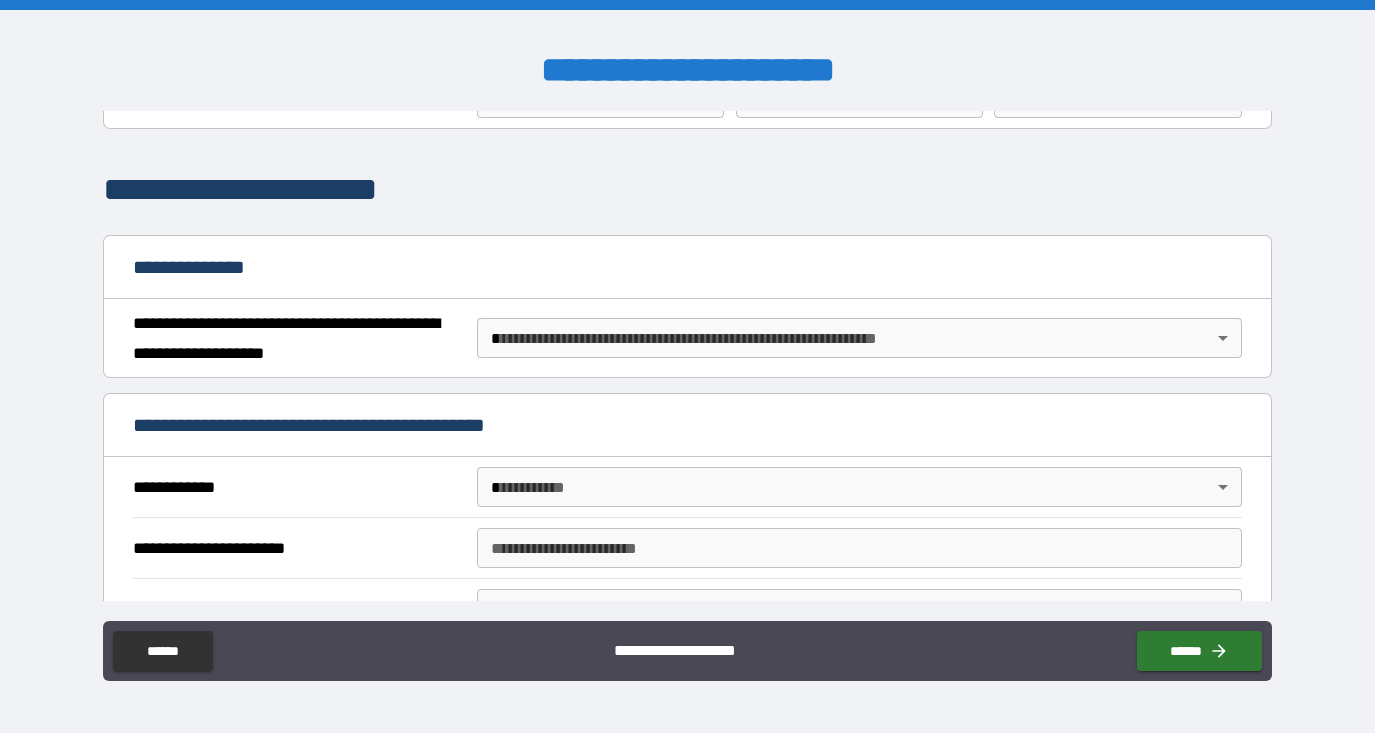 scroll, scrollTop: 111, scrollLeft: 0, axis: vertical 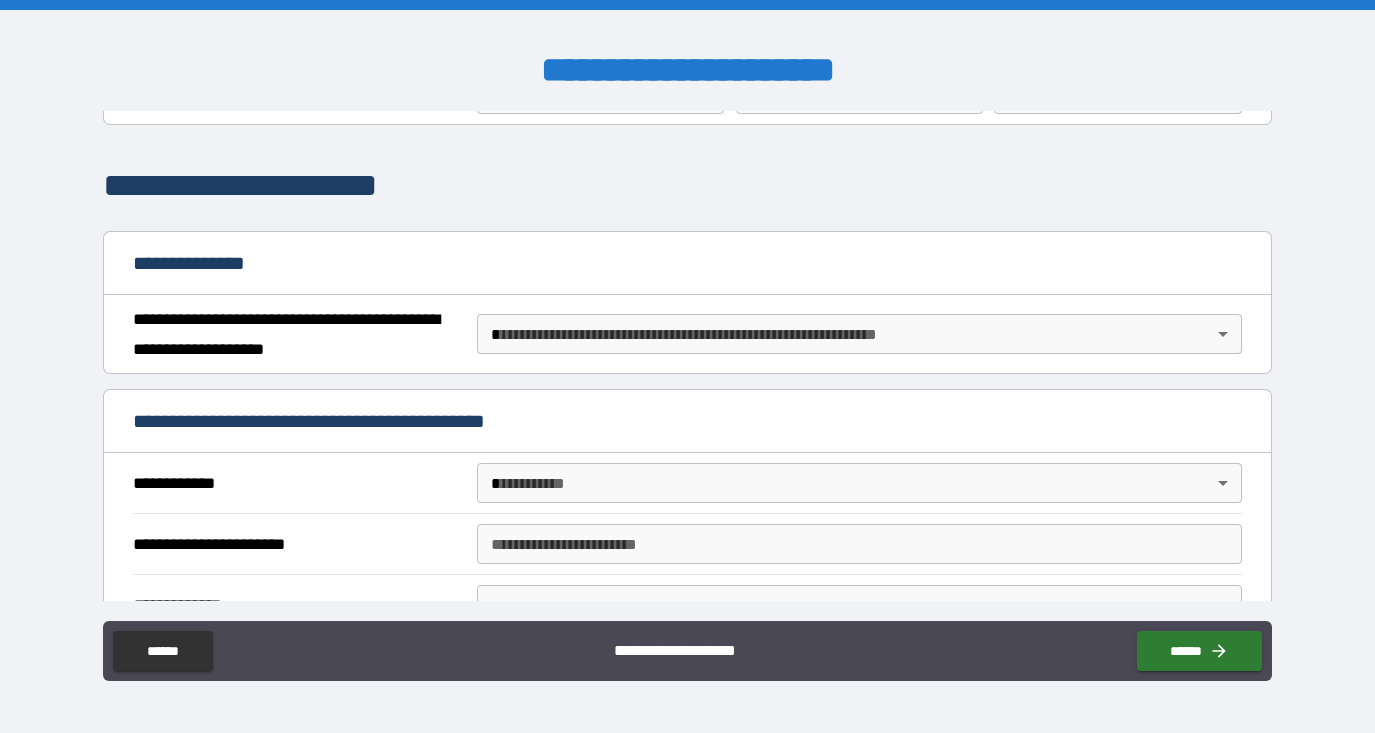 click on "**********" at bounding box center (687, 366) 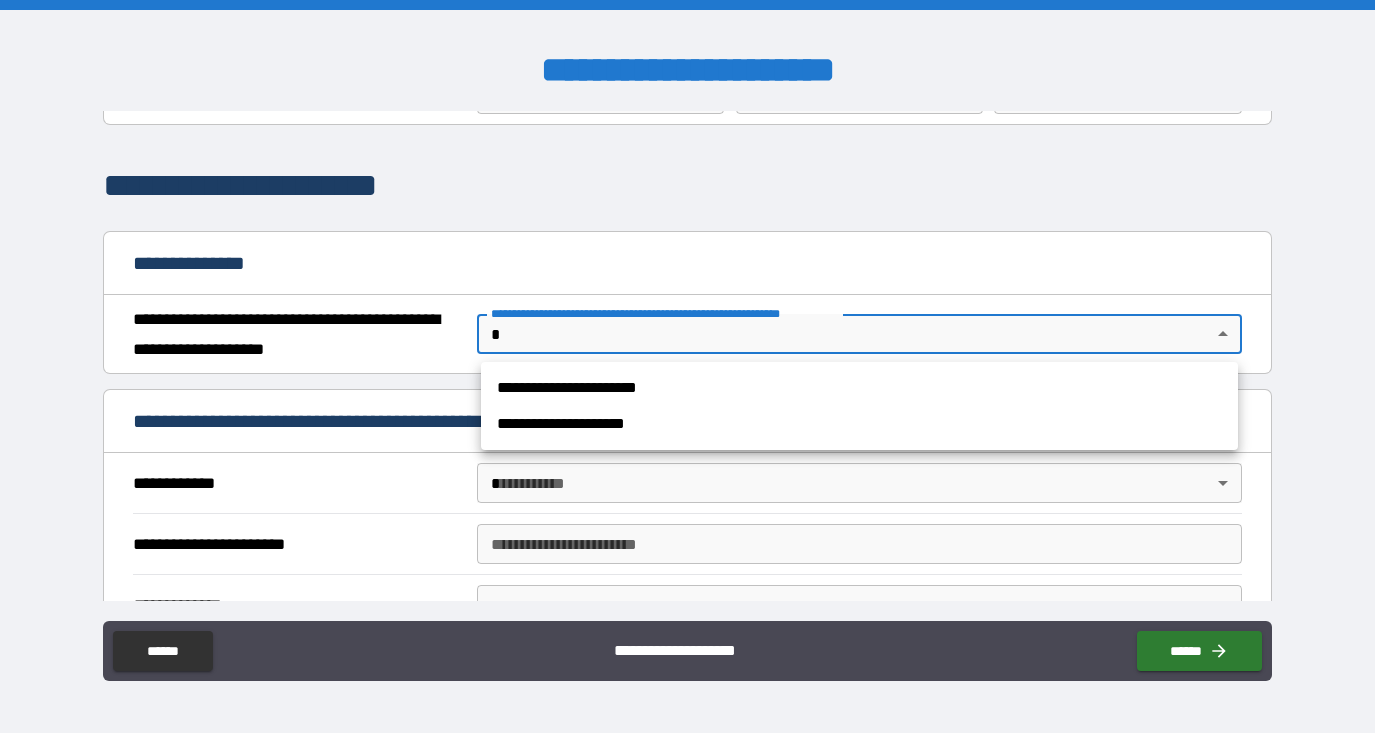 click on "**********" at bounding box center (859, 388) 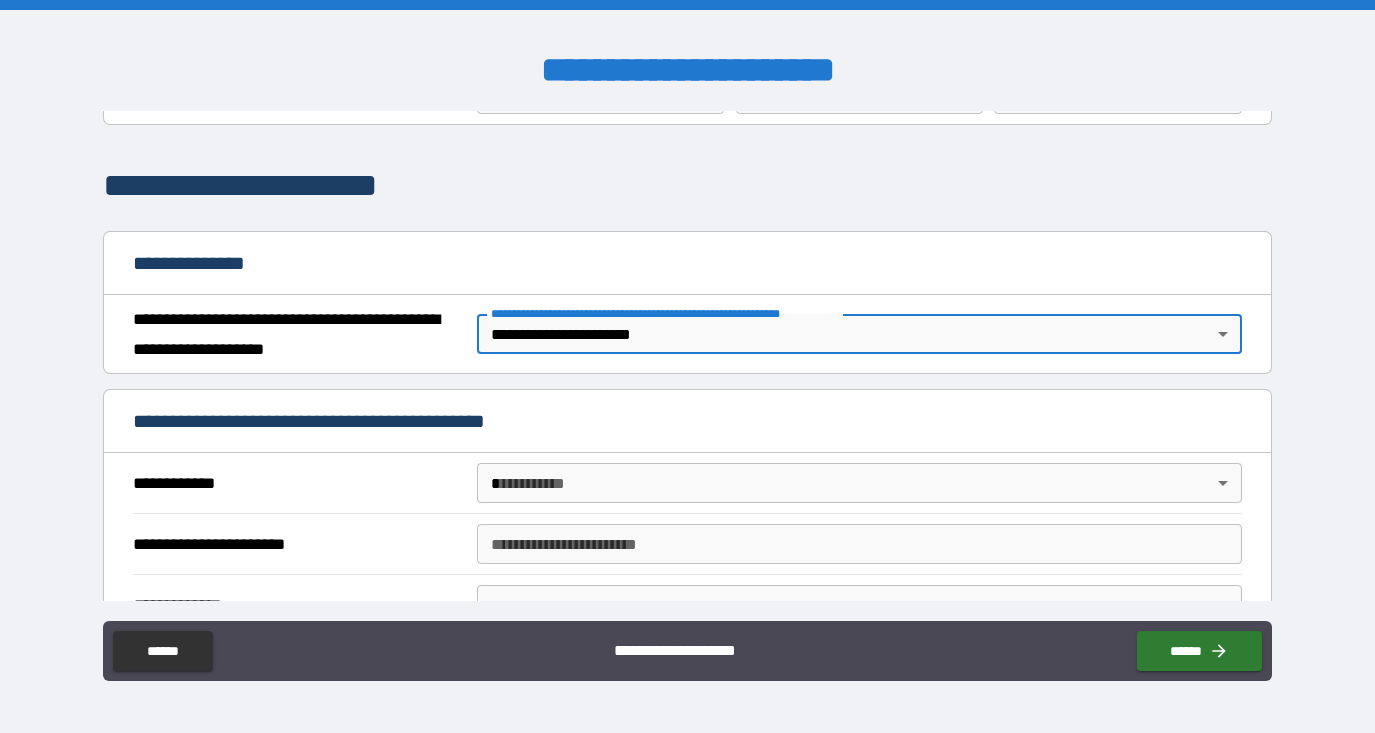 type on "*" 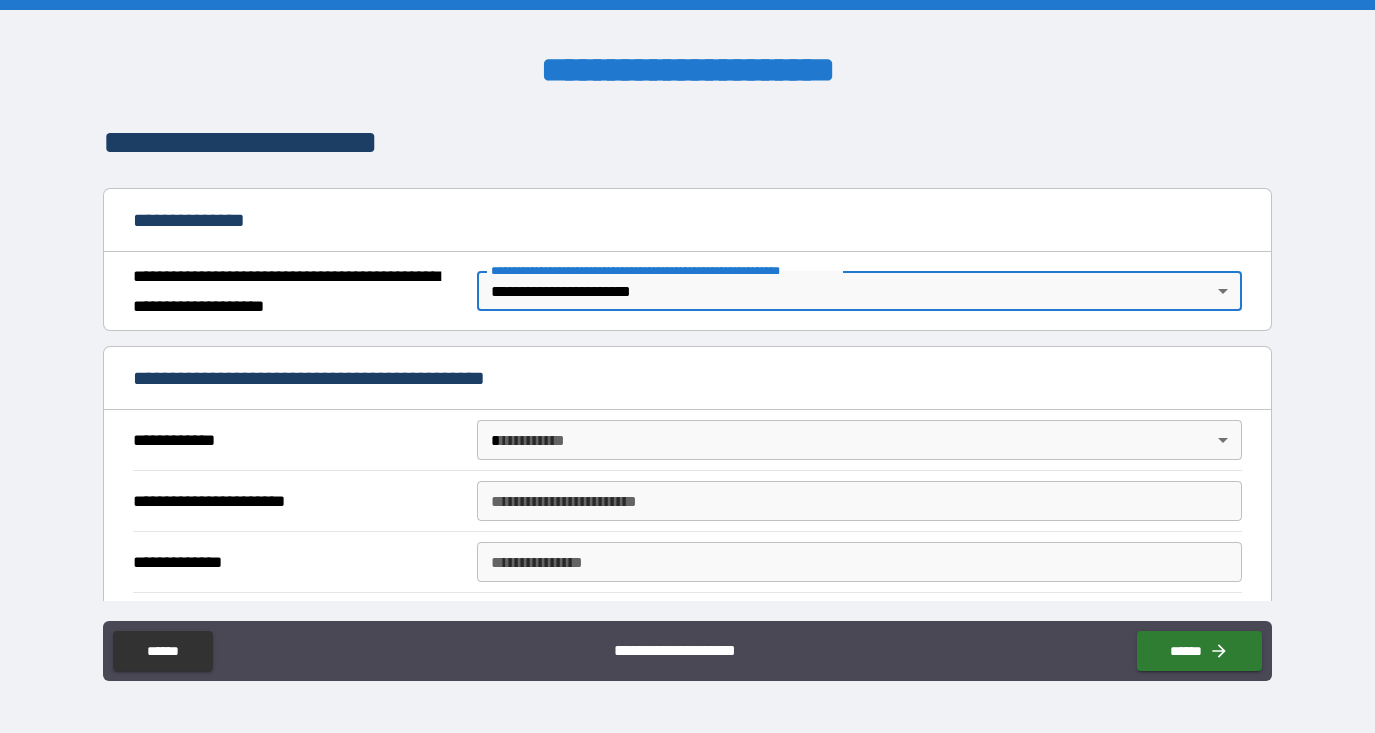 scroll, scrollTop: 185, scrollLeft: 0, axis: vertical 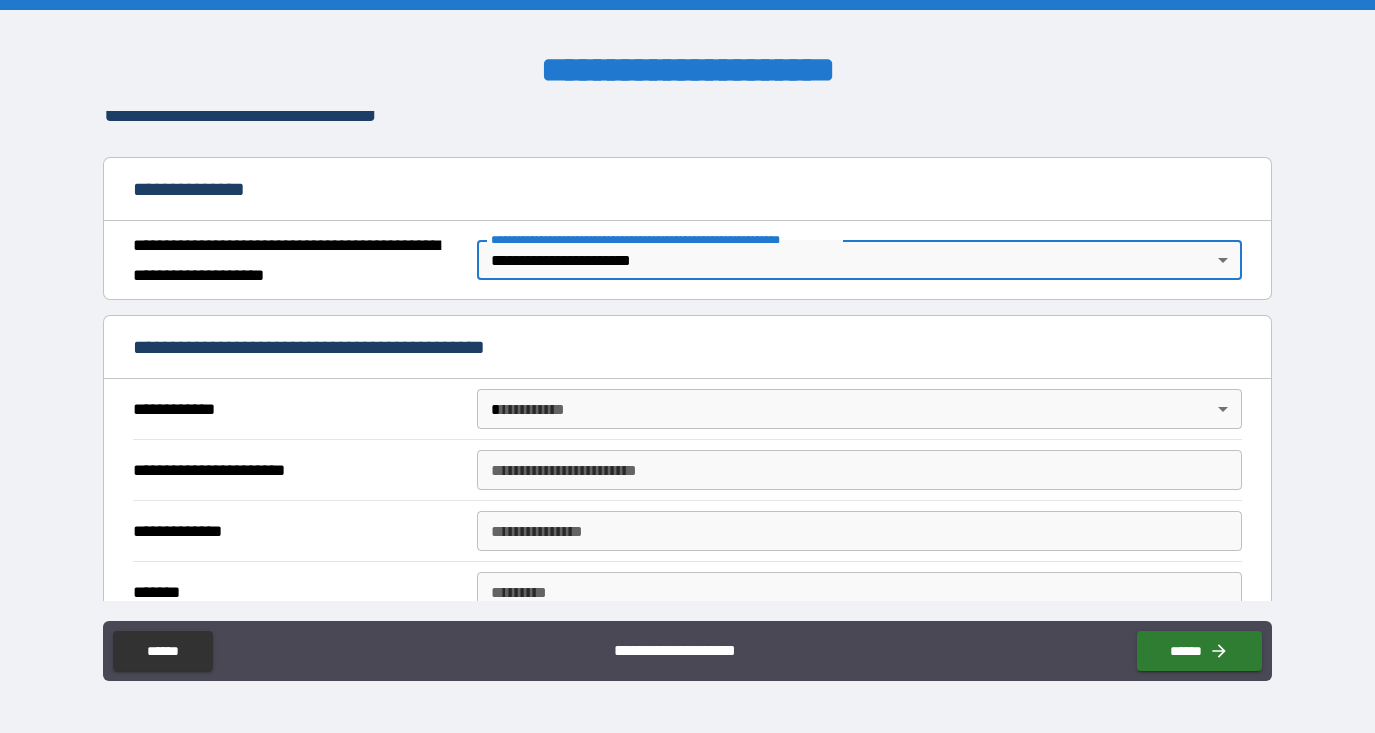 click on "**********" at bounding box center [687, 366] 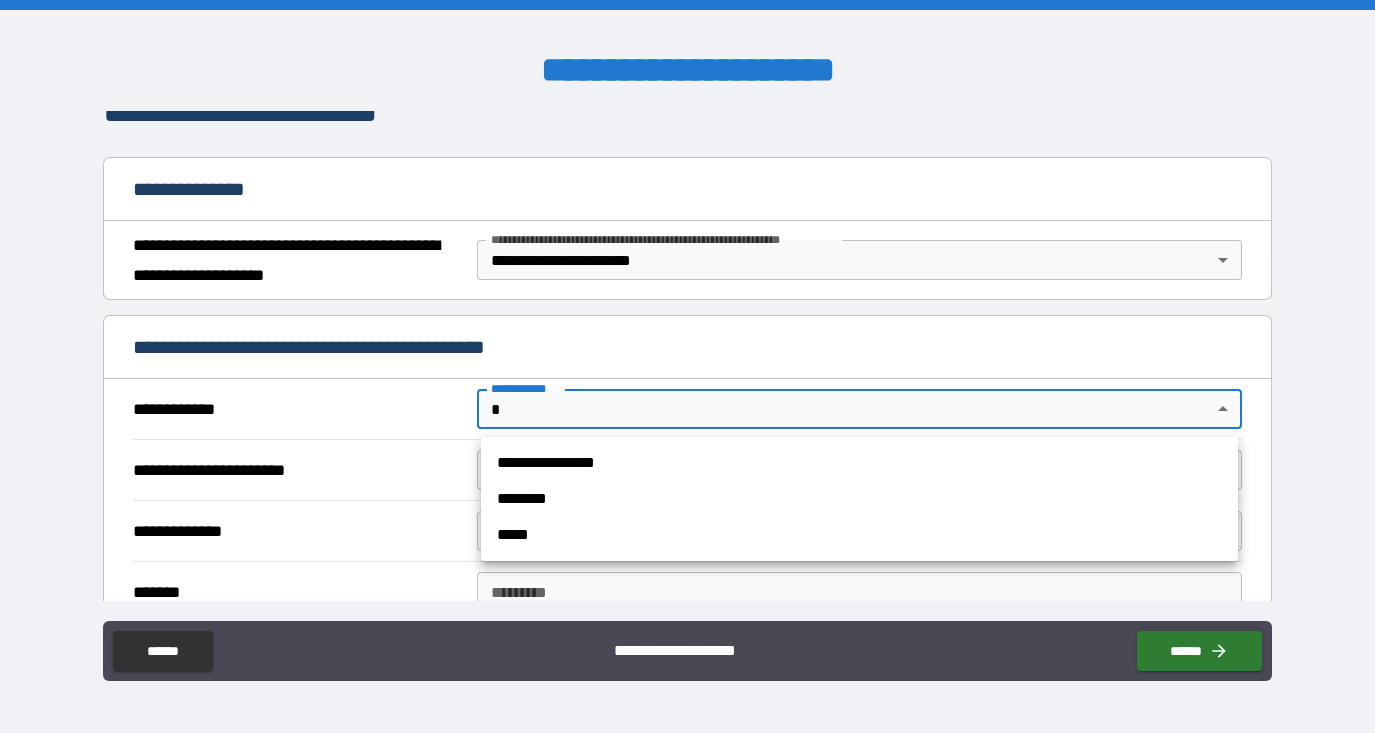 click on "**********" at bounding box center (859, 463) 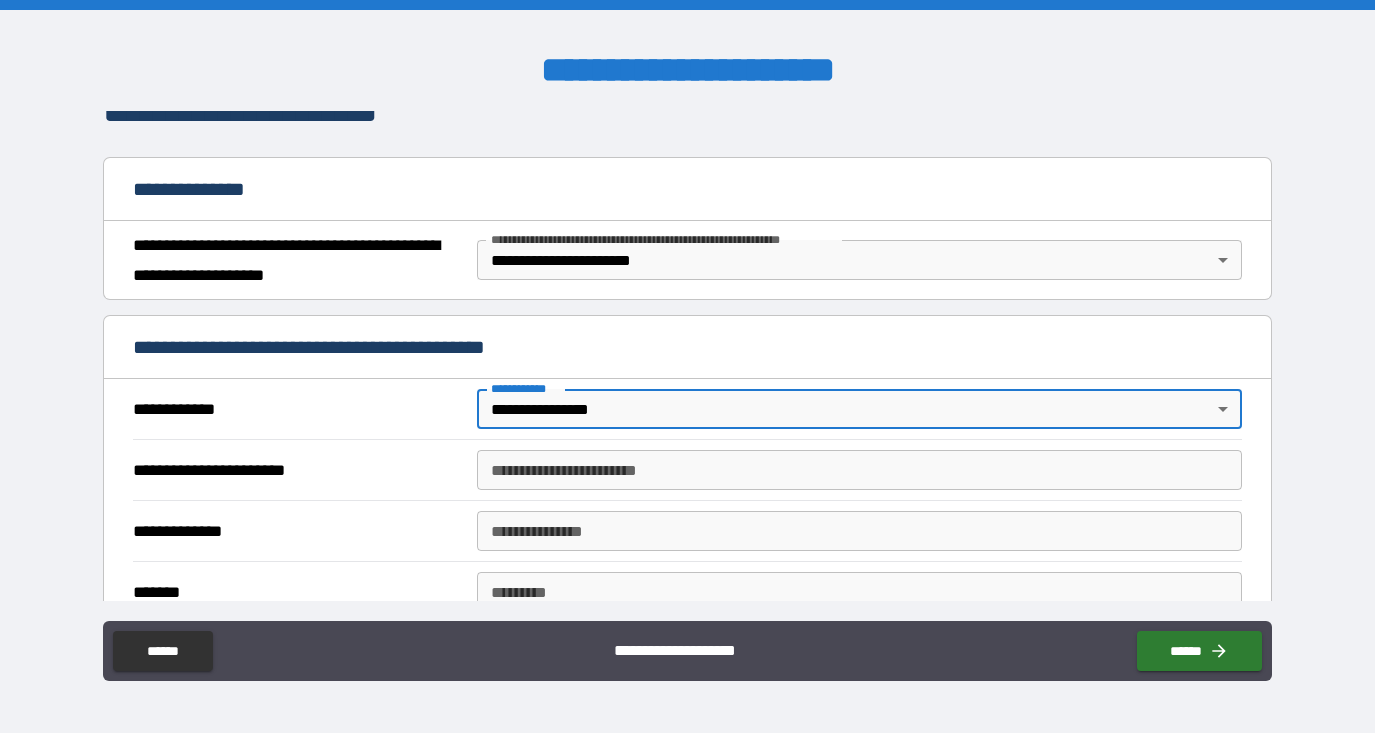 type on "*" 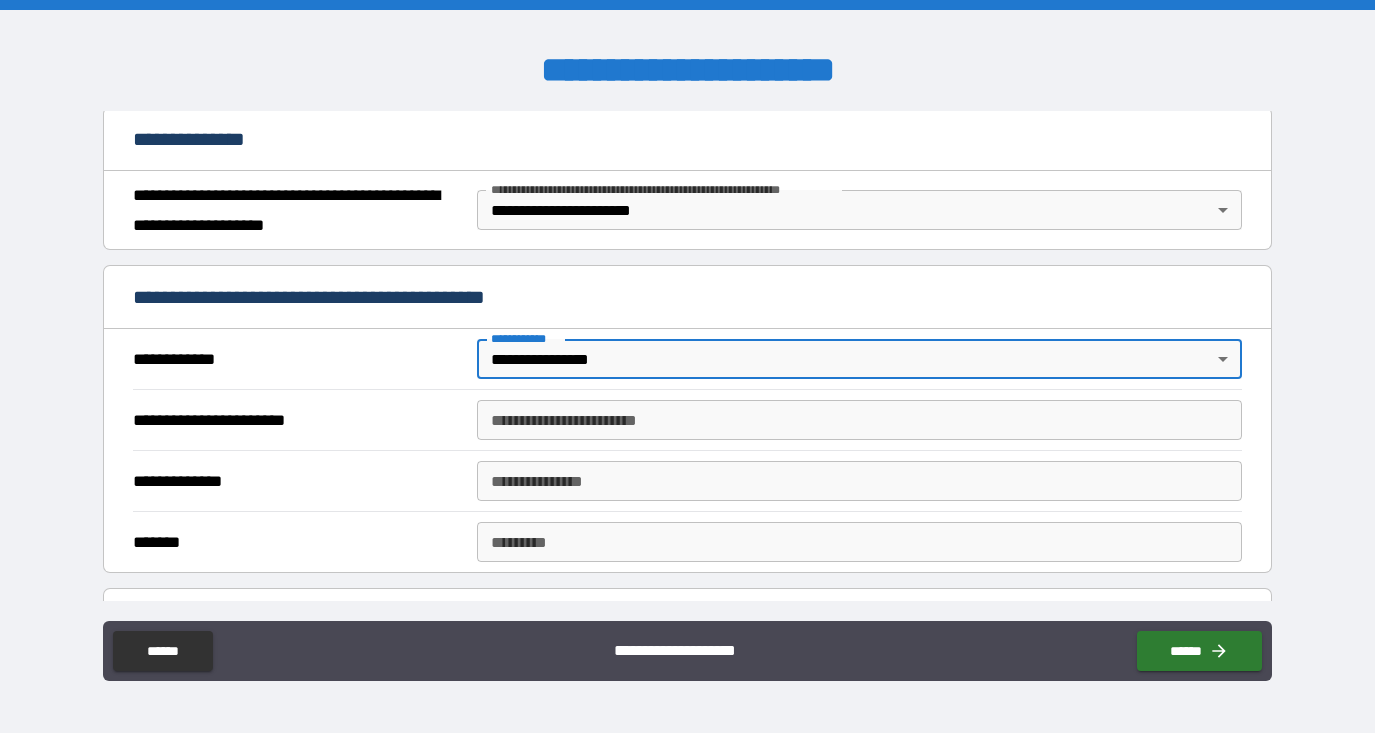 scroll, scrollTop: 237, scrollLeft: 0, axis: vertical 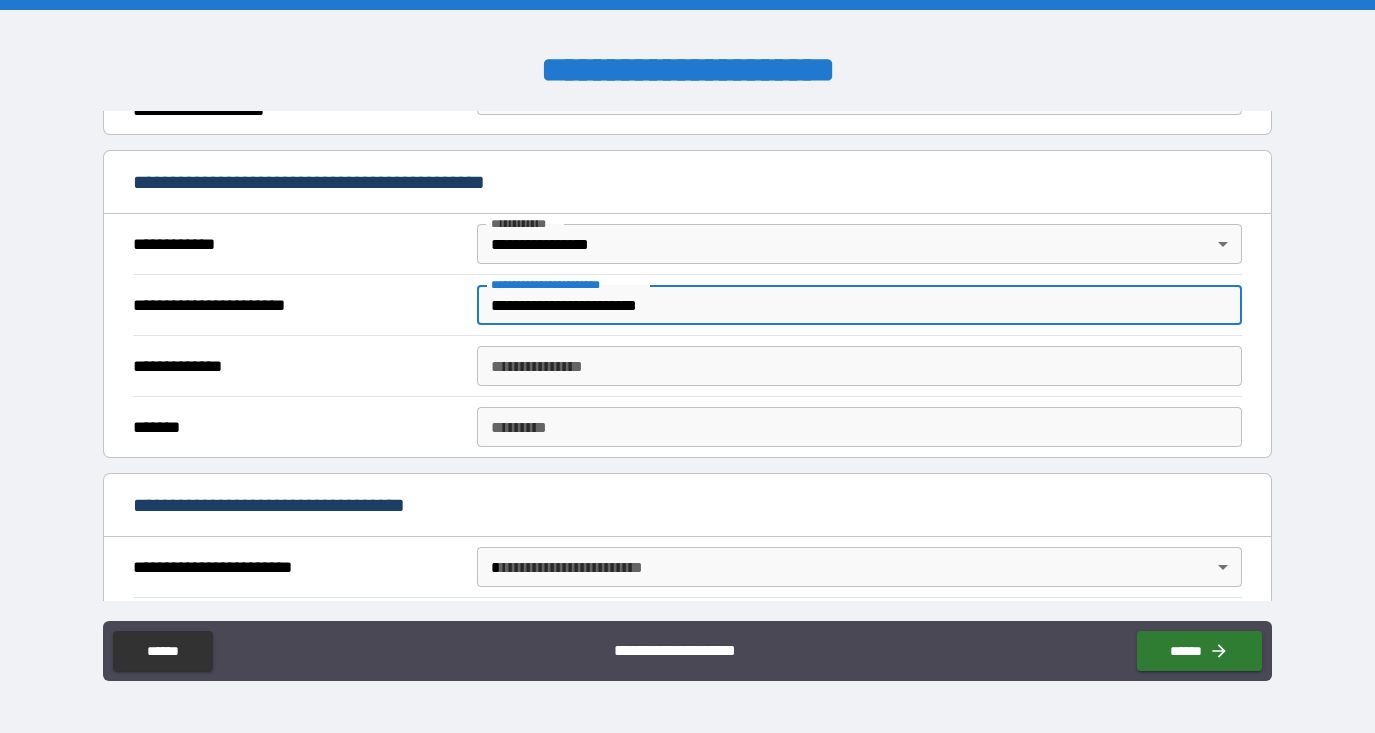 type on "**********" 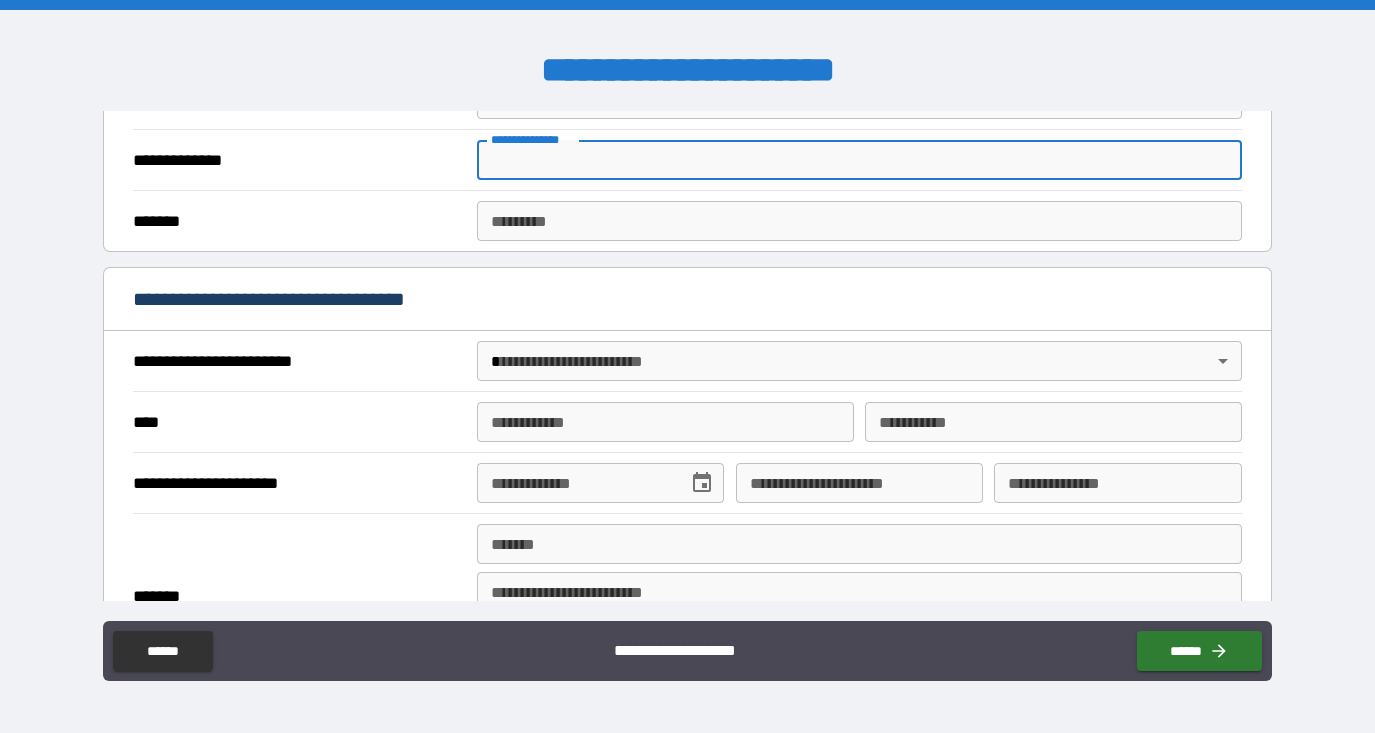 scroll, scrollTop: 558, scrollLeft: 0, axis: vertical 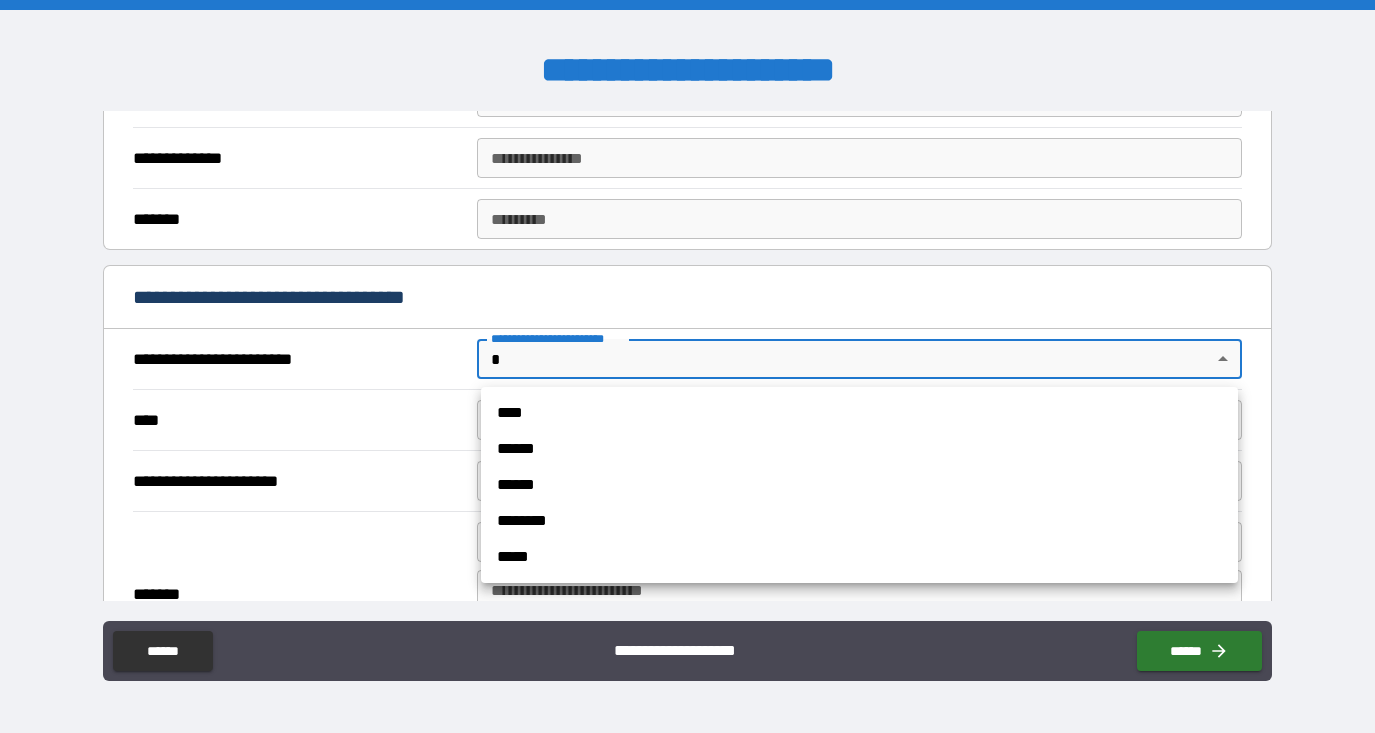 click on "**********" at bounding box center (687, 366) 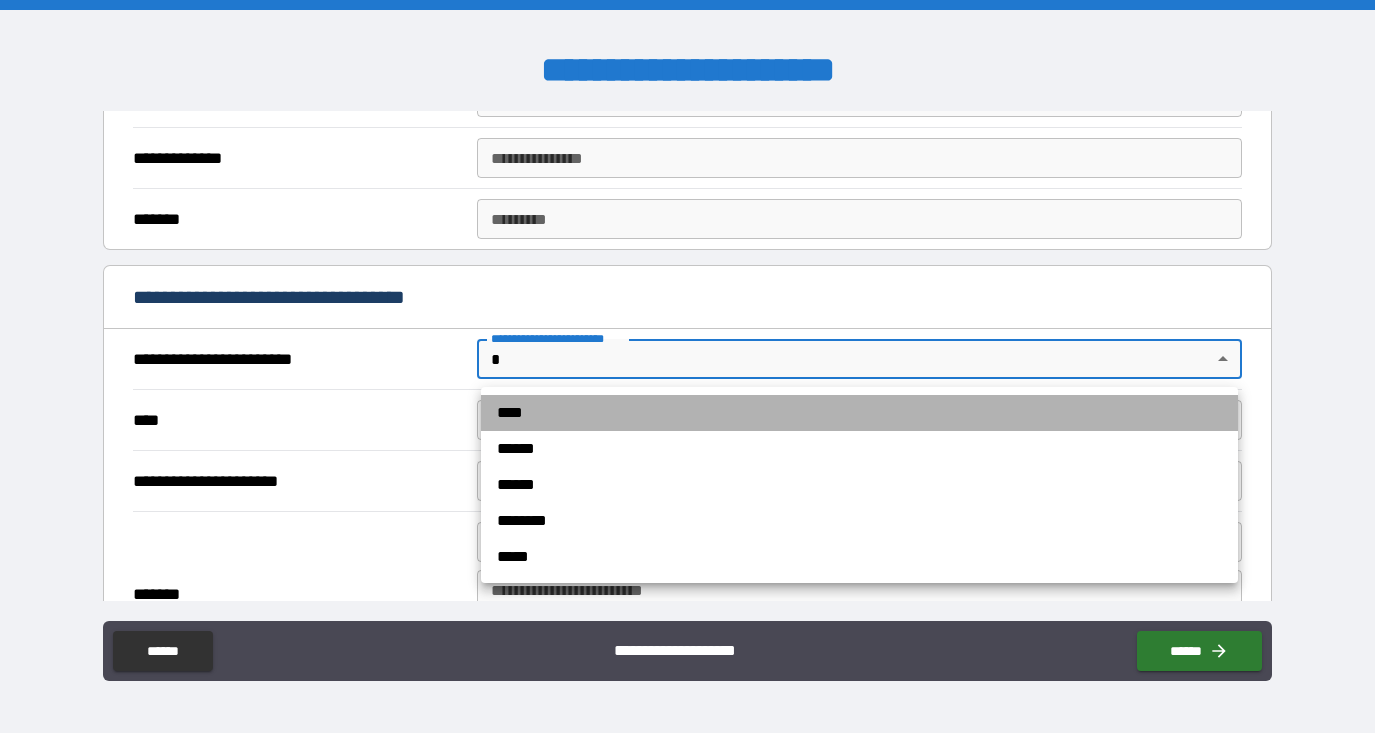 click on "****" at bounding box center (859, 413) 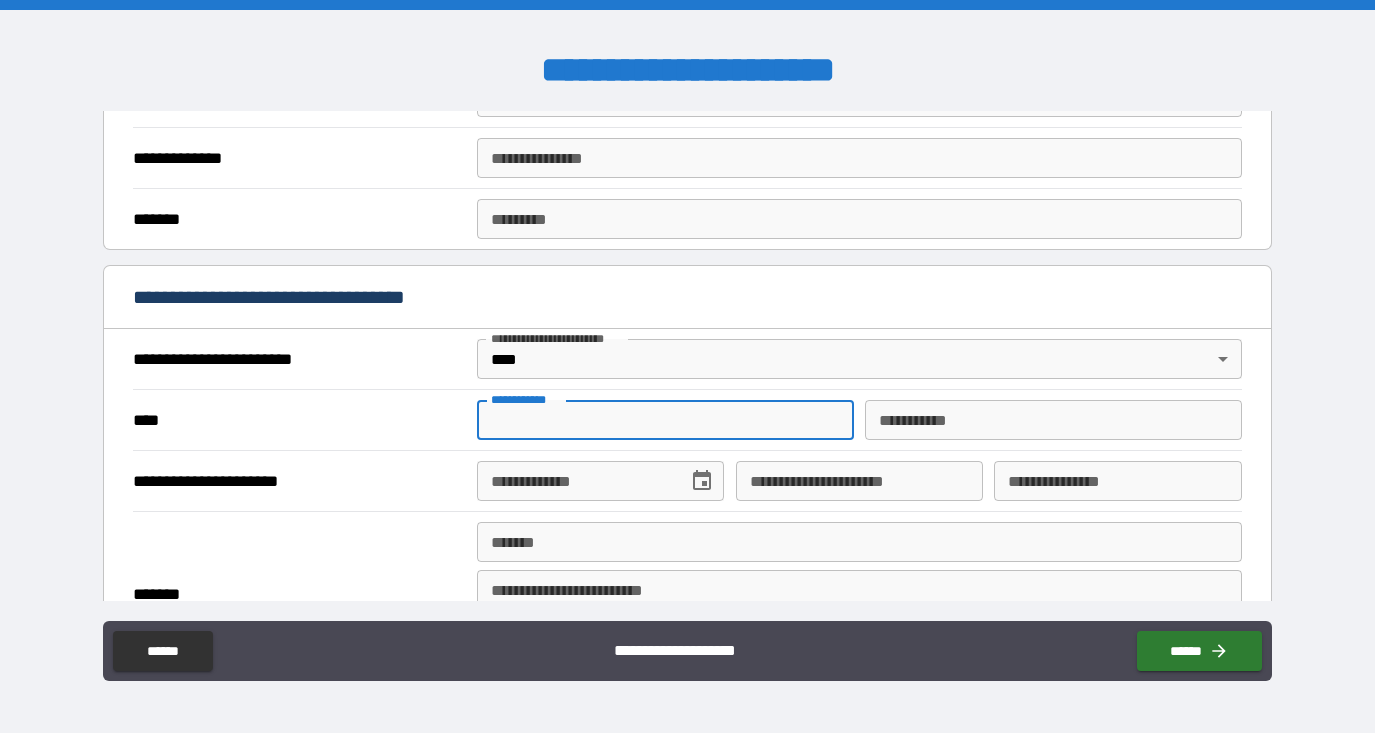 type on "*****" 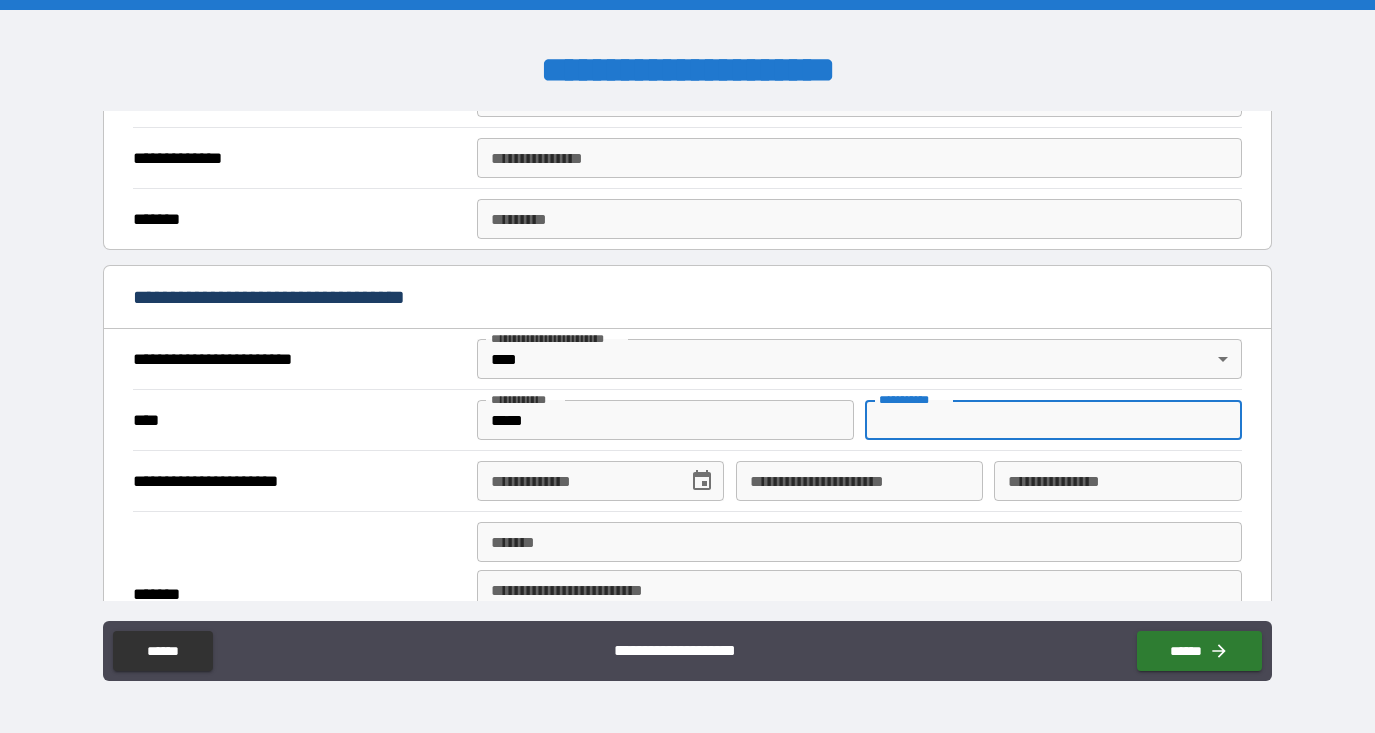 type on "**********" 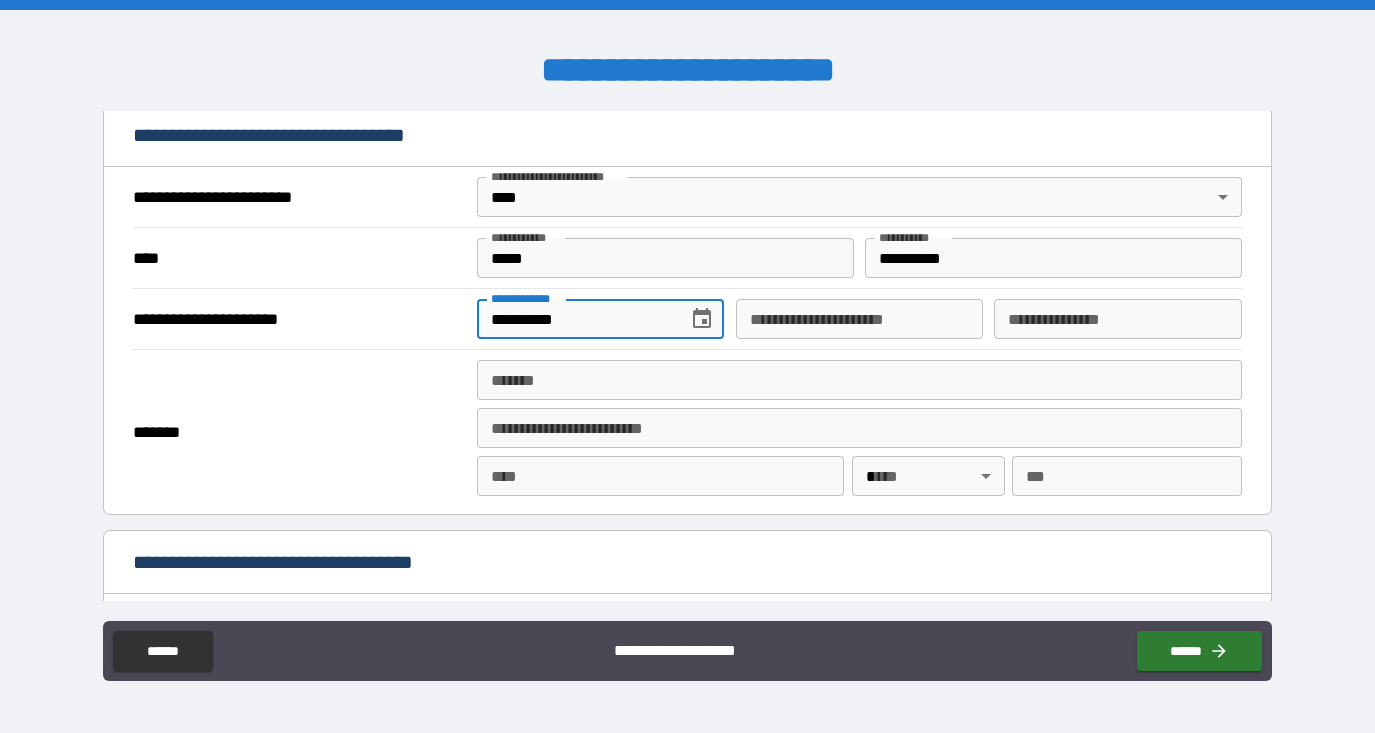 scroll, scrollTop: 730, scrollLeft: 0, axis: vertical 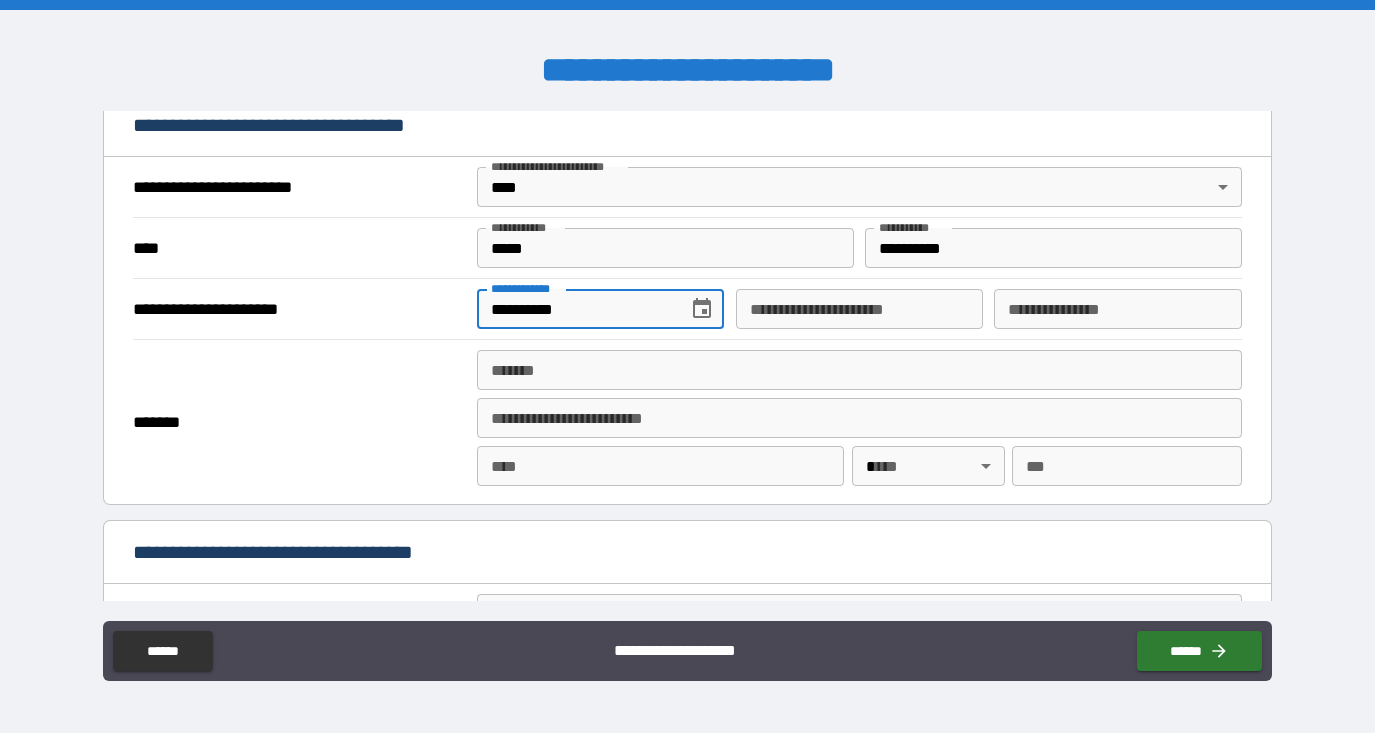 type on "**********" 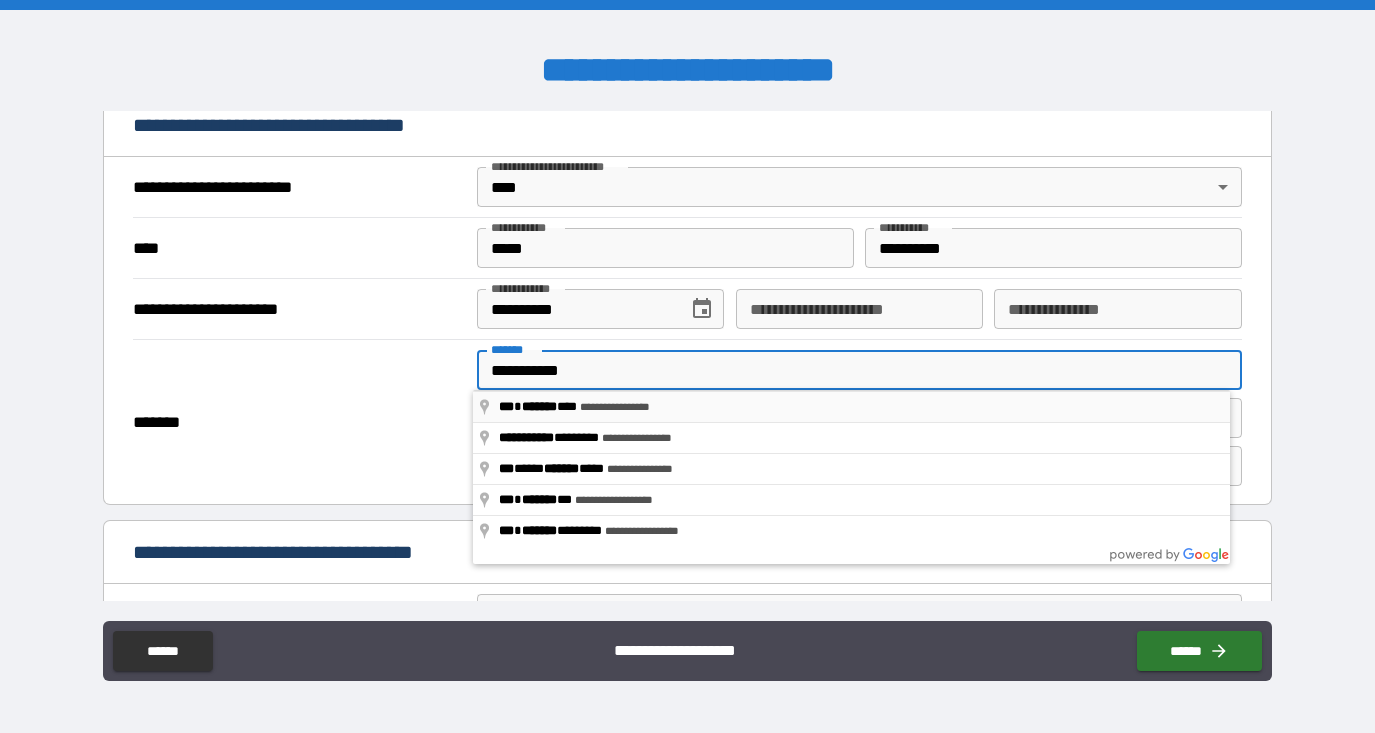 type on "**********" 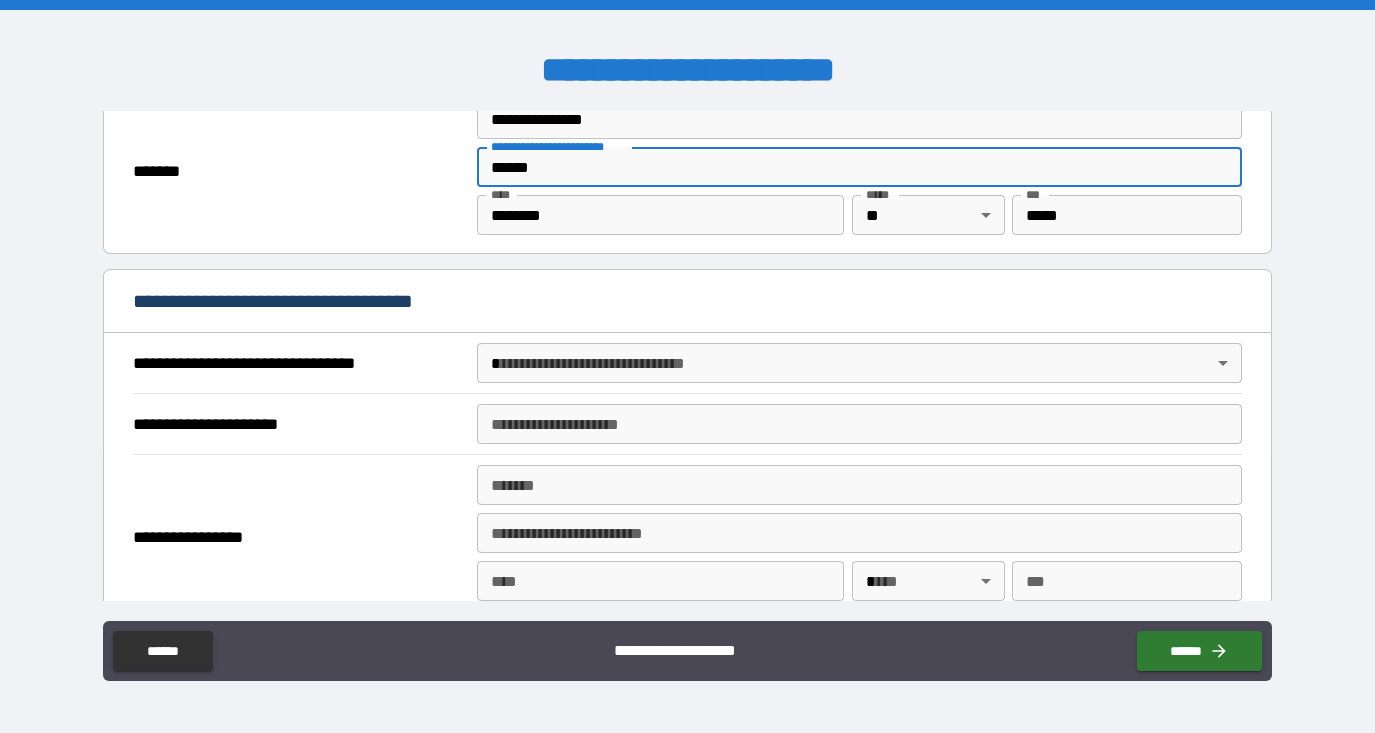 scroll, scrollTop: 985, scrollLeft: 0, axis: vertical 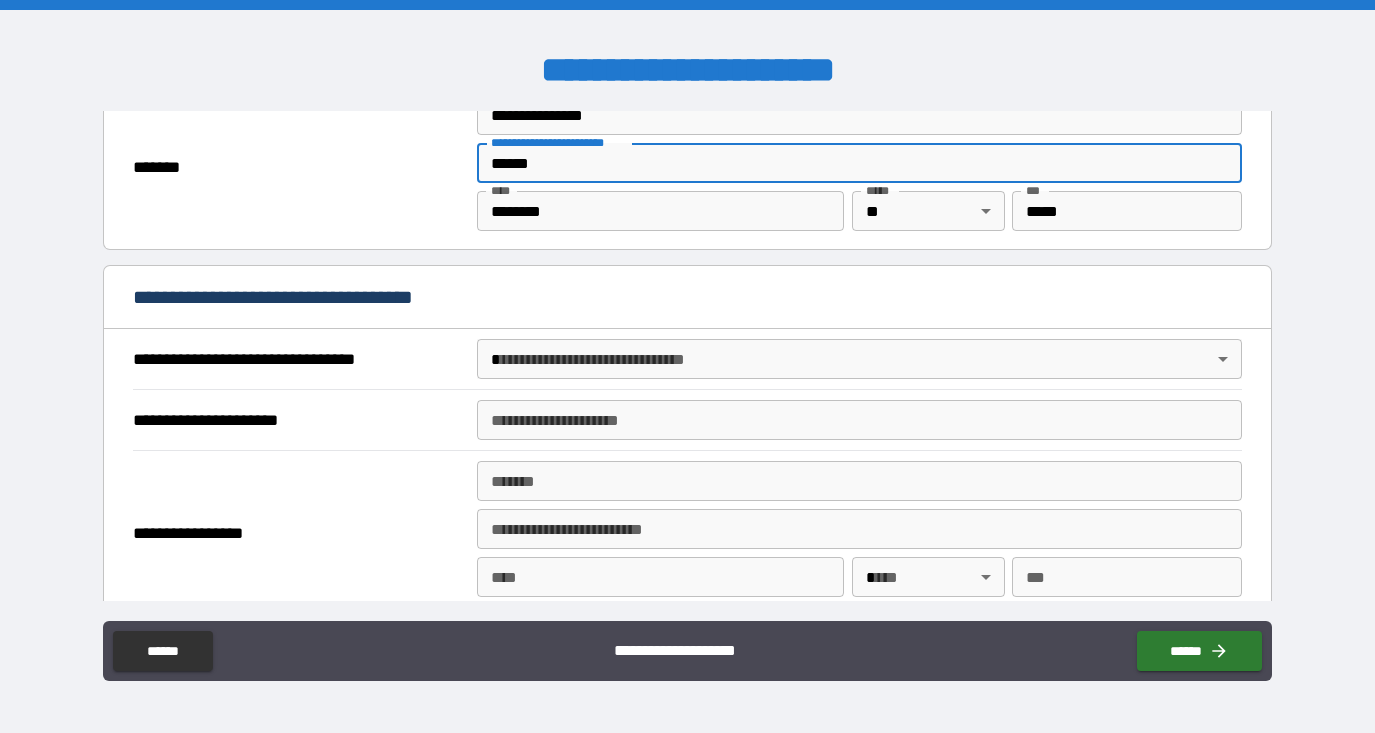 type on "******" 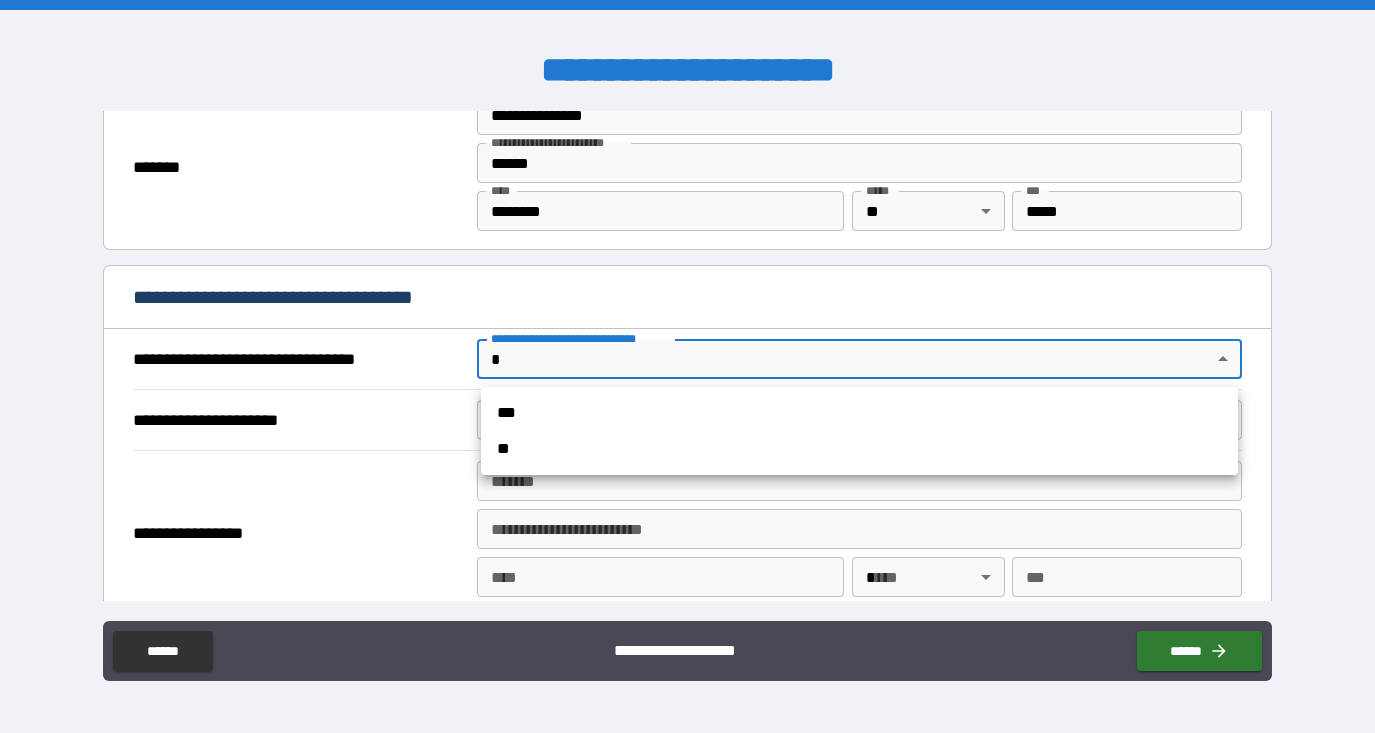 click on "***" at bounding box center [859, 413] 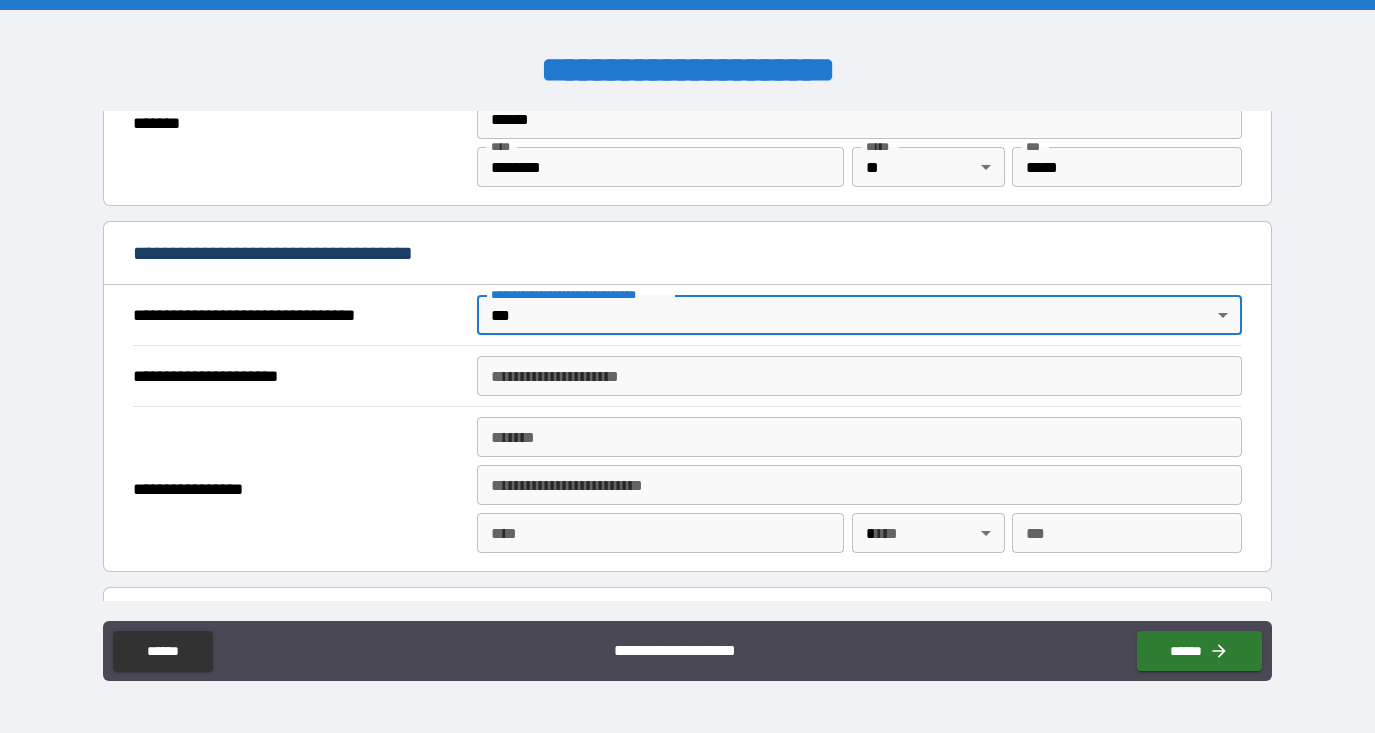 scroll, scrollTop: 1040, scrollLeft: 0, axis: vertical 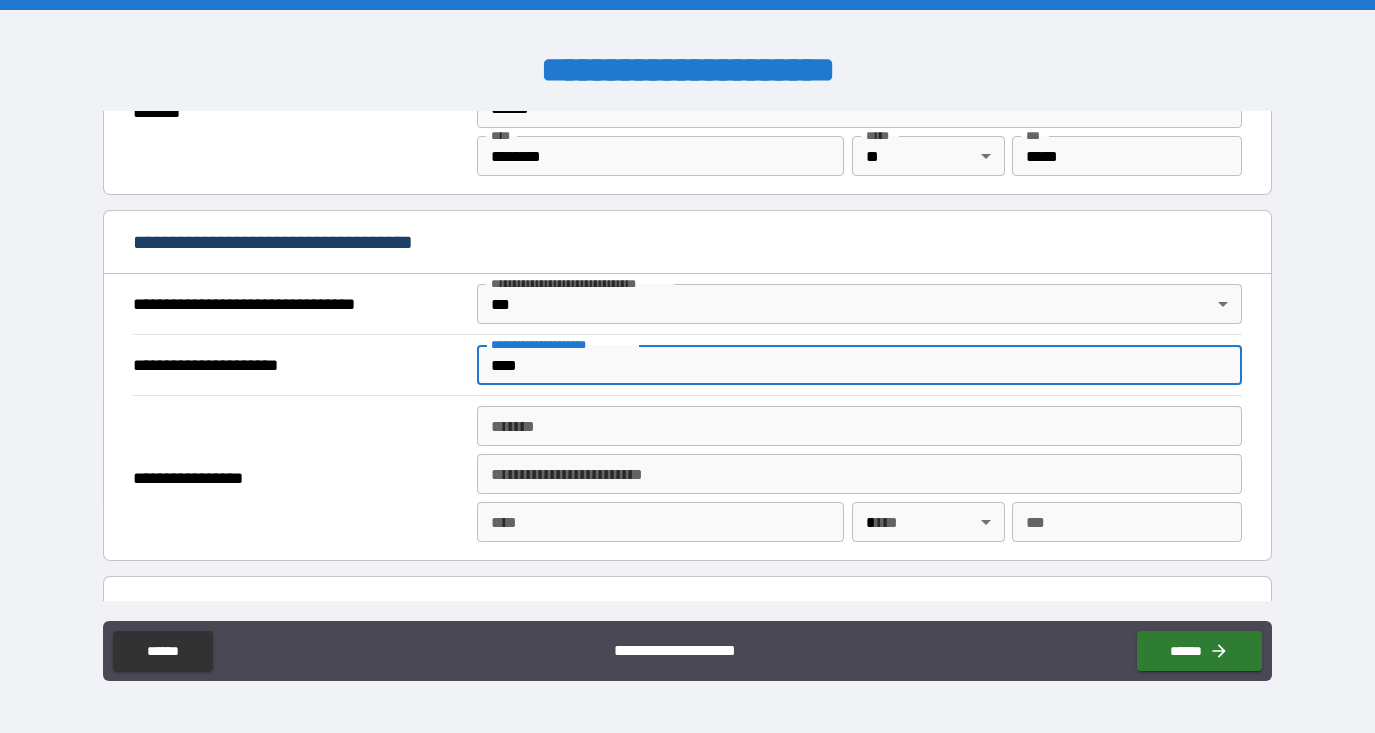 type on "****" 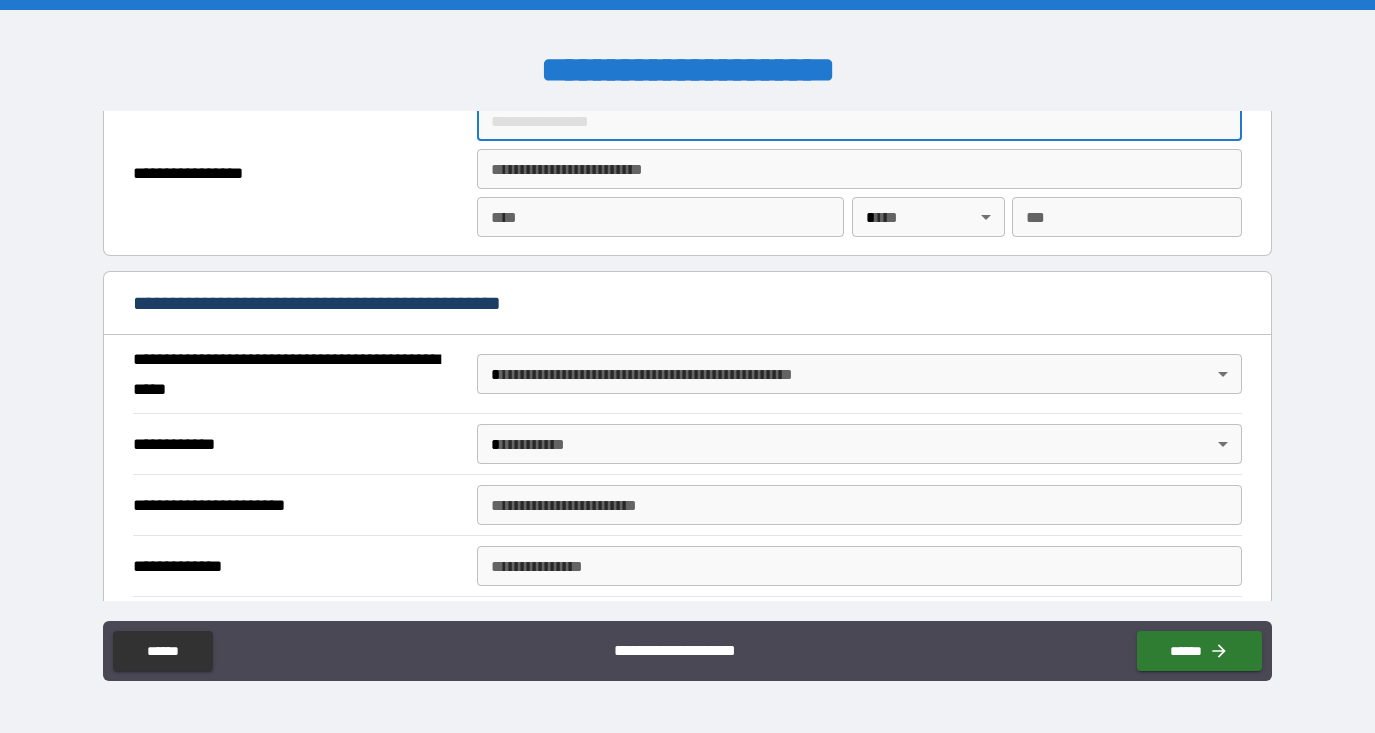 scroll, scrollTop: 1348, scrollLeft: 0, axis: vertical 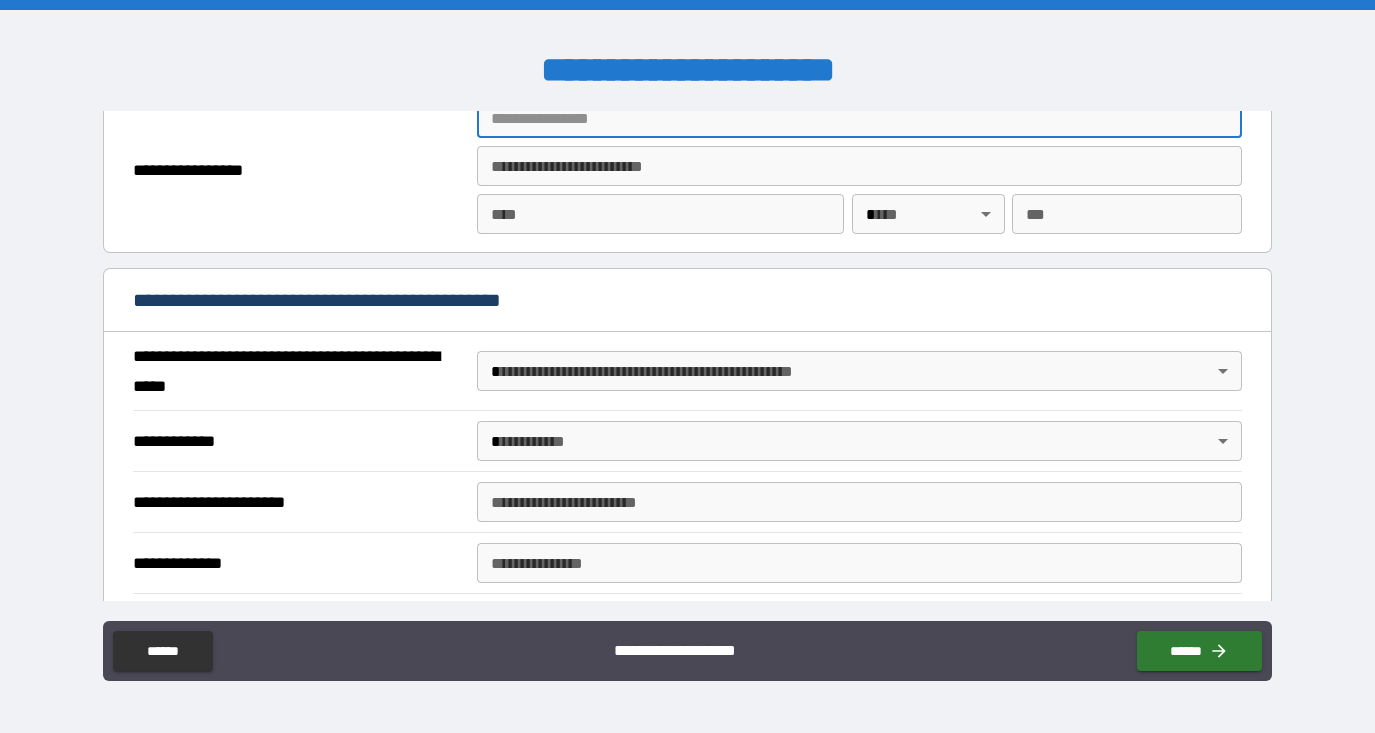 click on "**********" at bounding box center (687, 366) 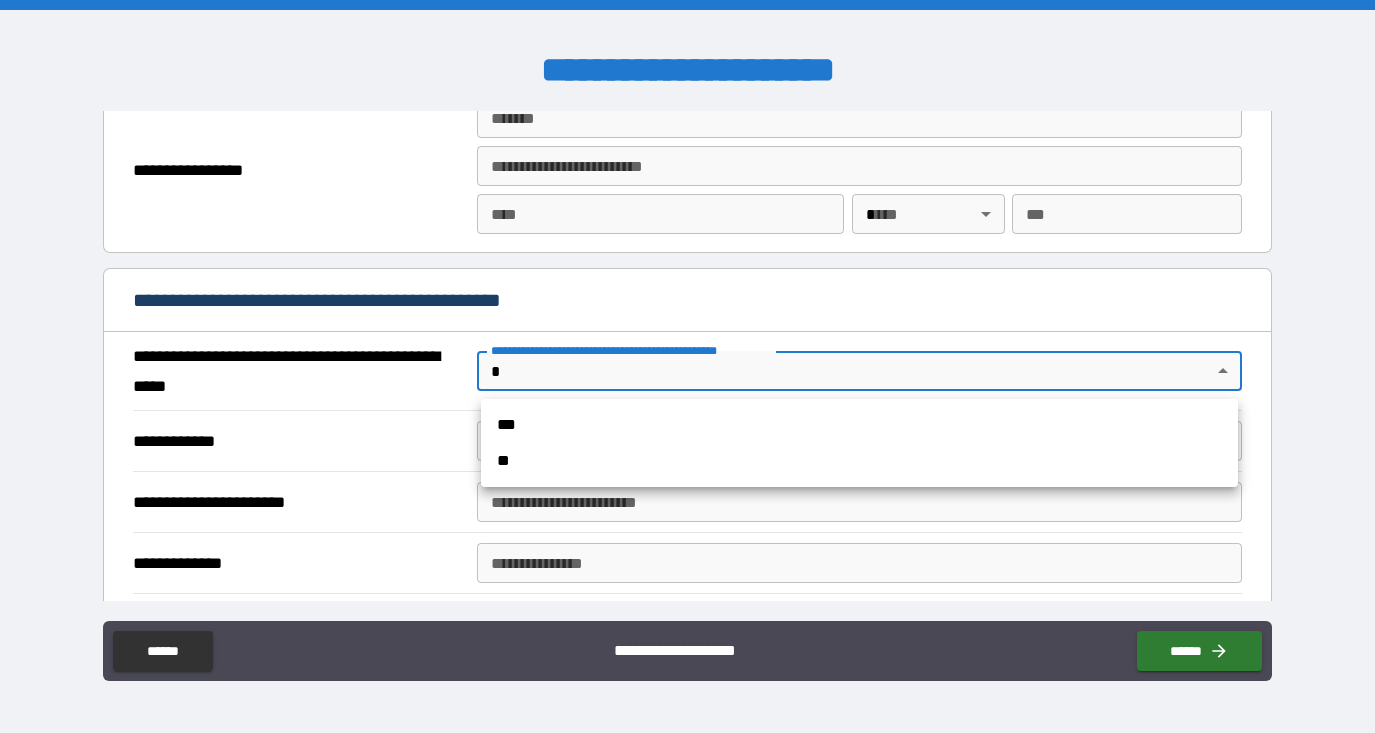 click on "**" at bounding box center (859, 461) 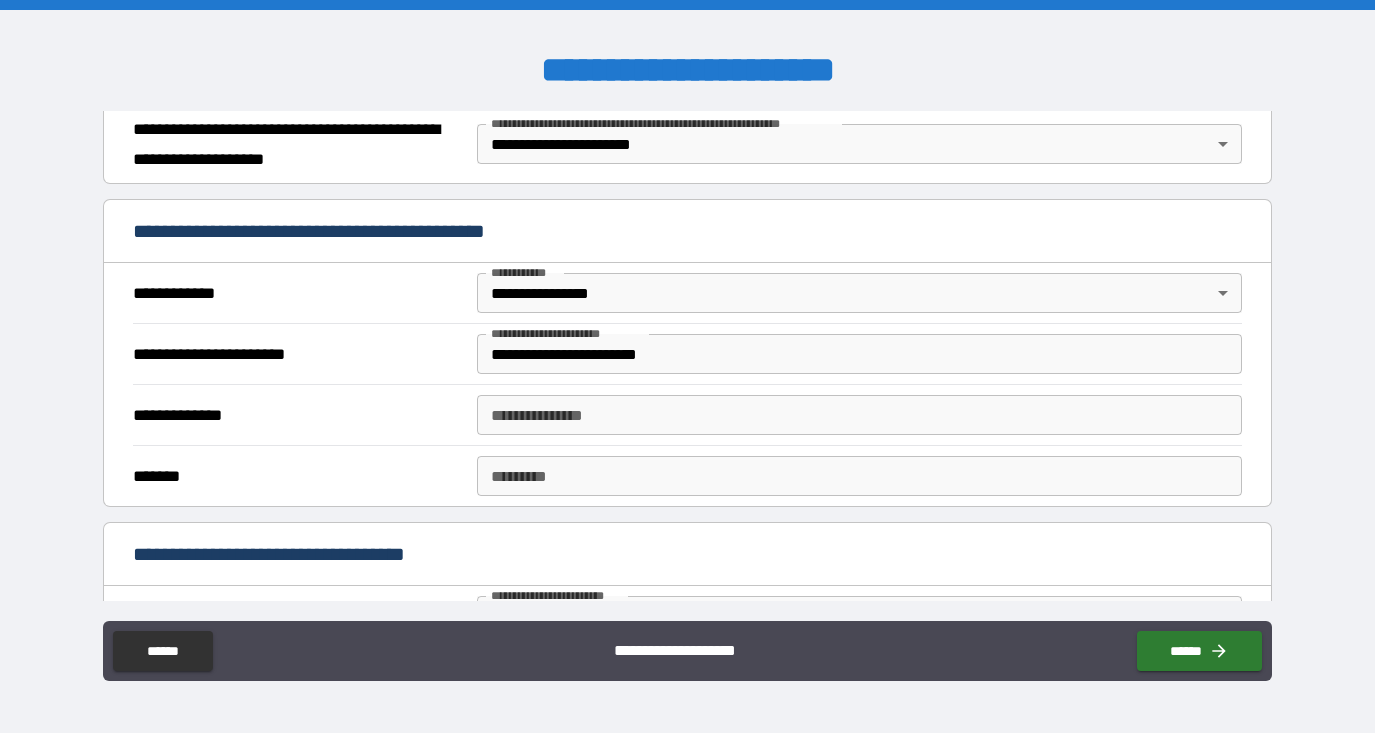 scroll, scrollTop: 282, scrollLeft: 0, axis: vertical 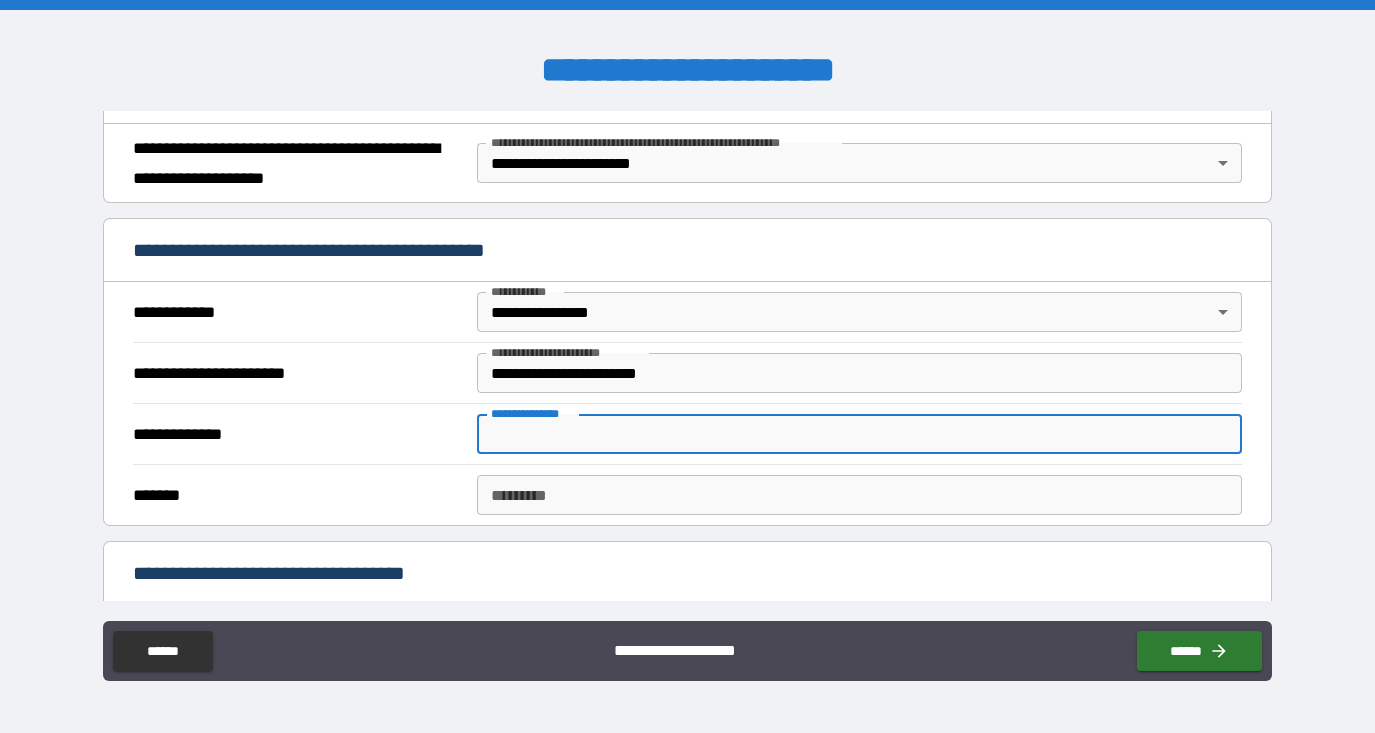 click on "**********" at bounding box center [859, 434] 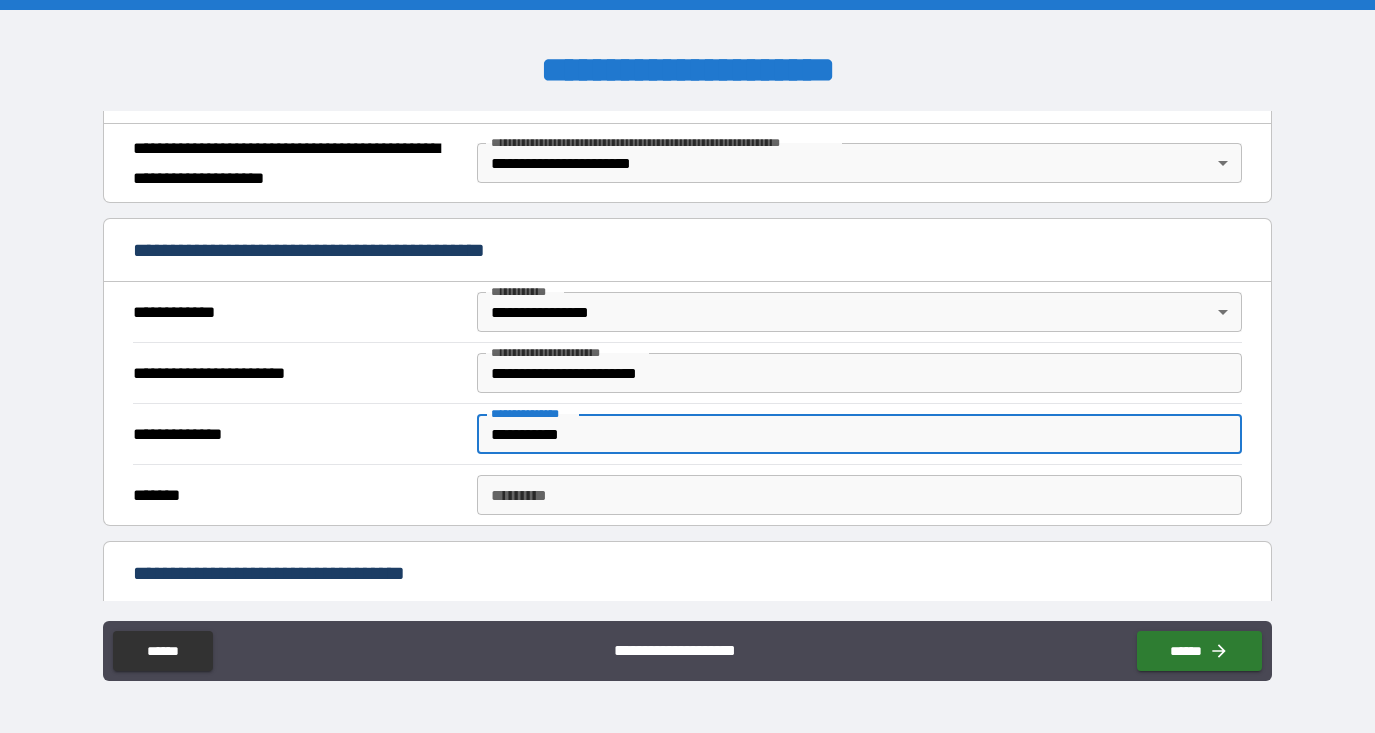 type on "**********" 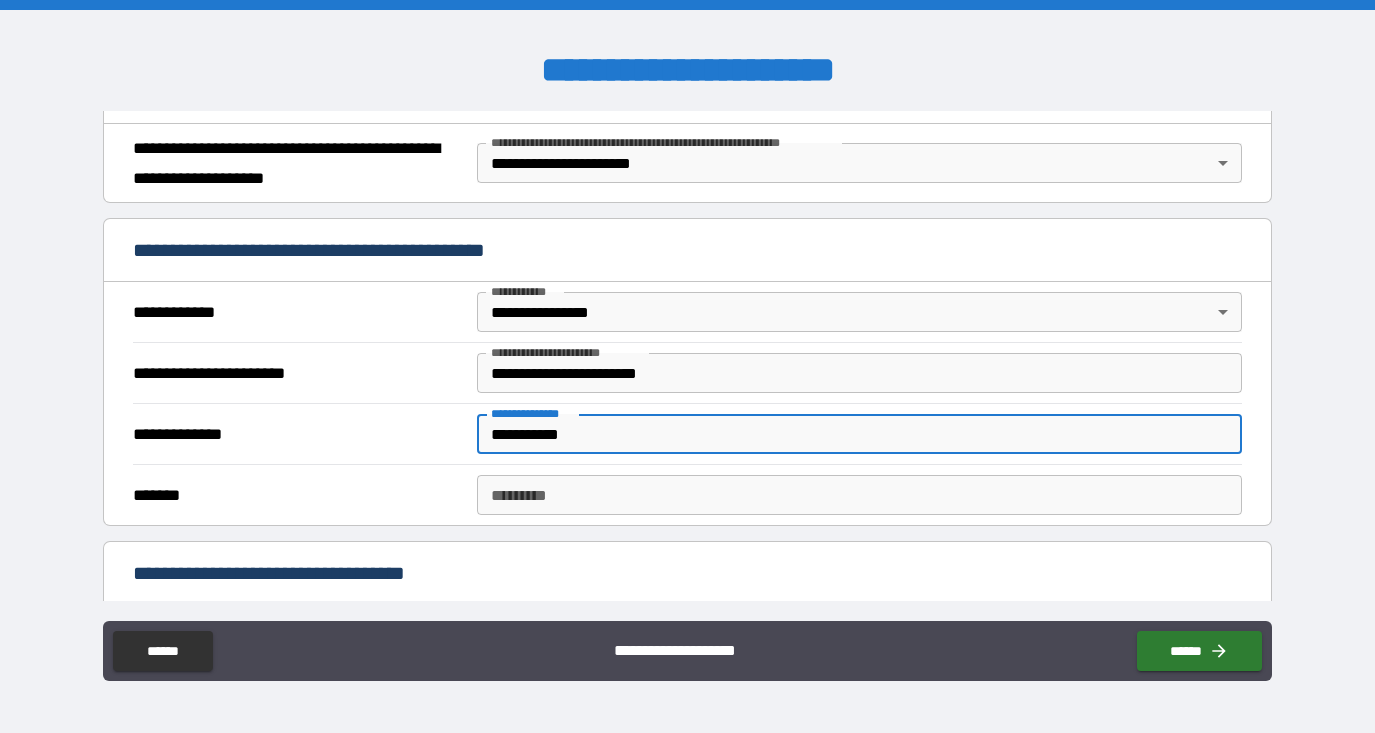 drag, startPoint x: 596, startPoint y: 439, endPoint x: 467, endPoint y: 429, distance: 129.38702 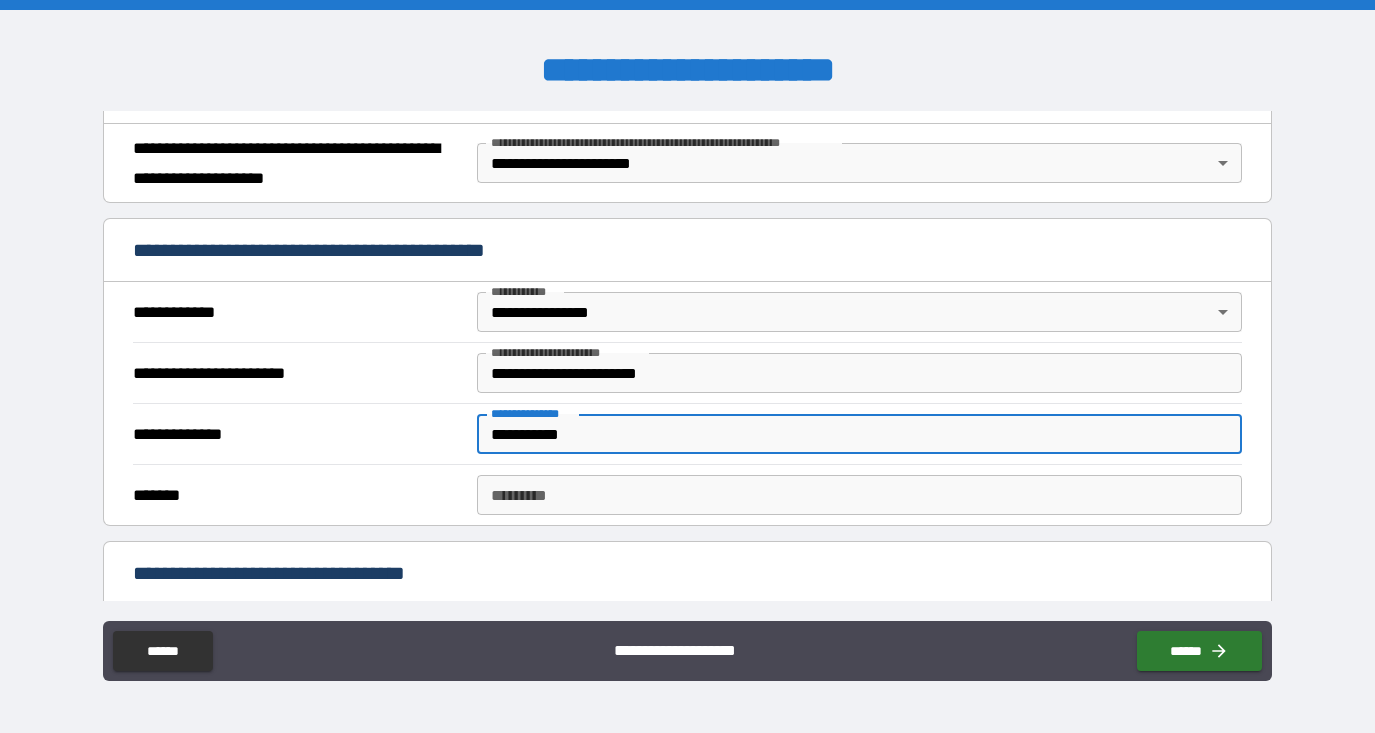 click on "*******   *" at bounding box center [859, 495] 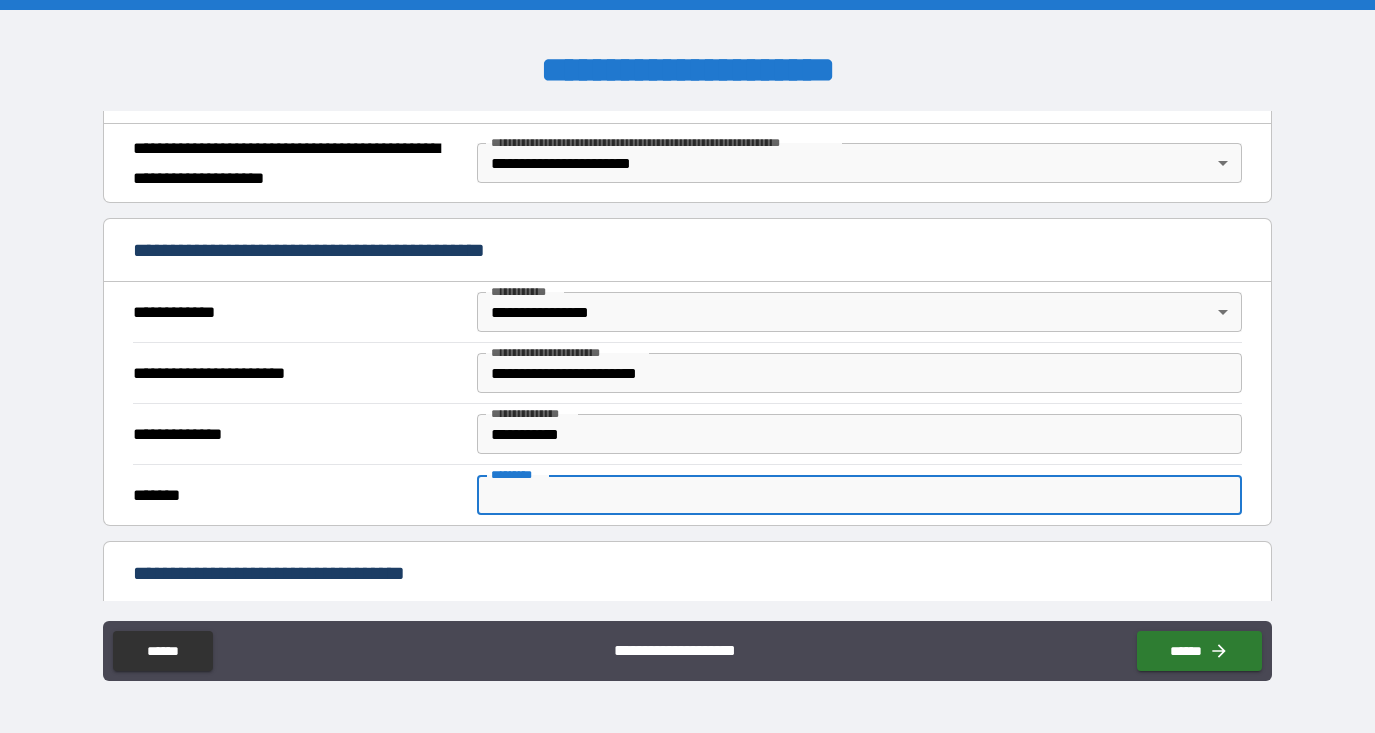 paste on "**********" 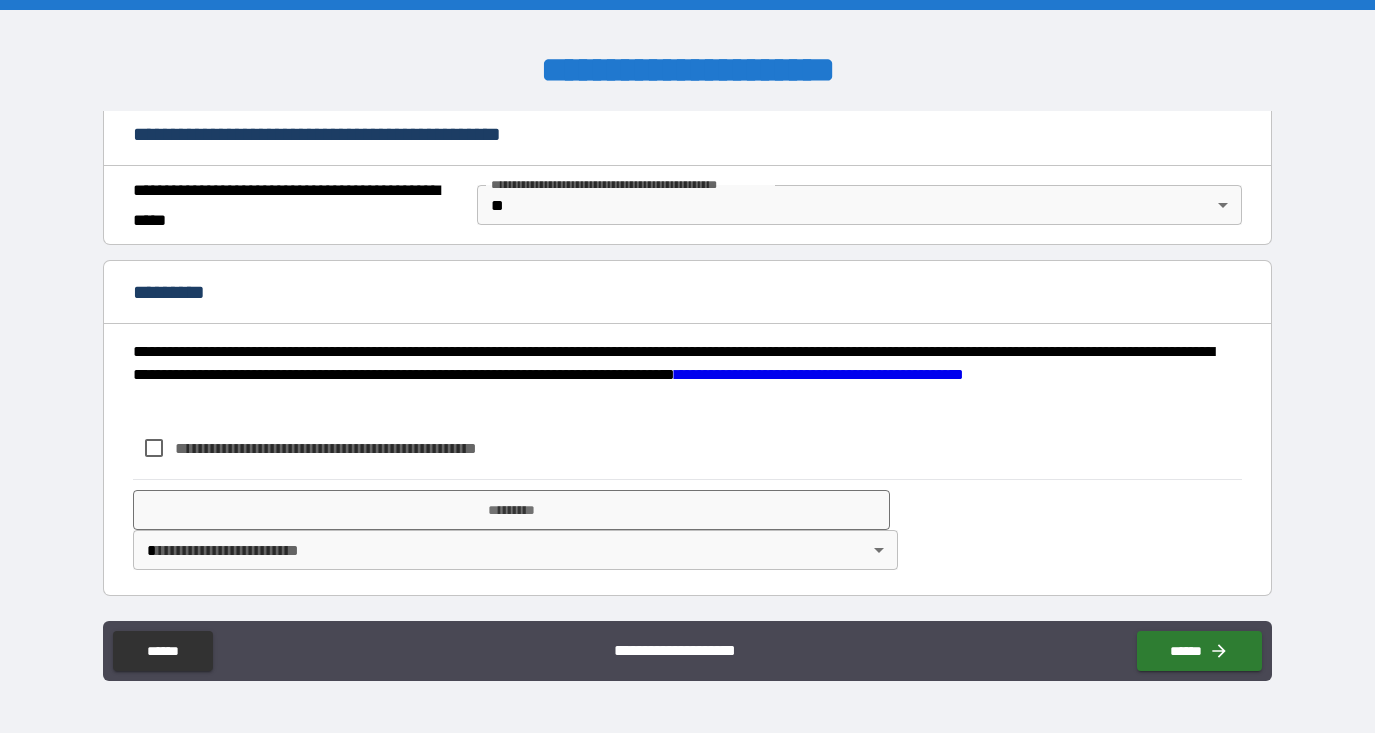 scroll, scrollTop: 1514, scrollLeft: 0, axis: vertical 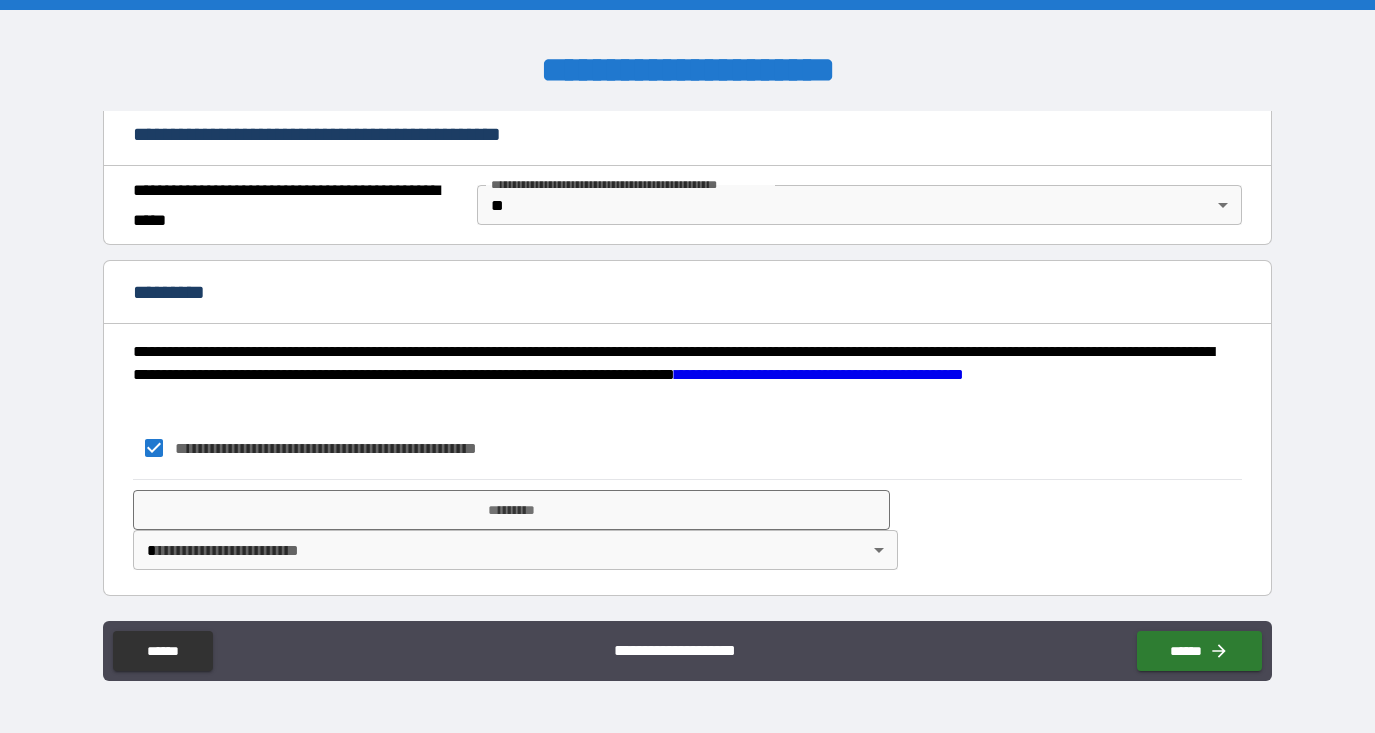 click on "**********" at bounding box center [687, 366] 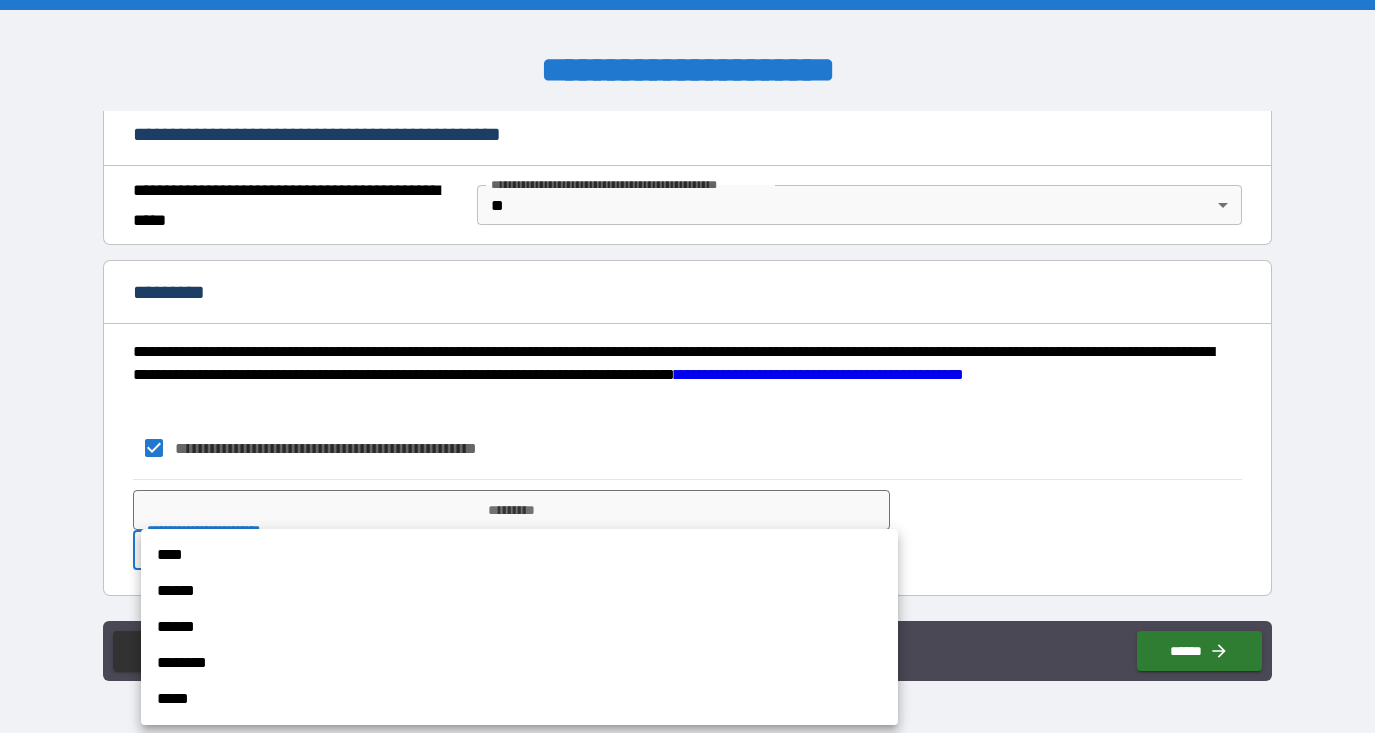 click on "****" at bounding box center [519, 555] 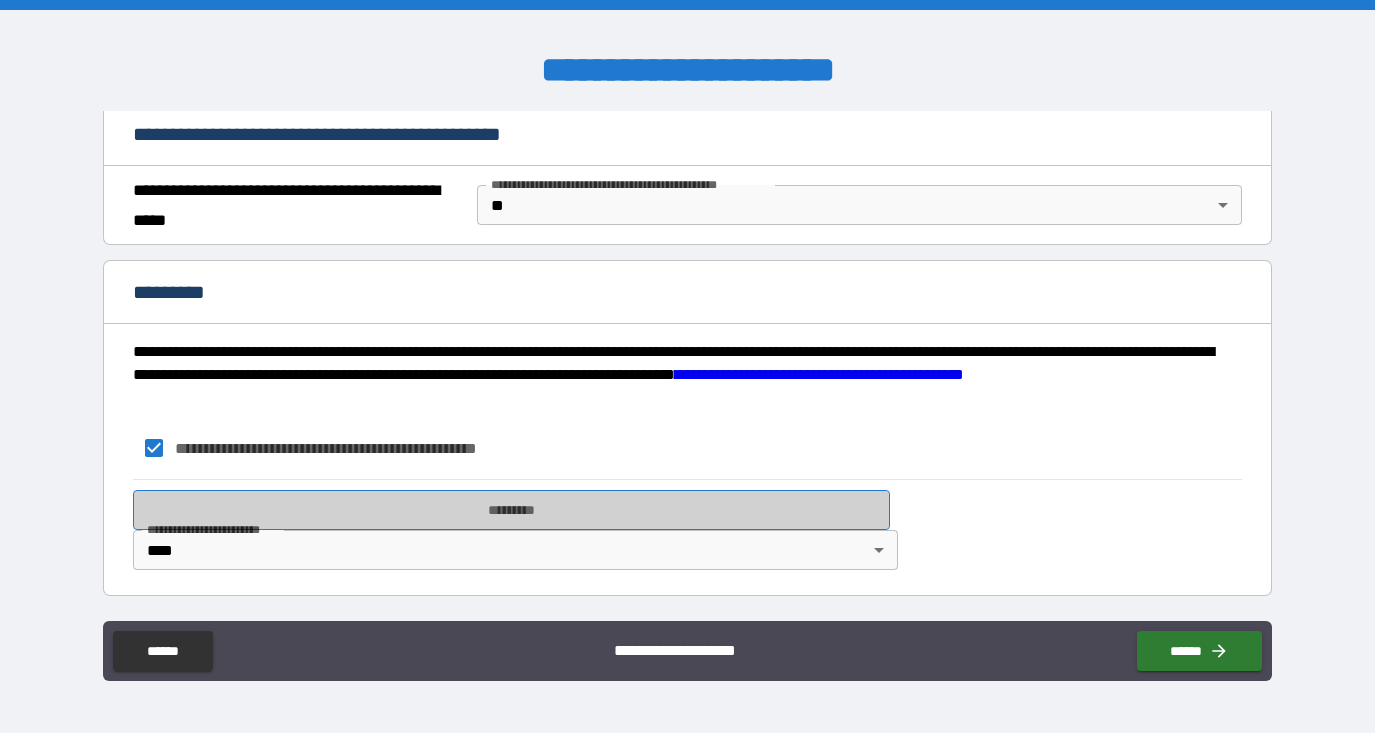 click on "*********" at bounding box center (511, 510) 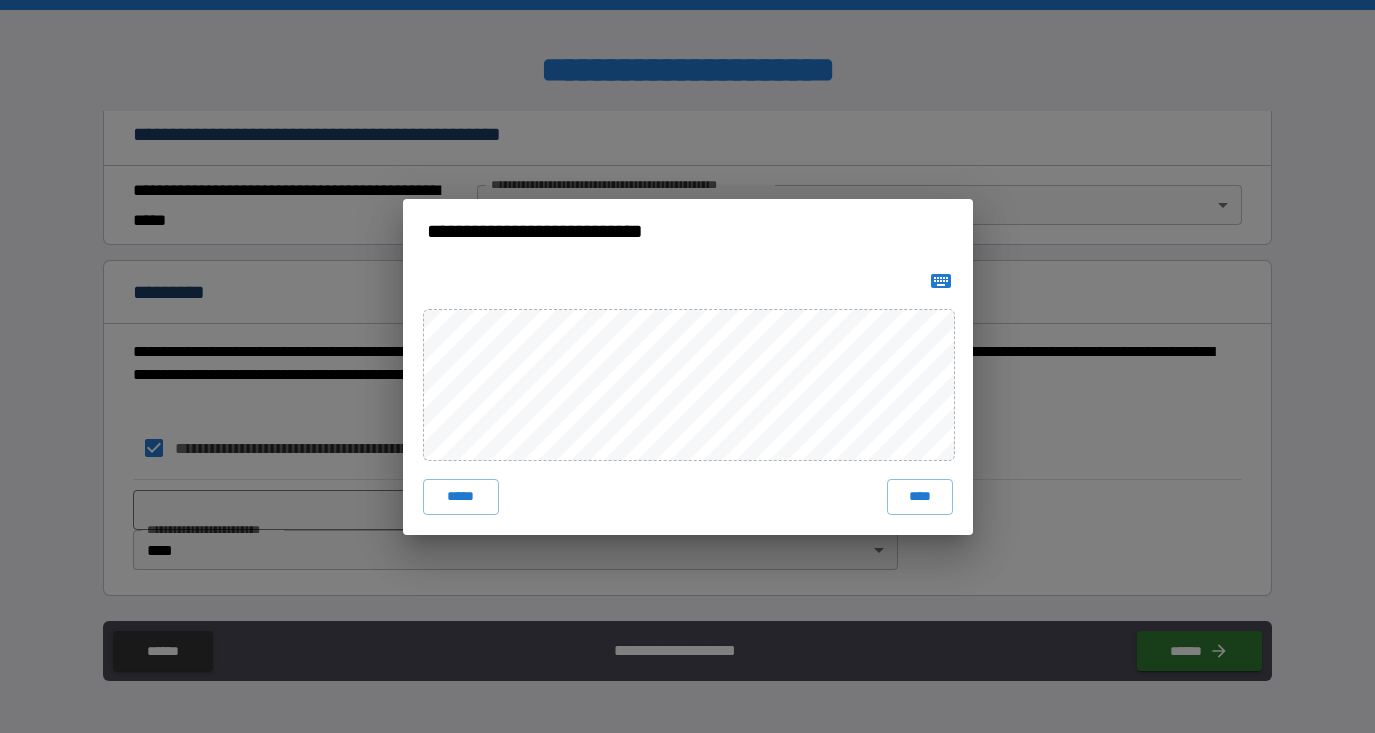click 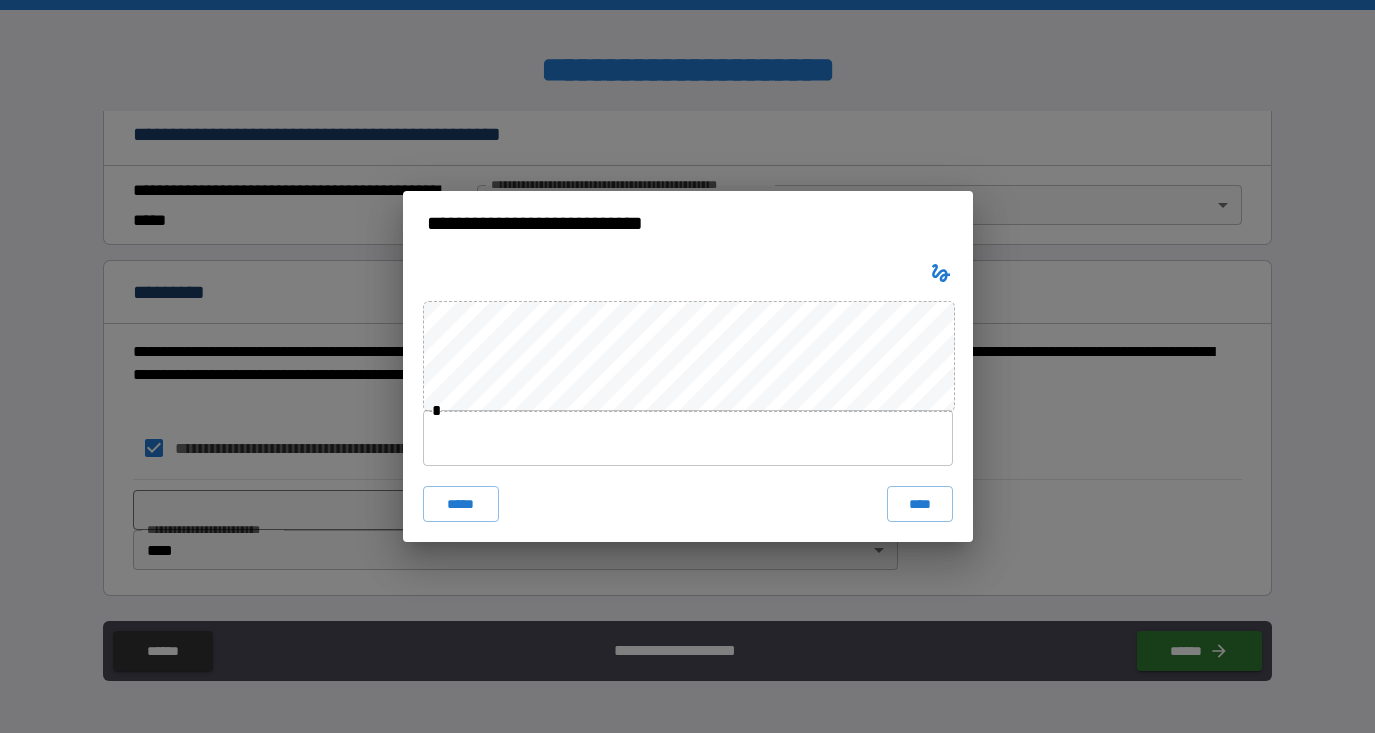 type 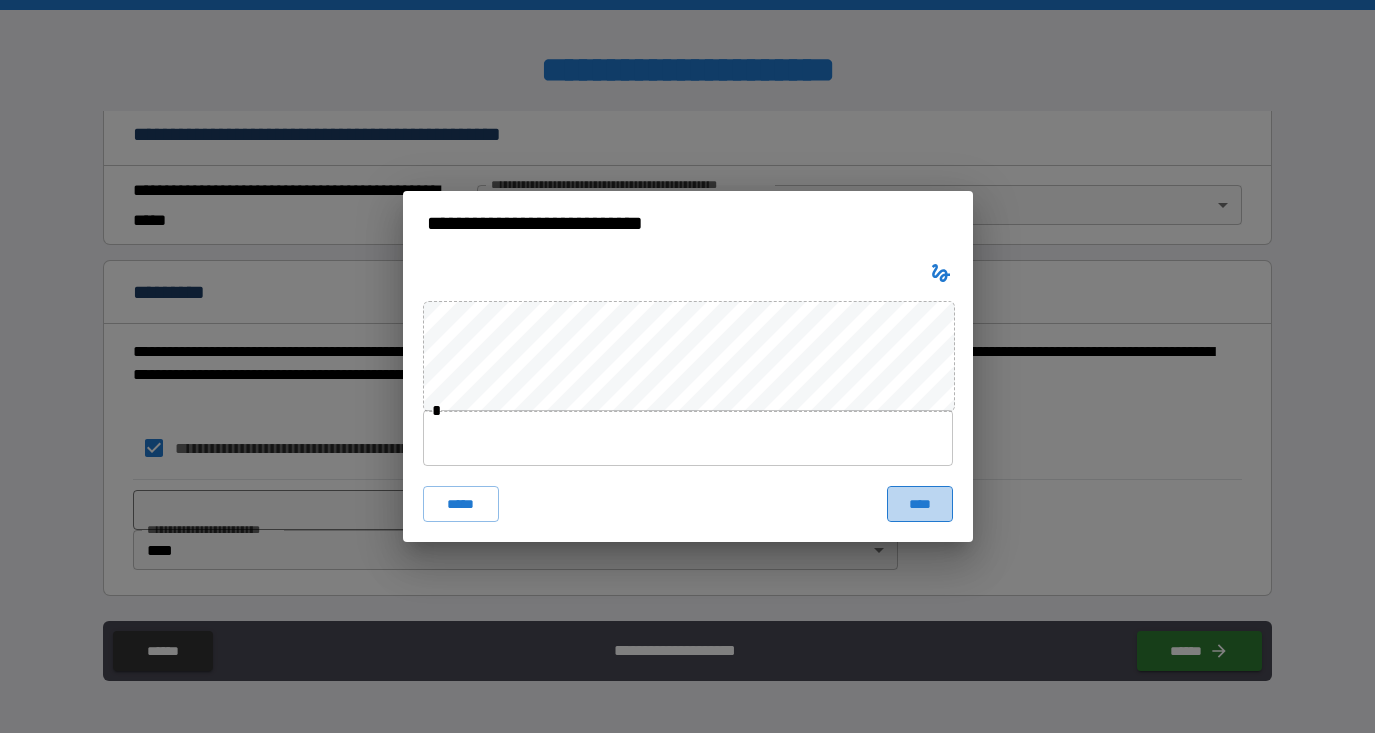 click on "****" at bounding box center (920, 504) 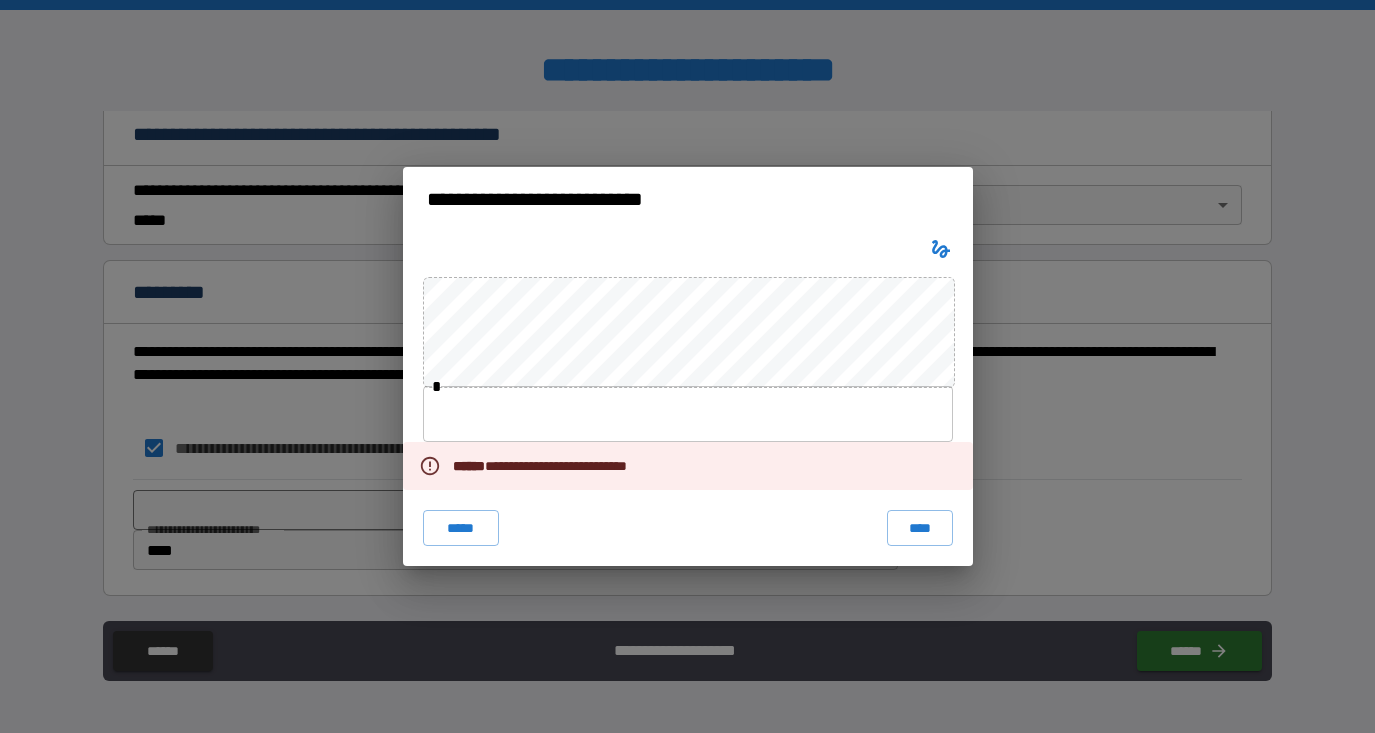 click at bounding box center [688, 414] 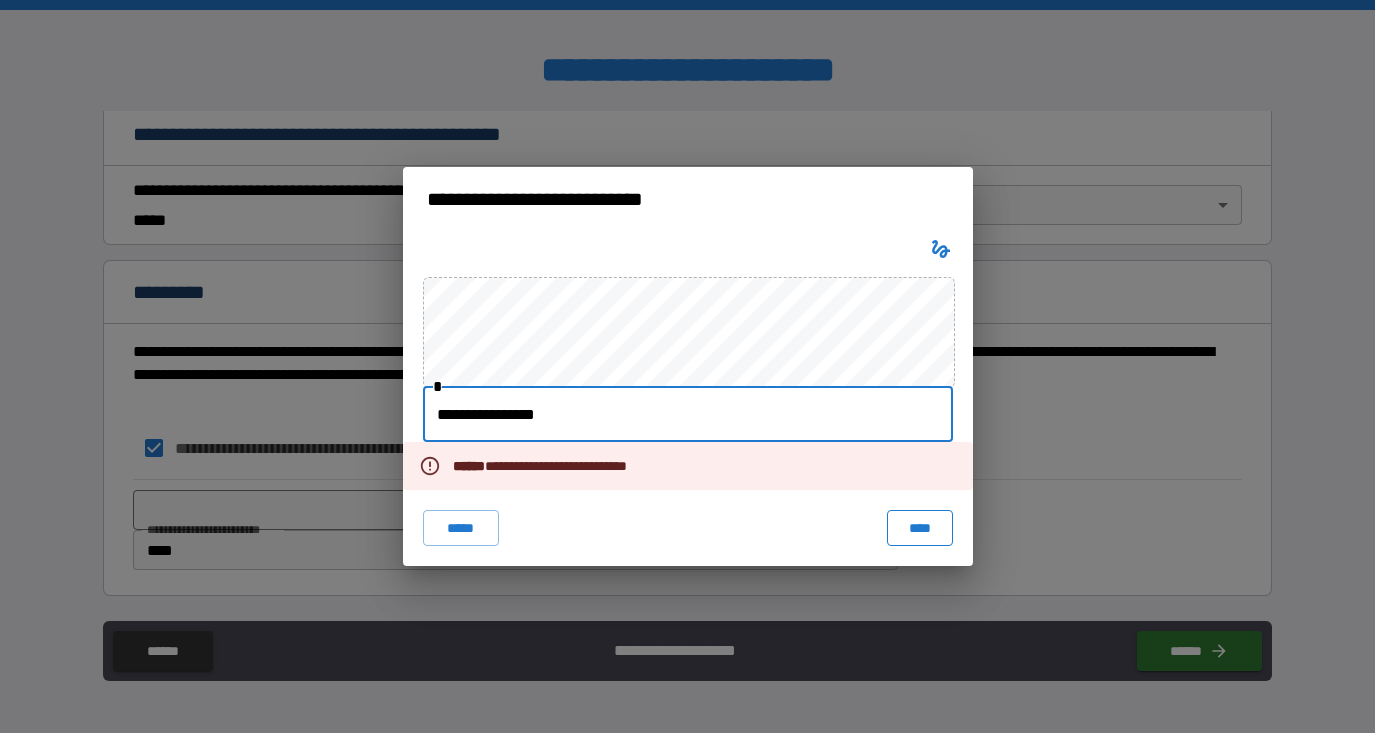 type on "**********" 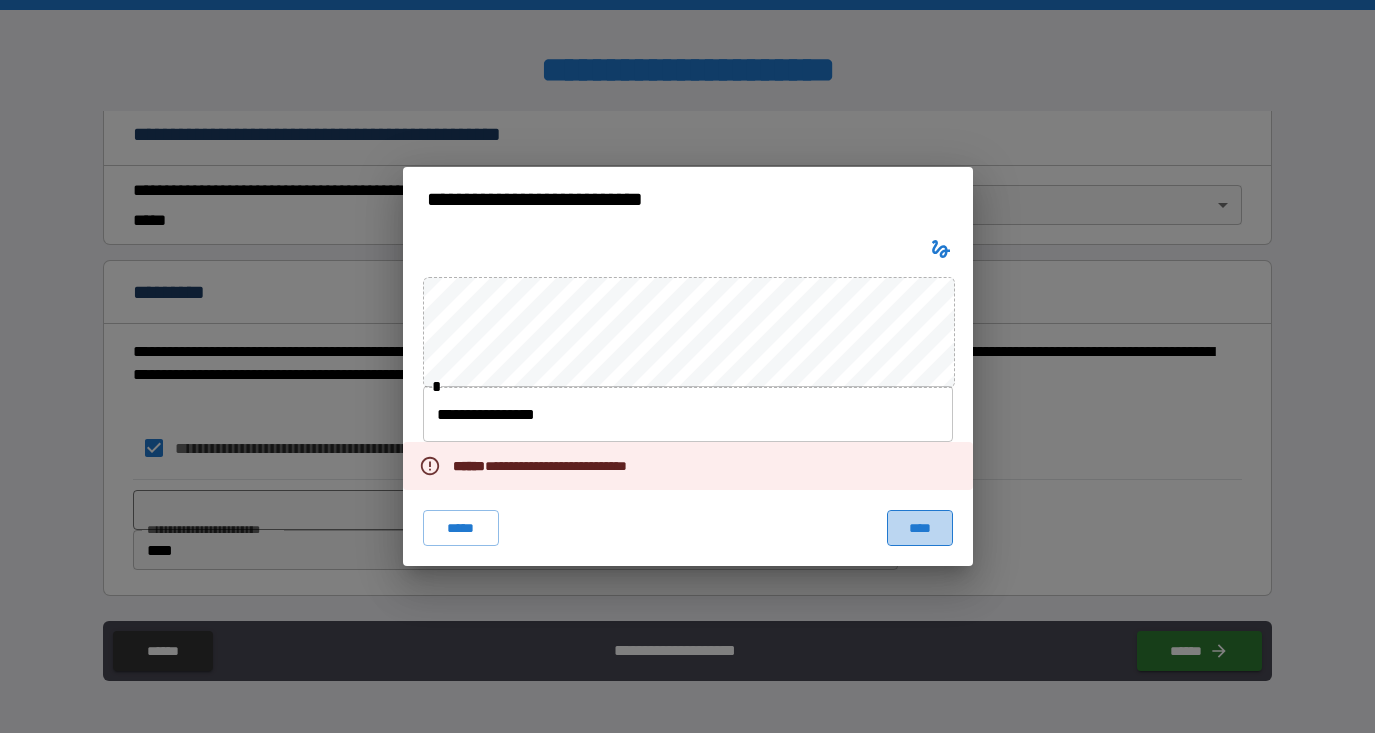 click on "****" at bounding box center (920, 528) 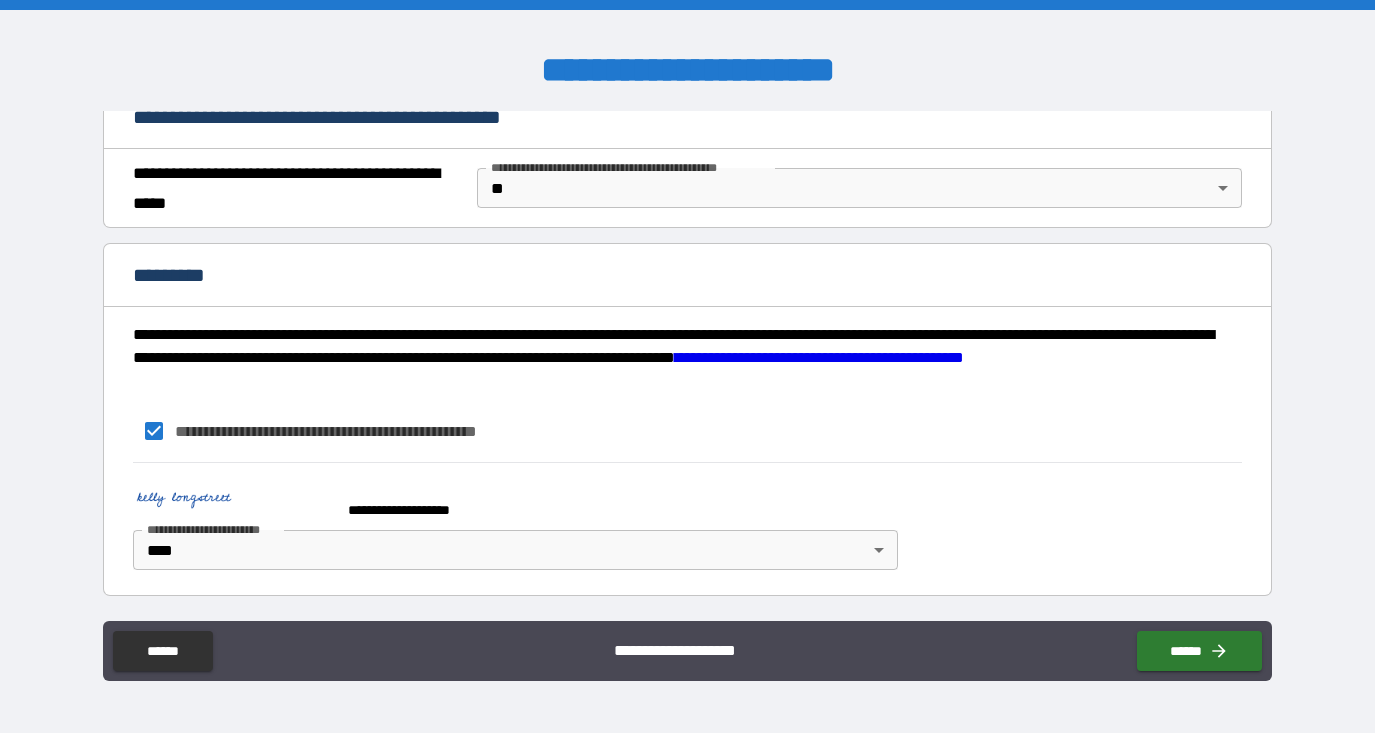 scroll, scrollTop: 1531, scrollLeft: 0, axis: vertical 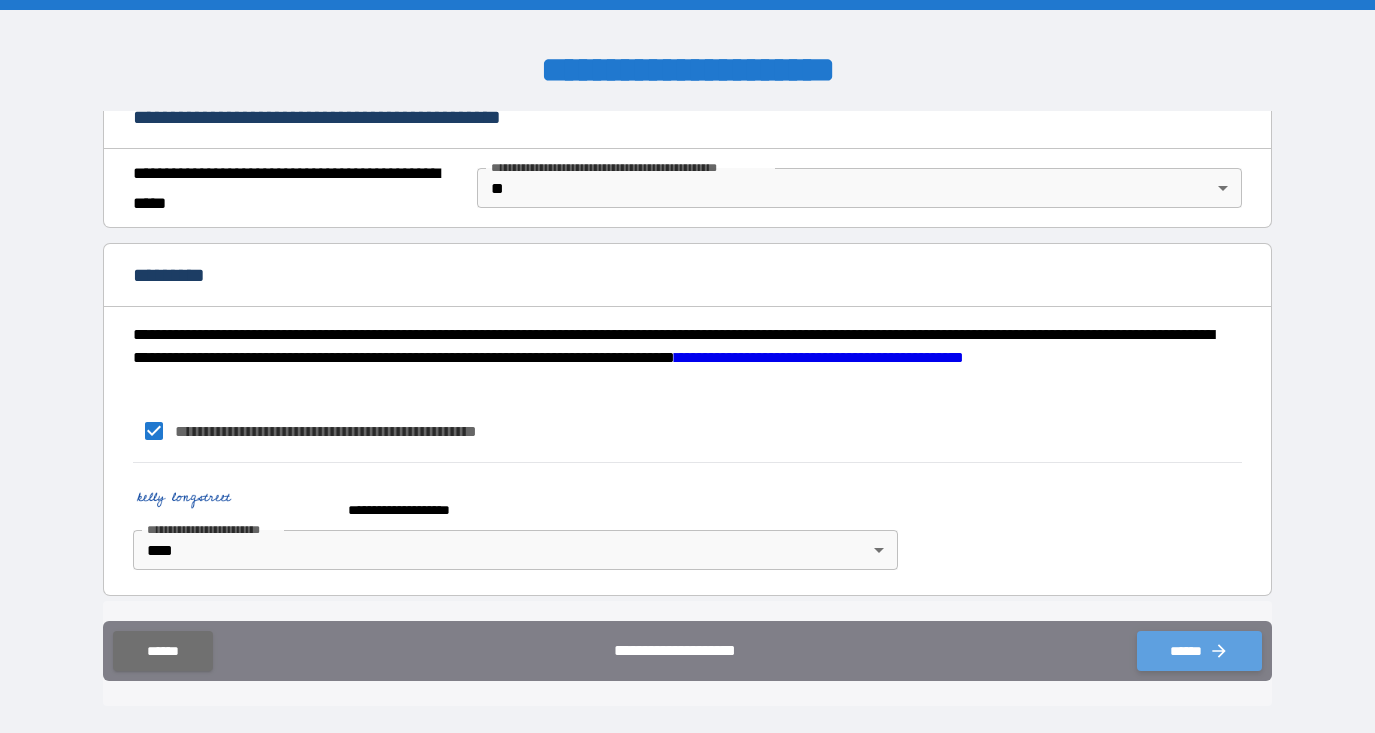 click 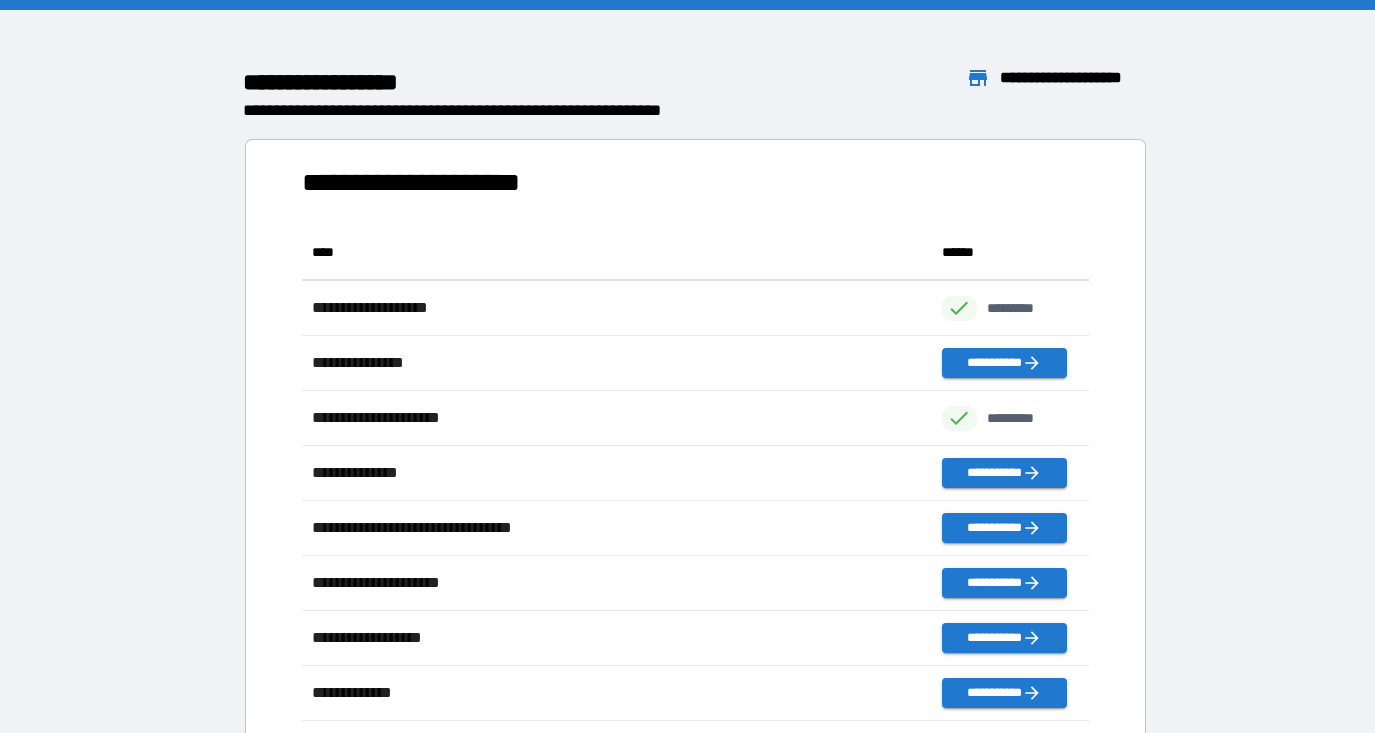 scroll, scrollTop: 1, scrollLeft: 1, axis: both 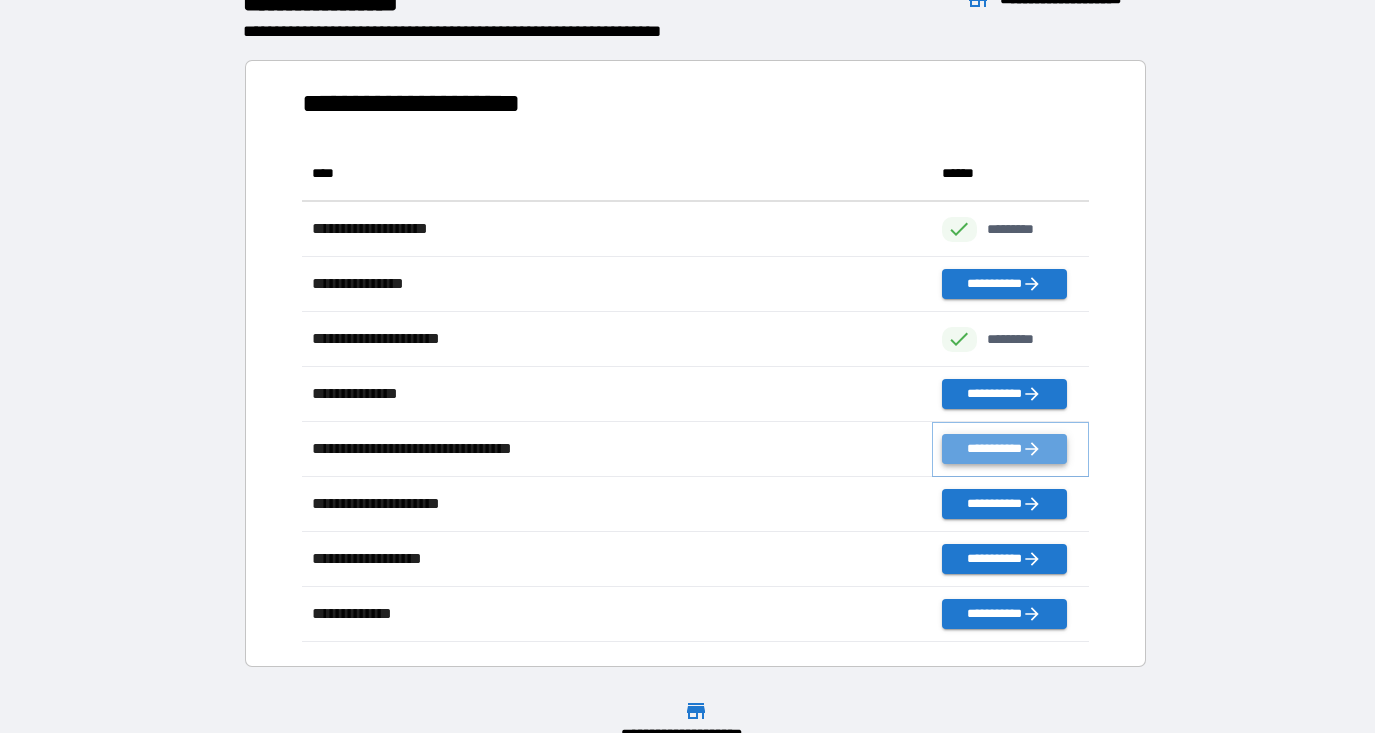 click on "**********" at bounding box center (1004, 449) 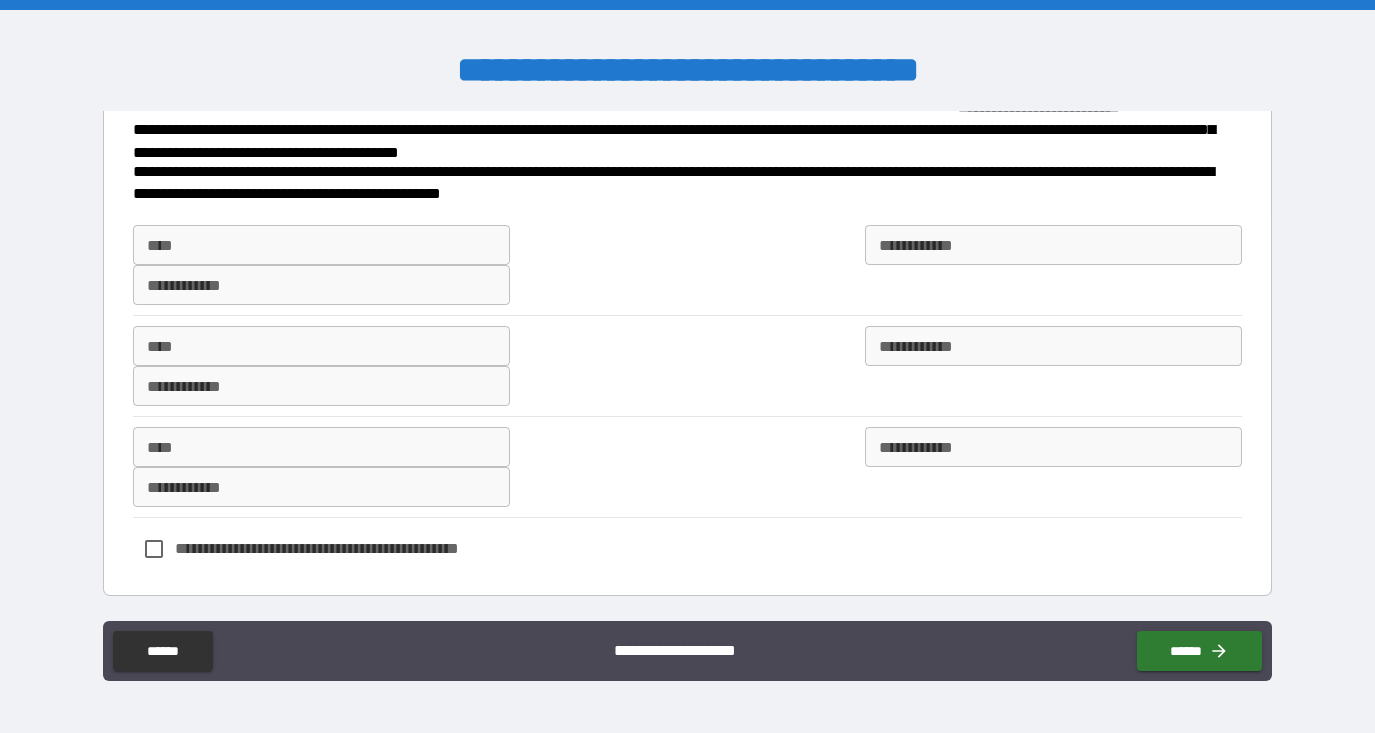 scroll, scrollTop: 247, scrollLeft: 0, axis: vertical 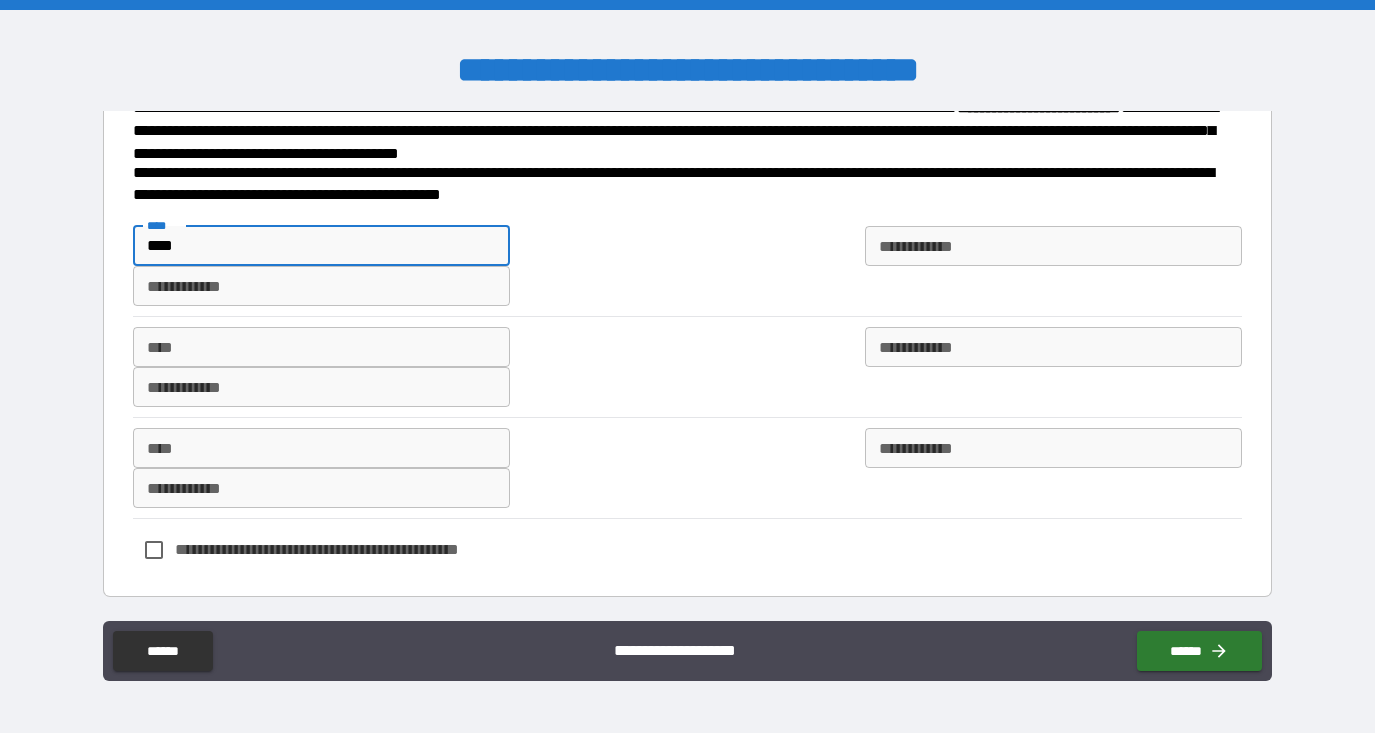type on "**********" 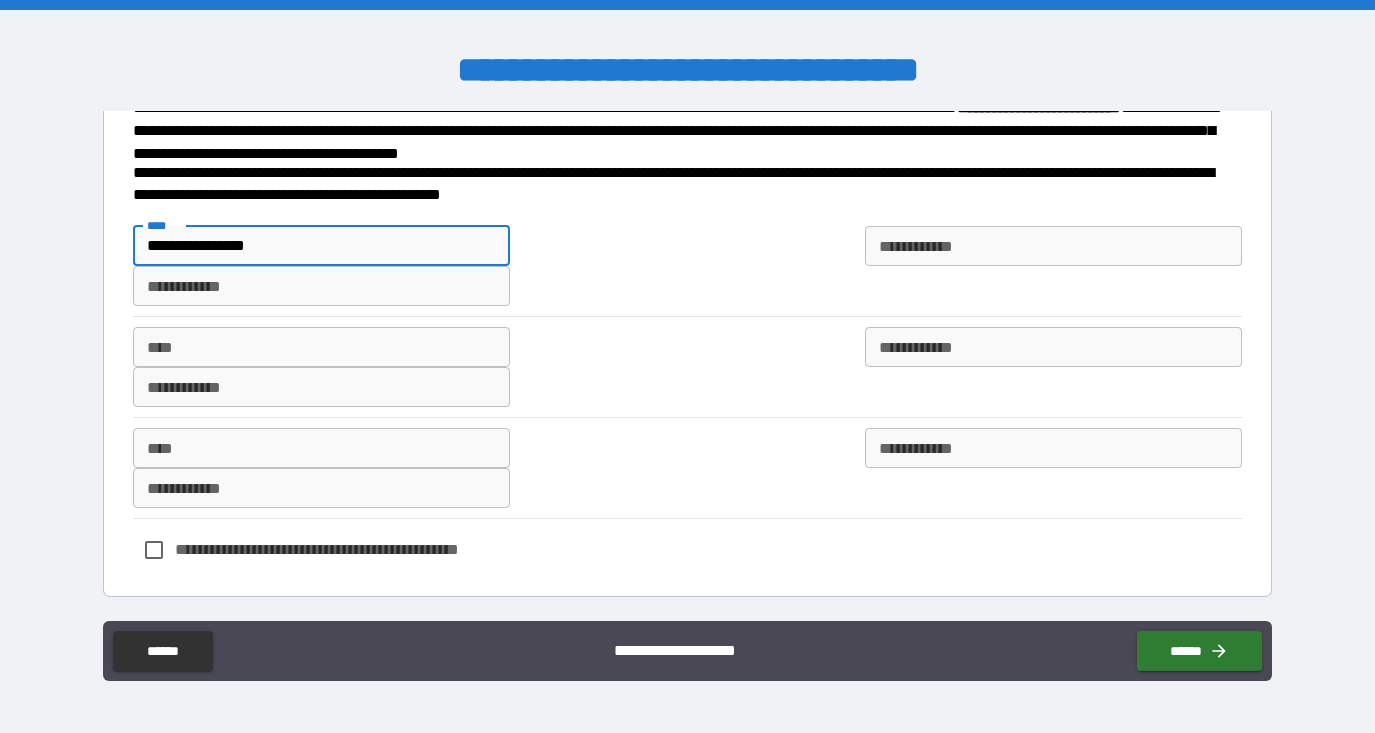 click on "**********" at bounding box center (1053, 246) 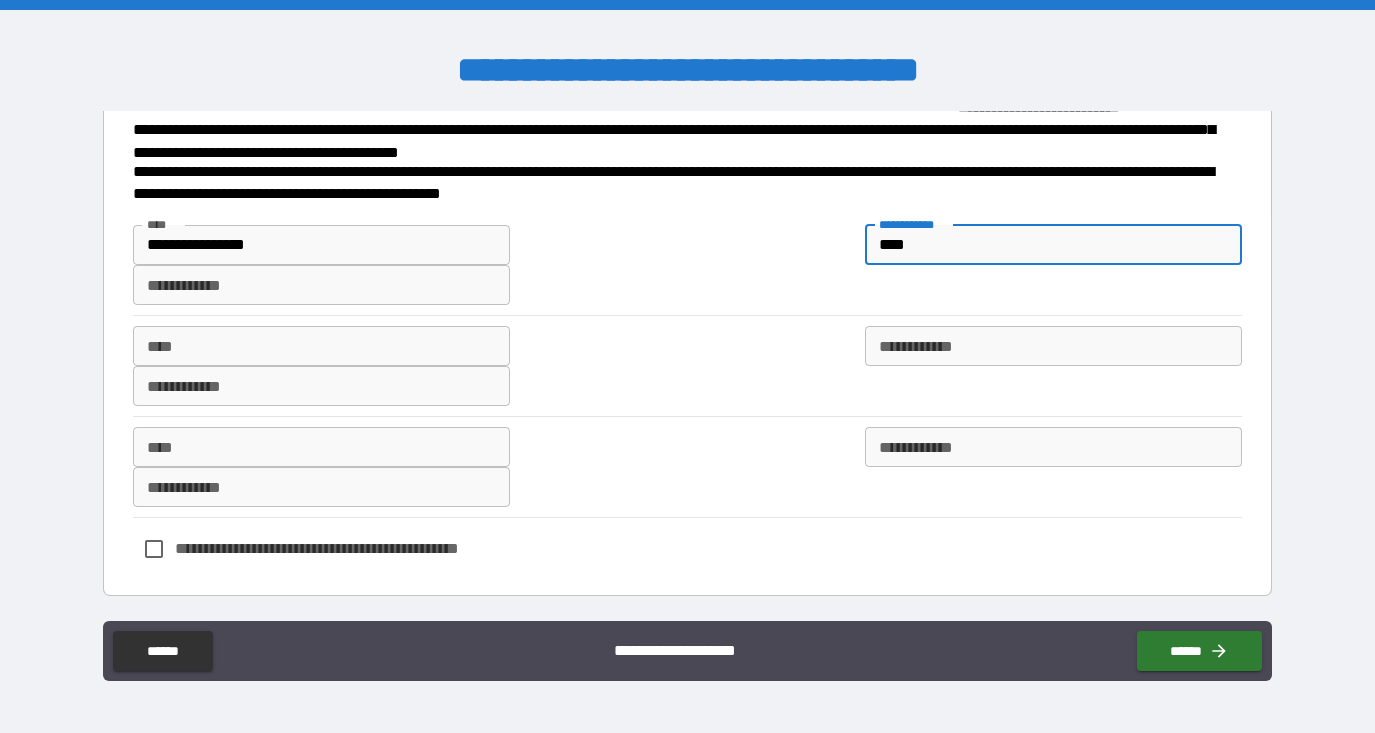 scroll, scrollTop: 247, scrollLeft: 0, axis: vertical 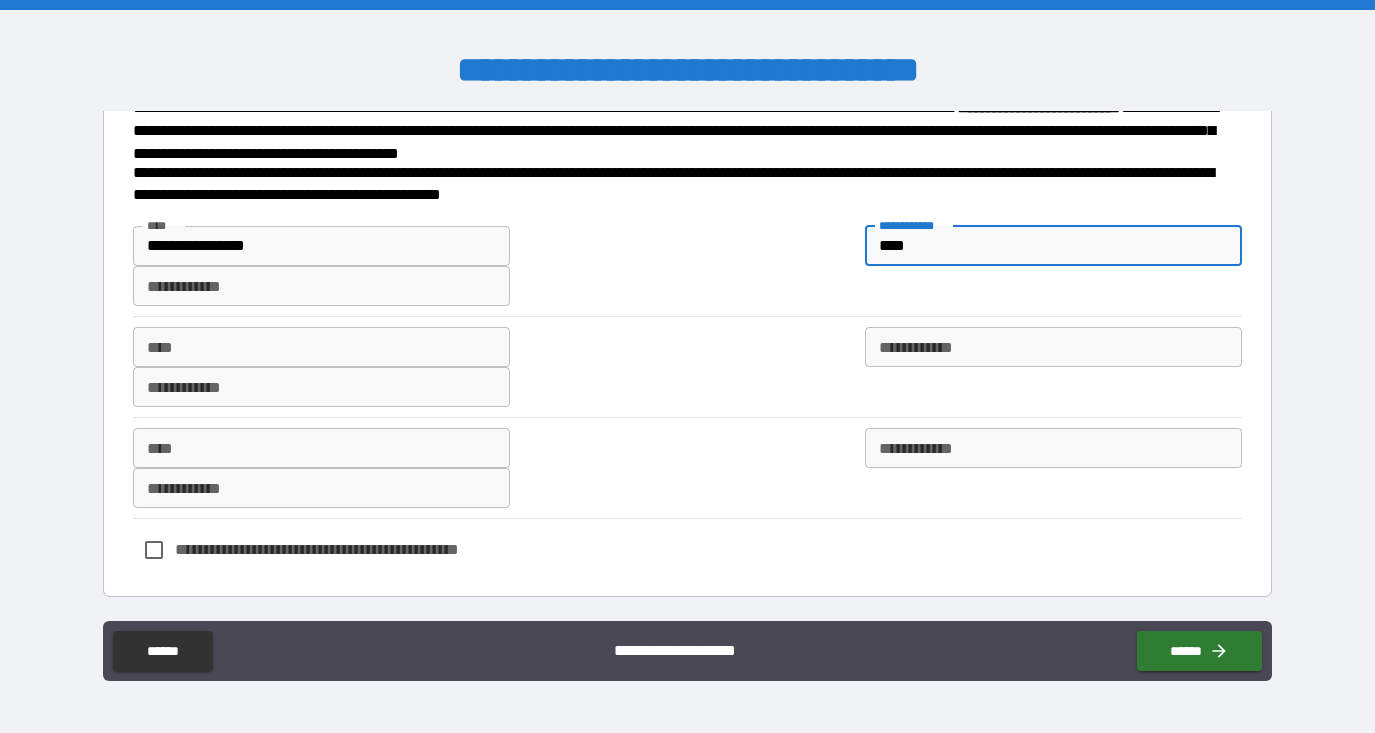 type on "****" 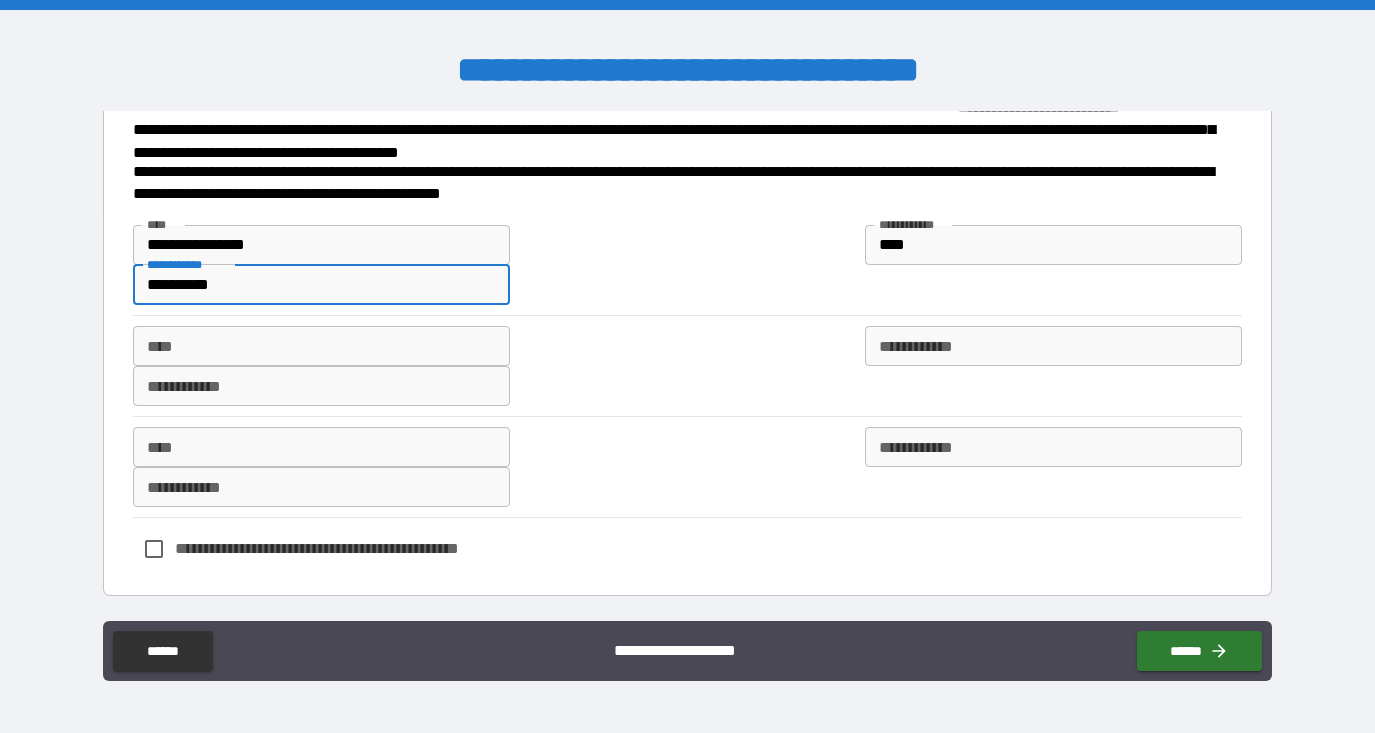 scroll, scrollTop: 247, scrollLeft: 0, axis: vertical 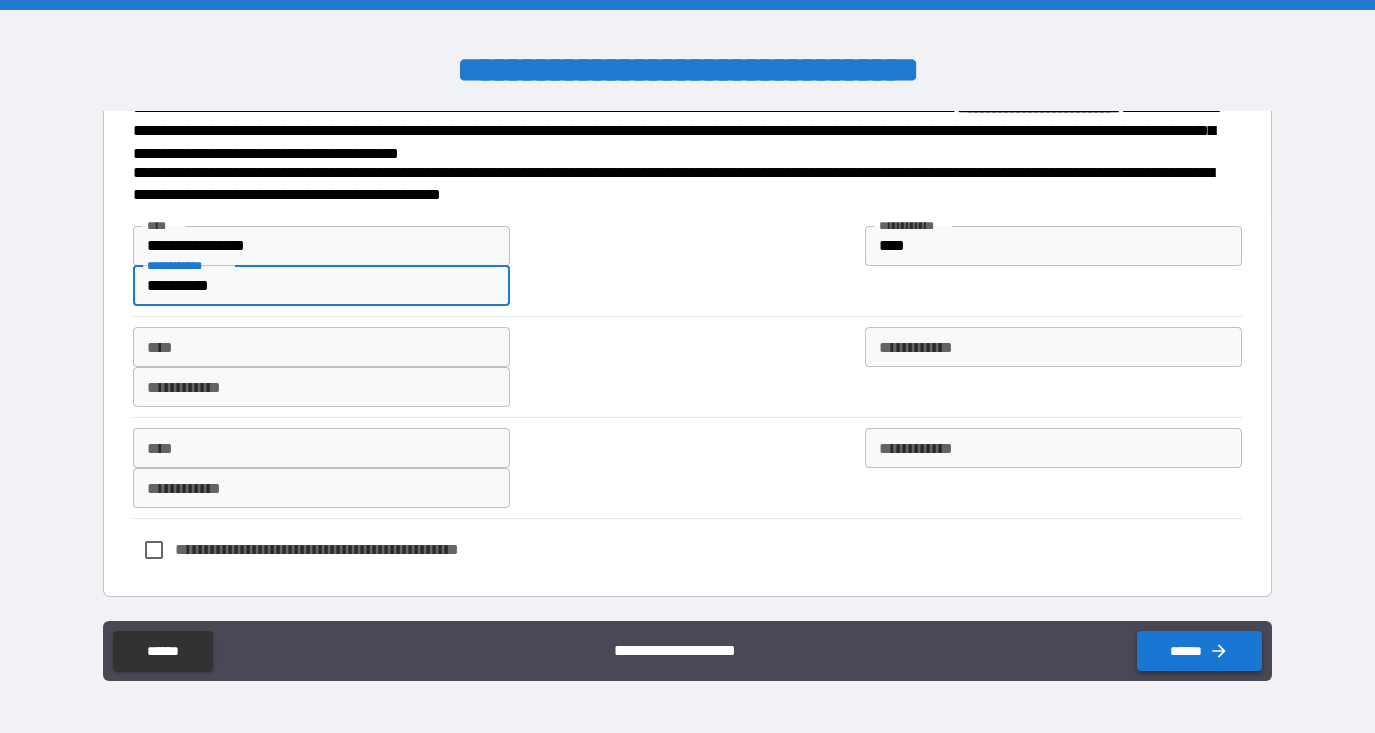 type on "**********" 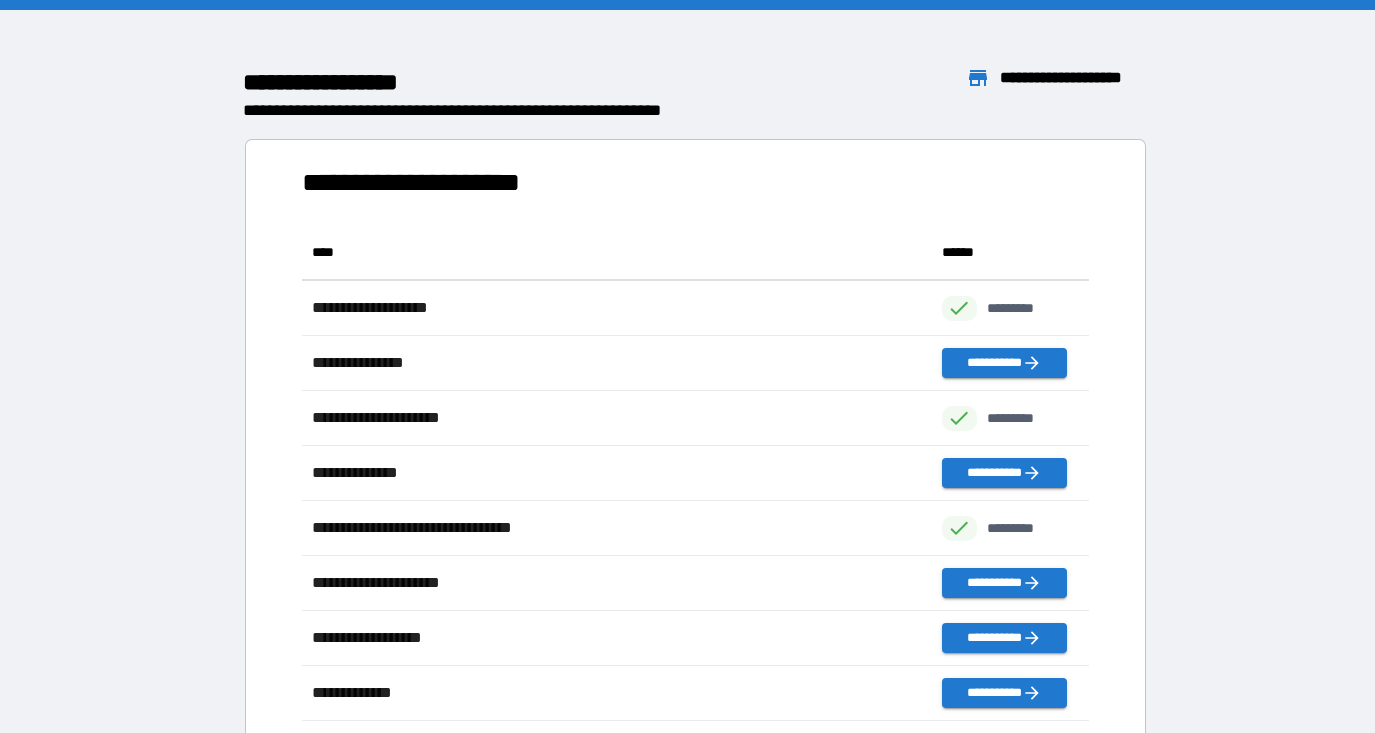 scroll, scrollTop: 1, scrollLeft: 1, axis: both 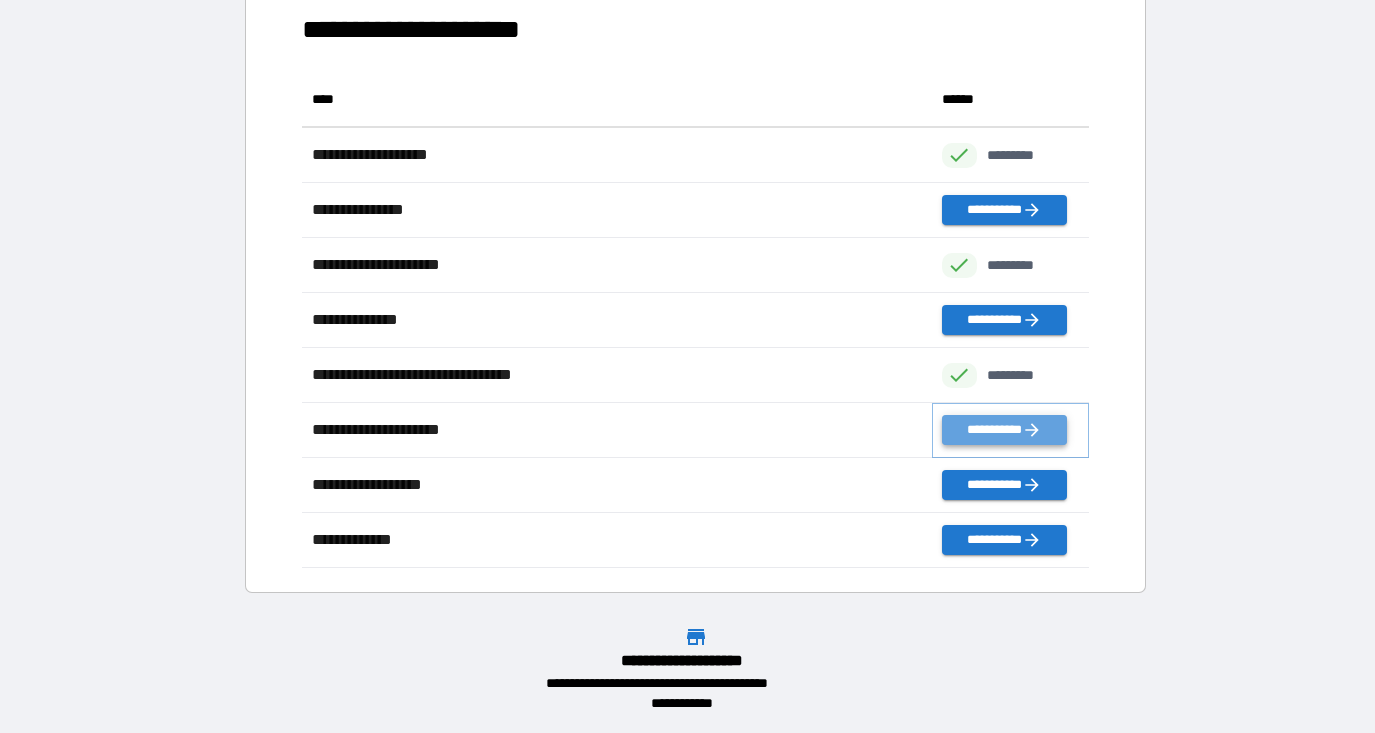 click on "**********" at bounding box center [1004, 430] 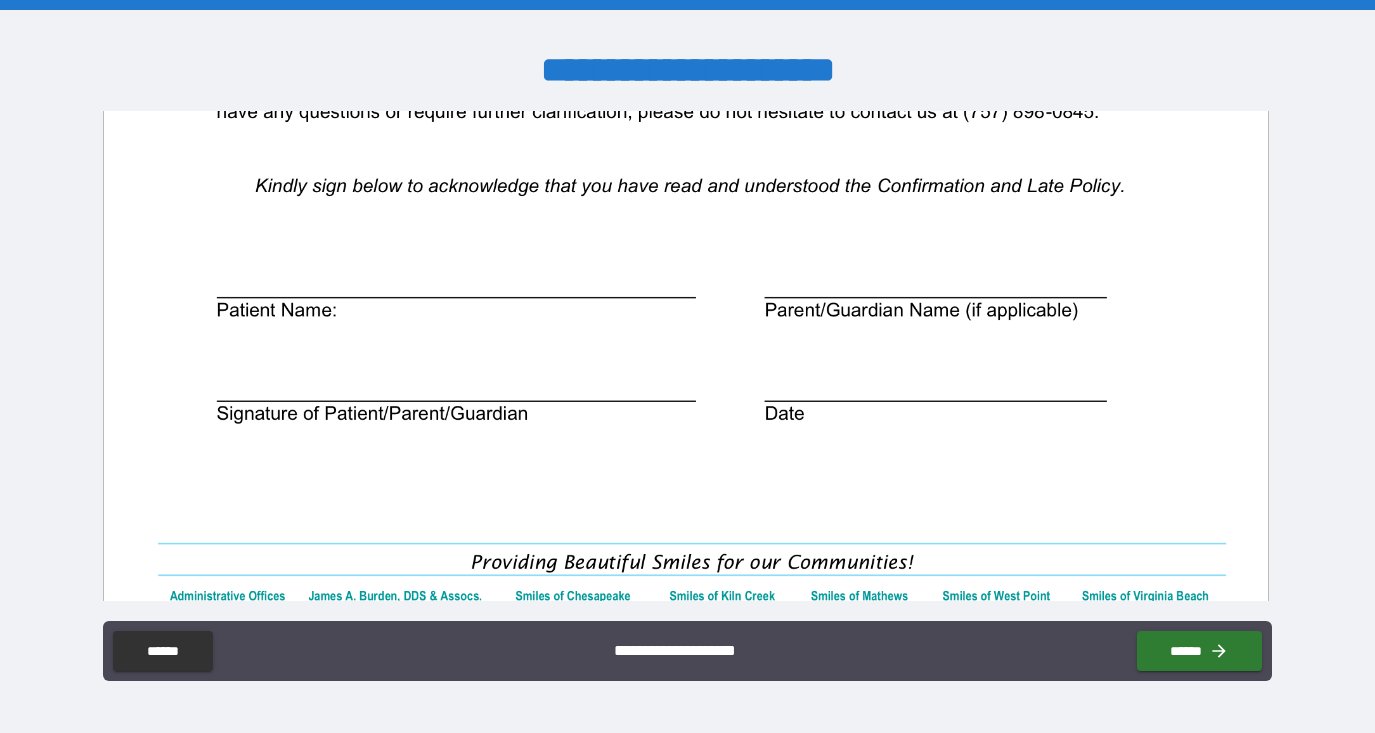 scroll, scrollTop: 920, scrollLeft: 0, axis: vertical 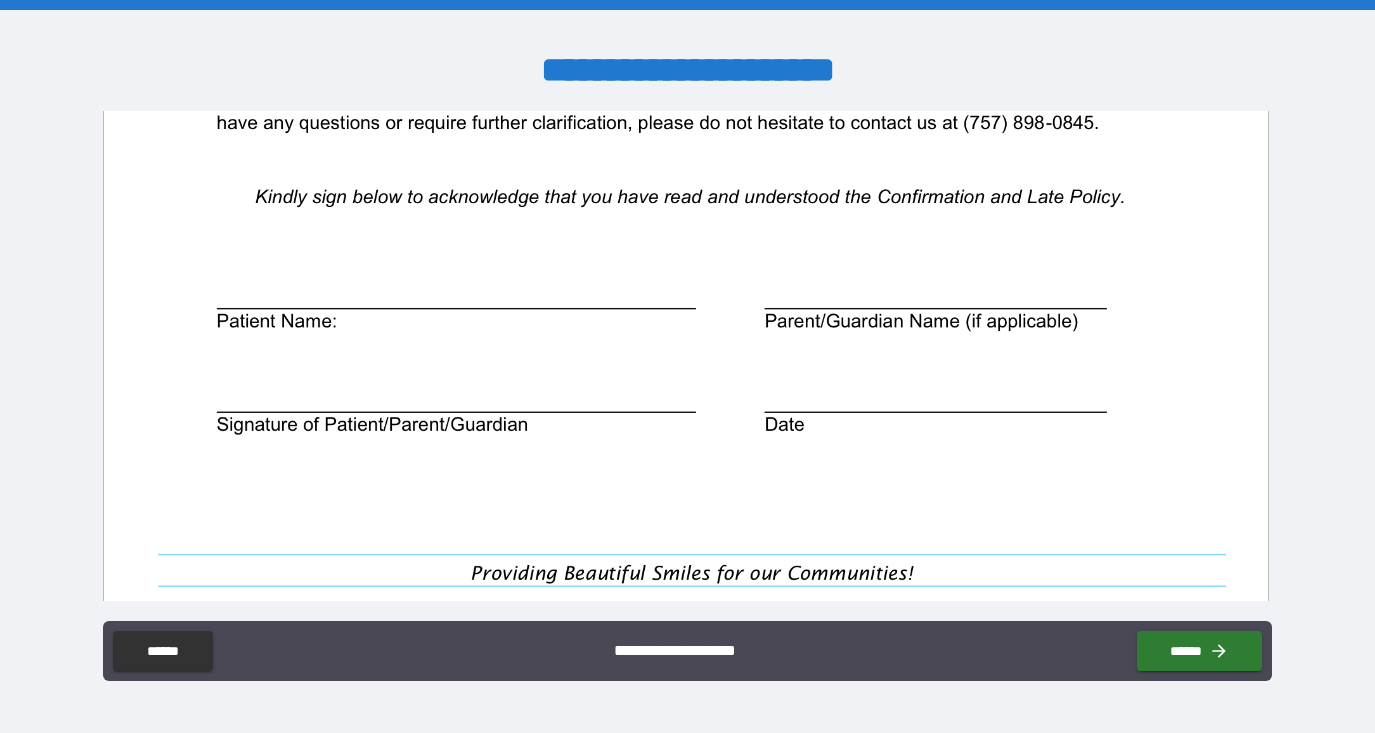 click at bounding box center [686, -25] 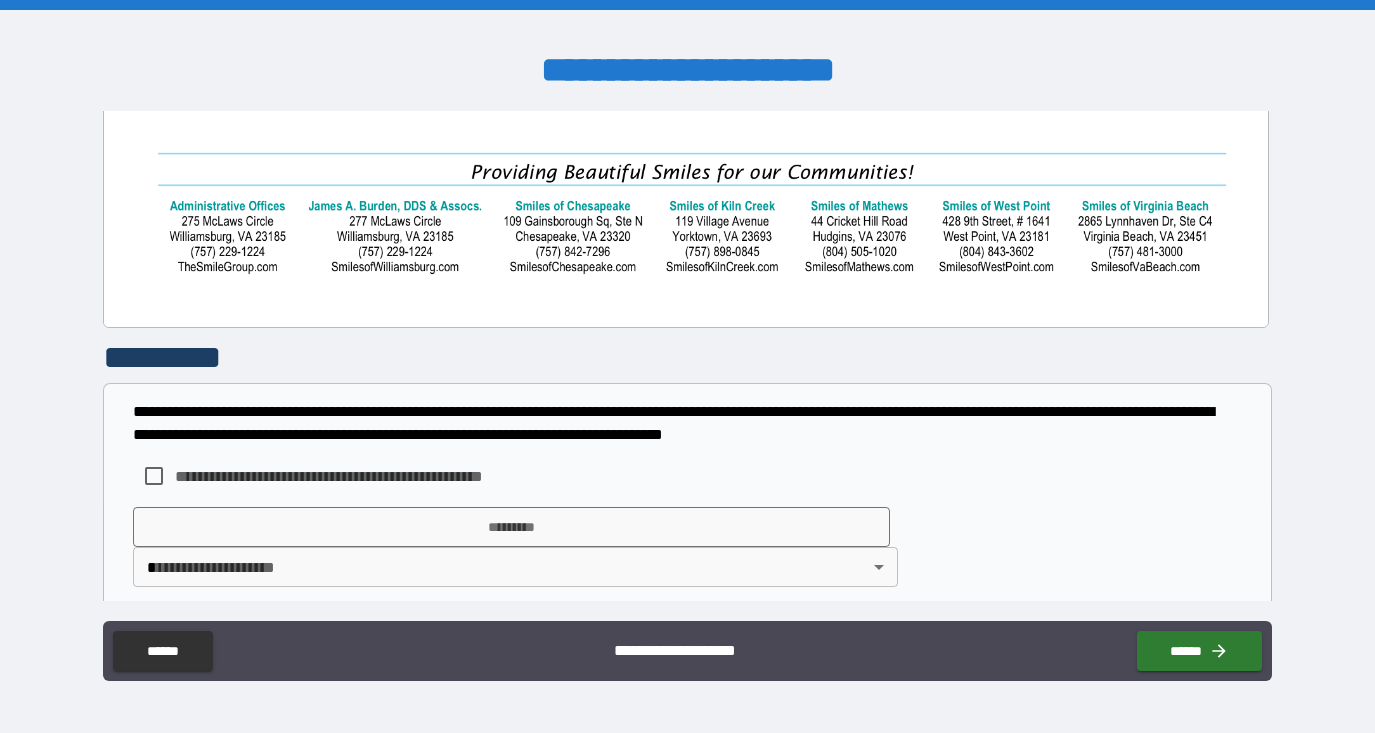 scroll, scrollTop: 1318, scrollLeft: 0, axis: vertical 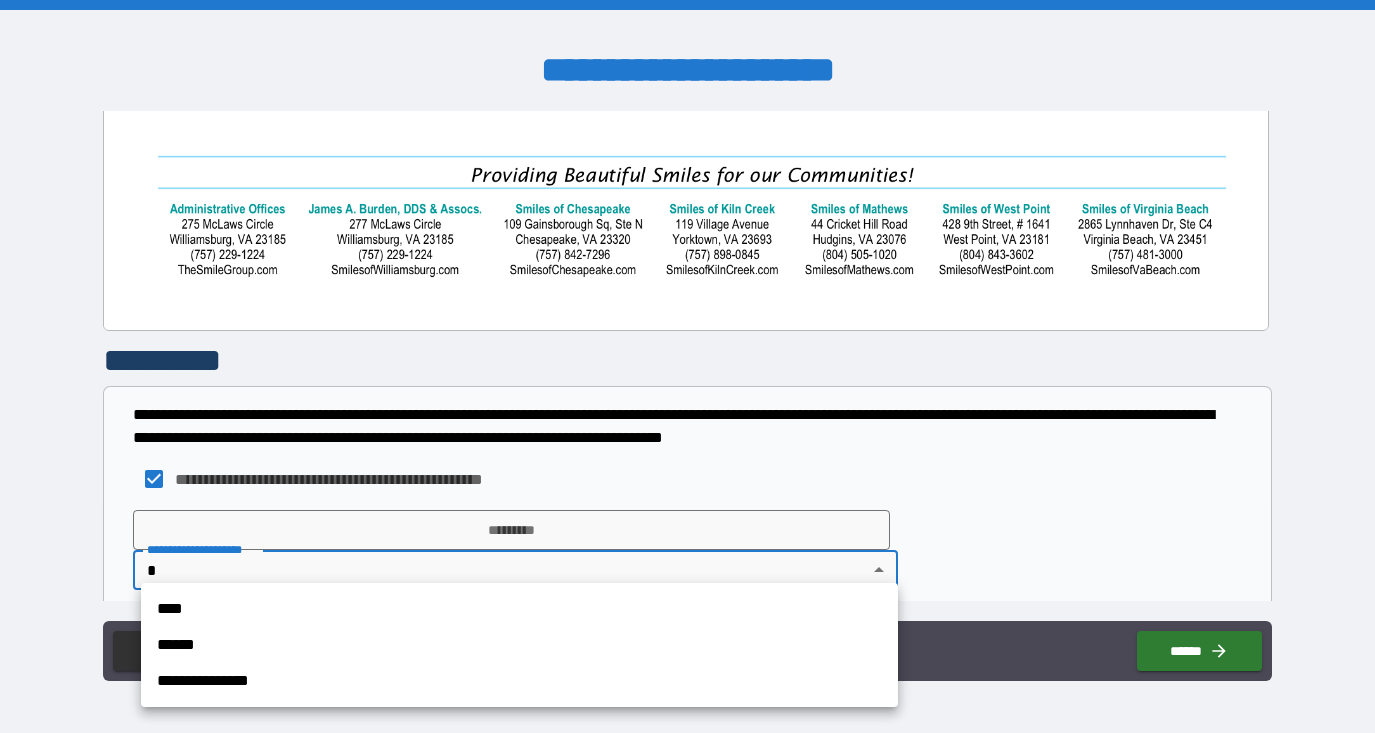 click on "**********" at bounding box center (687, 366) 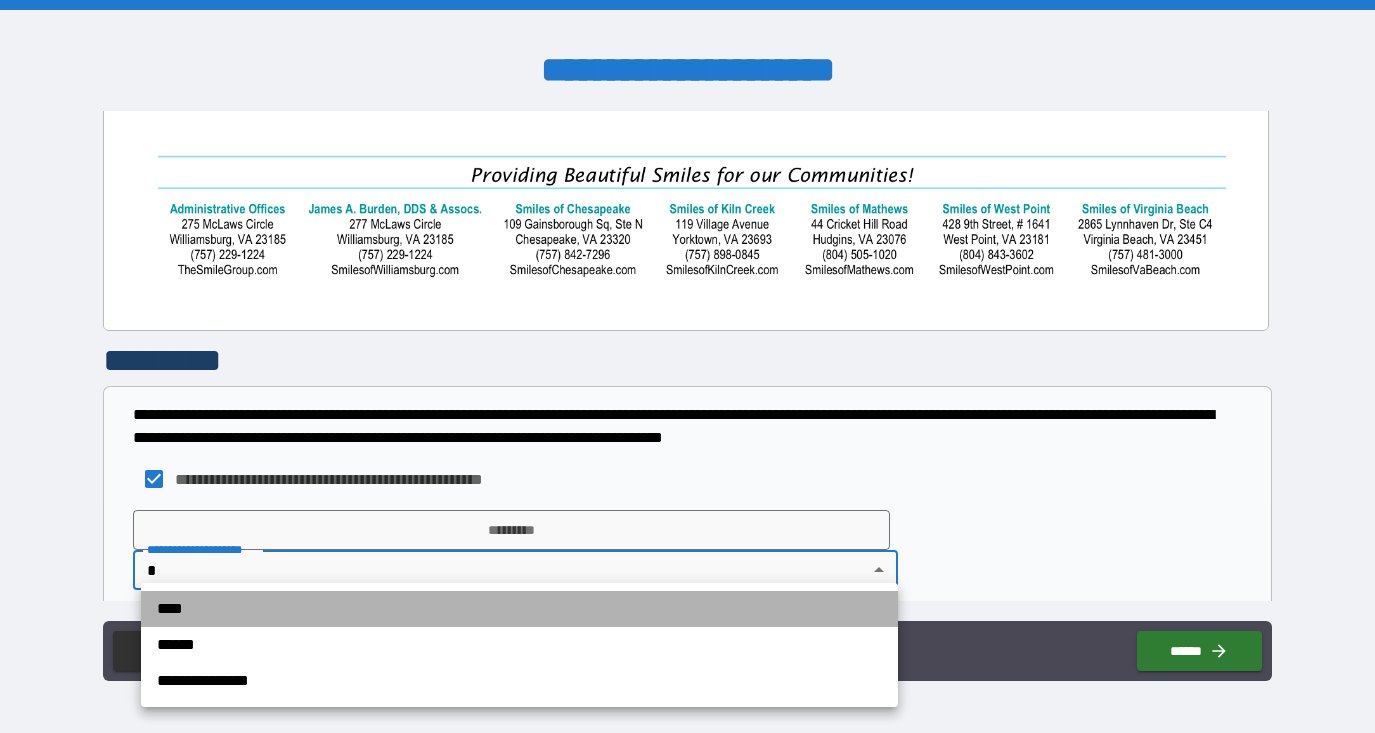 click on "****" at bounding box center (519, 609) 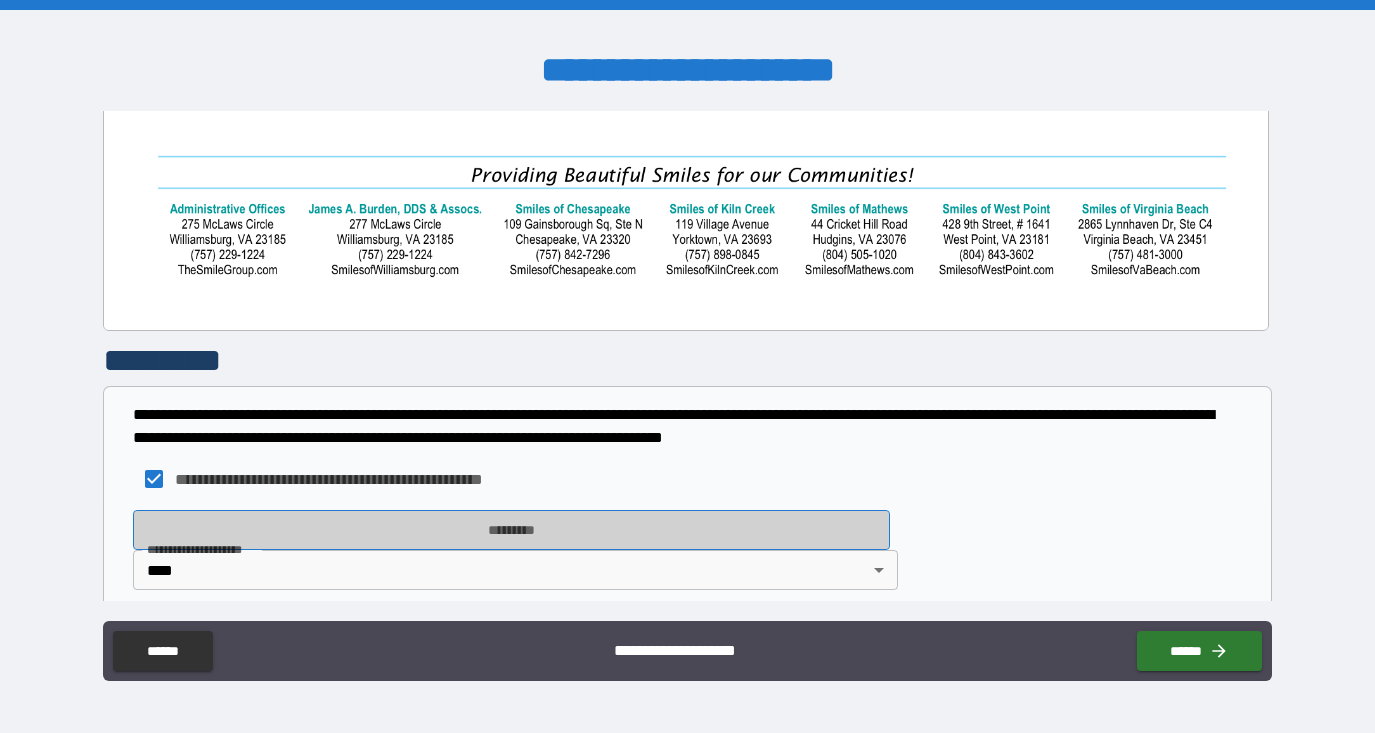 click on "*********" at bounding box center [511, 530] 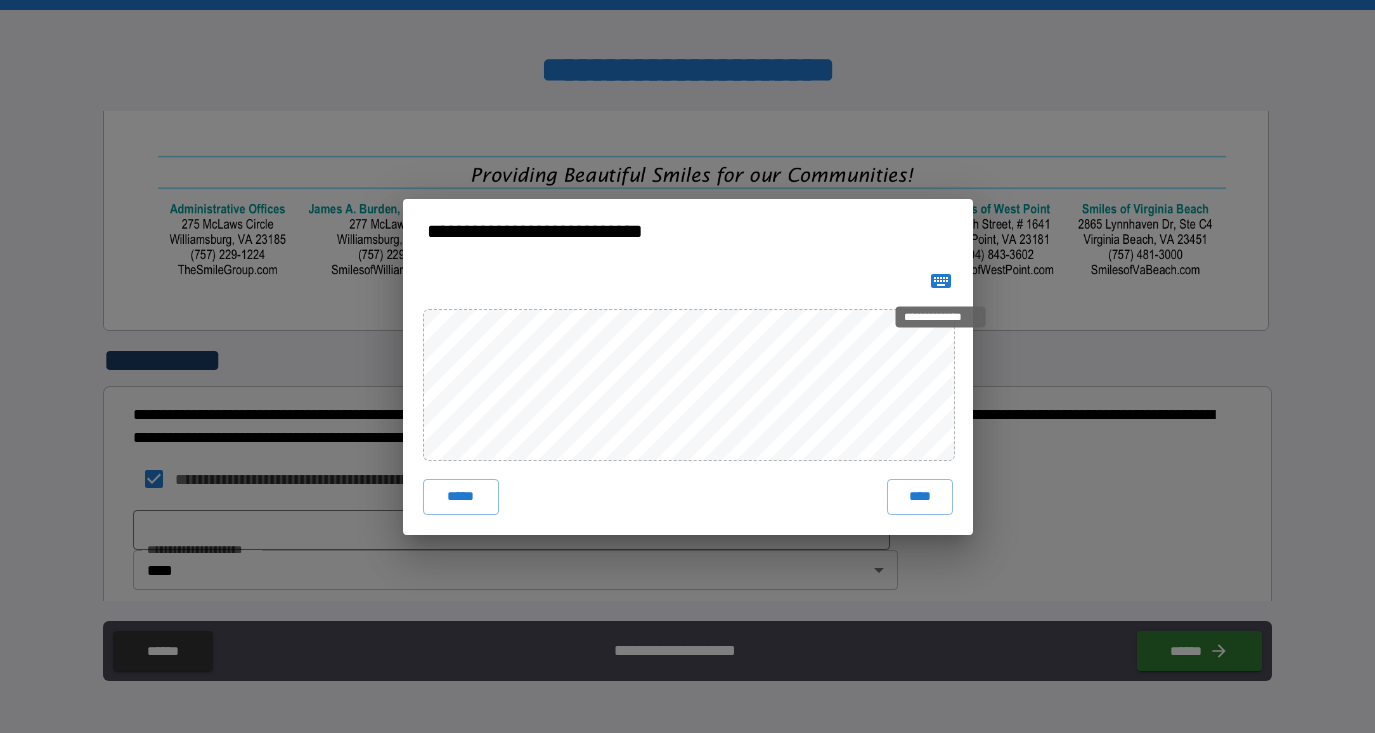 click 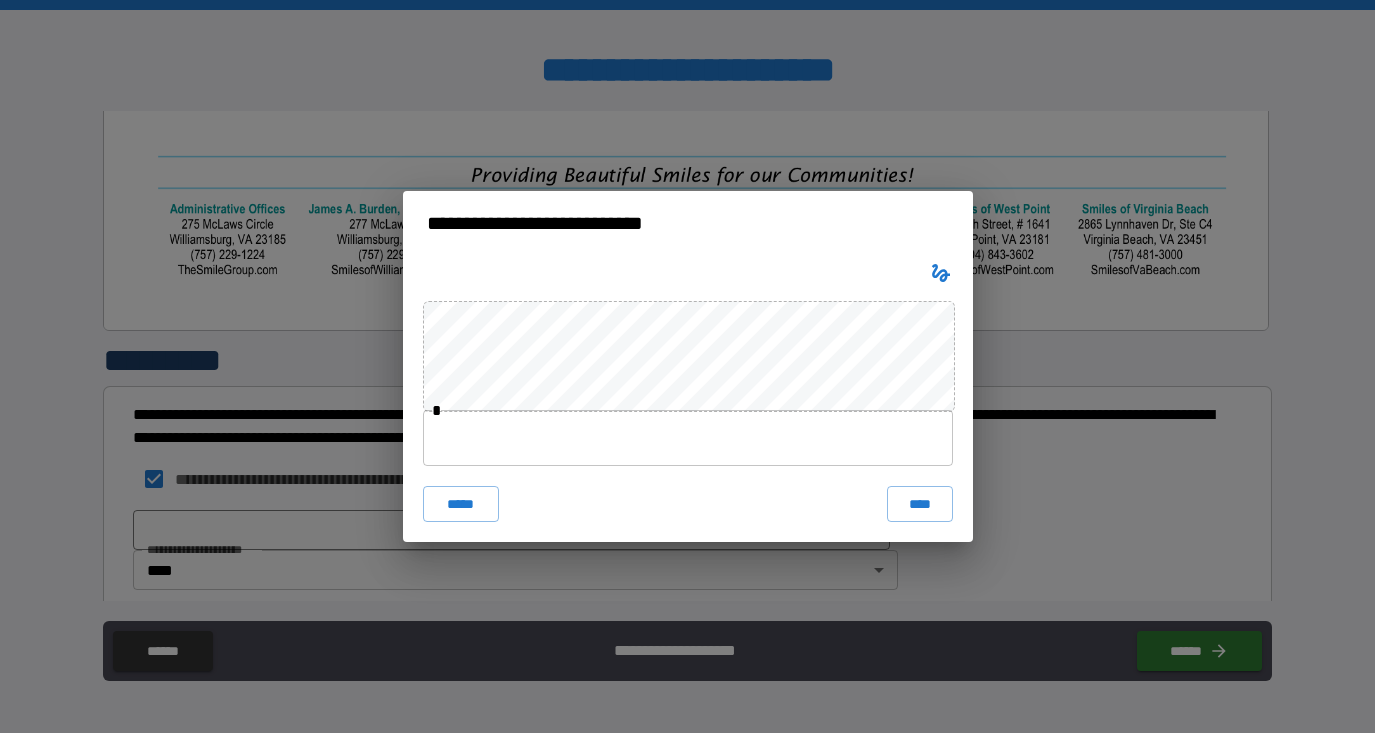 click at bounding box center [688, 438] 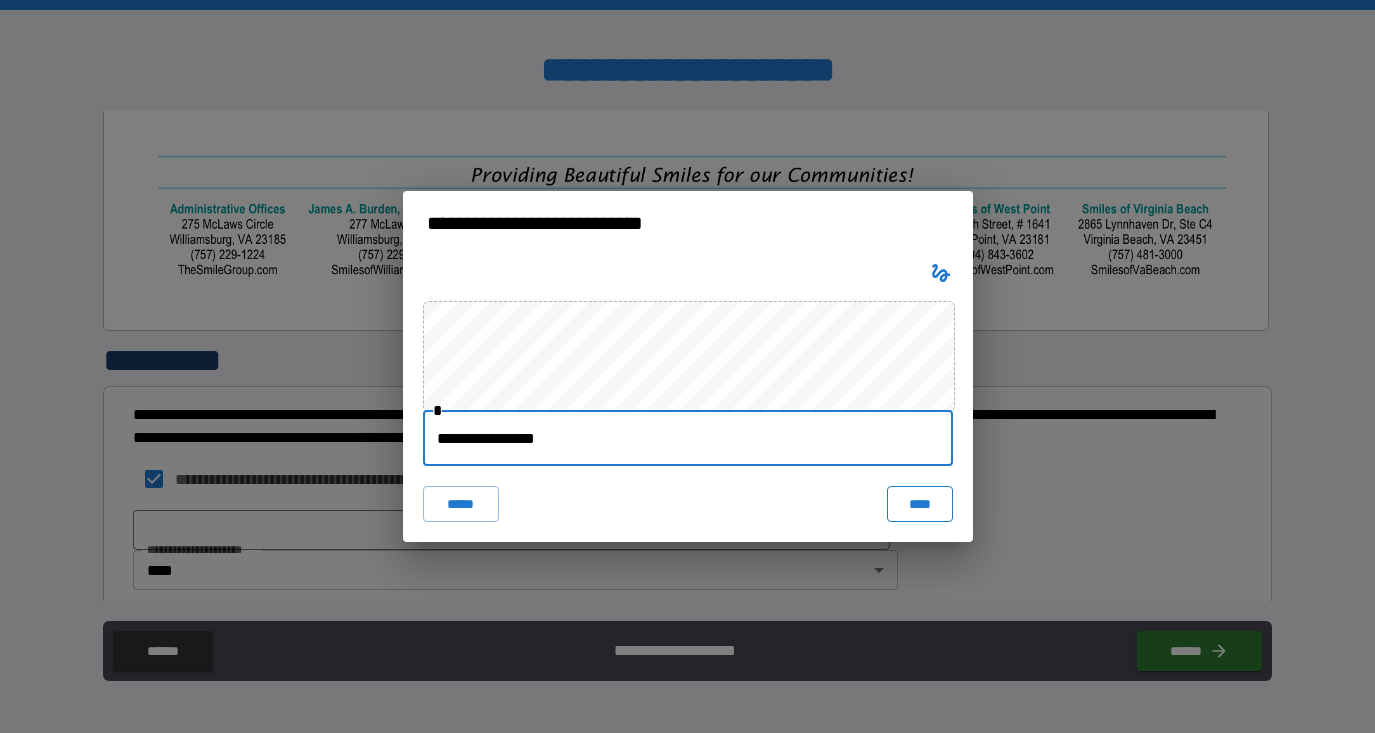 type on "**********" 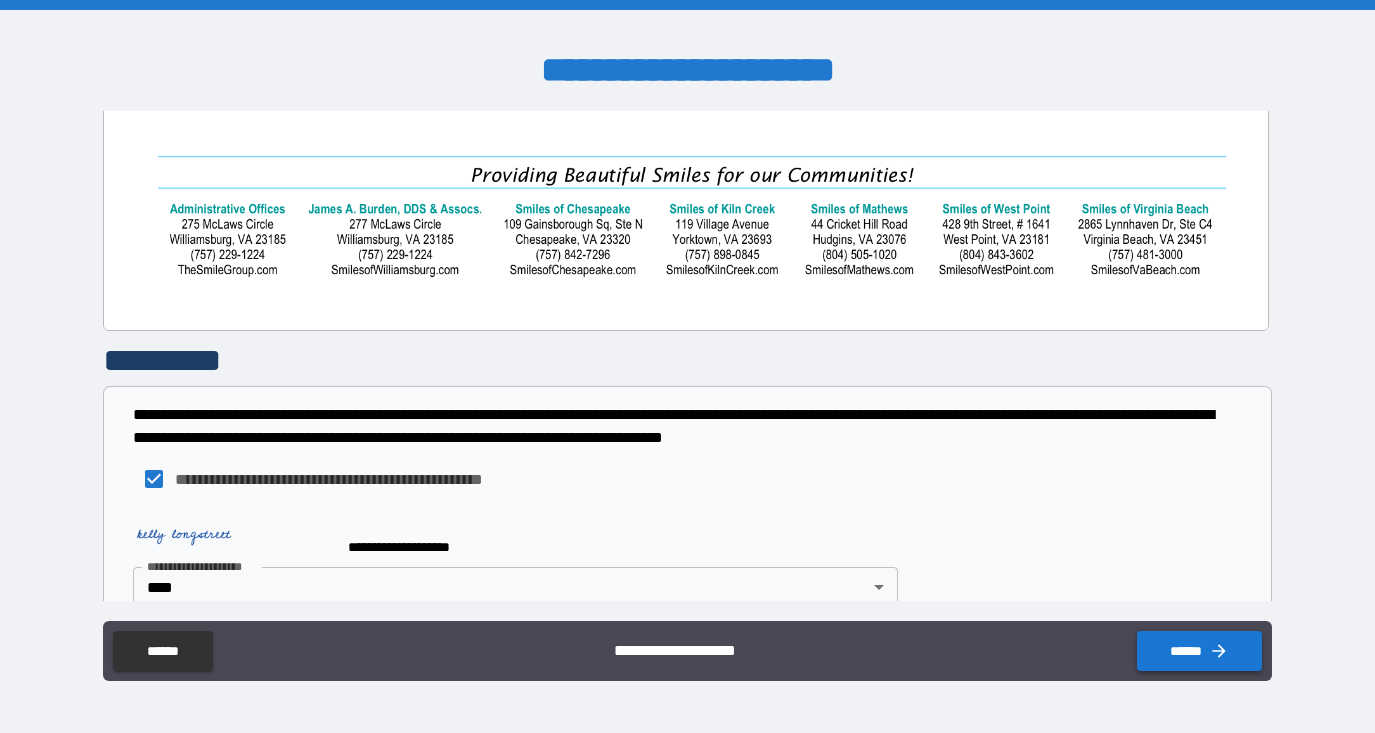 click 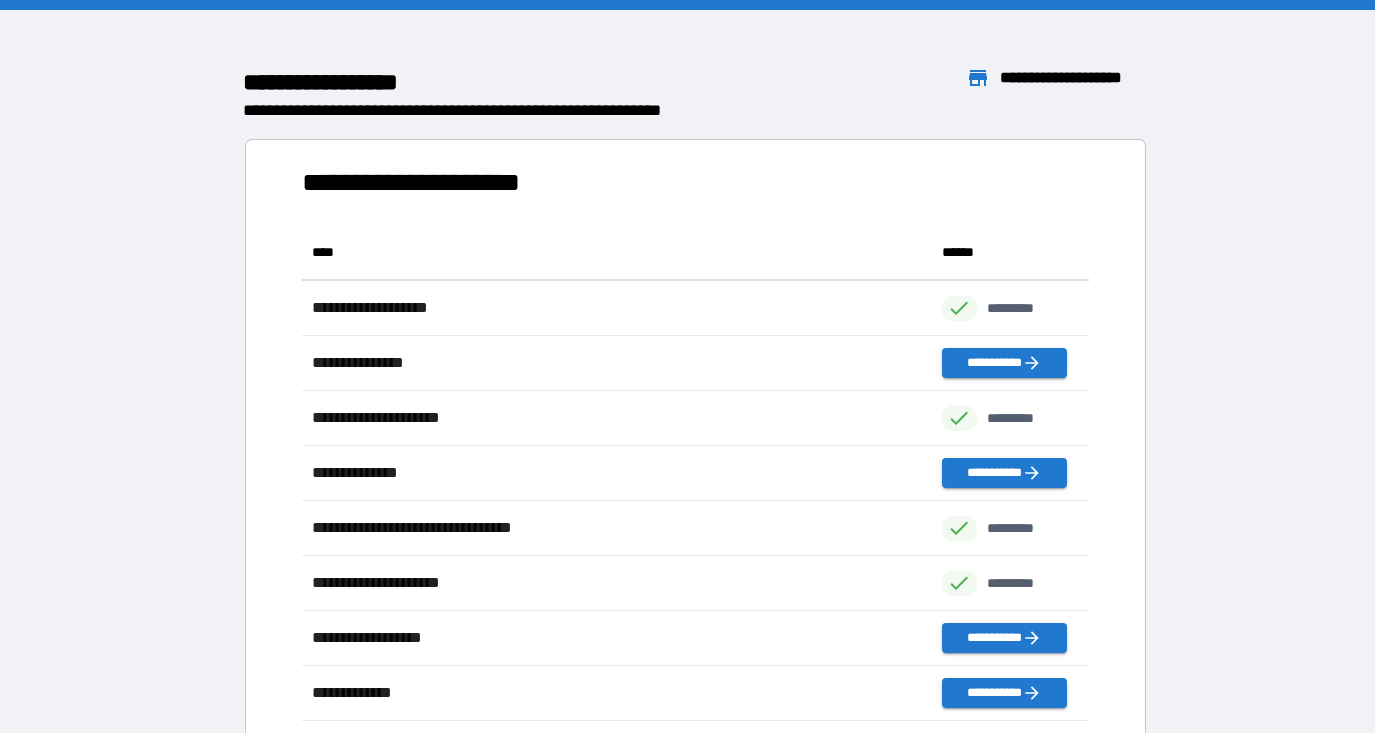 scroll, scrollTop: 496, scrollLeft: 786, axis: both 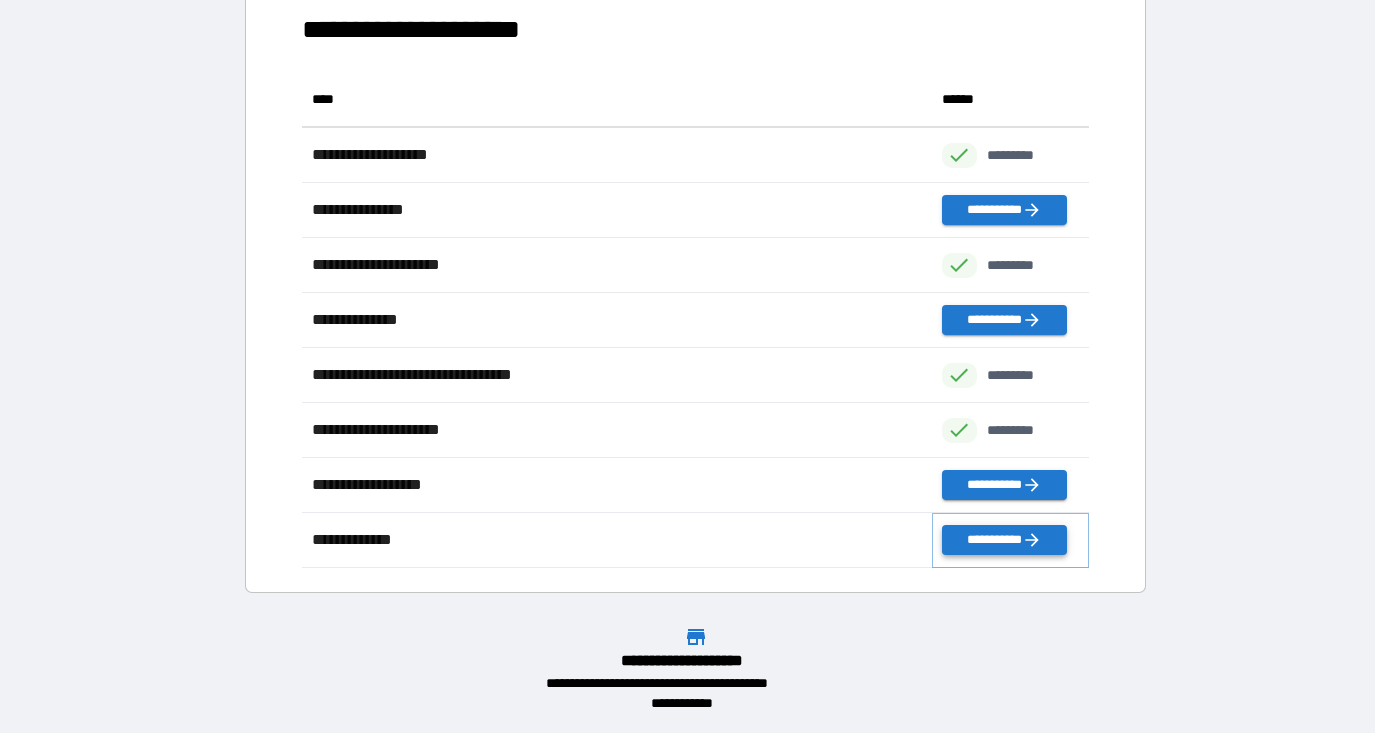 click on "**********" at bounding box center [1004, 540] 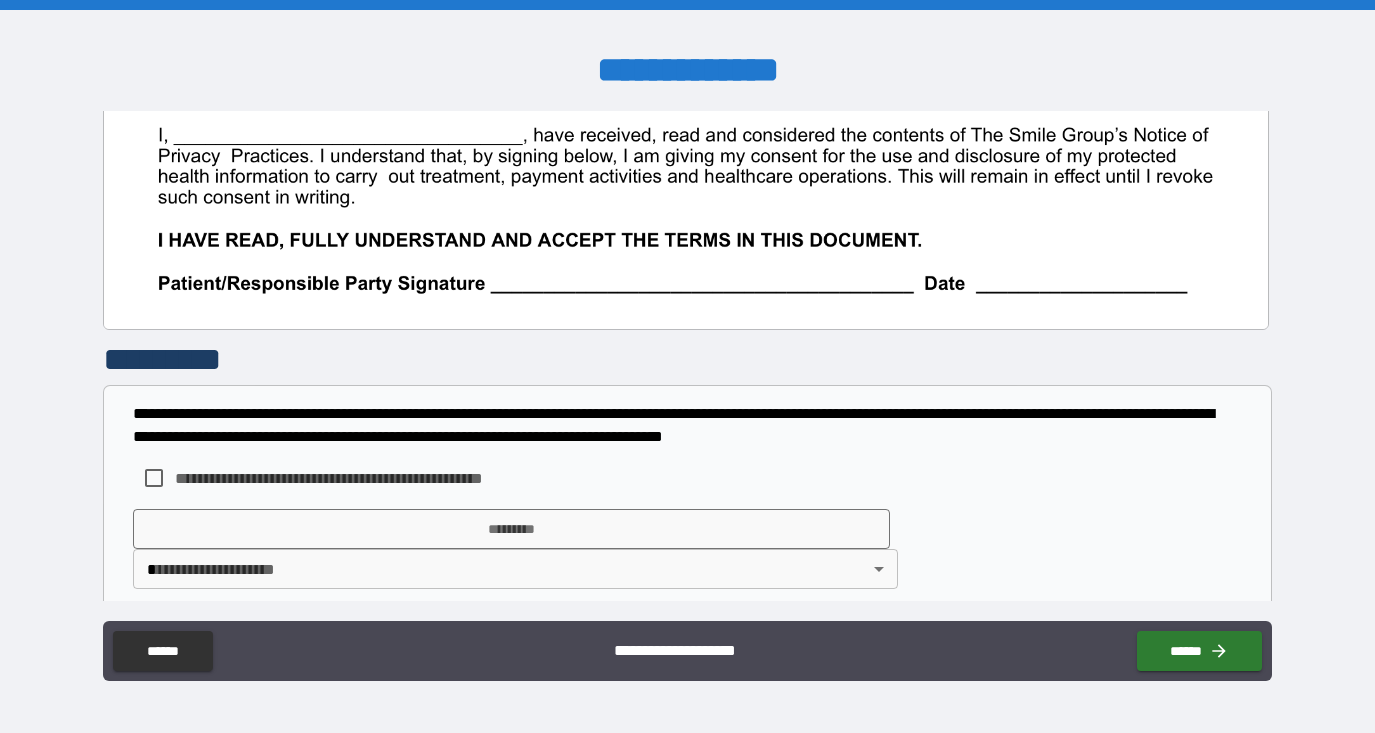scroll, scrollTop: 1318, scrollLeft: 0, axis: vertical 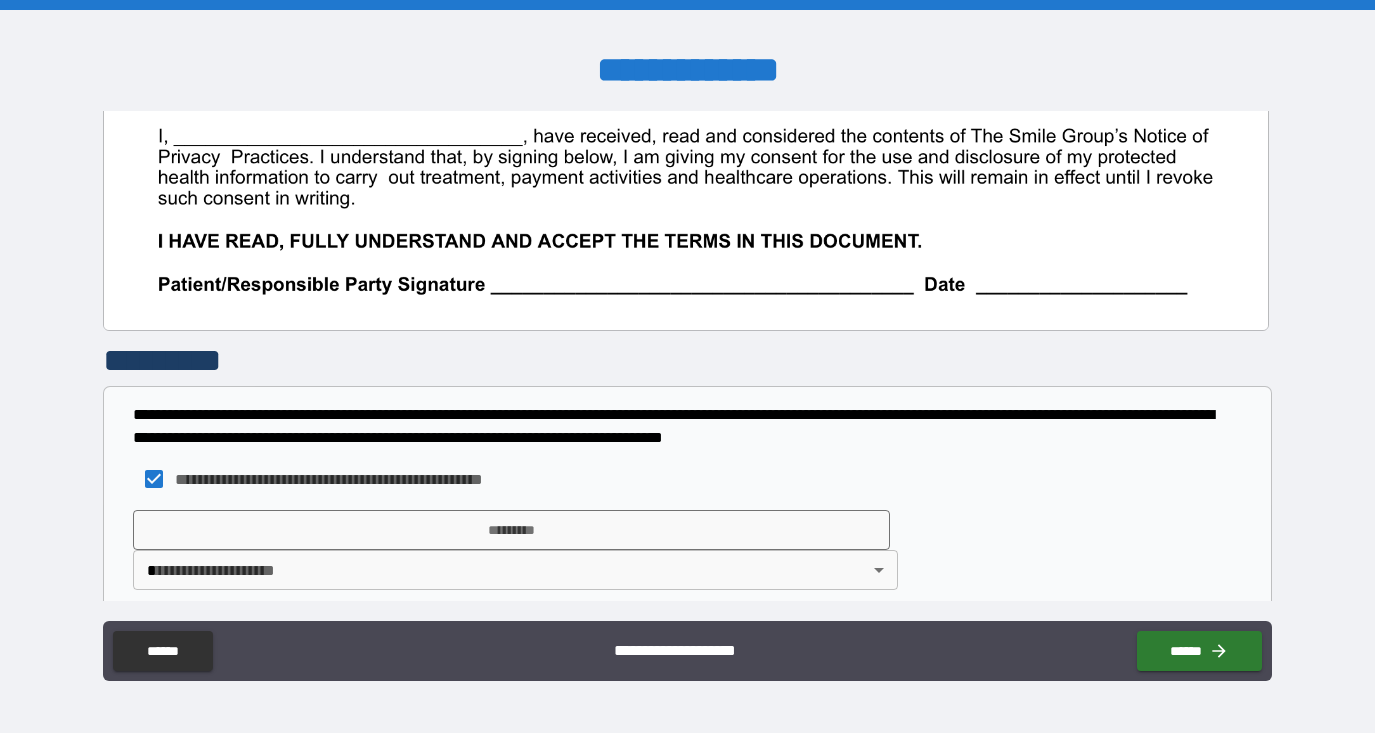 click on "**********" at bounding box center (687, 366) 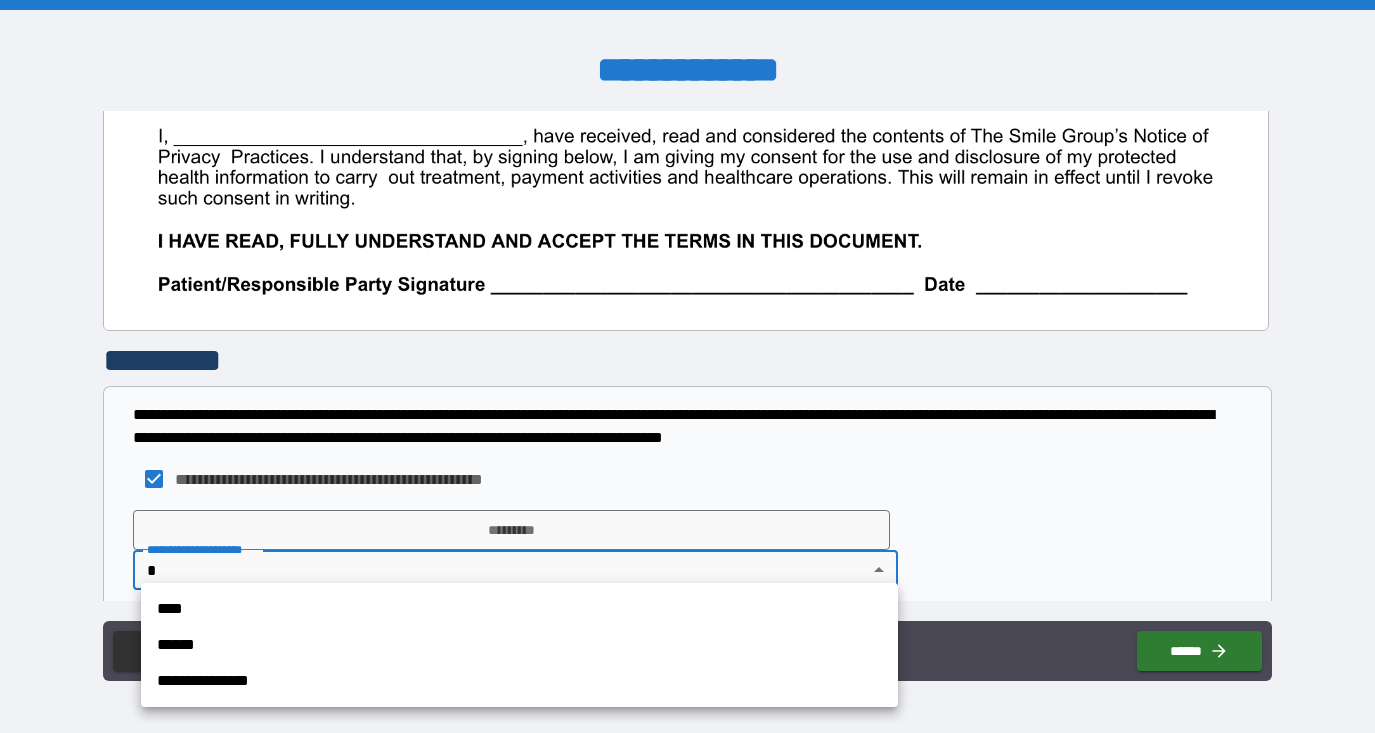 click on "****" at bounding box center [519, 609] 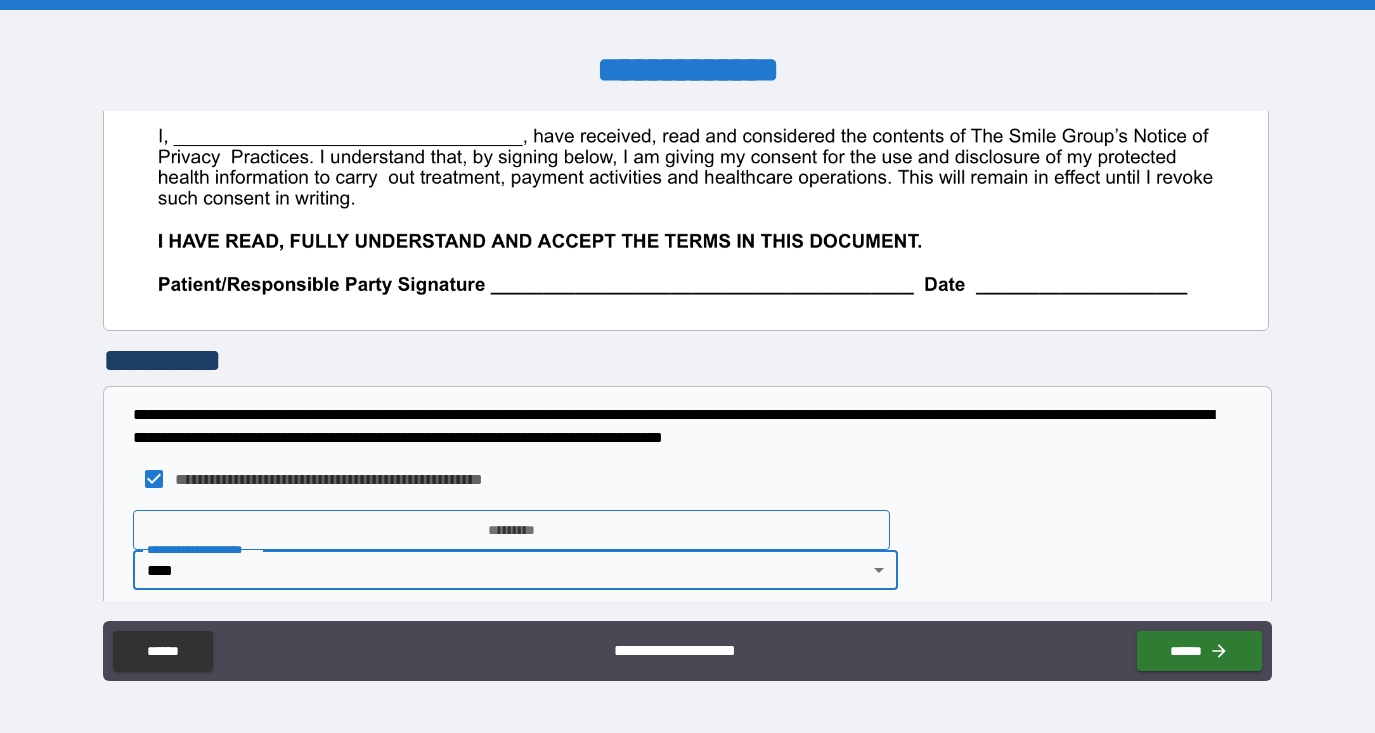 click on "*********" at bounding box center [511, 530] 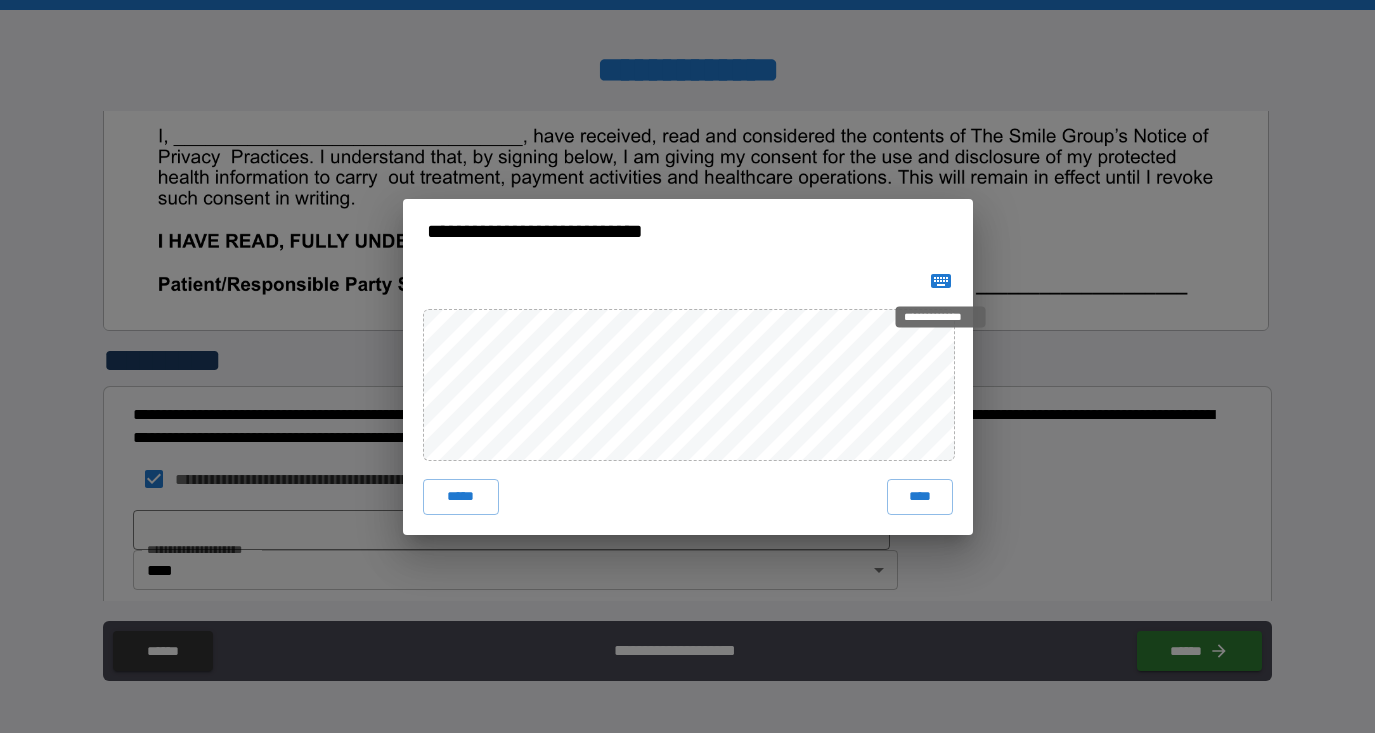 click 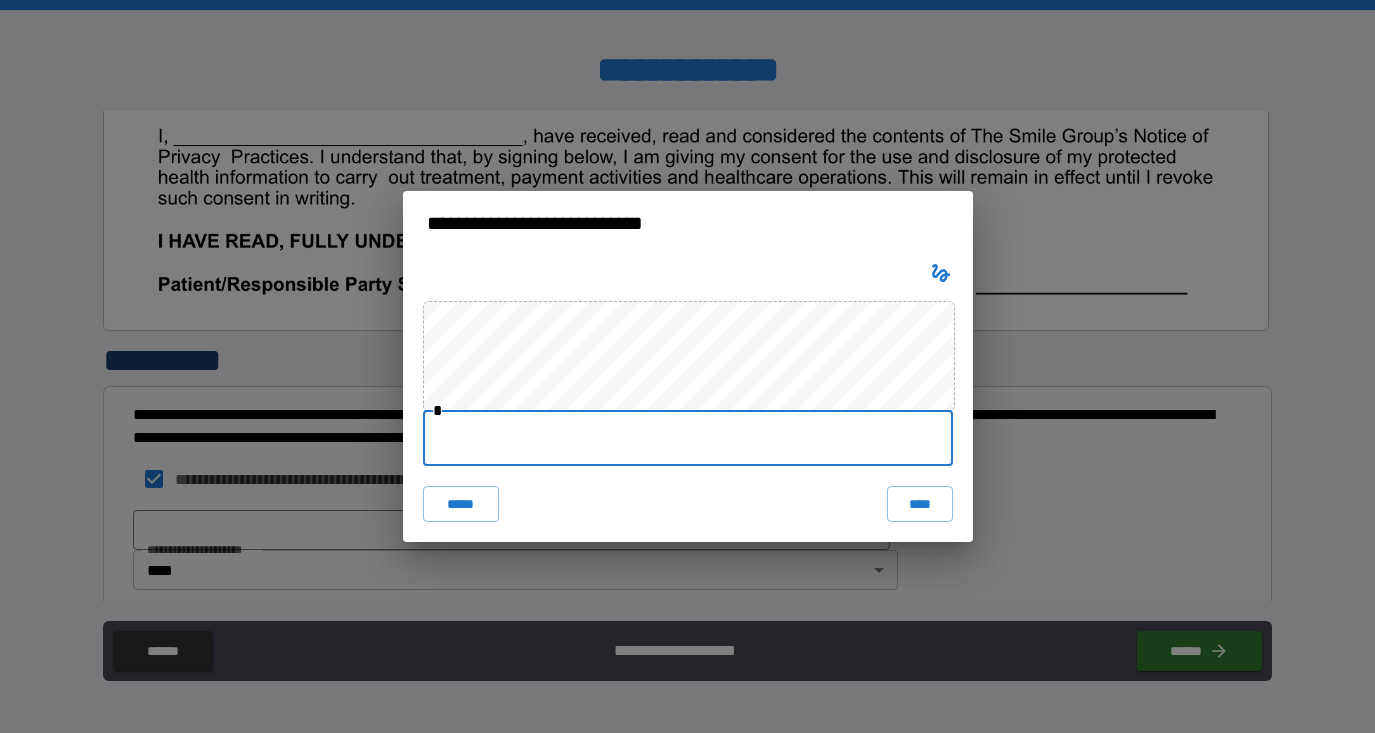 click at bounding box center (688, 438) 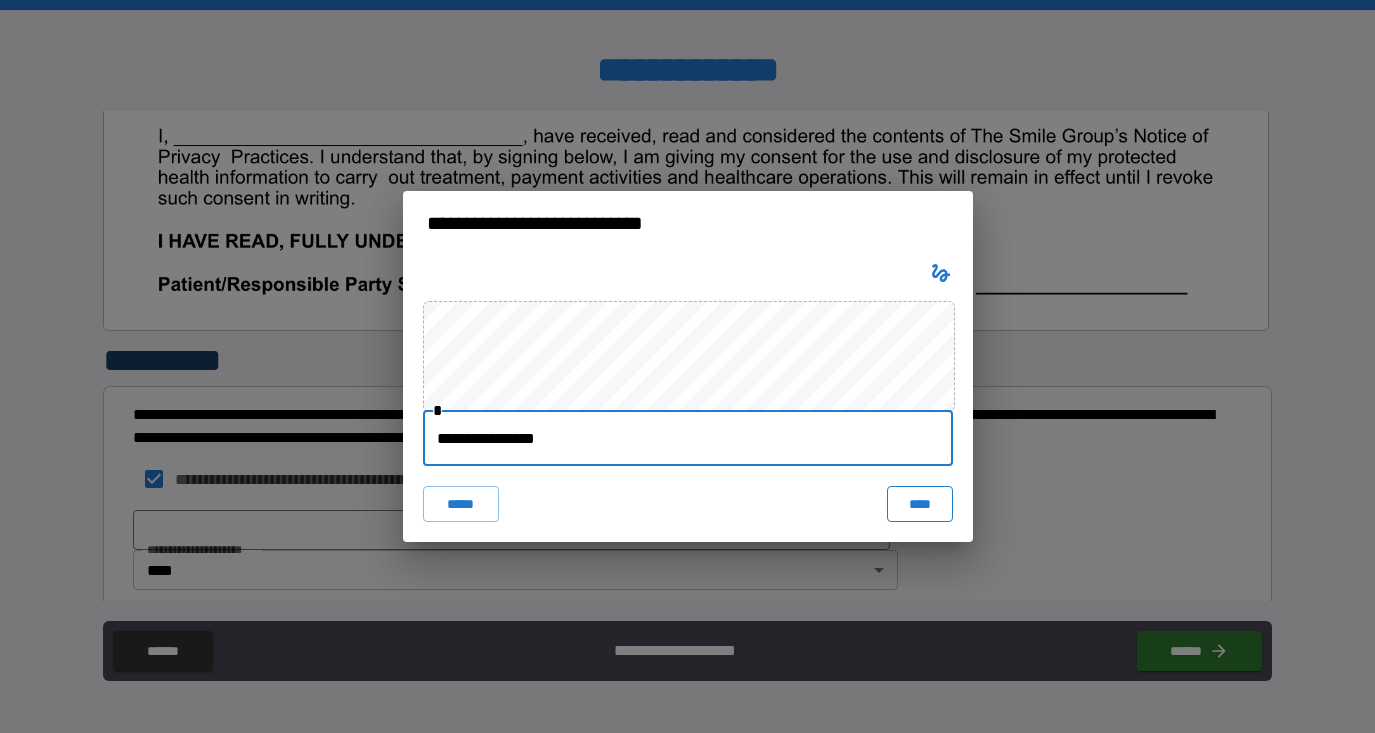 type on "**********" 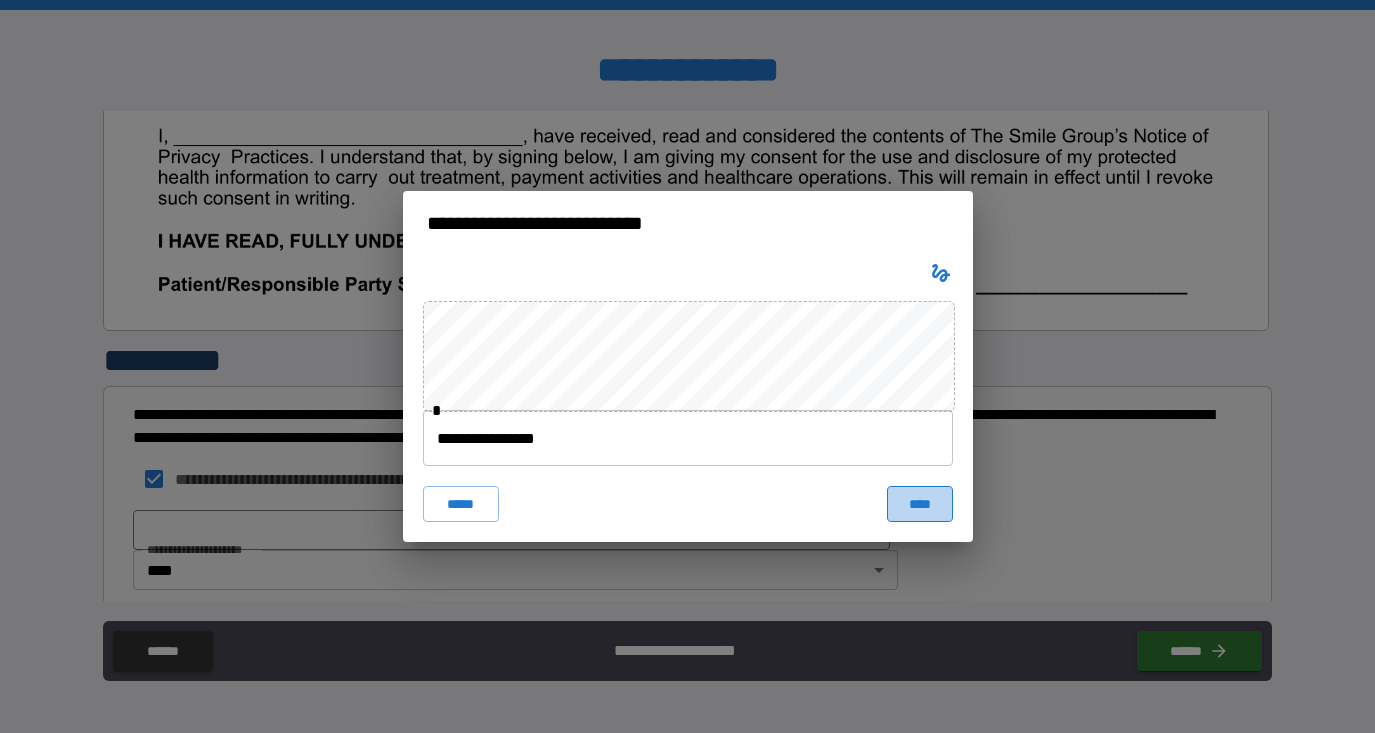 click on "****" at bounding box center [920, 504] 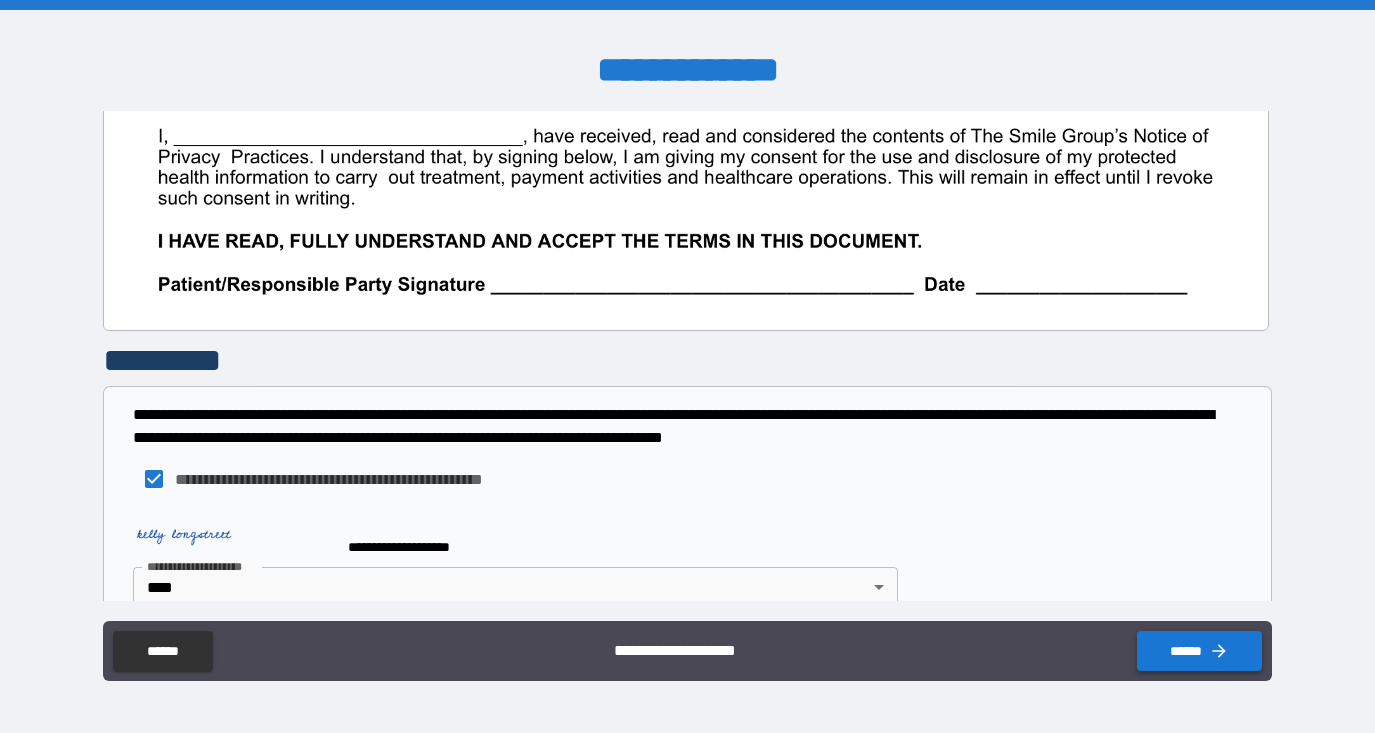 click on "******" at bounding box center (1199, 651) 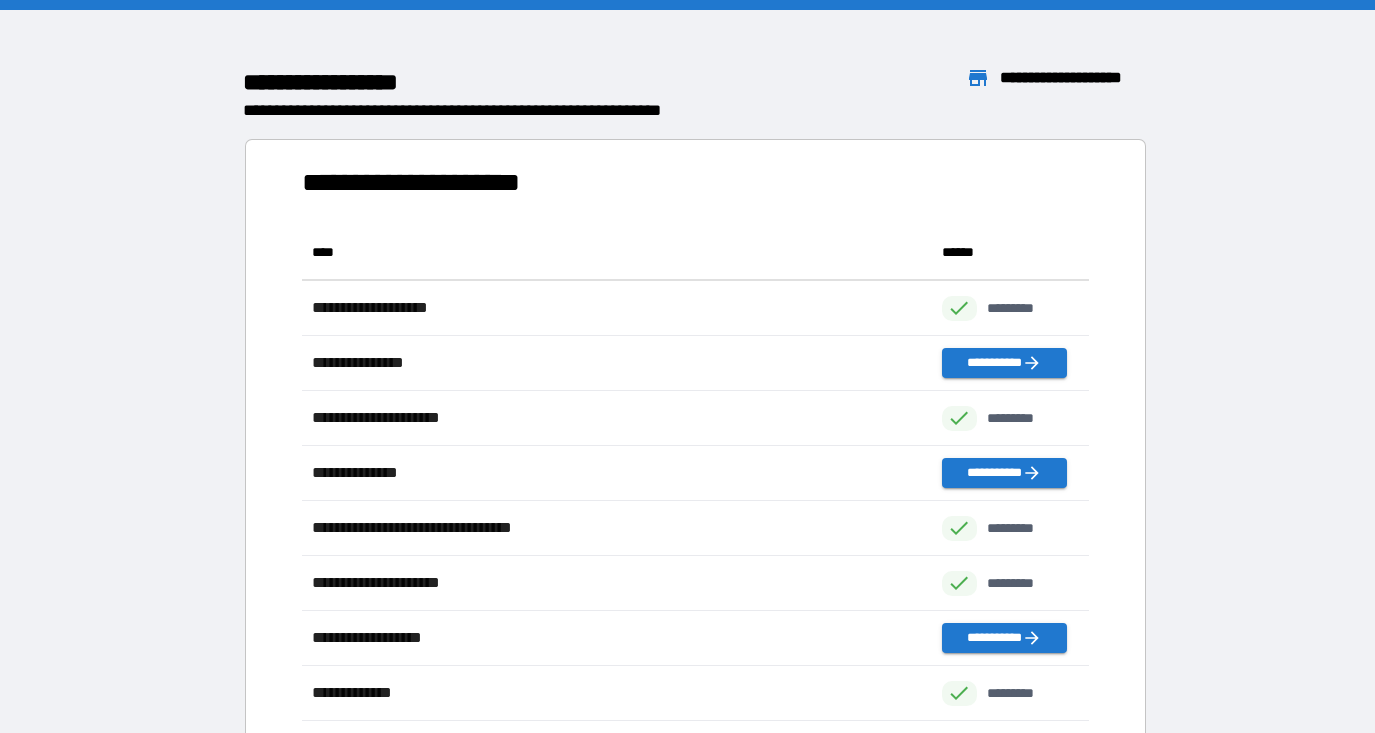 scroll, scrollTop: 1, scrollLeft: 1, axis: both 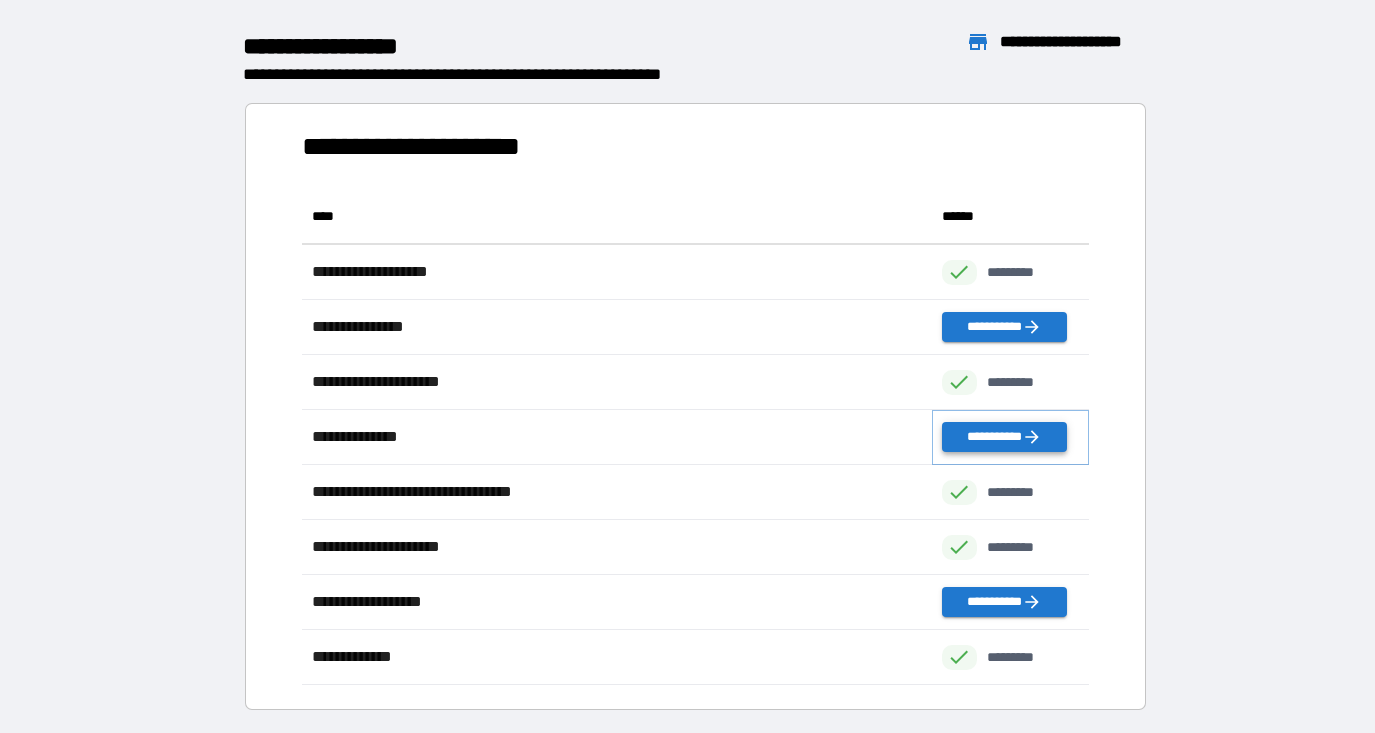 click on "**********" at bounding box center [1004, 437] 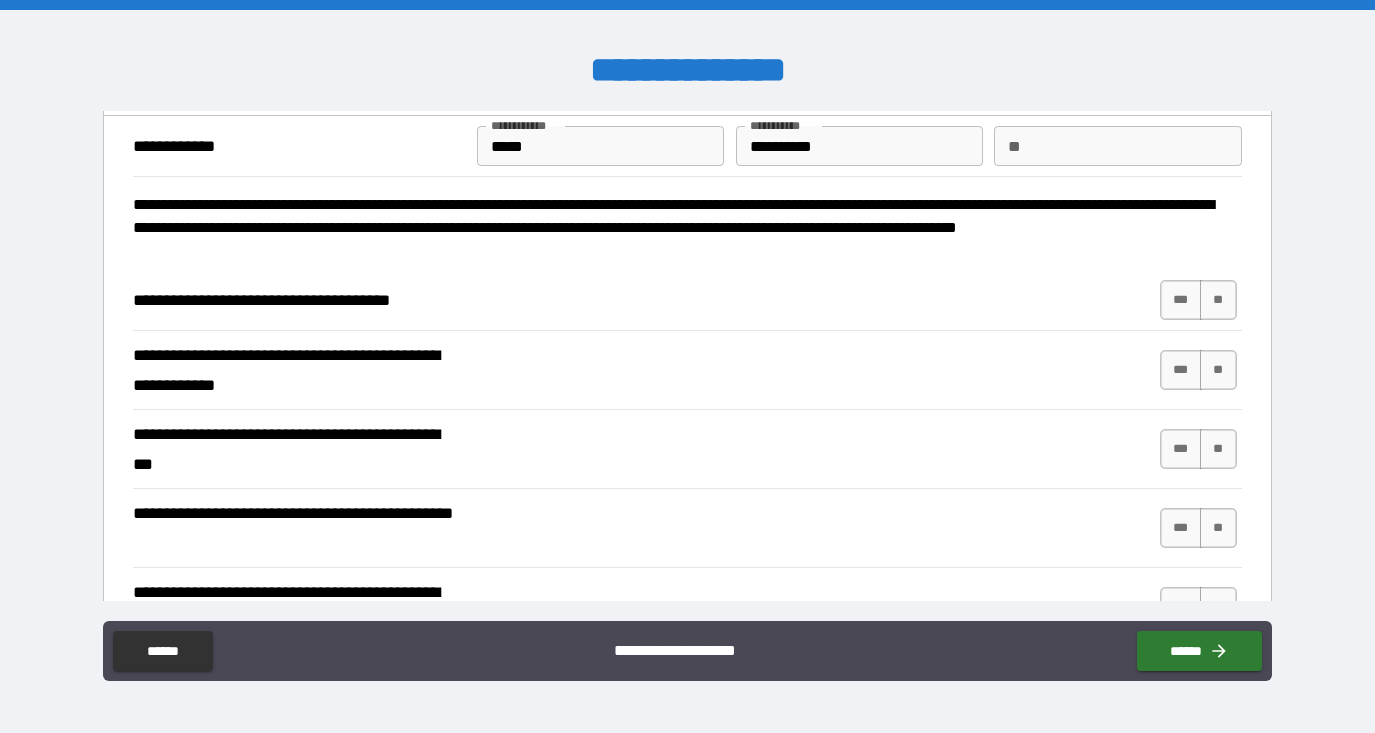scroll, scrollTop: 60, scrollLeft: 0, axis: vertical 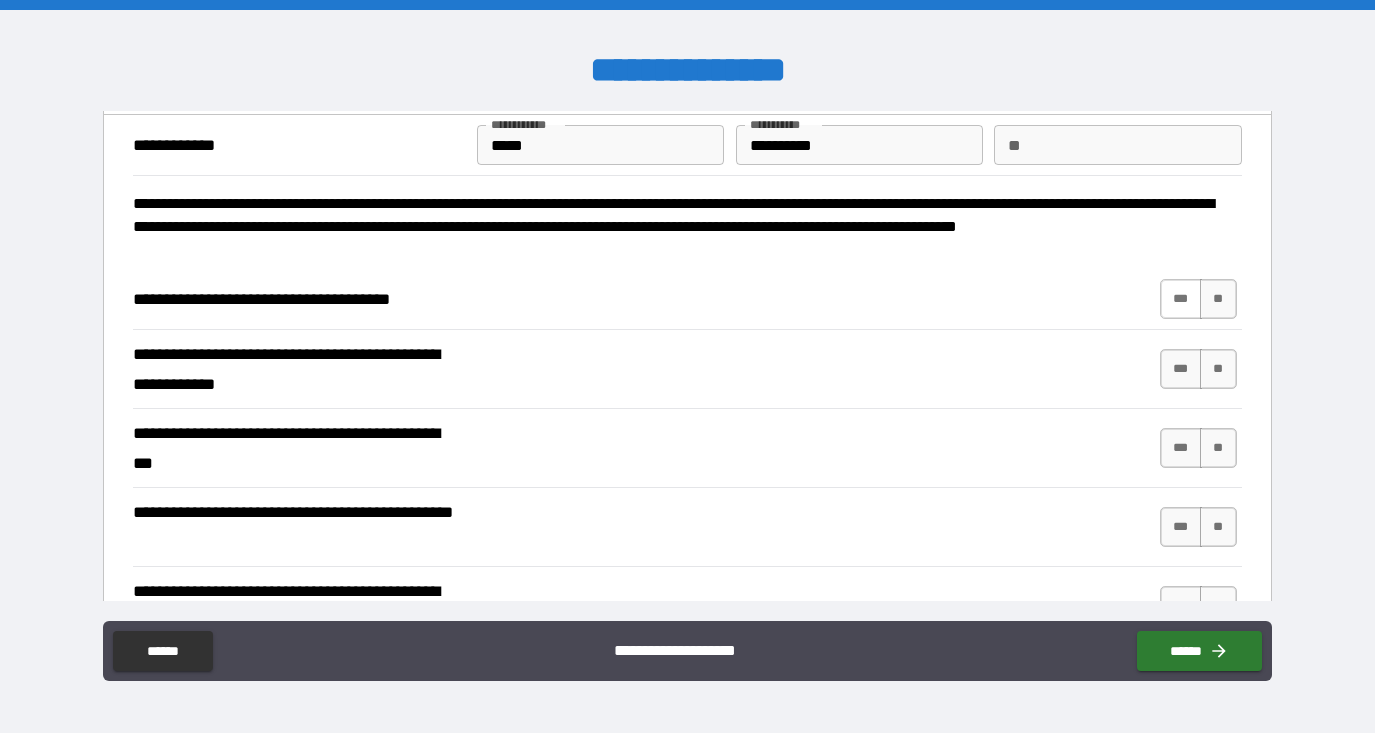 click on "***" at bounding box center (1181, 299) 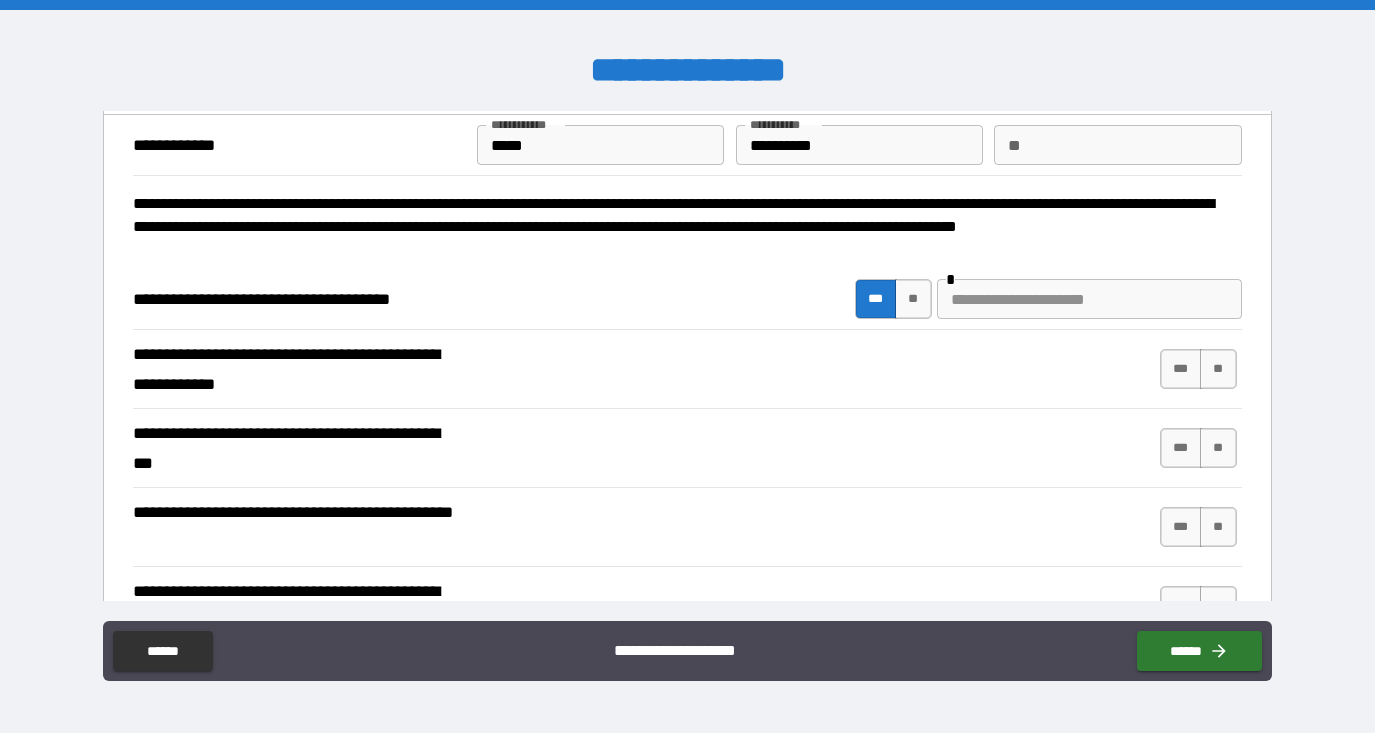 click at bounding box center (1089, 299) 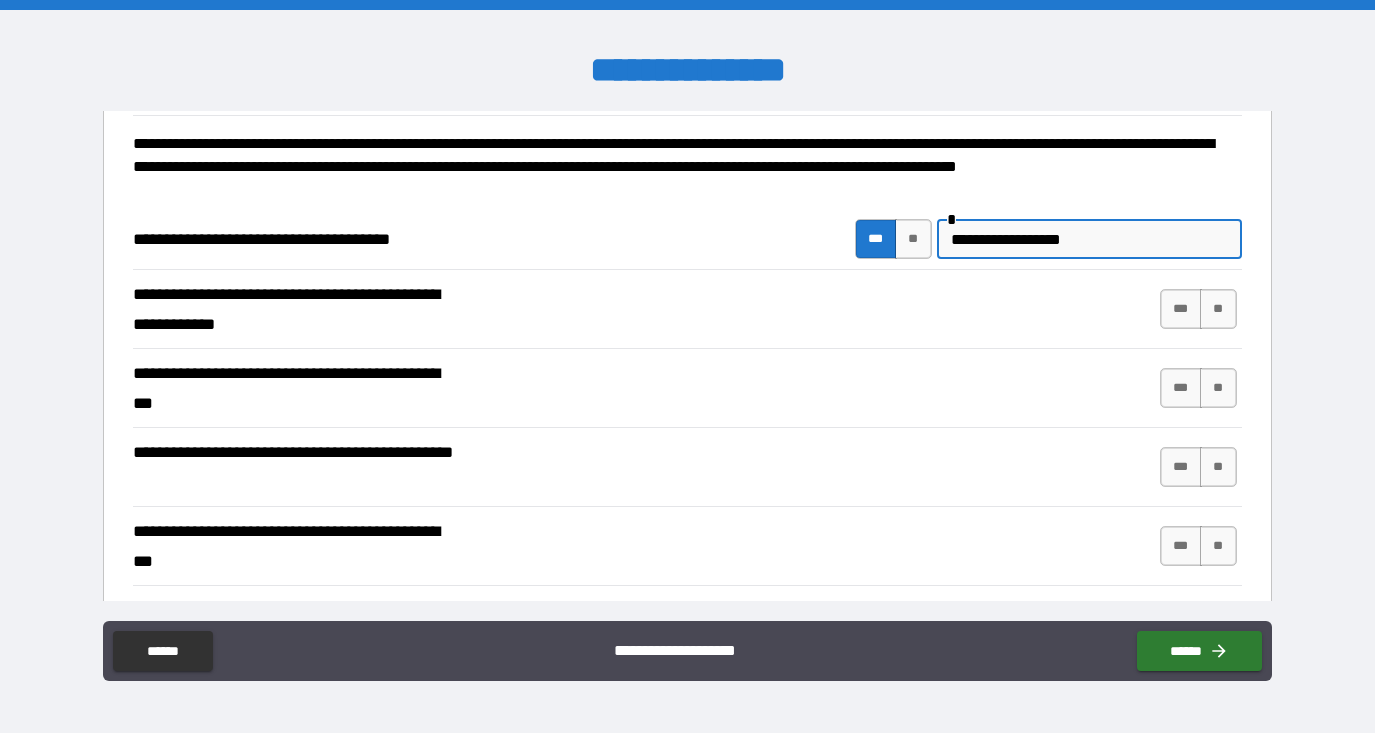 scroll, scrollTop: 129, scrollLeft: 0, axis: vertical 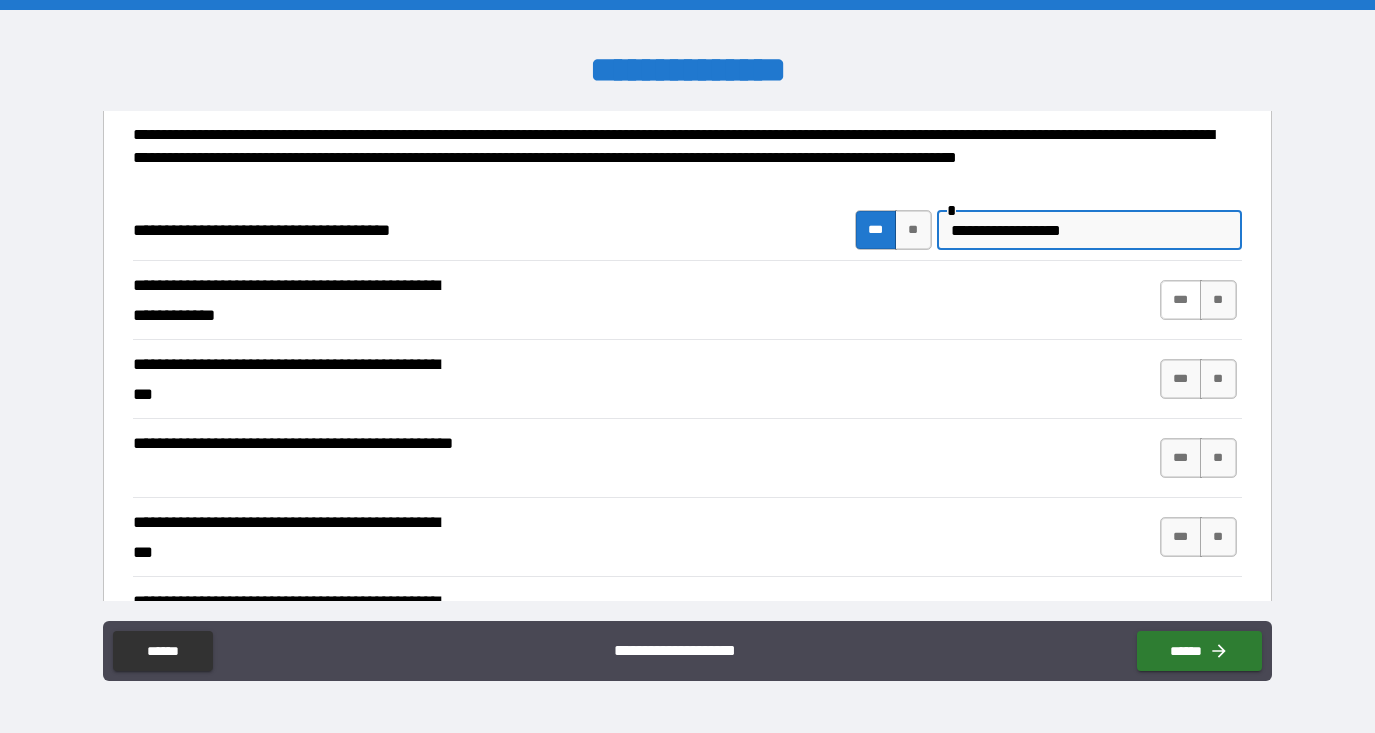 type on "**********" 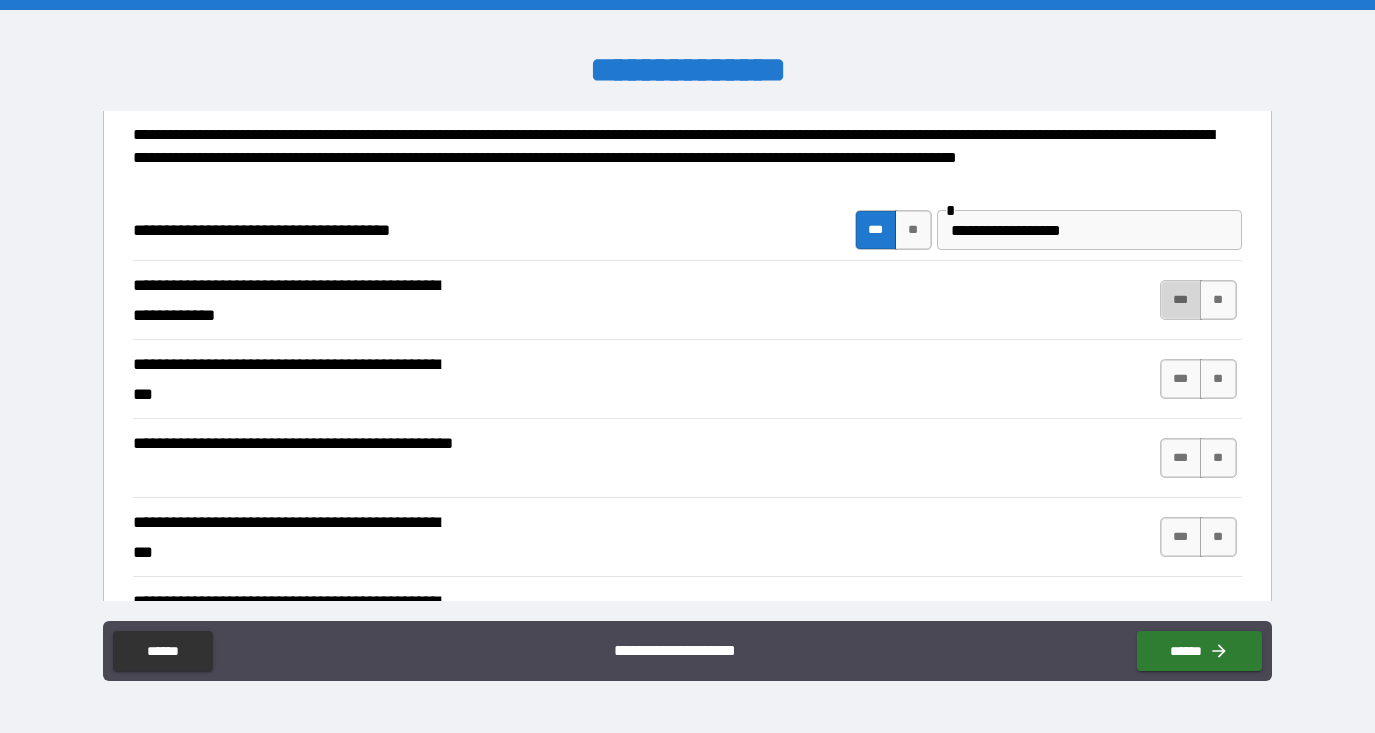 click on "***" at bounding box center (1181, 300) 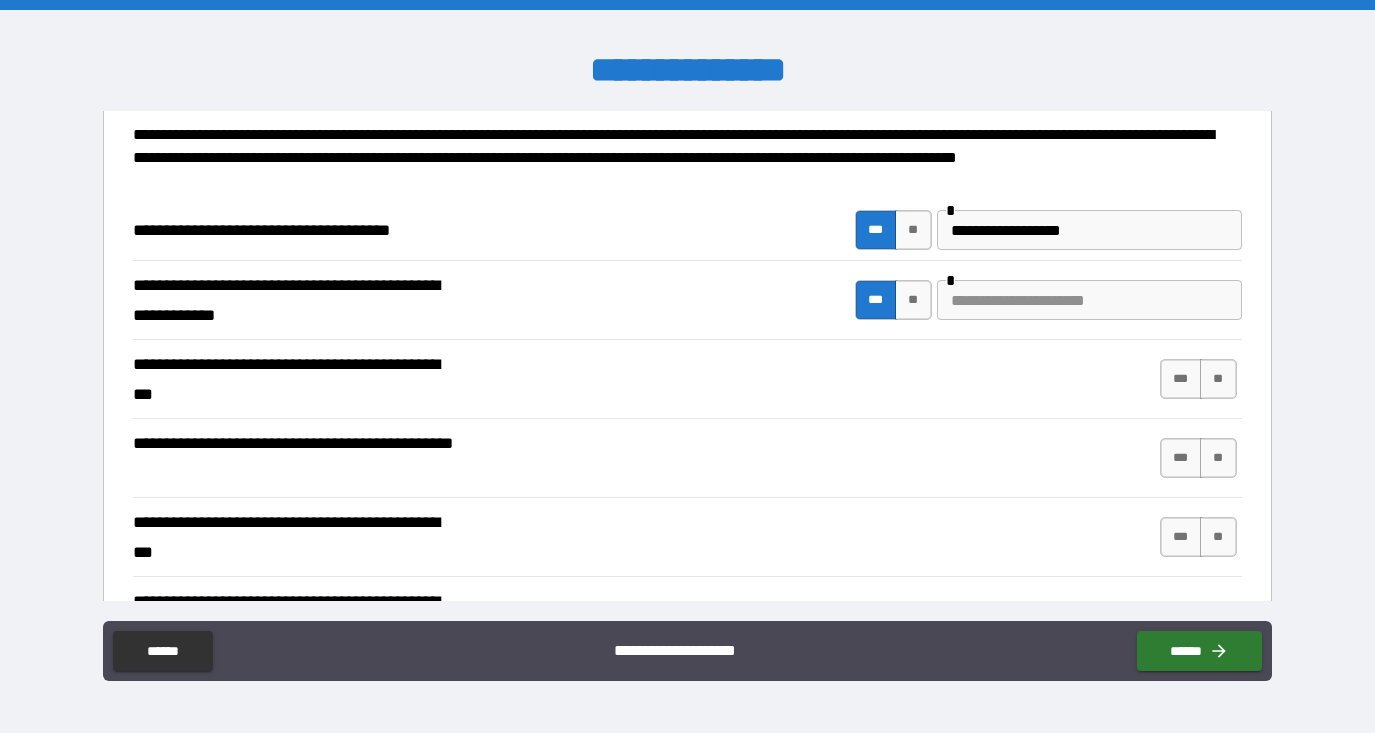 click at bounding box center (1089, 300) 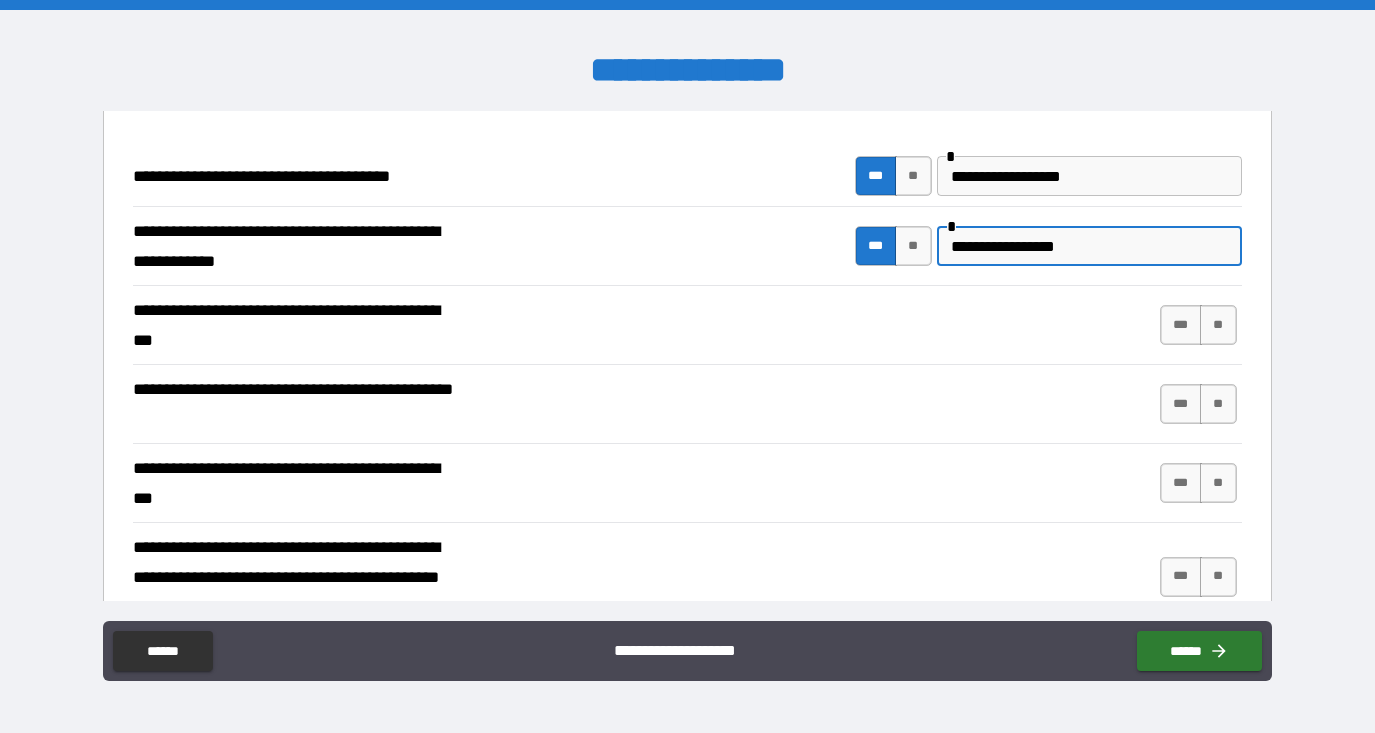 scroll, scrollTop: 201, scrollLeft: 0, axis: vertical 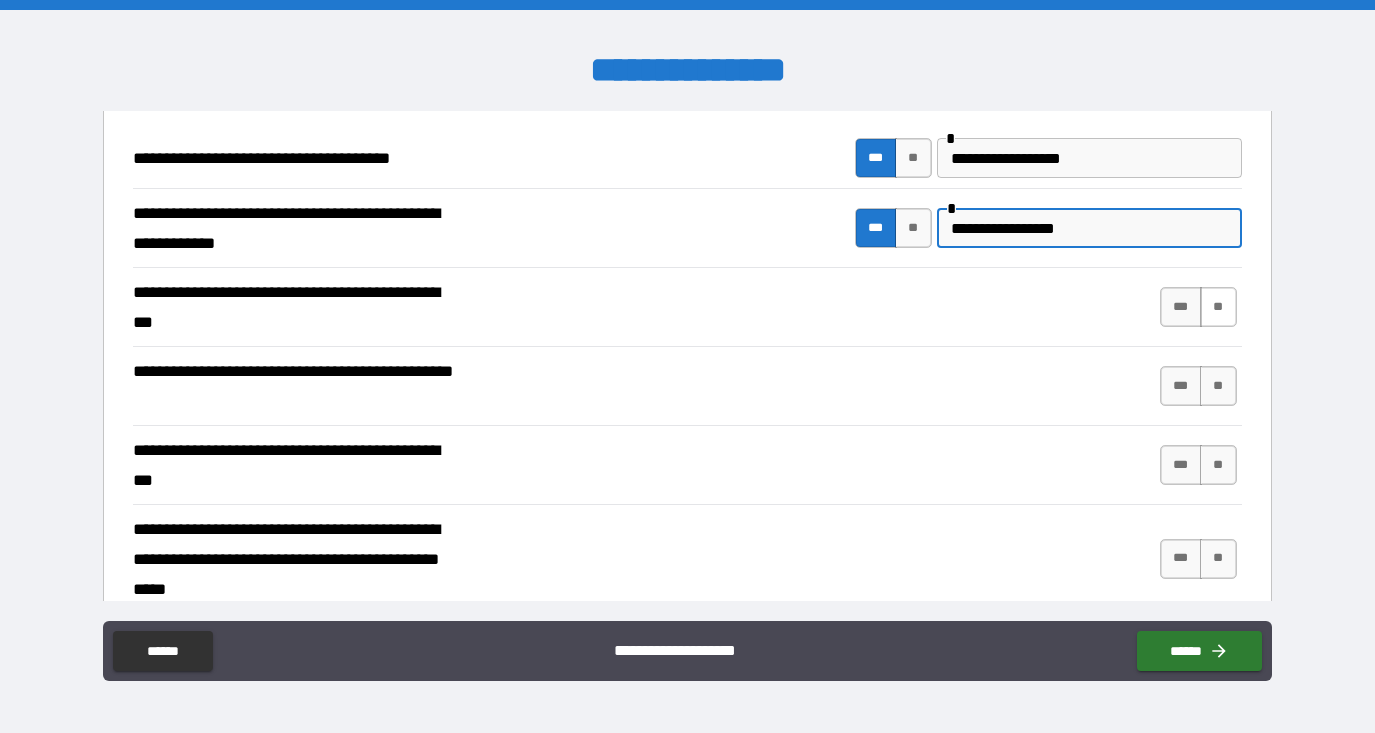 type on "**********" 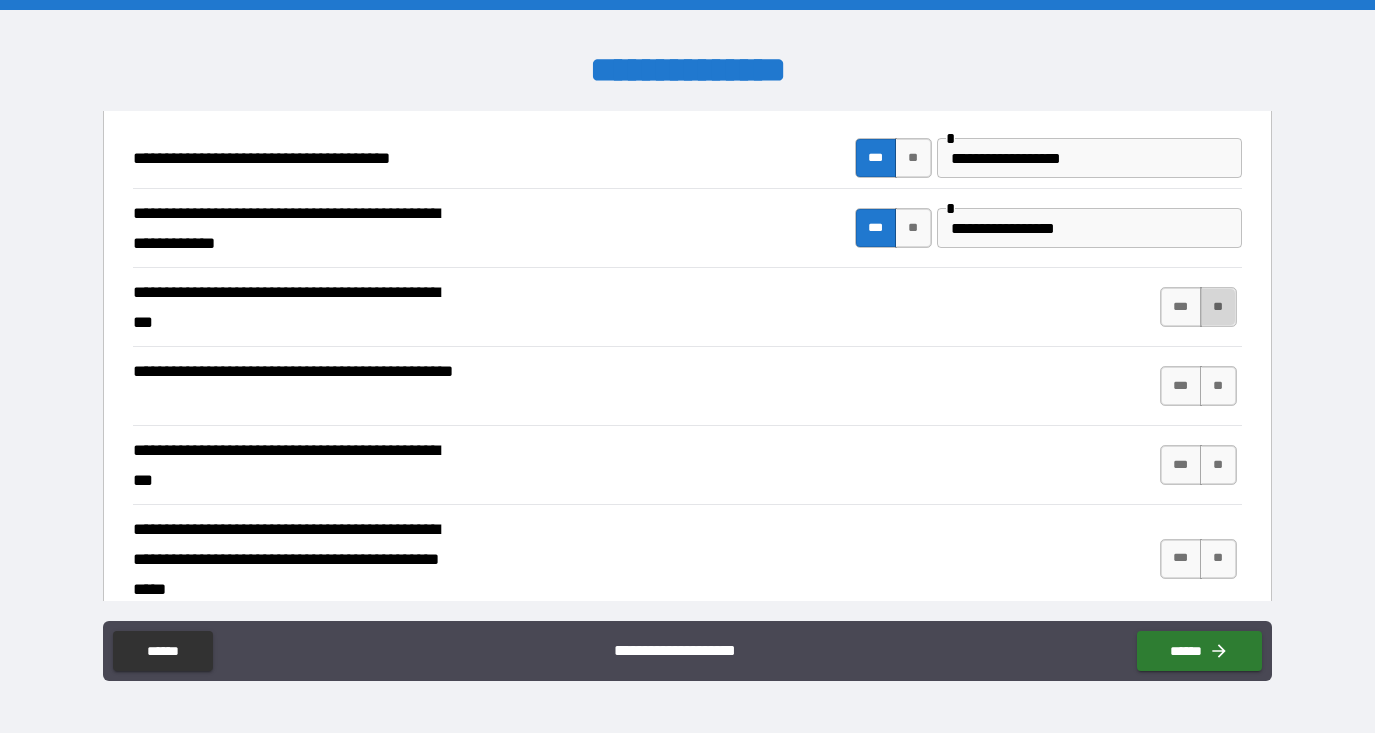 click on "**" at bounding box center (1218, 307) 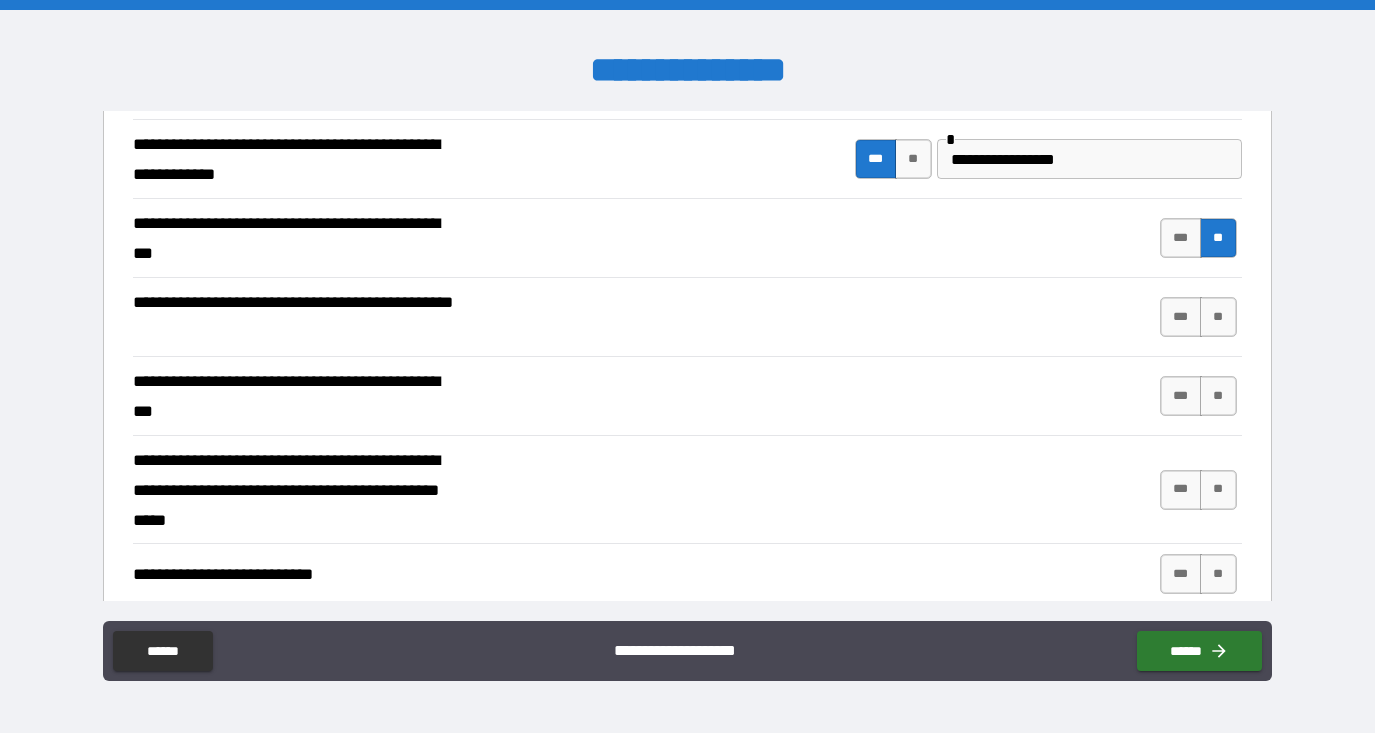 scroll, scrollTop: 307, scrollLeft: 0, axis: vertical 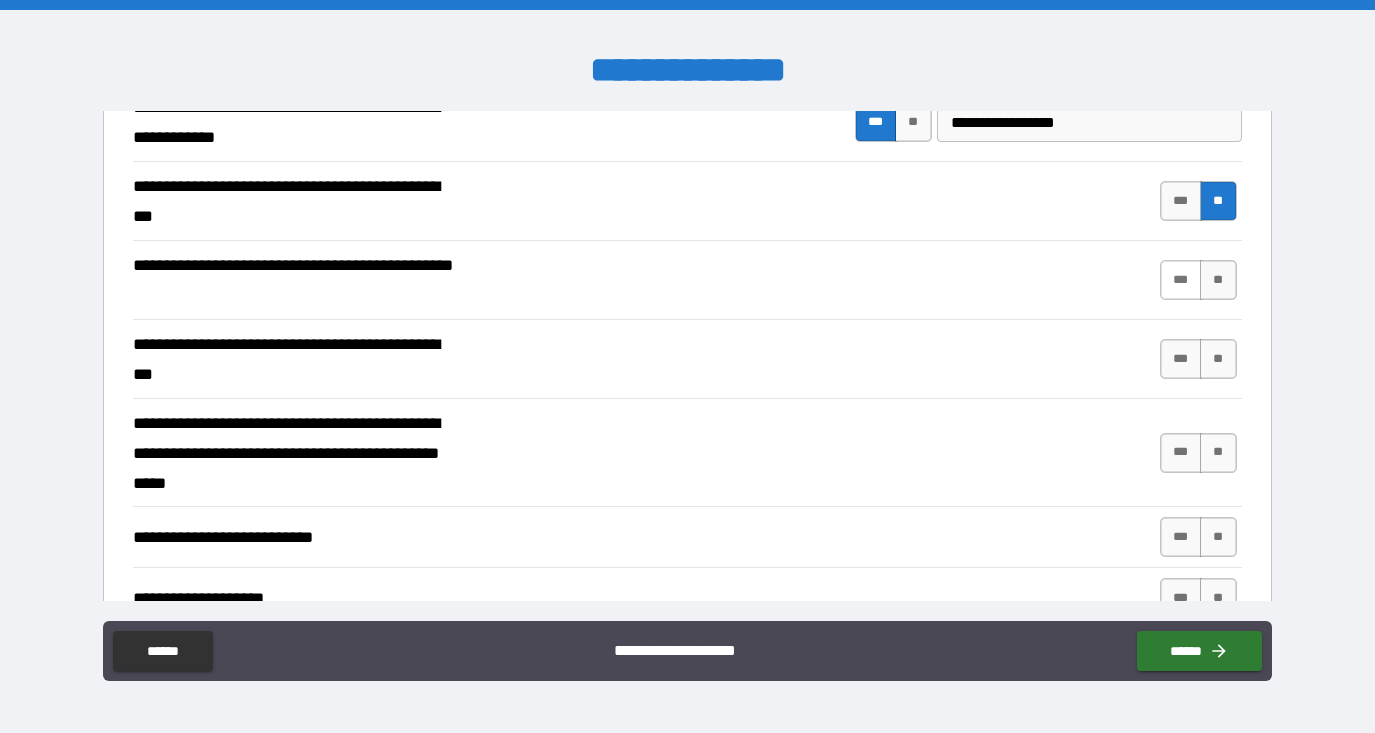 click on "***" at bounding box center (1181, 280) 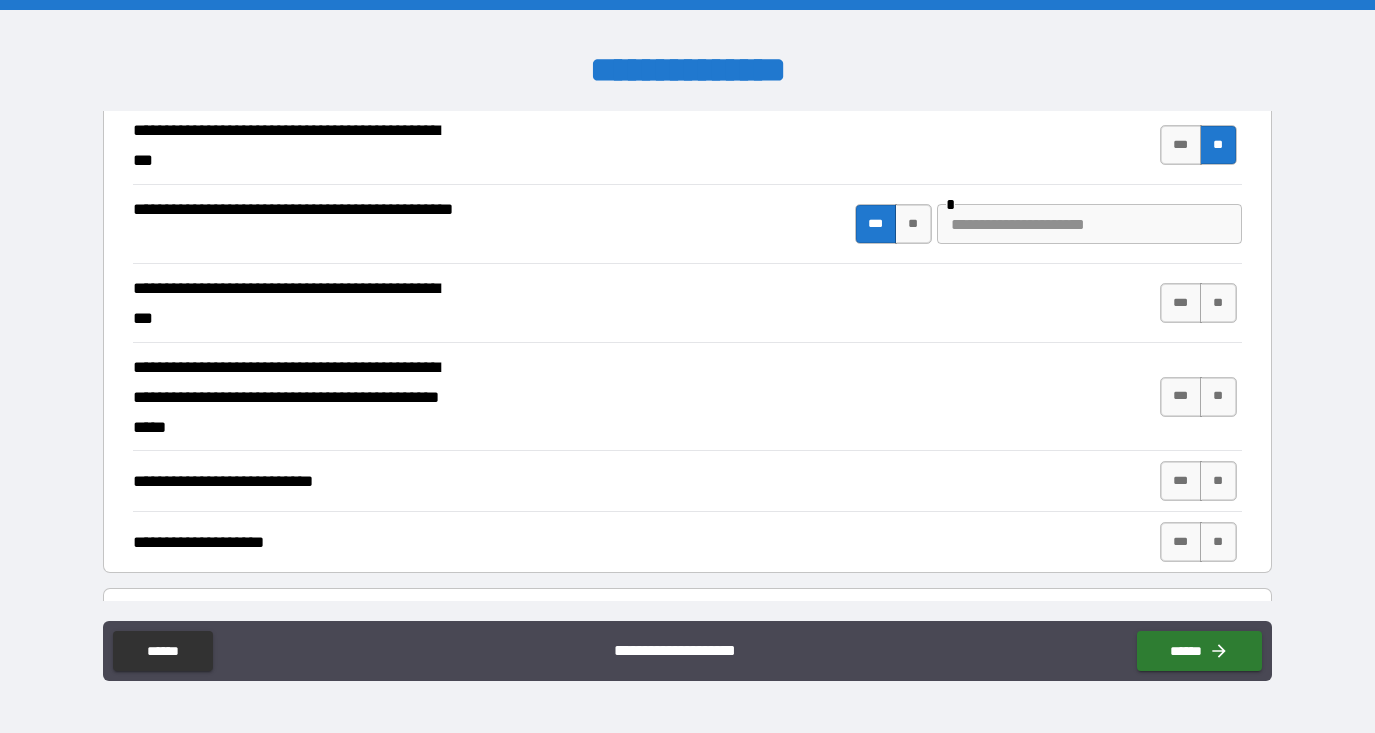 scroll, scrollTop: 365, scrollLeft: 0, axis: vertical 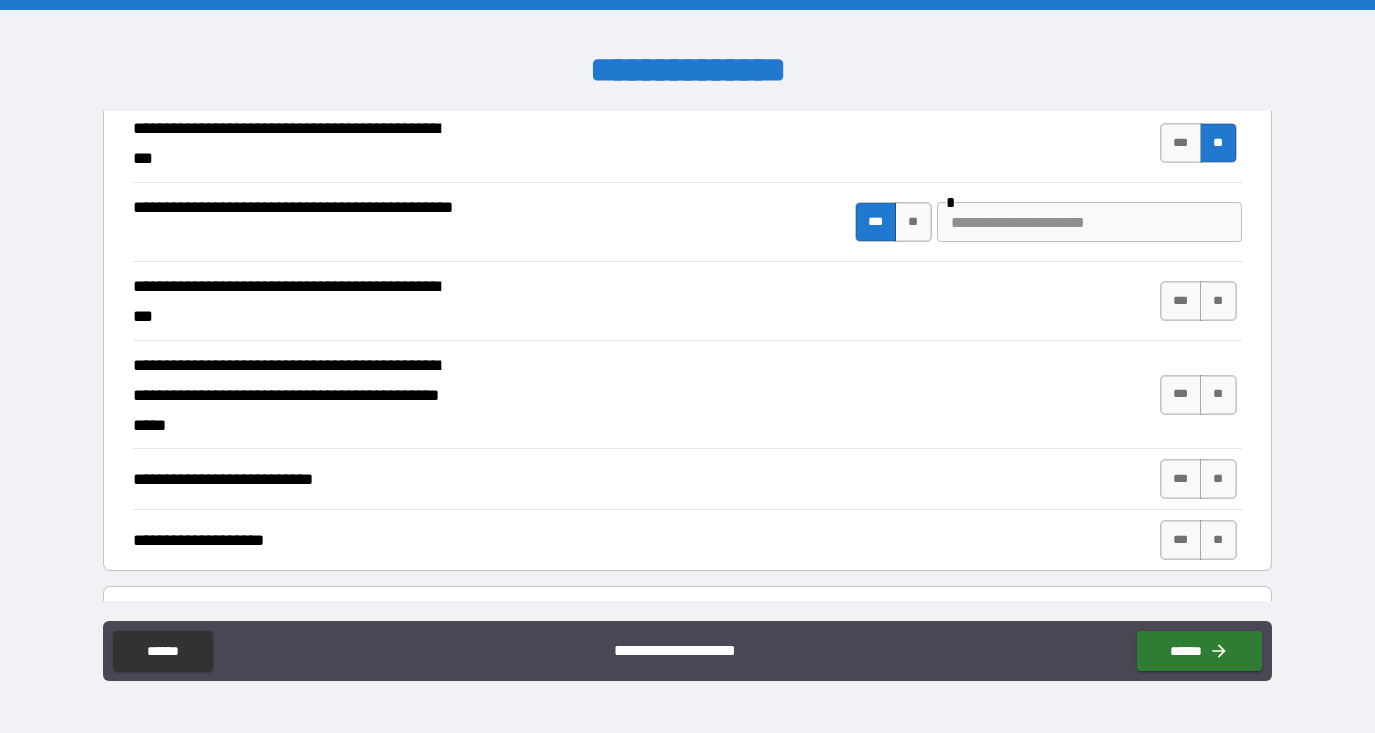 click at bounding box center (1089, 222) 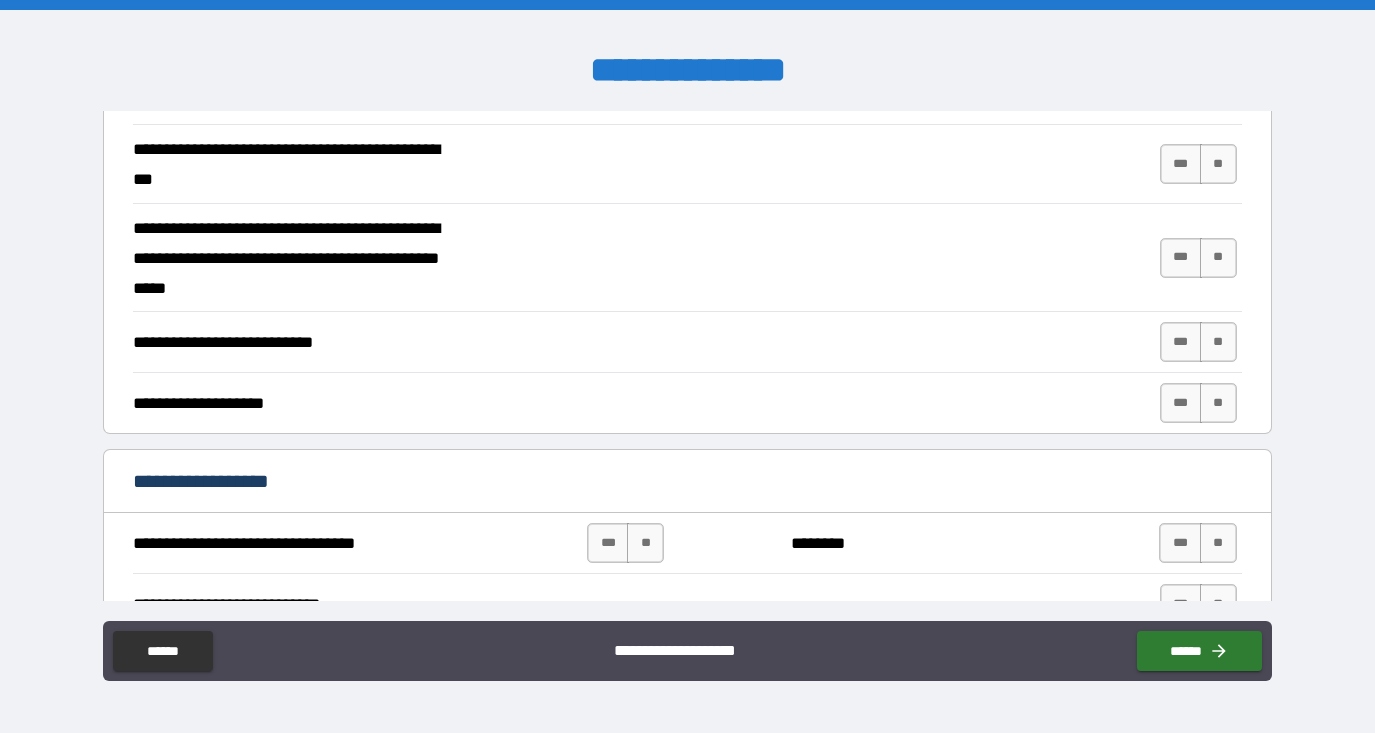 scroll, scrollTop: 505, scrollLeft: 0, axis: vertical 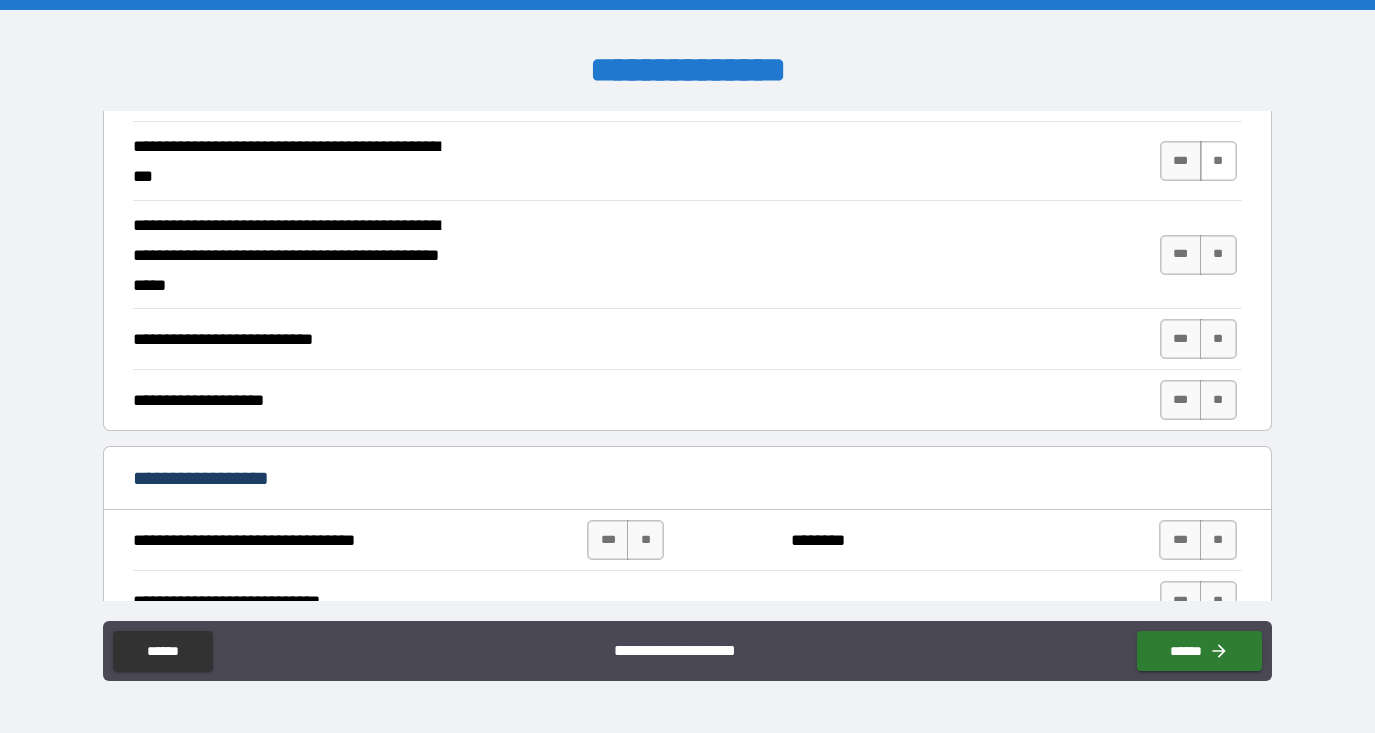 type on "**********" 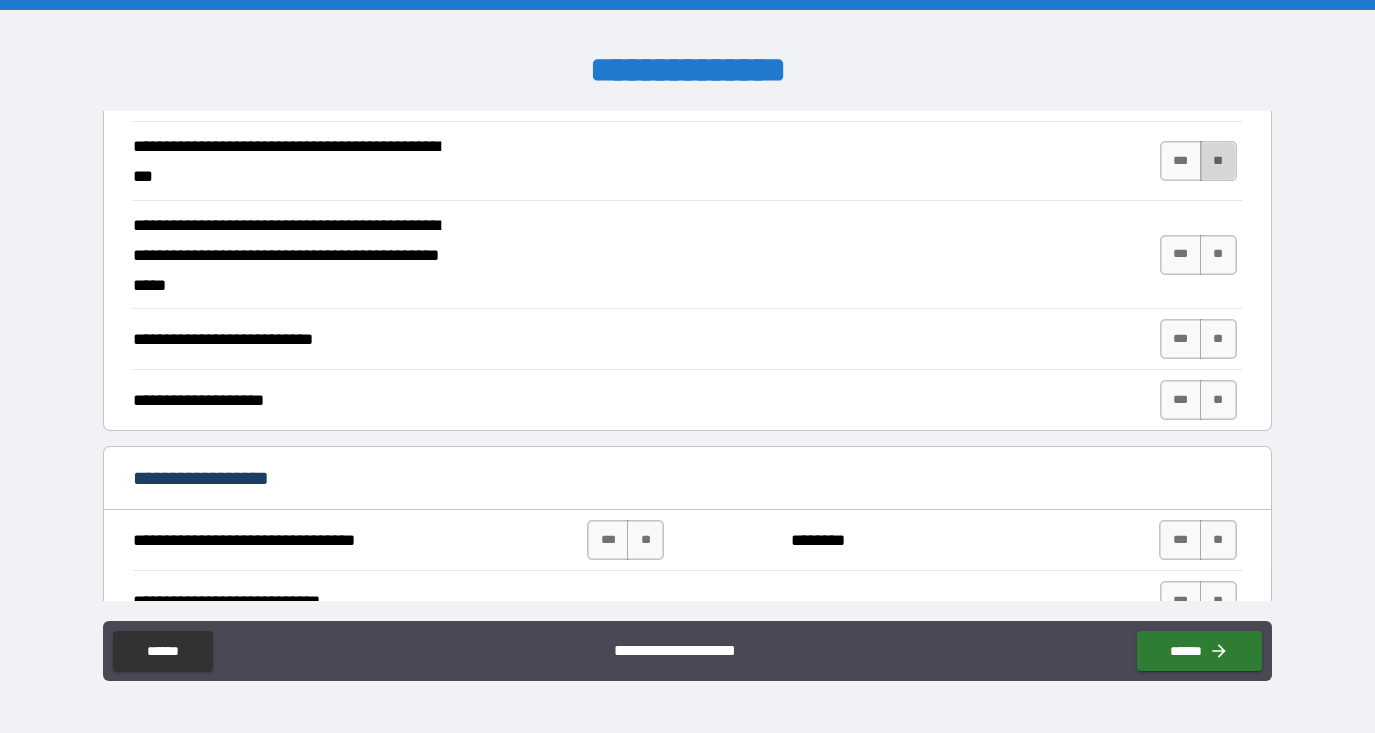 click on "**" at bounding box center [1218, 161] 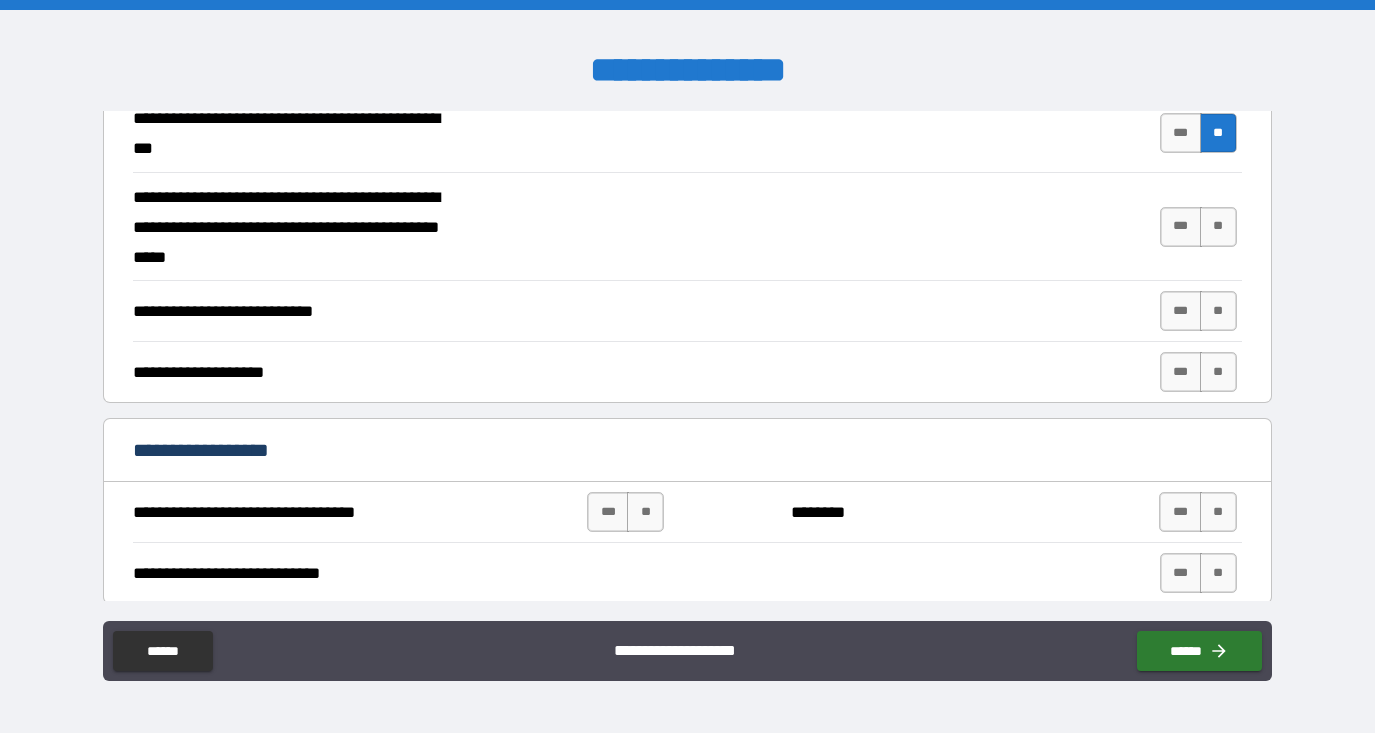 scroll, scrollTop: 535, scrollLeft: 0, axis: vertical 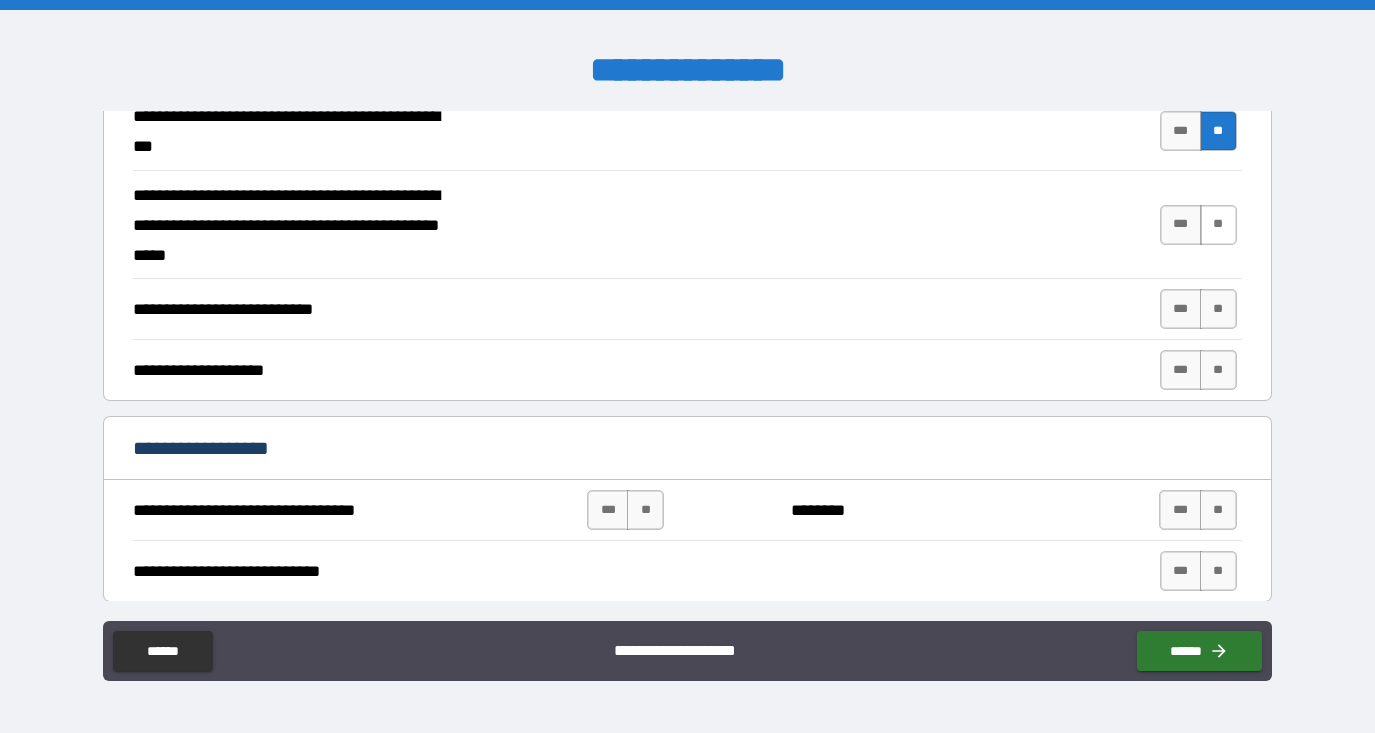 click on "**" at bounding box center (1218, 225) 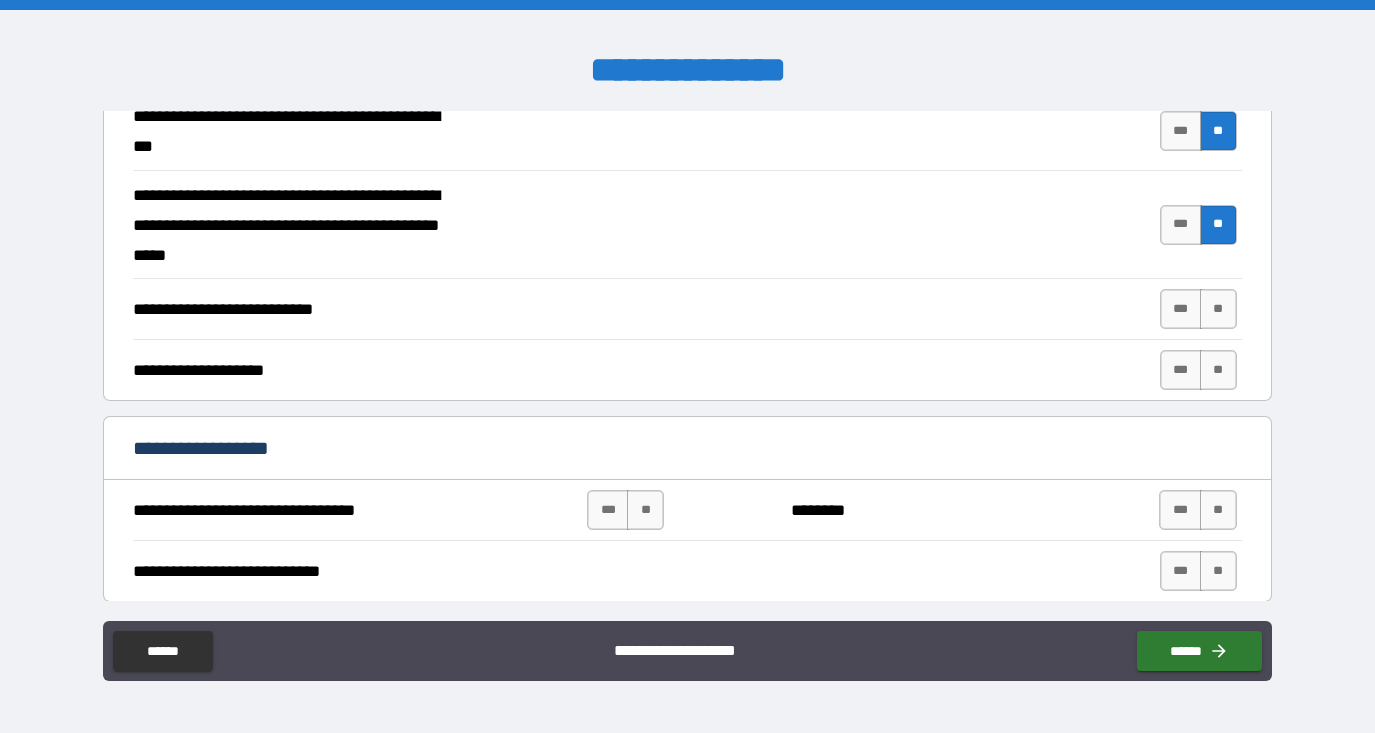 scroll, scrollTop: 590, scrollLeft: 0, axis: vertical 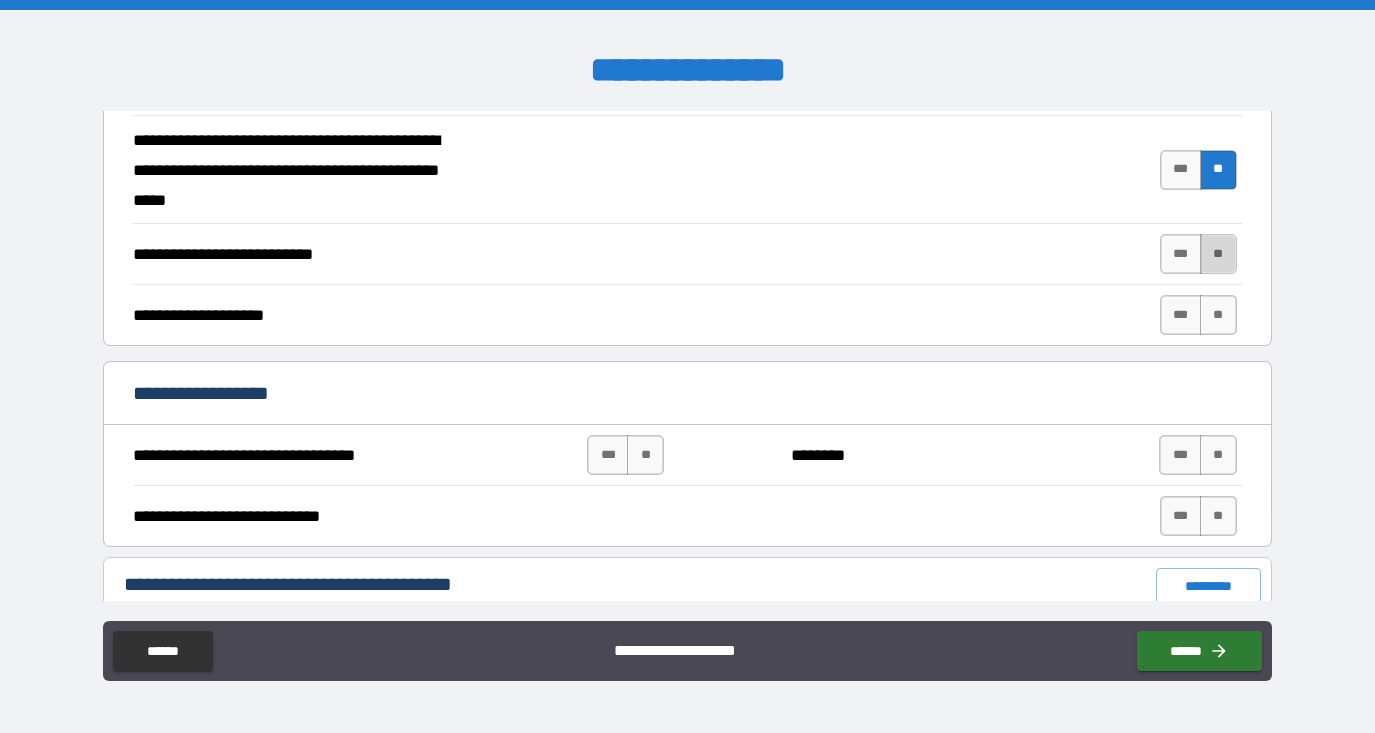 click on "**" at bounding box center (1218, 254) 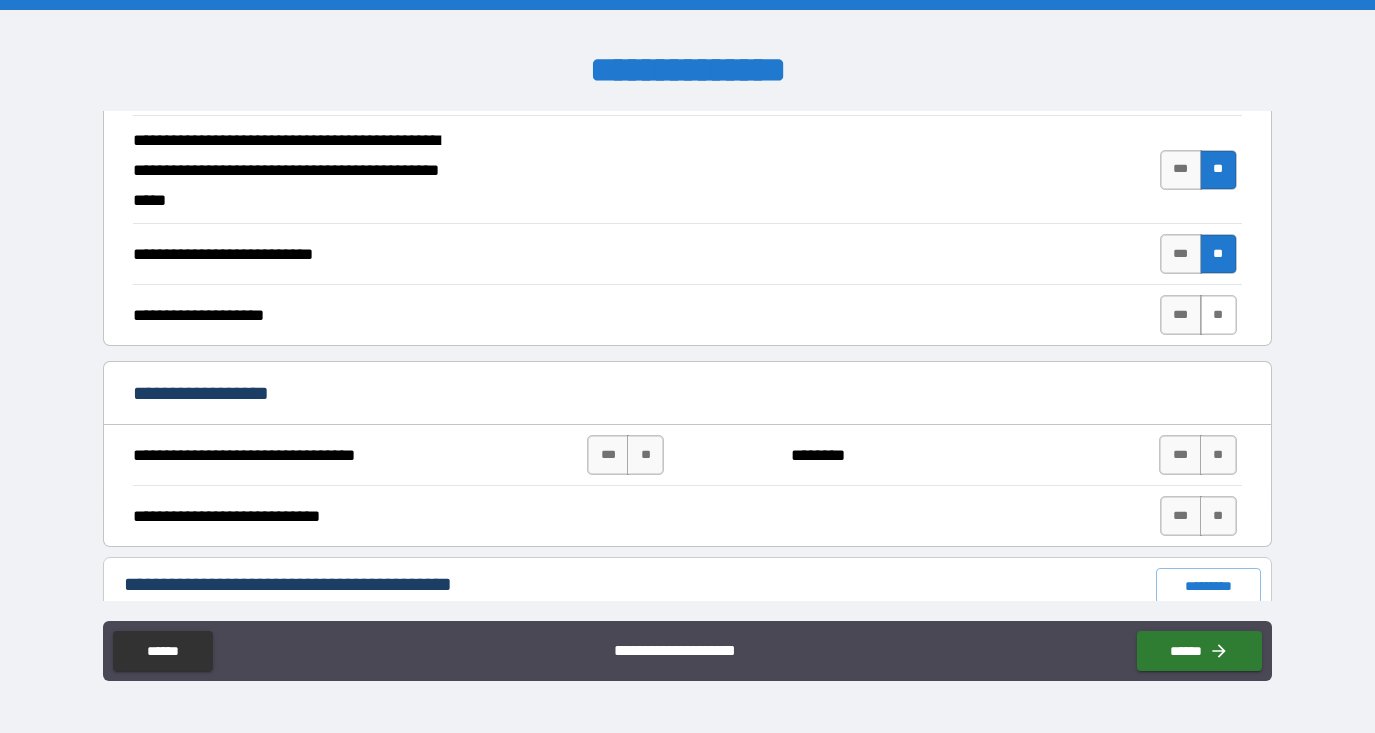 click on "**" at bounding box center (1218, 315) 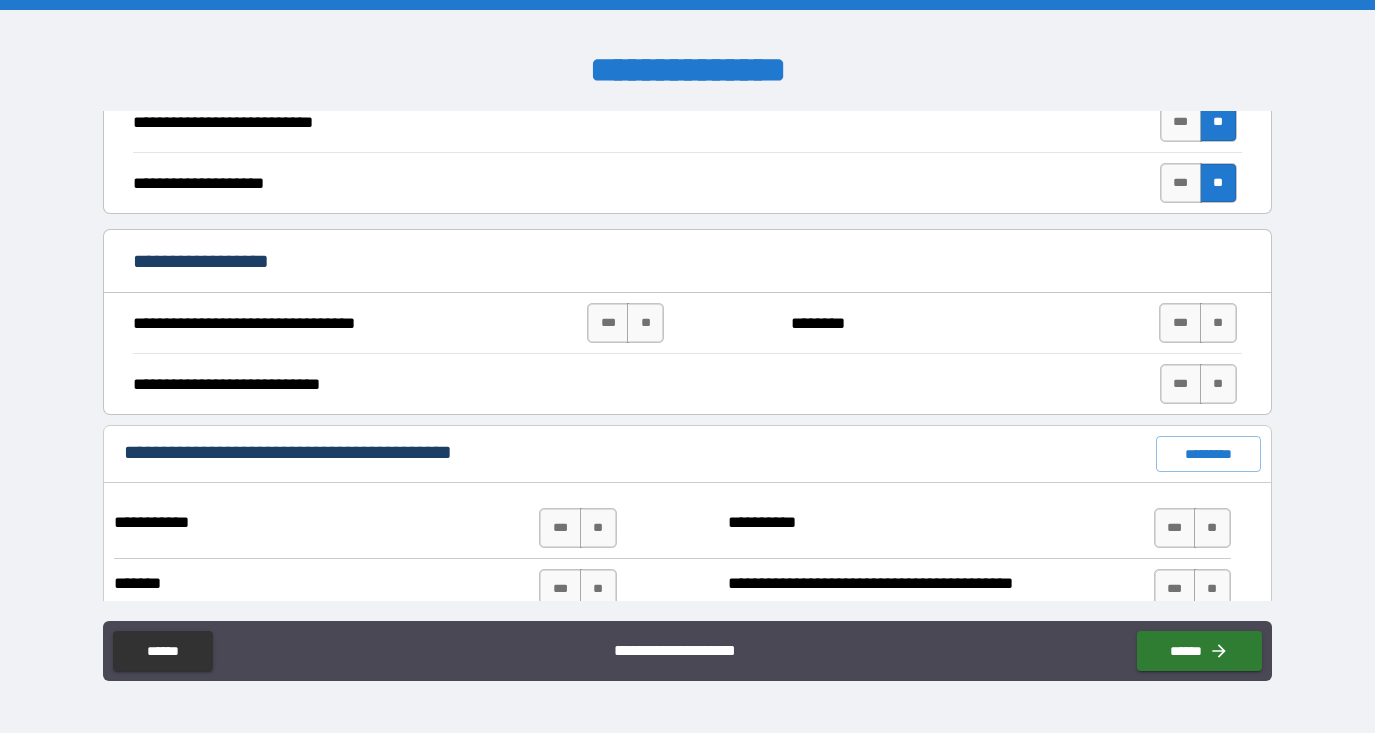 scroll, scrollTop: 799, scrollLeft: 0, axis: vertical 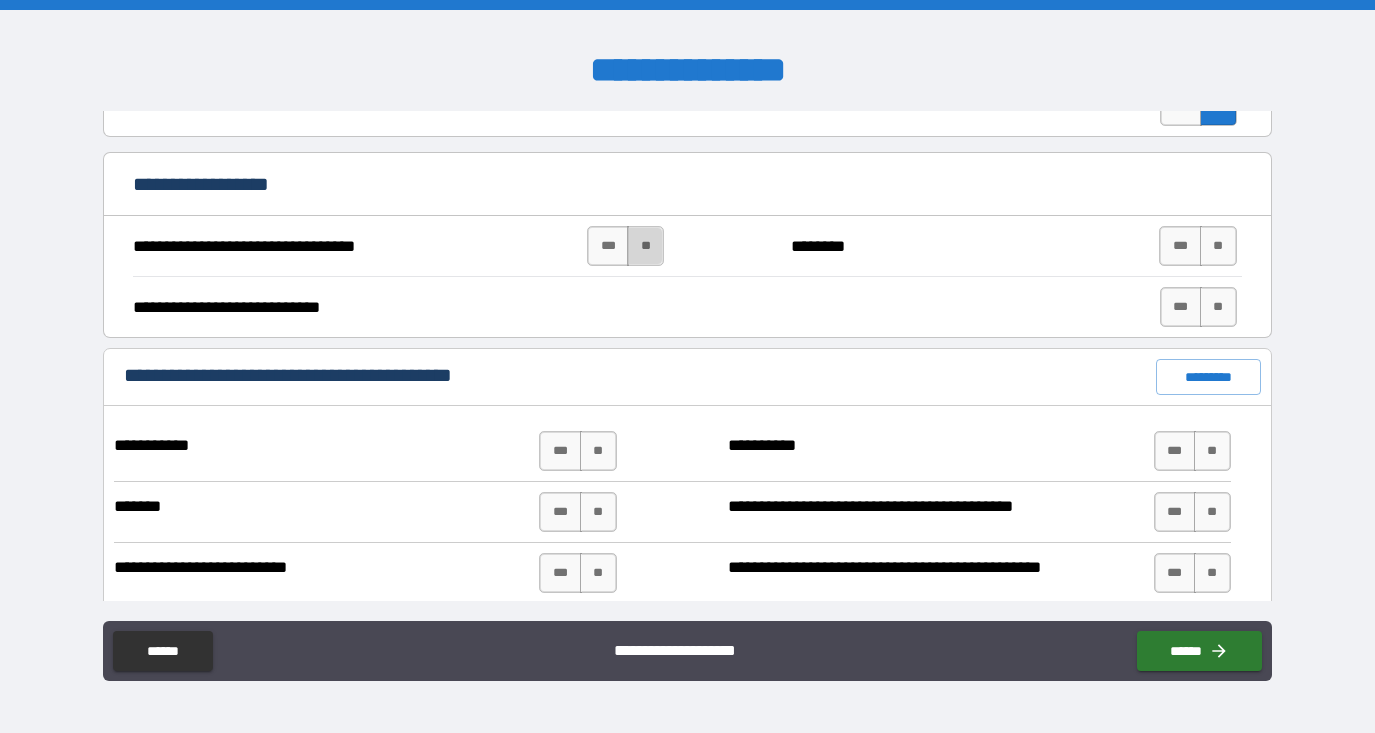 click on "**" at bounding box center (645, 246) 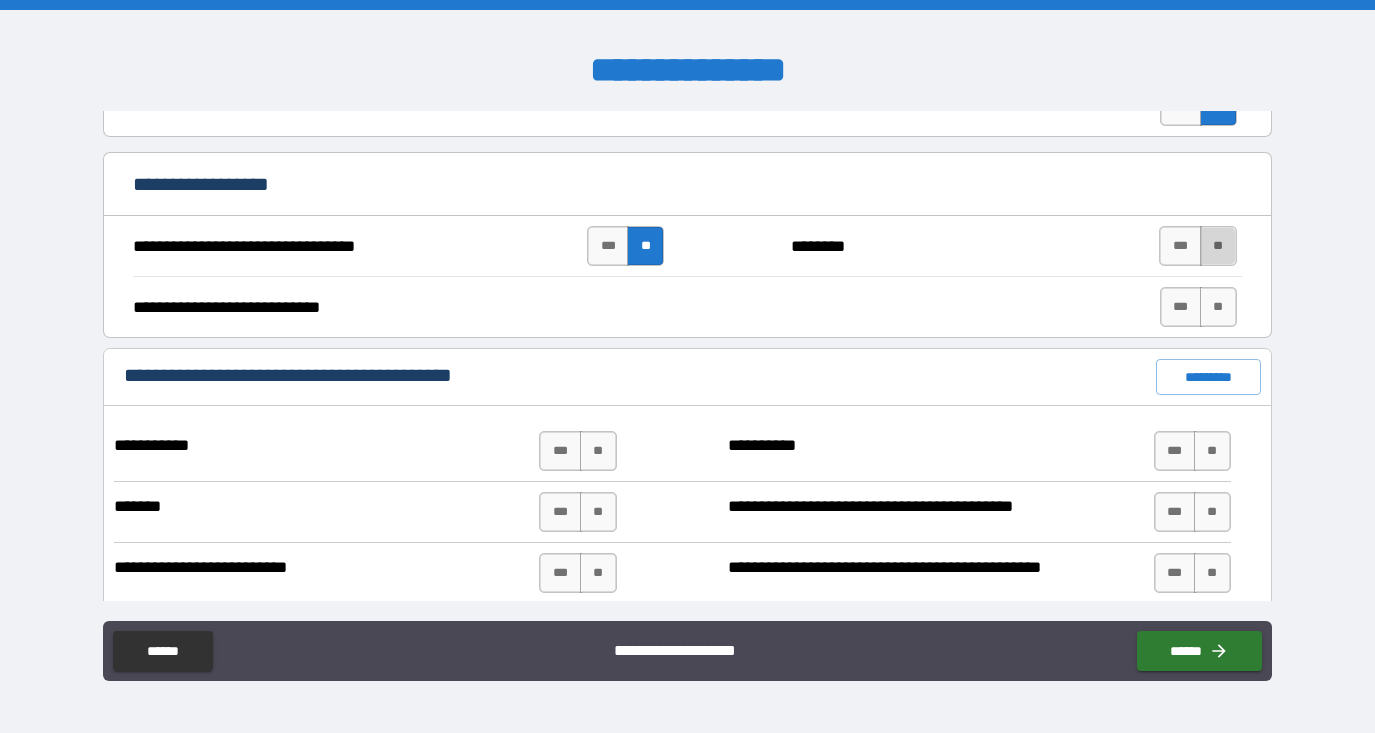 click on "**" at bounding box center (1218, 246) 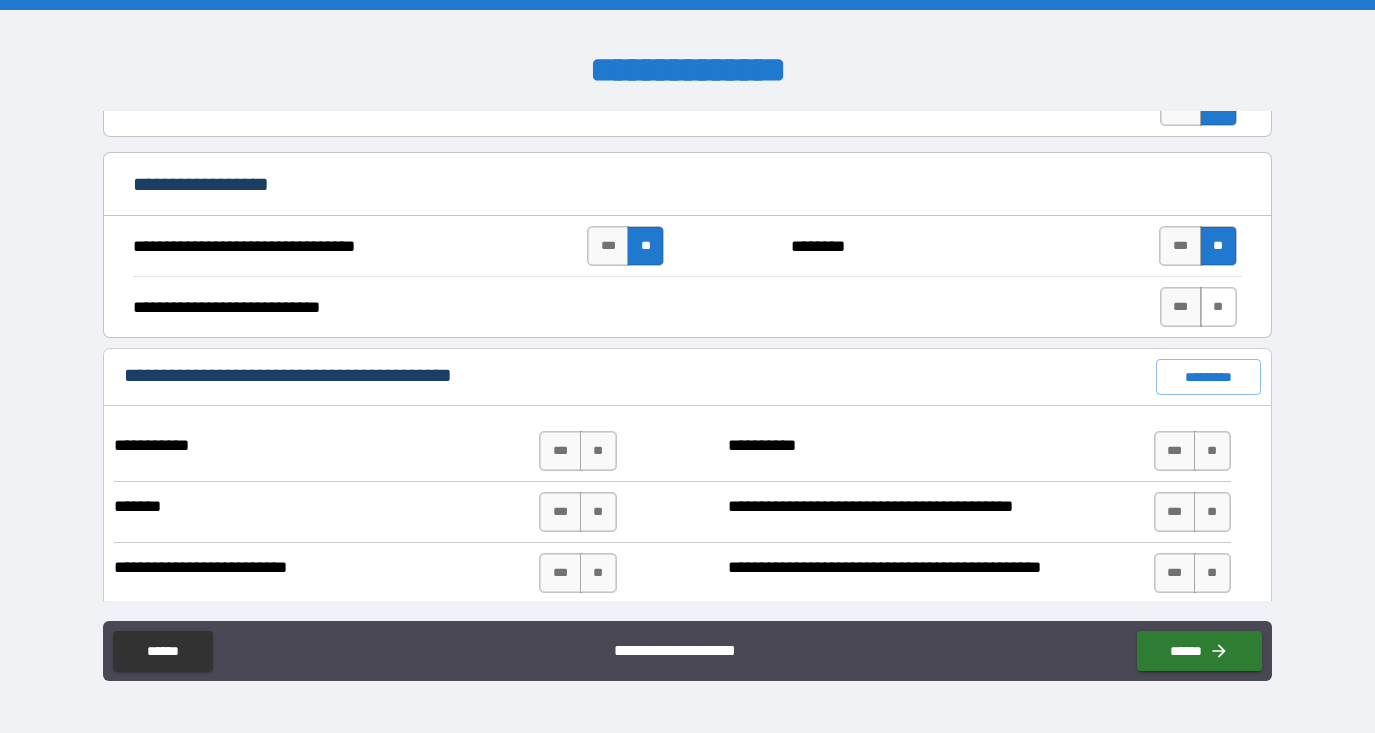 click on "**" at bounding box center [1218, 307] 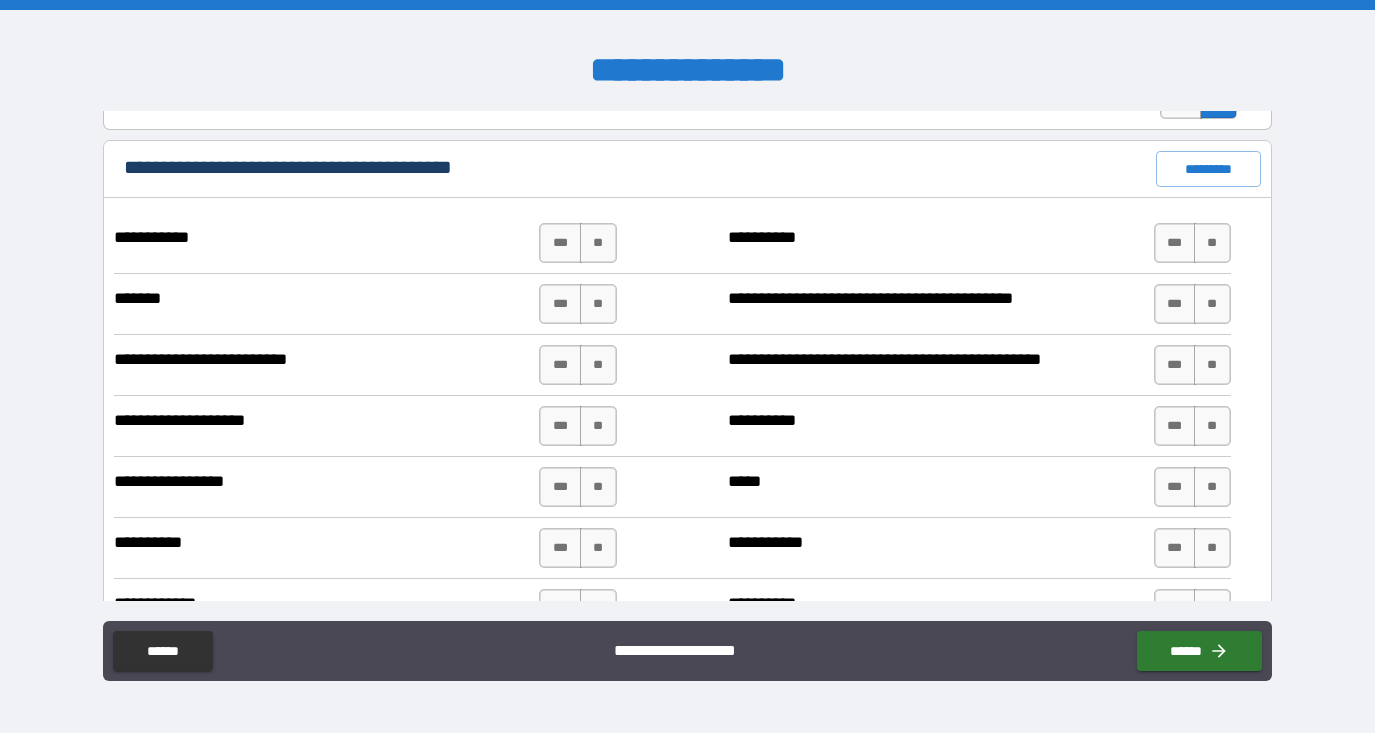 scroll, scrollTop: 1008, scrollLeft: 0, axis: vertical 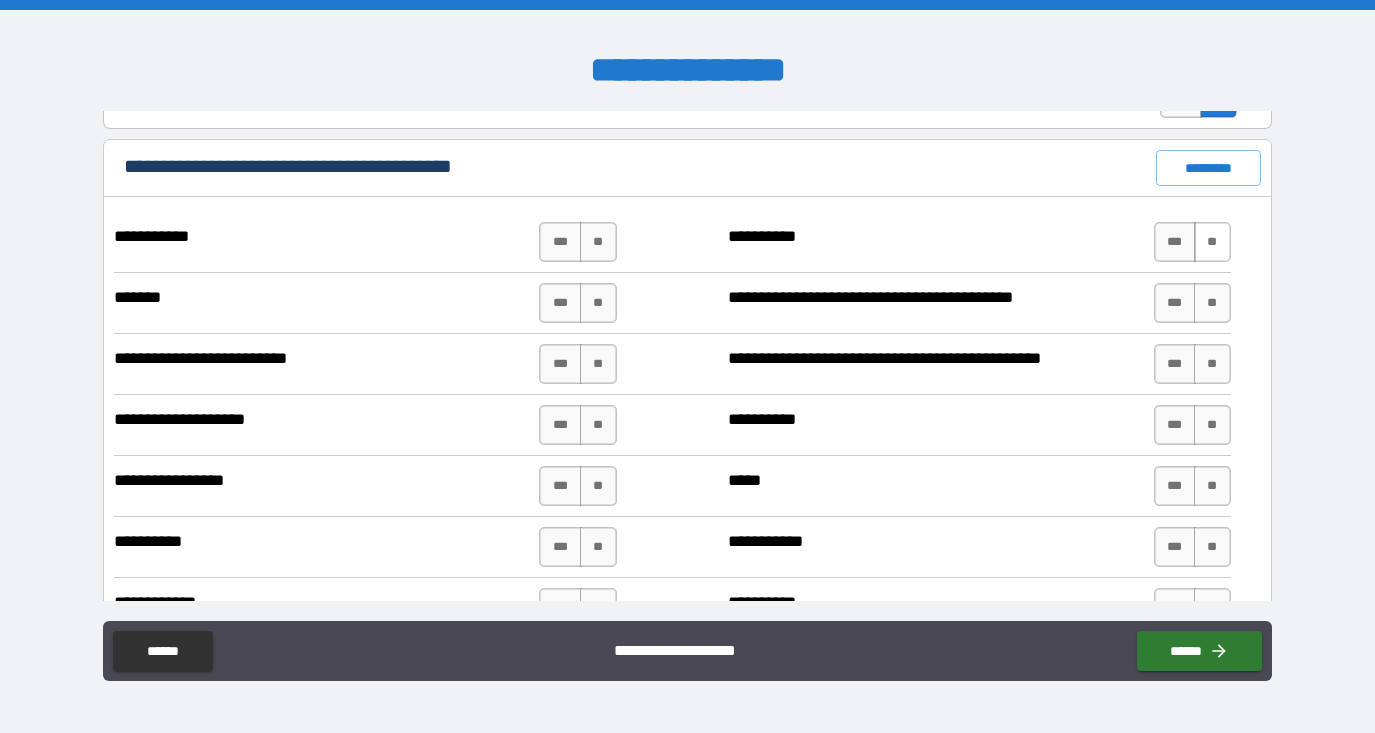 click on "**" at bounding box center (1212, 242) 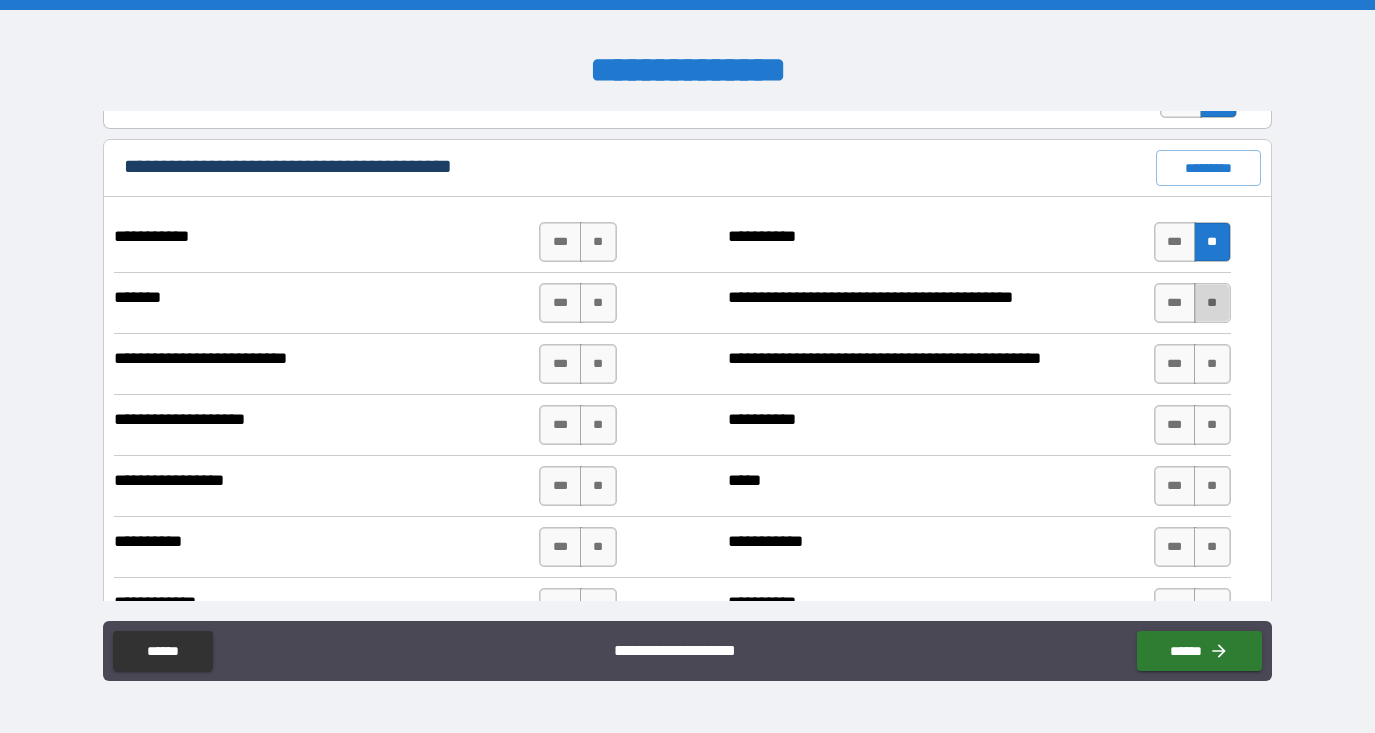 click on "**" at bounding box center [1212, 303] 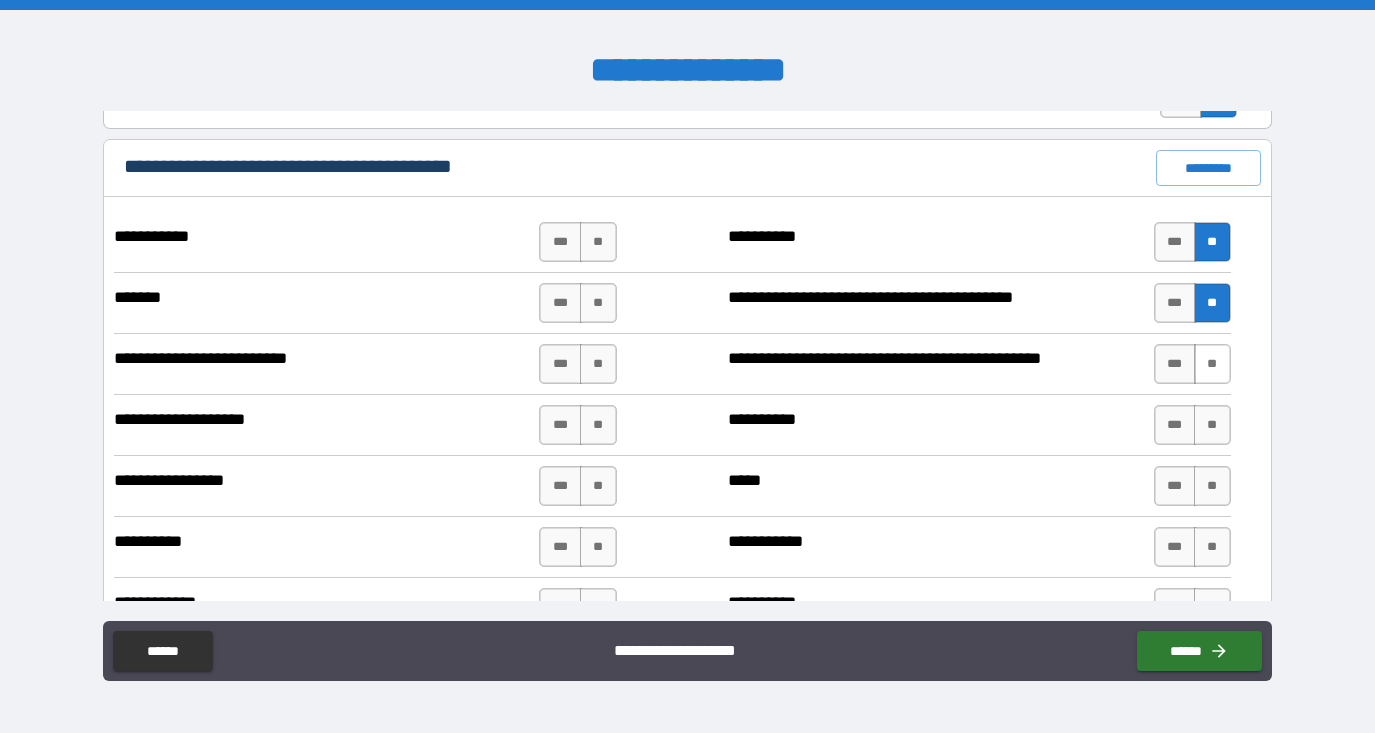 click on "**" at bounding box center [1212, 364] 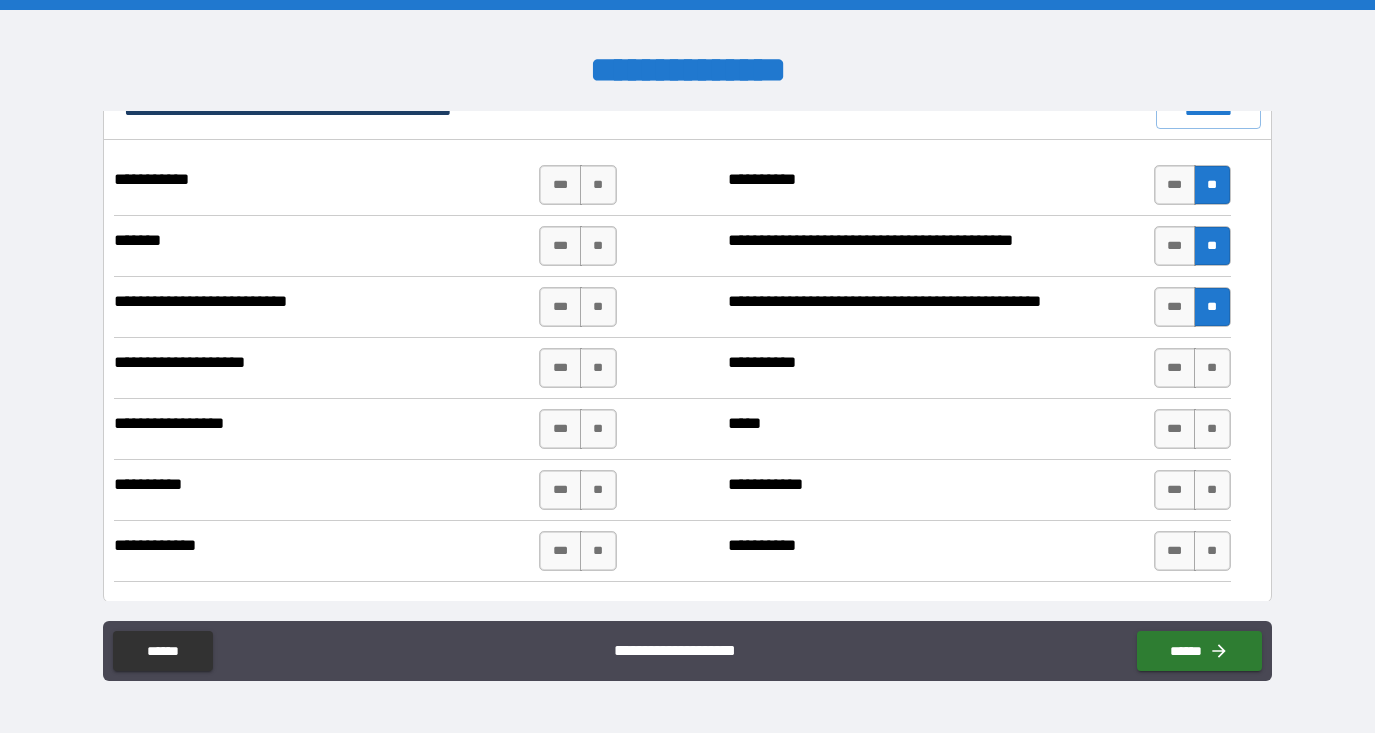 scroll, scrollTop: 1094, scrollLeft: 0, axis: vertical 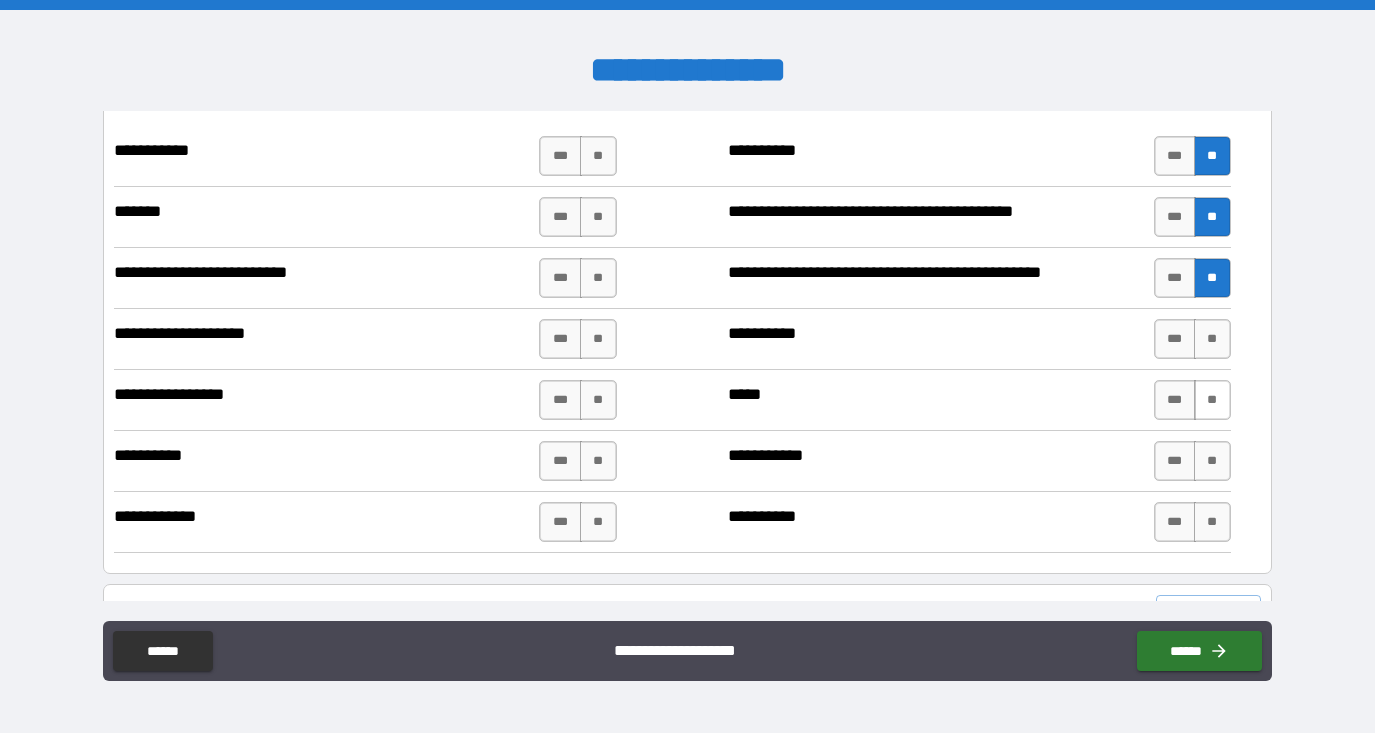 click on "**" at bounding box center [1212, 400] 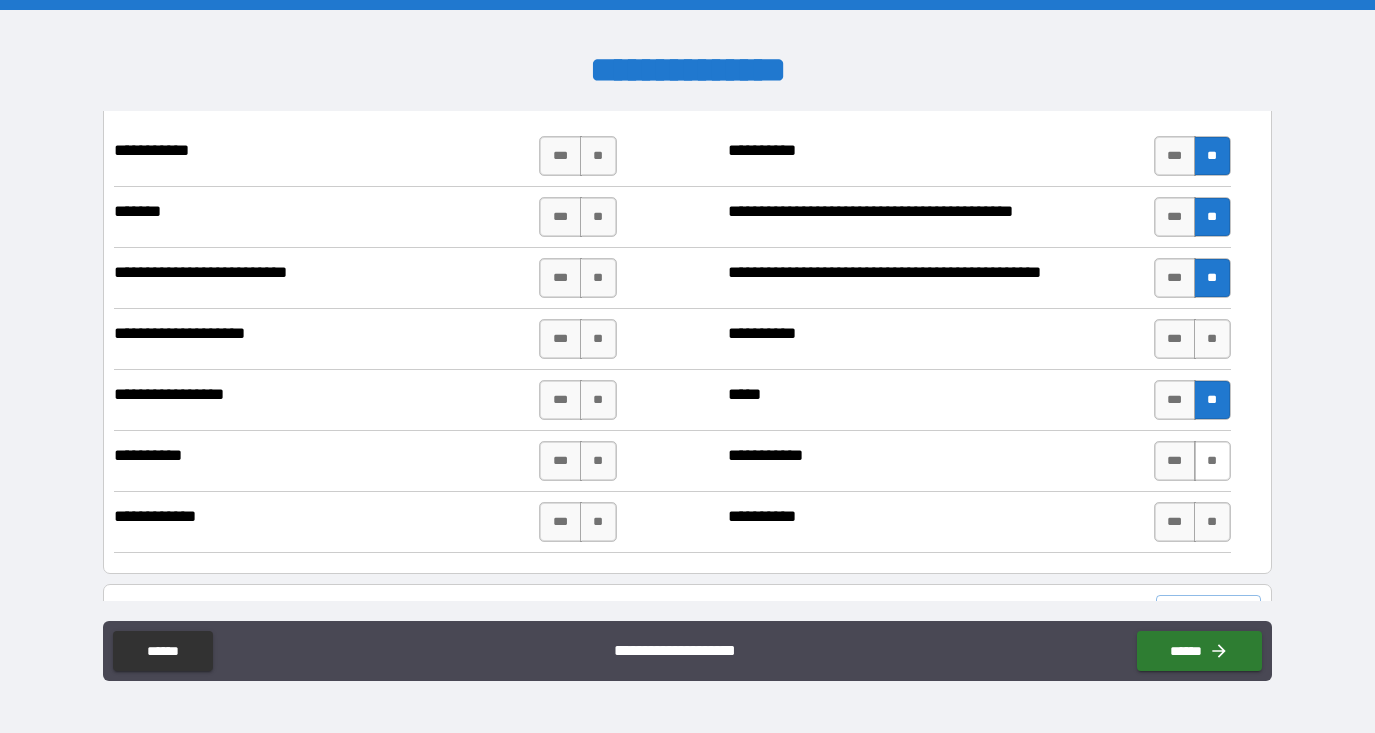 click on "**" at bounding box center [1212, 461] 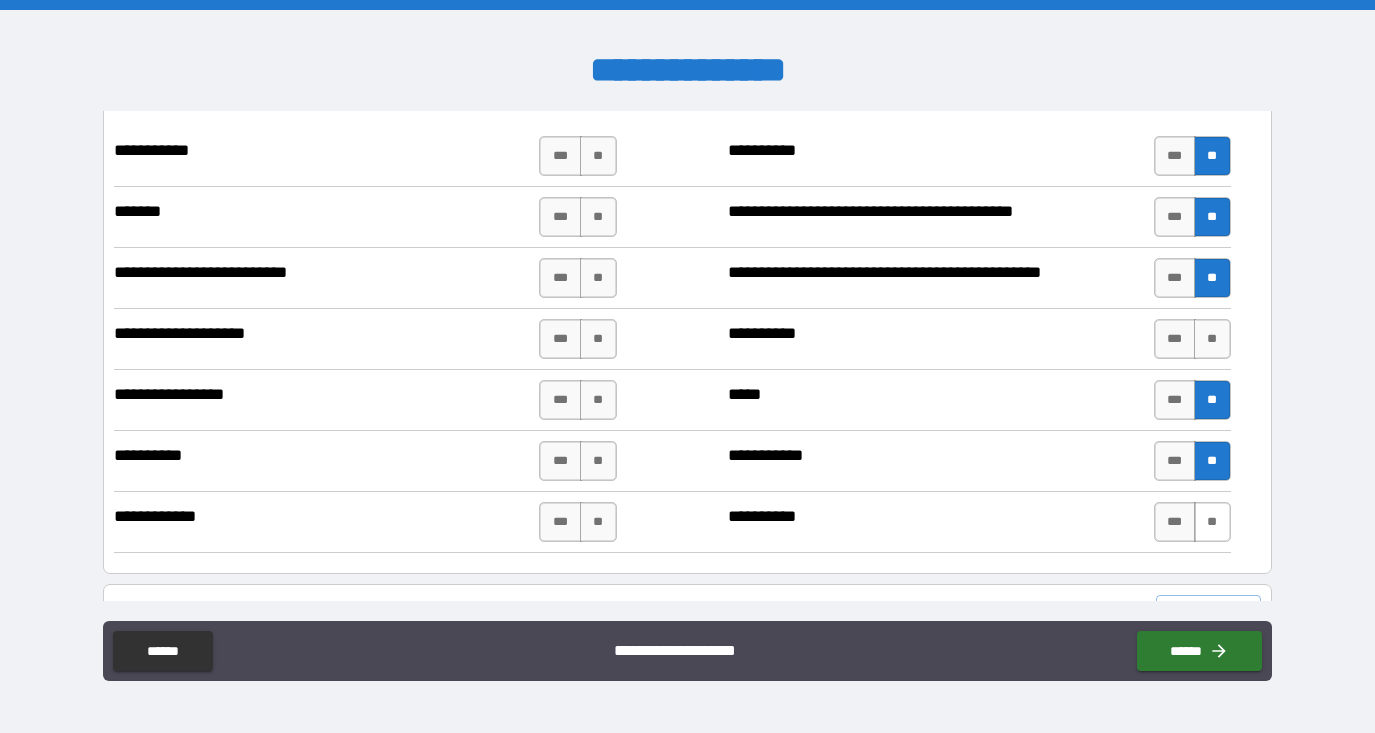 click on "**" at bounding box center (1212, 522) 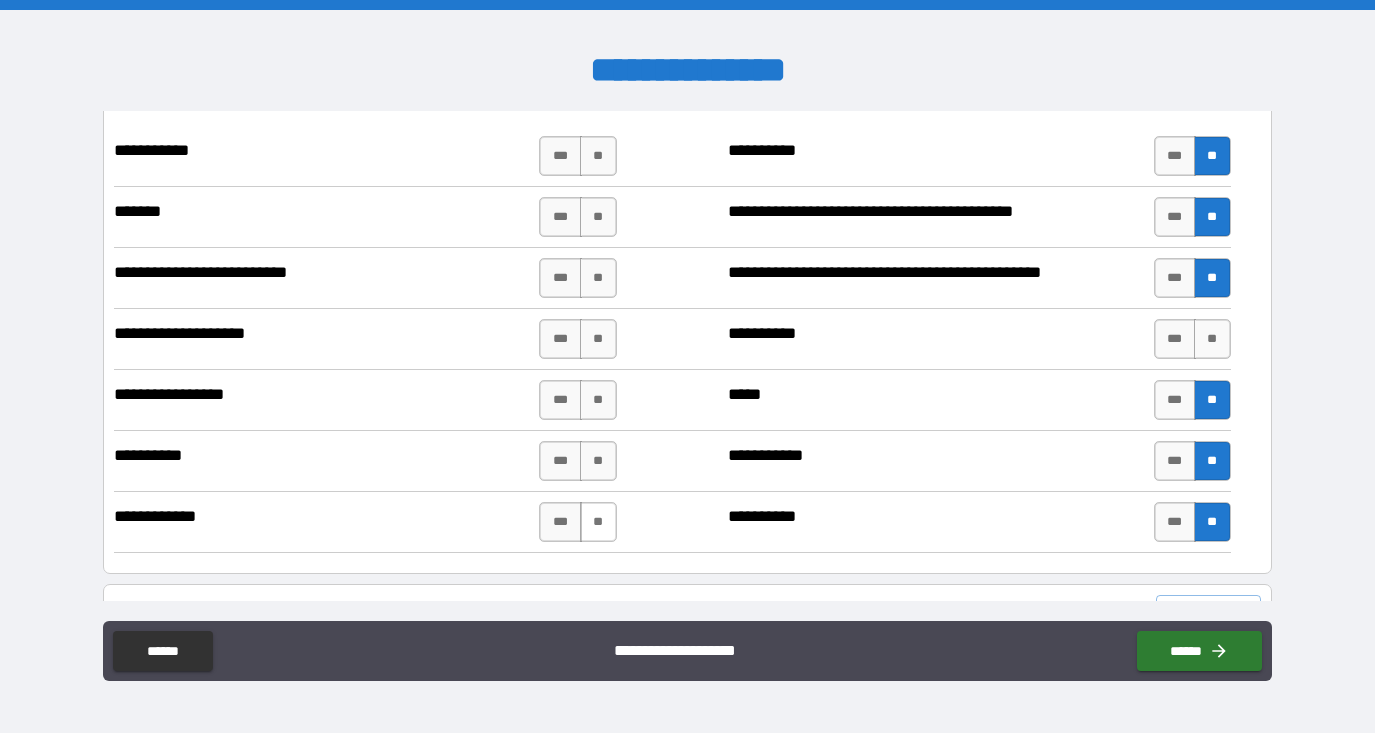 click on "**" at bounding box center (598, 522) 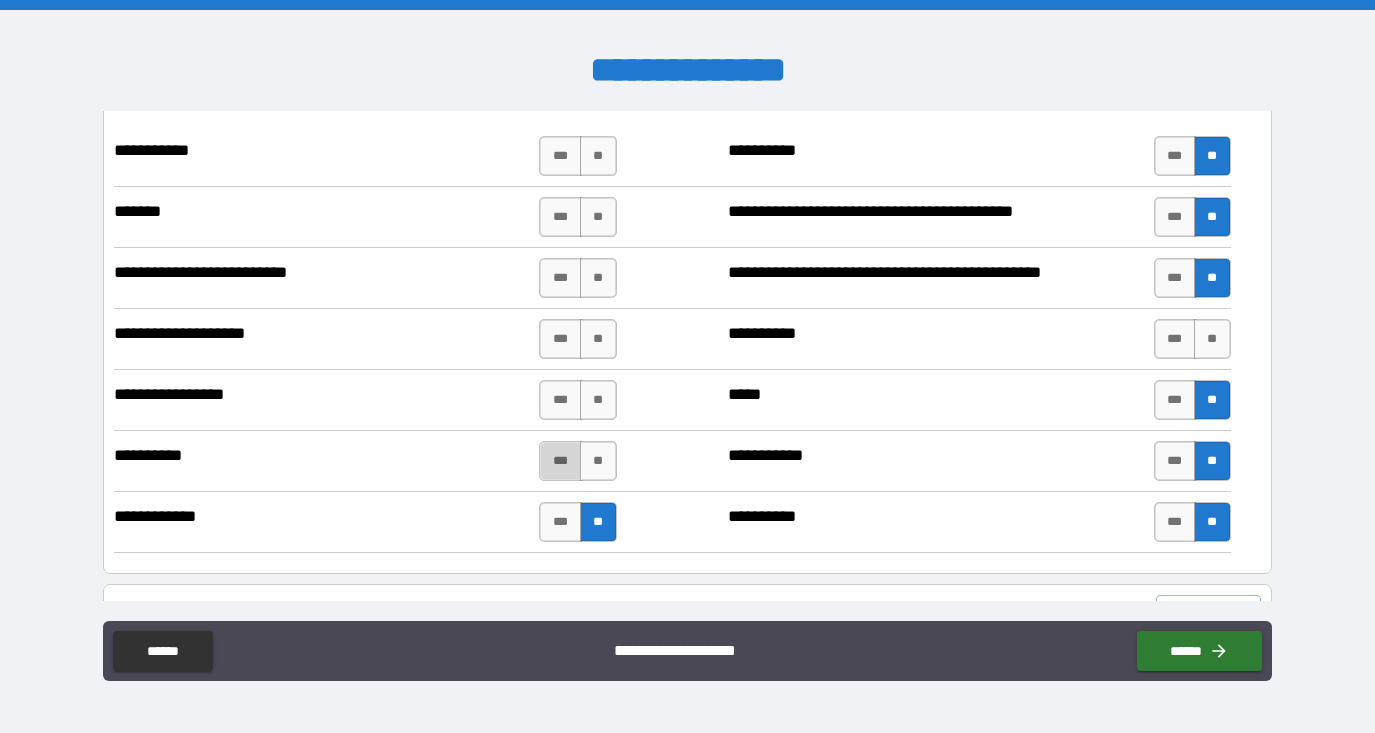 click on "***" at bounding box center (560, 461) 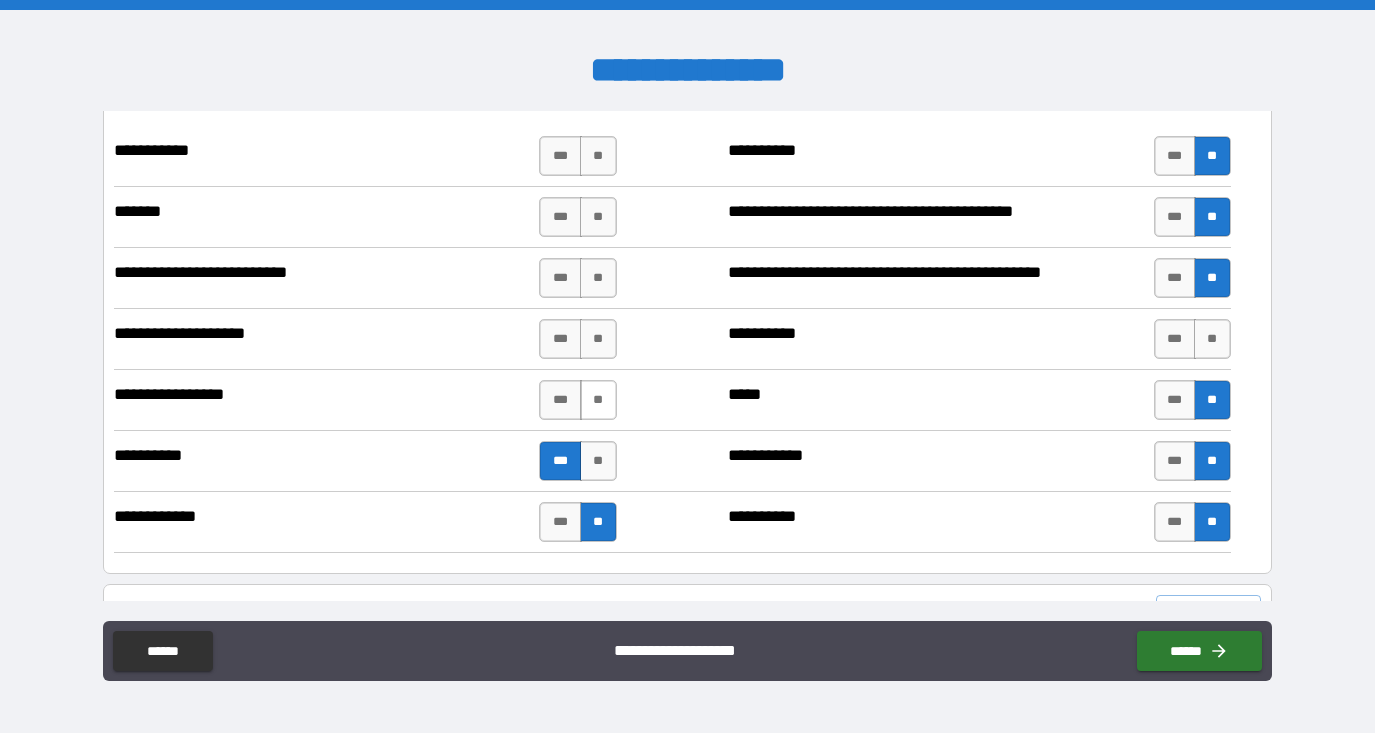 click on "**" at bounding box center (598, 400) 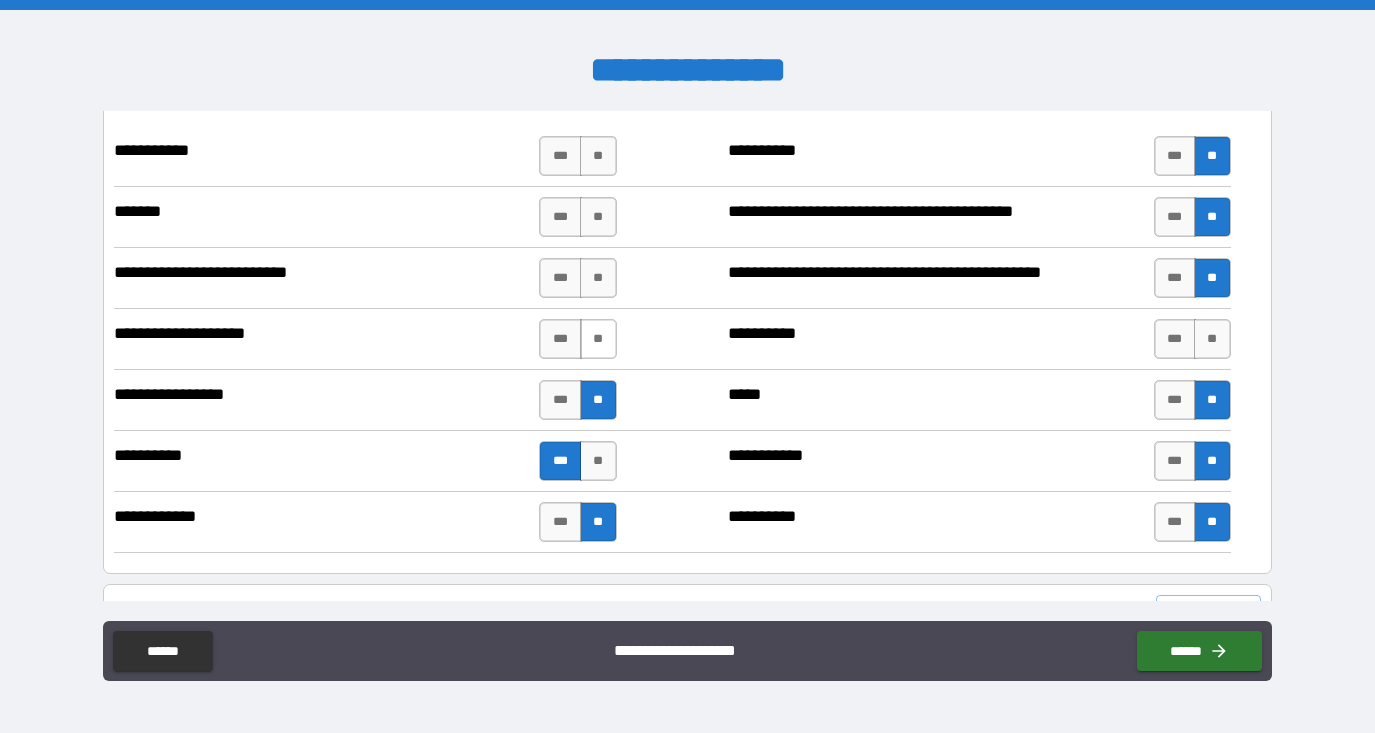 click on "**" at bounding box center [598, 339] 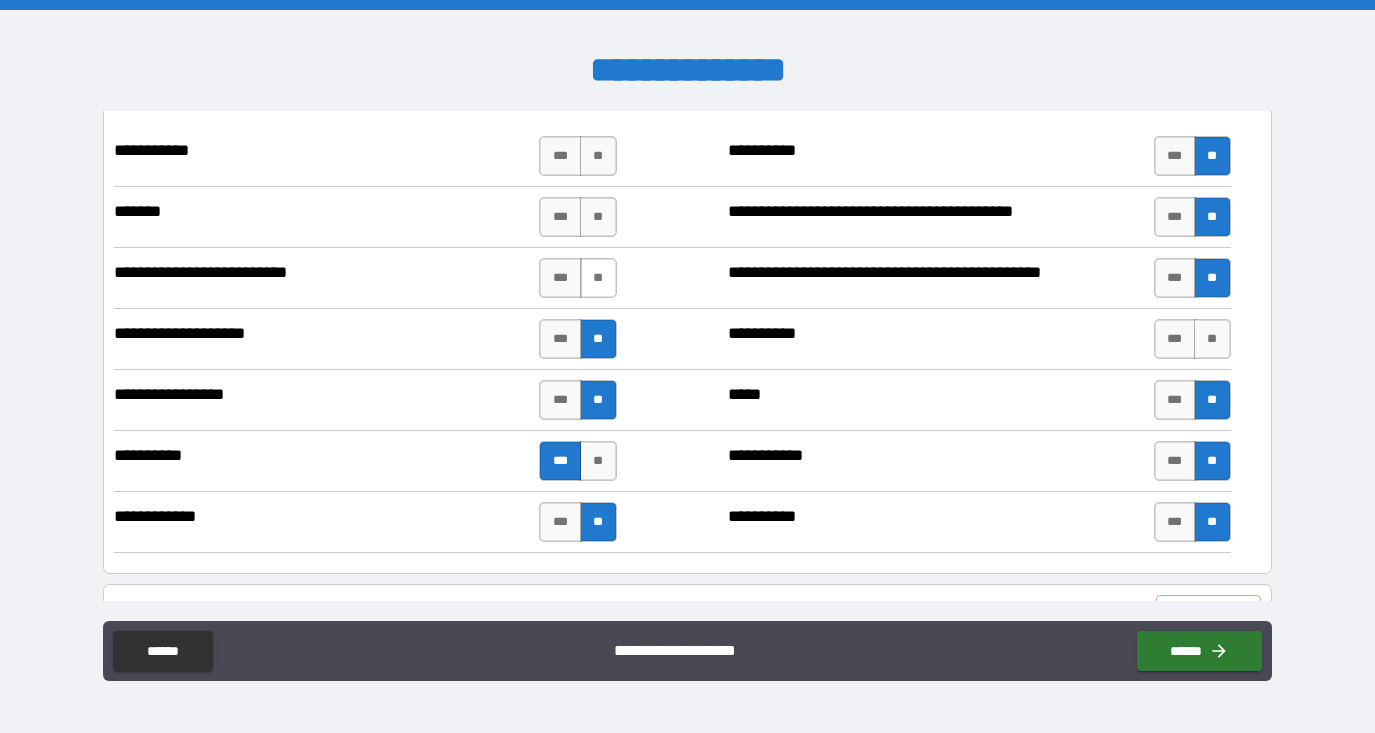click on "**" at bounding box center [598, 278] 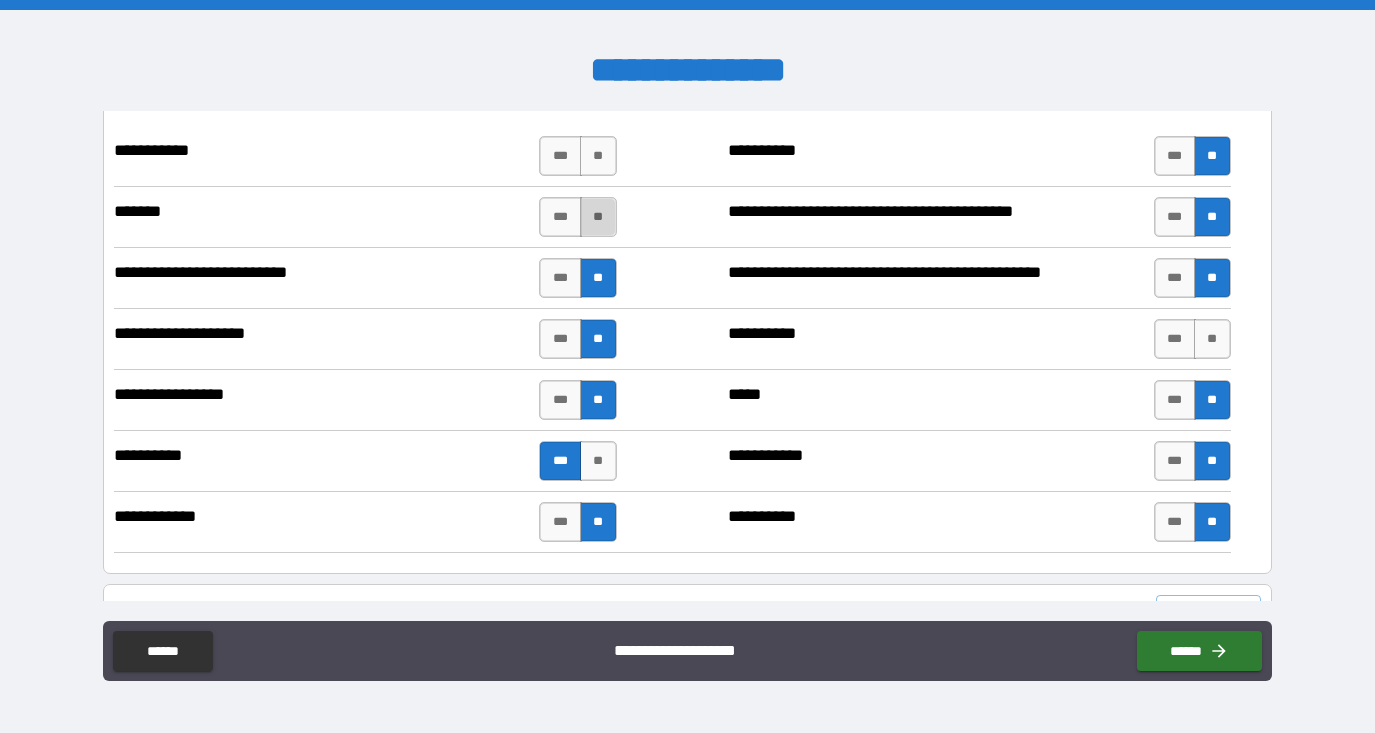 click on "**" at bounding box center [598, 217] 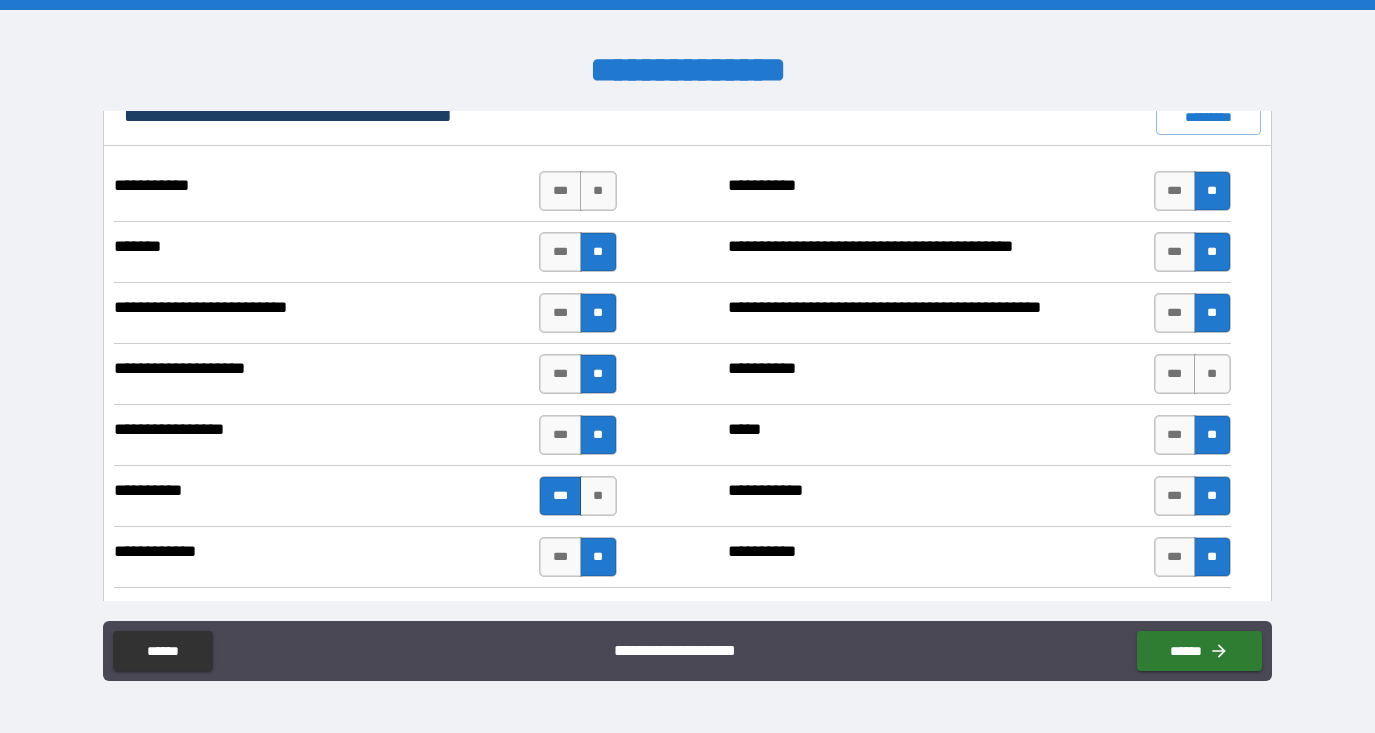 scroll, scrollTop: 1045, scrollLeft: 0, axis: vertical 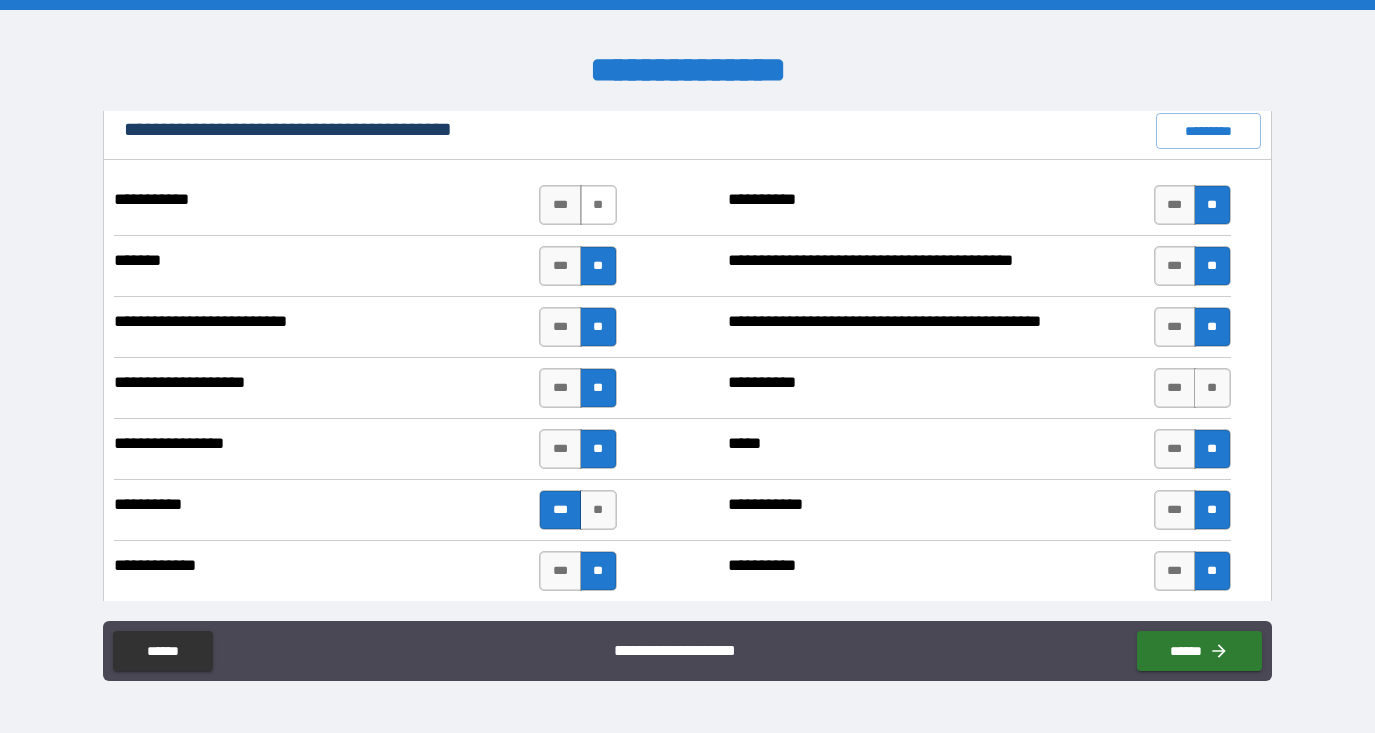 click on "**" at bounding box center (598, 205) 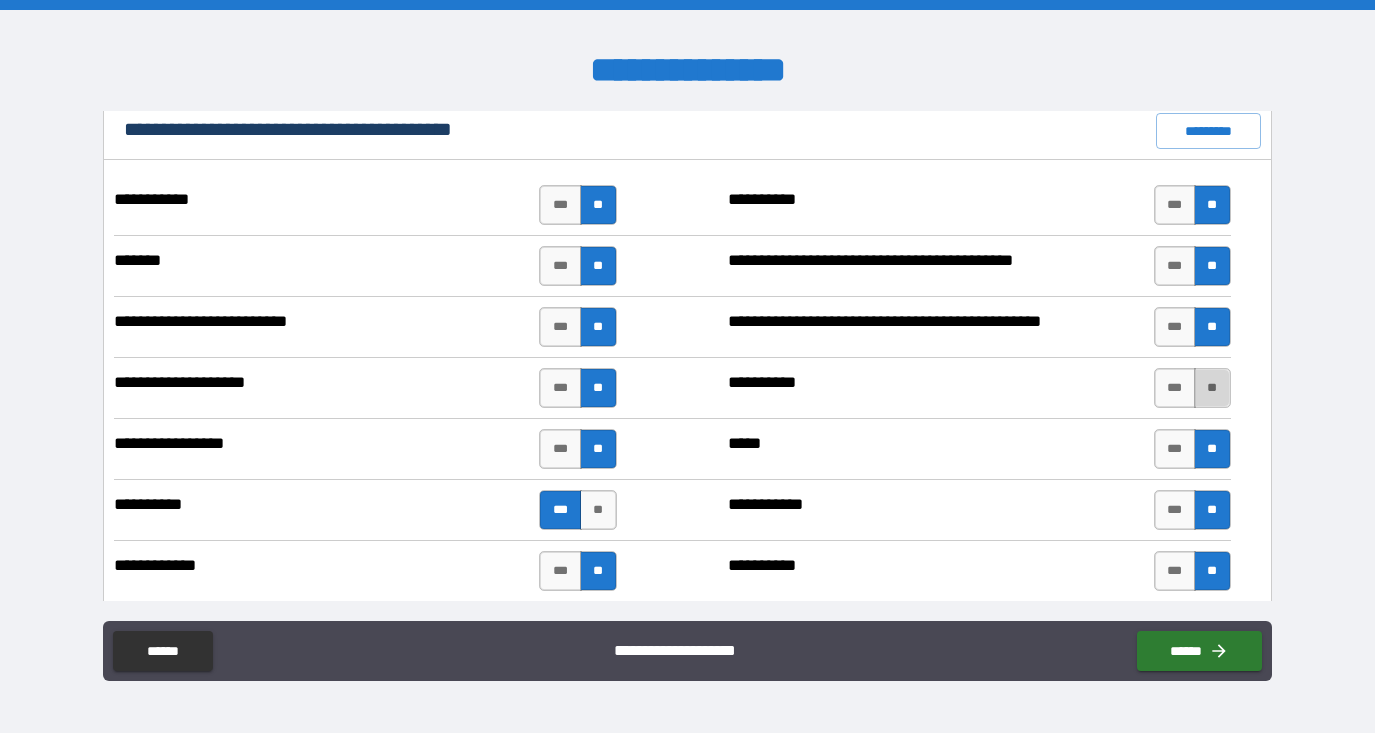 click on "**" at bounding box center [1212, 388] 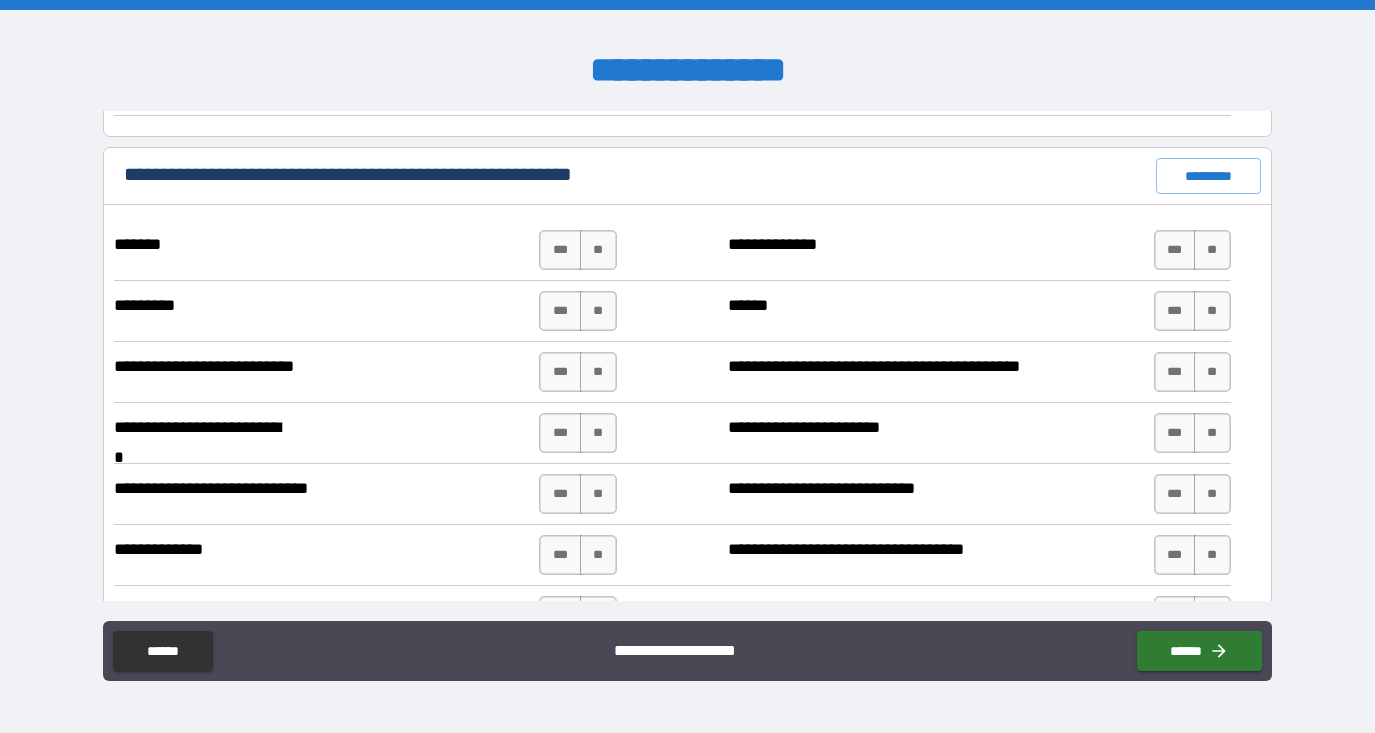 scroll, scrollTop: 1534, scrollLeft: 0, axis: vertical 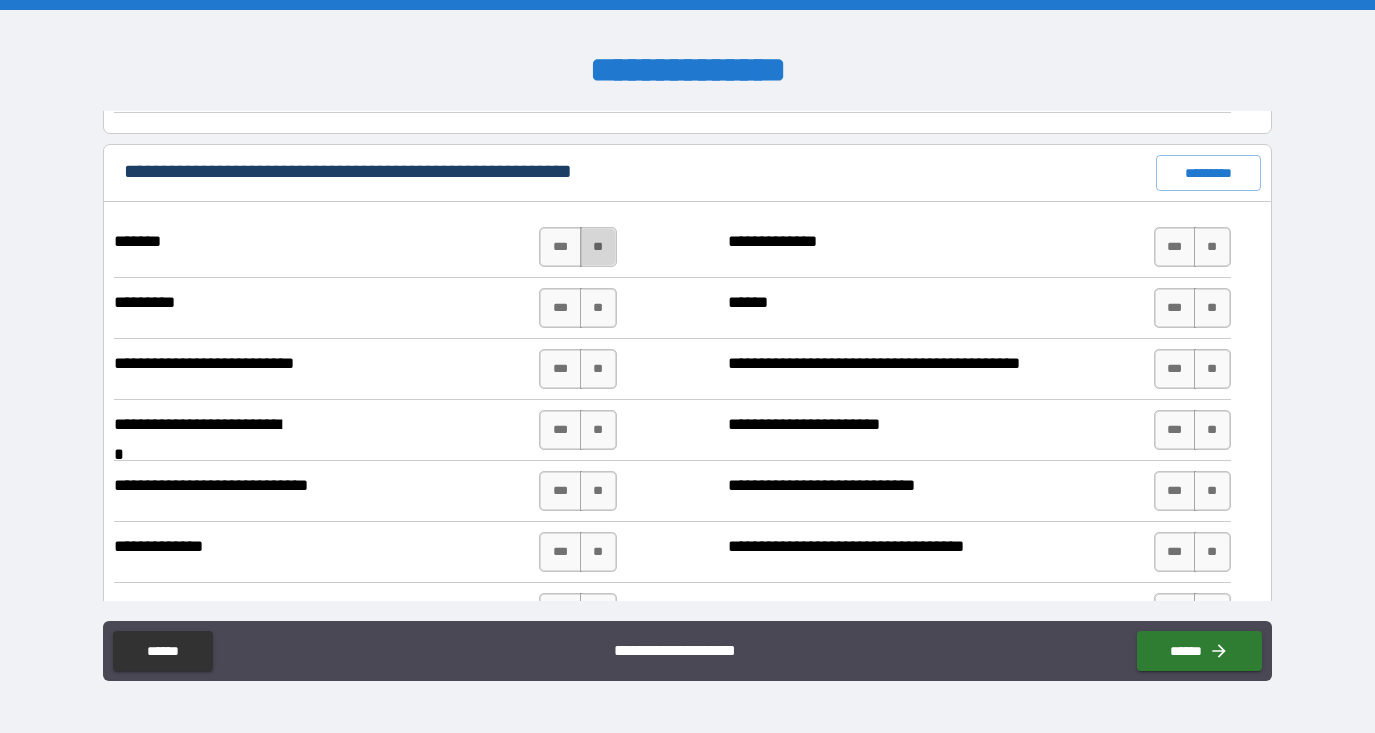 click on "**" at bounding box center [598, 247] 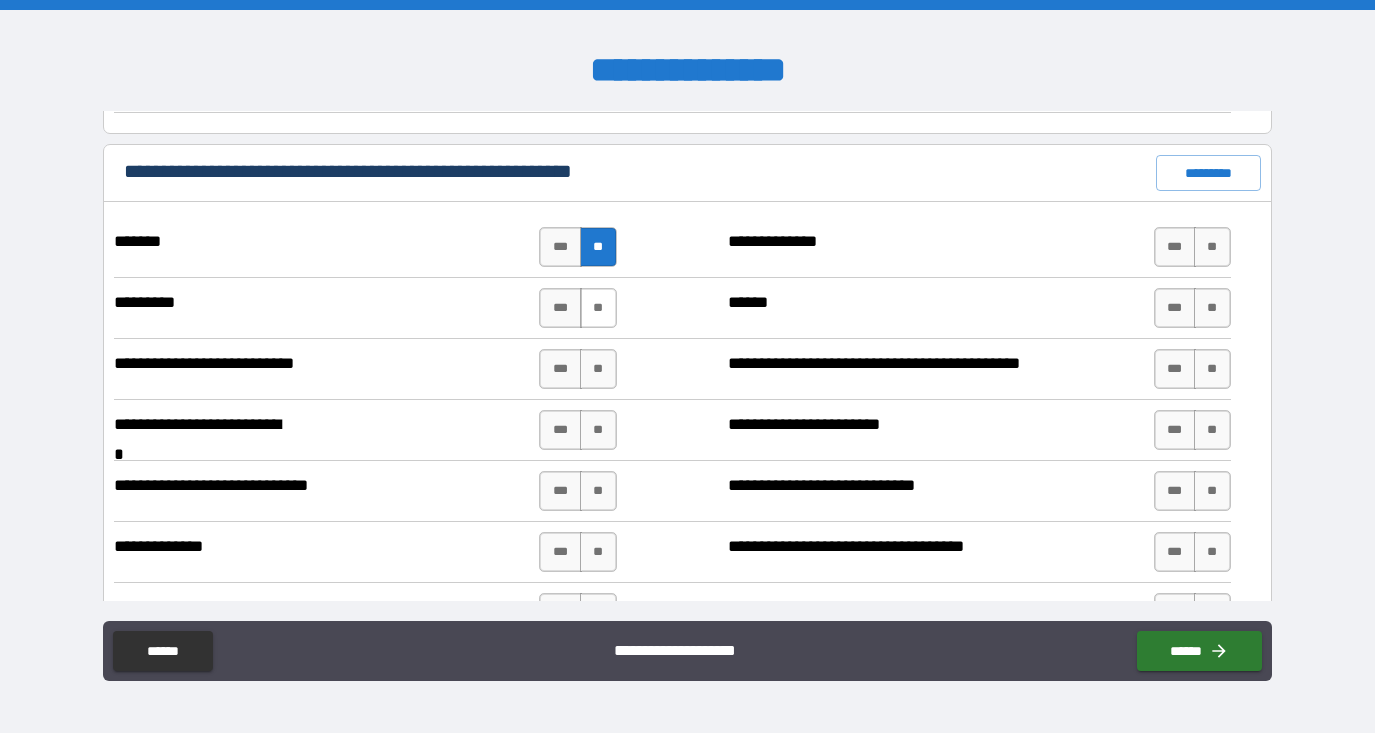 click on "**" at bounding box center [598, 308] 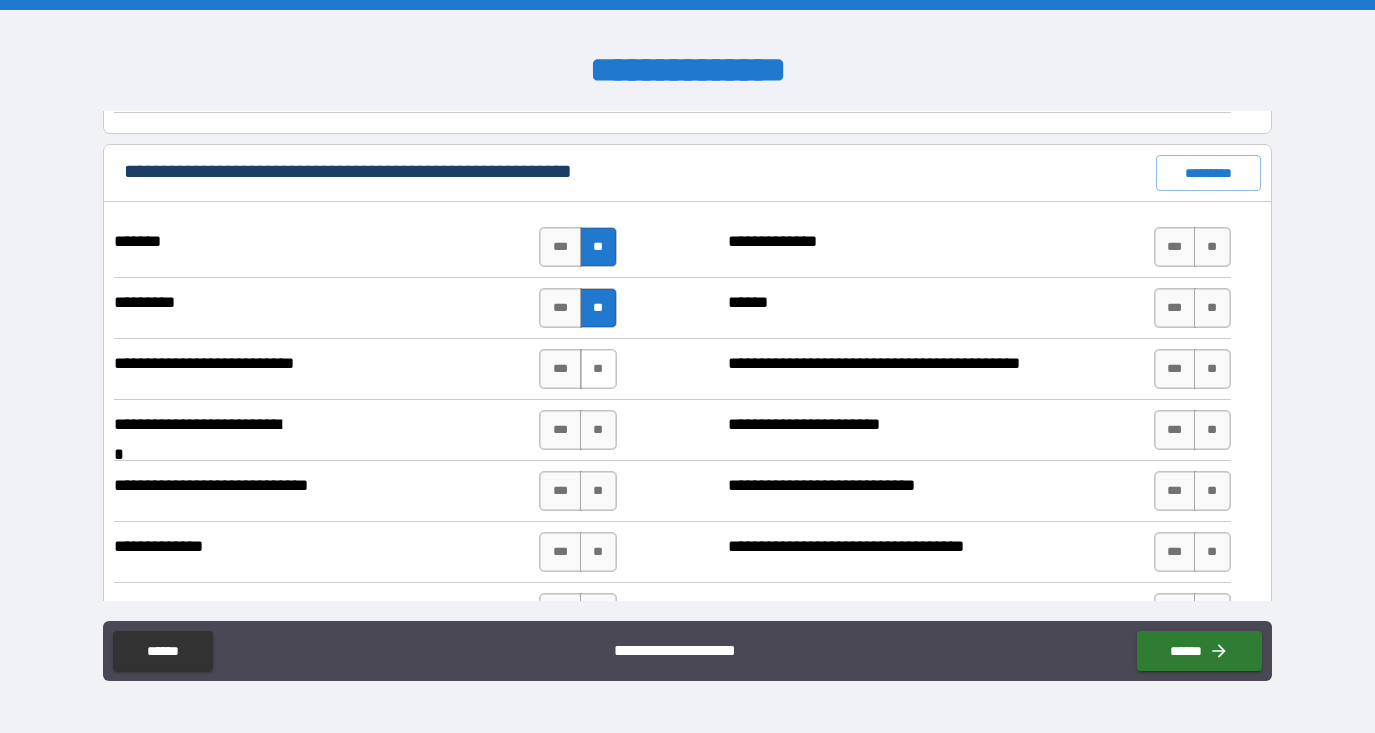 click on "**" at bounding box center (598, 369) 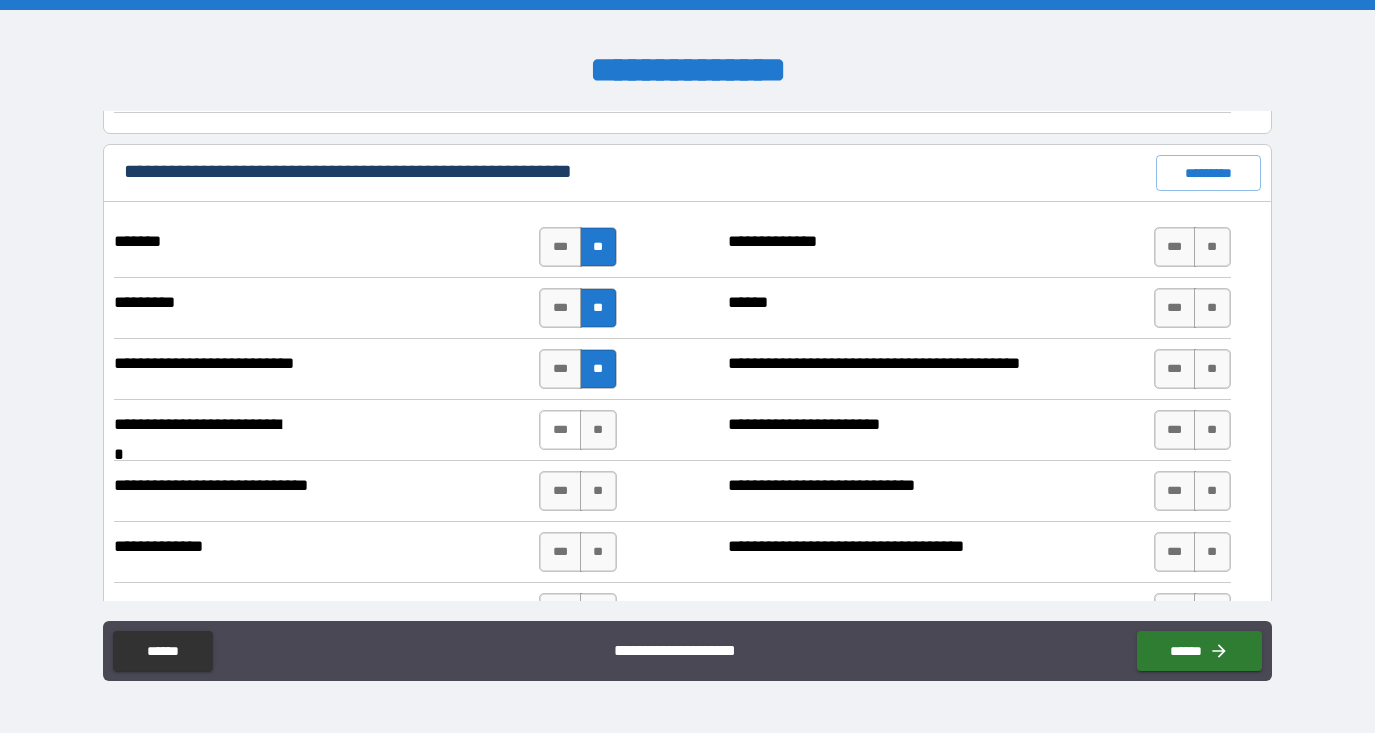 click on "***" at bounding box center [560, 430] 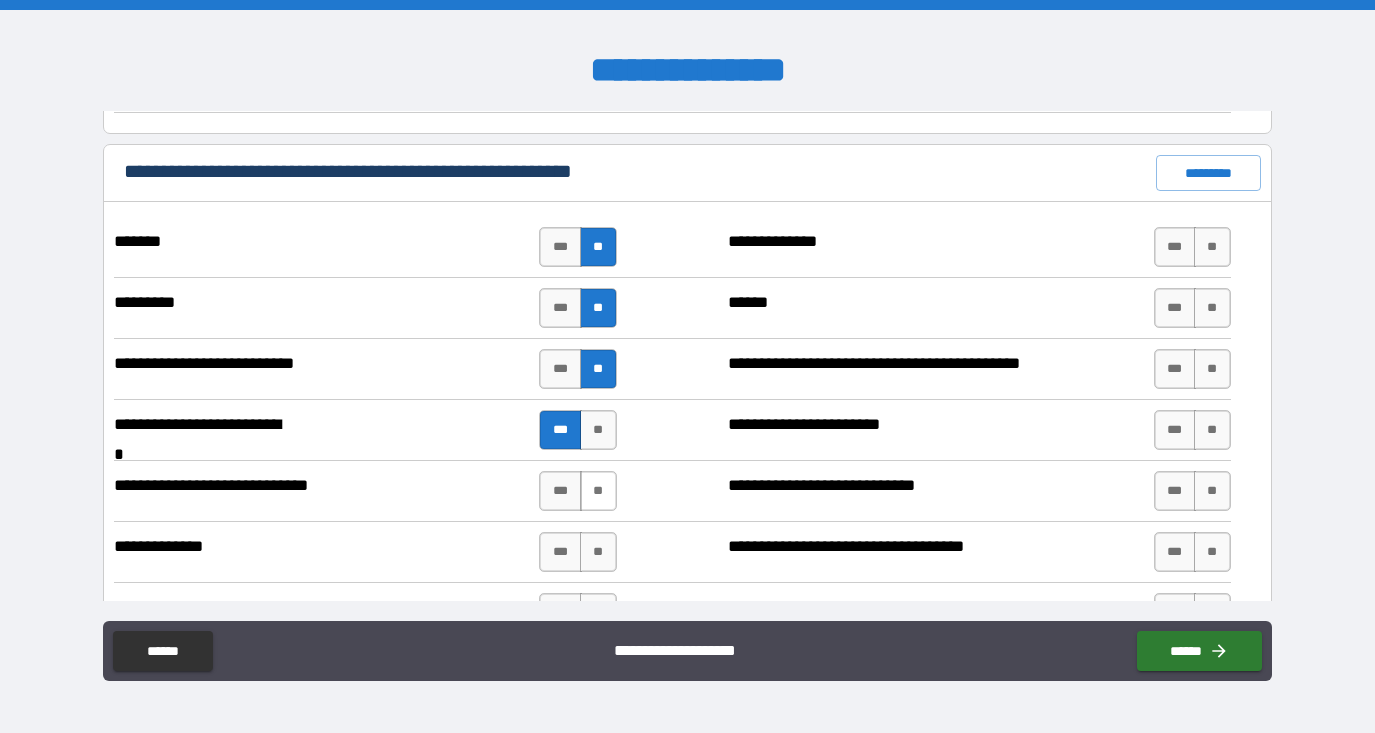 click on "**" at bounding box center (598, 491) 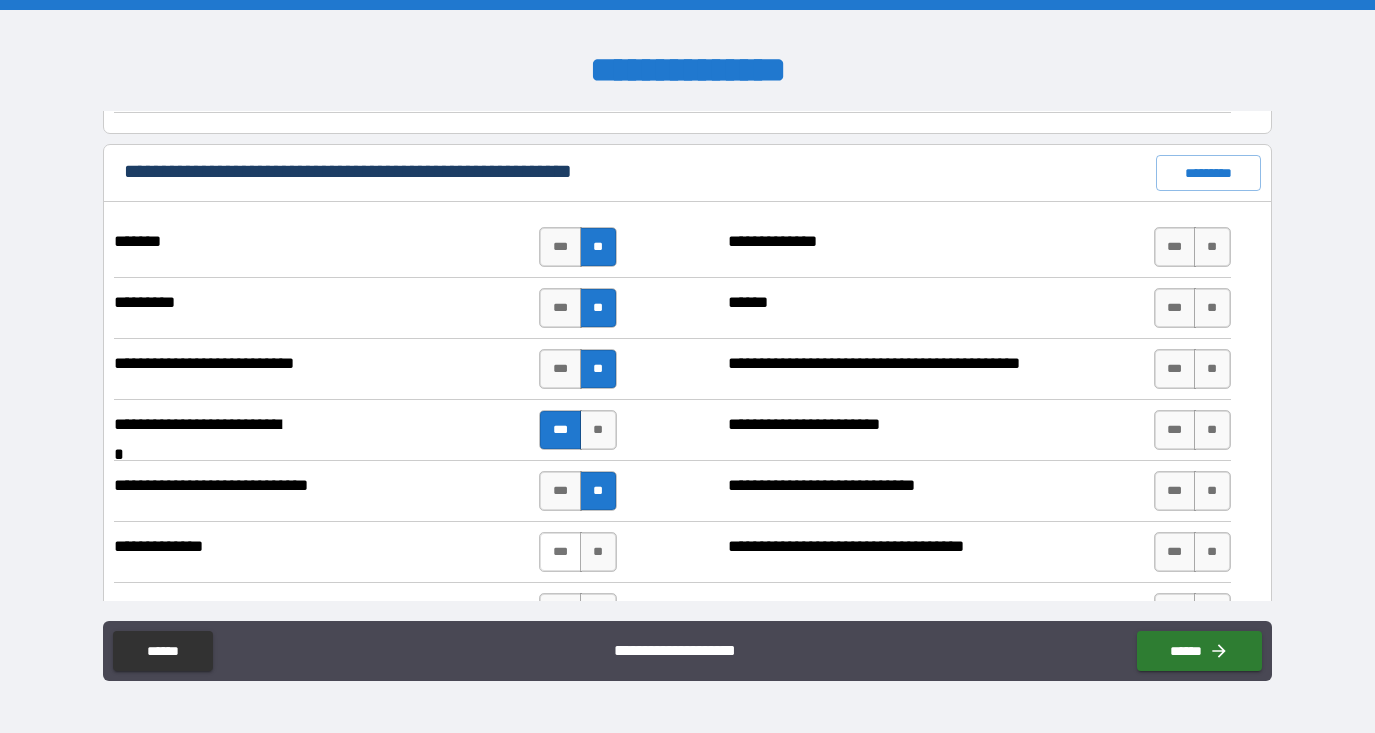 click on "***" at bounding box center (560, 552) 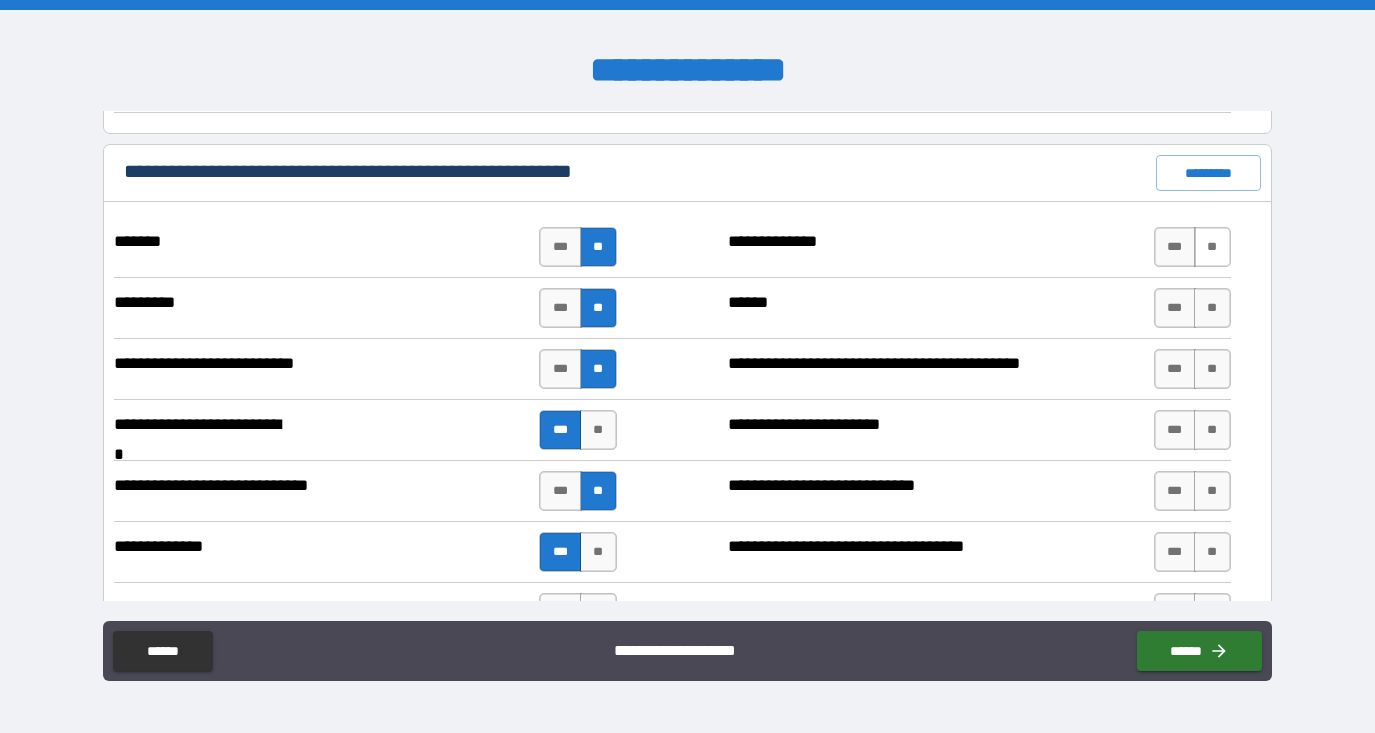 click on "**" at bounding box center [1212, 247] 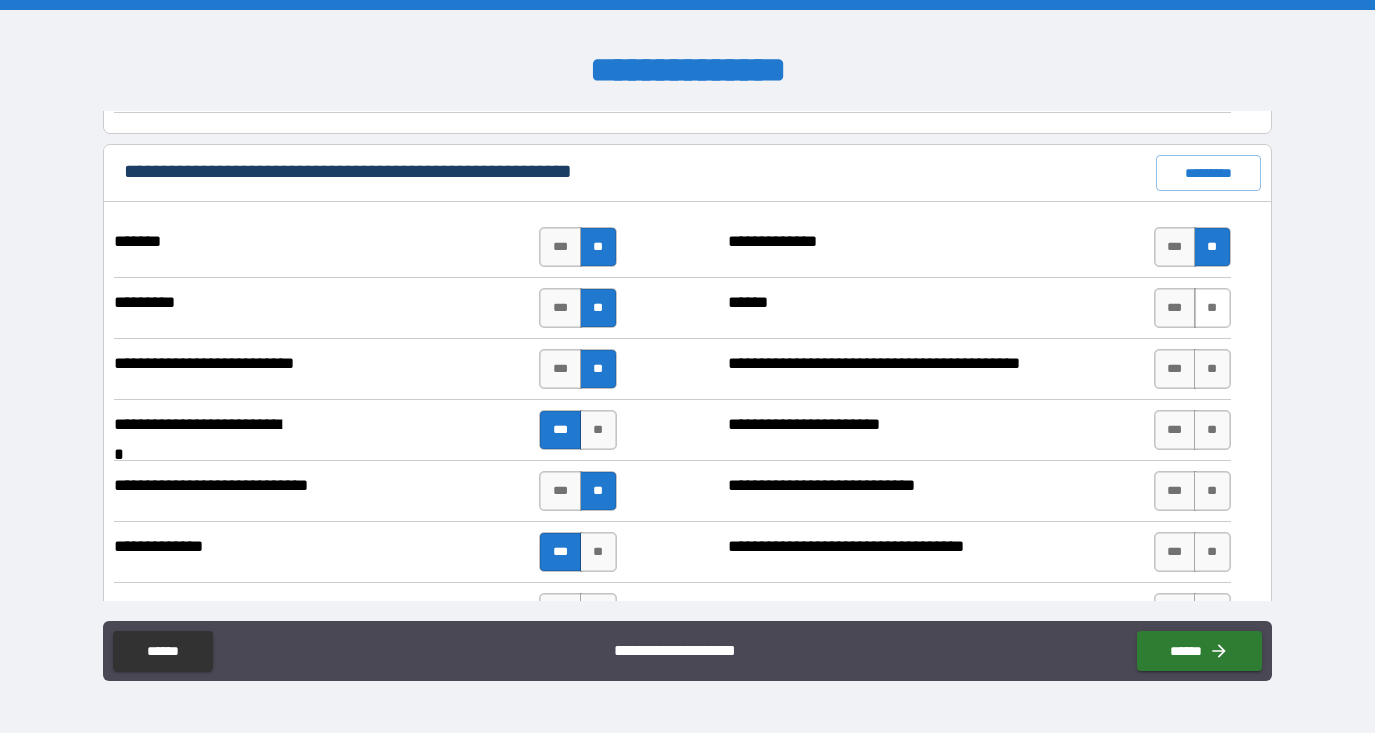 click on "**" at bounding box center [1212, 308] 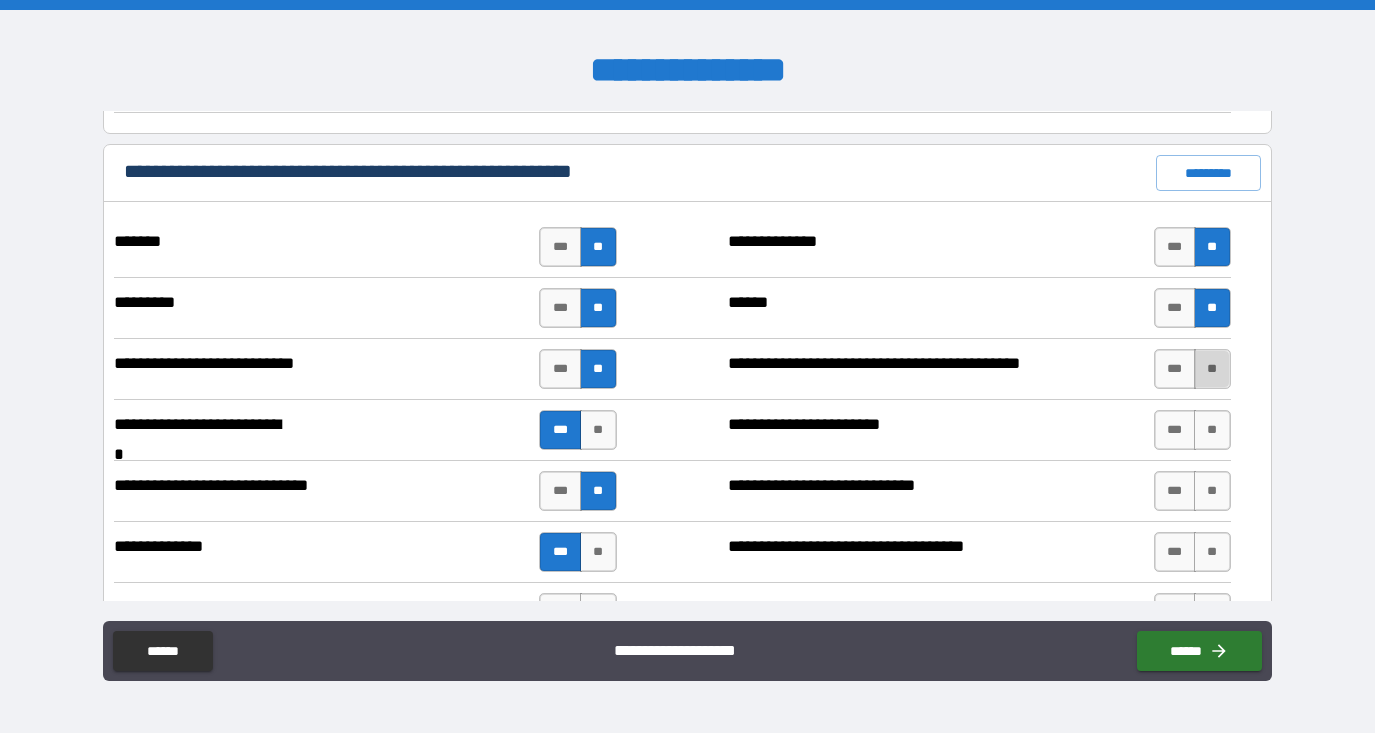 click on "**" at bounding box center (1212, 369) 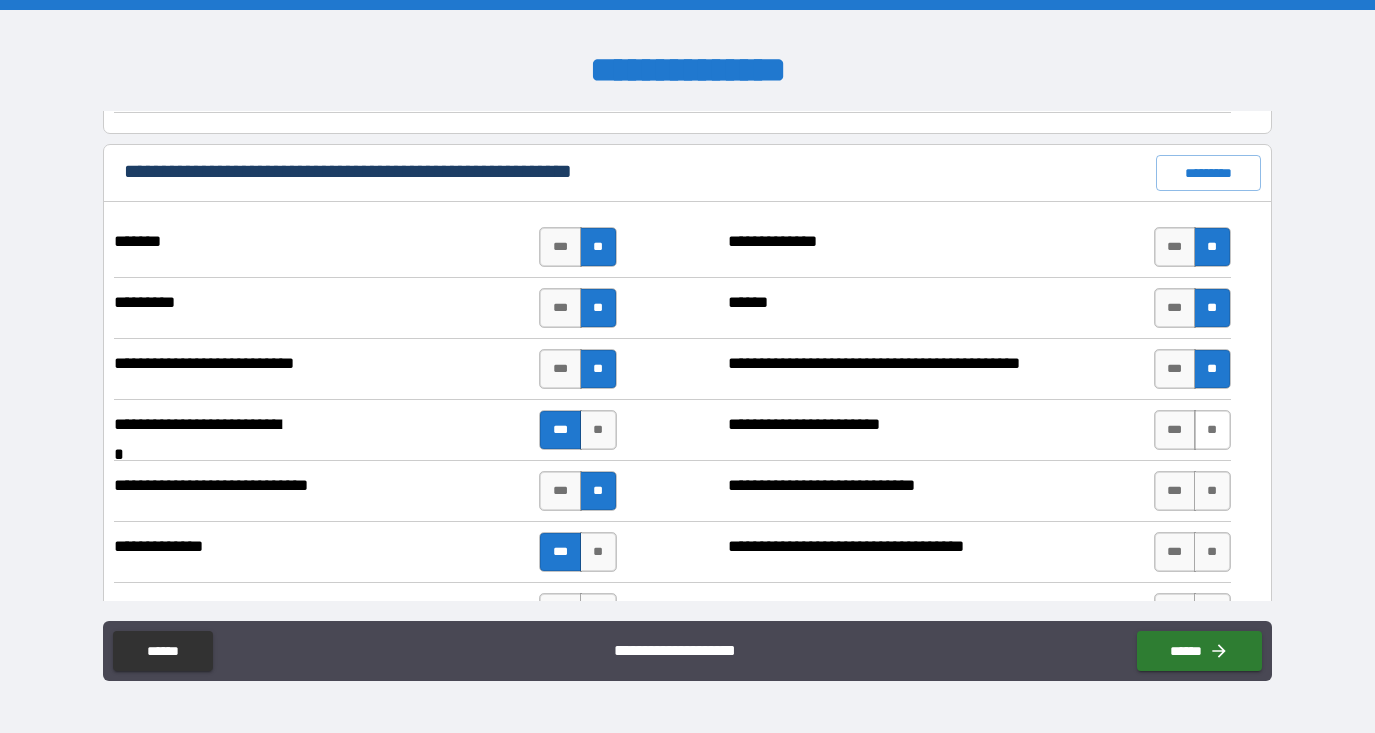 click on "**" at bounding box center (1212, 430) 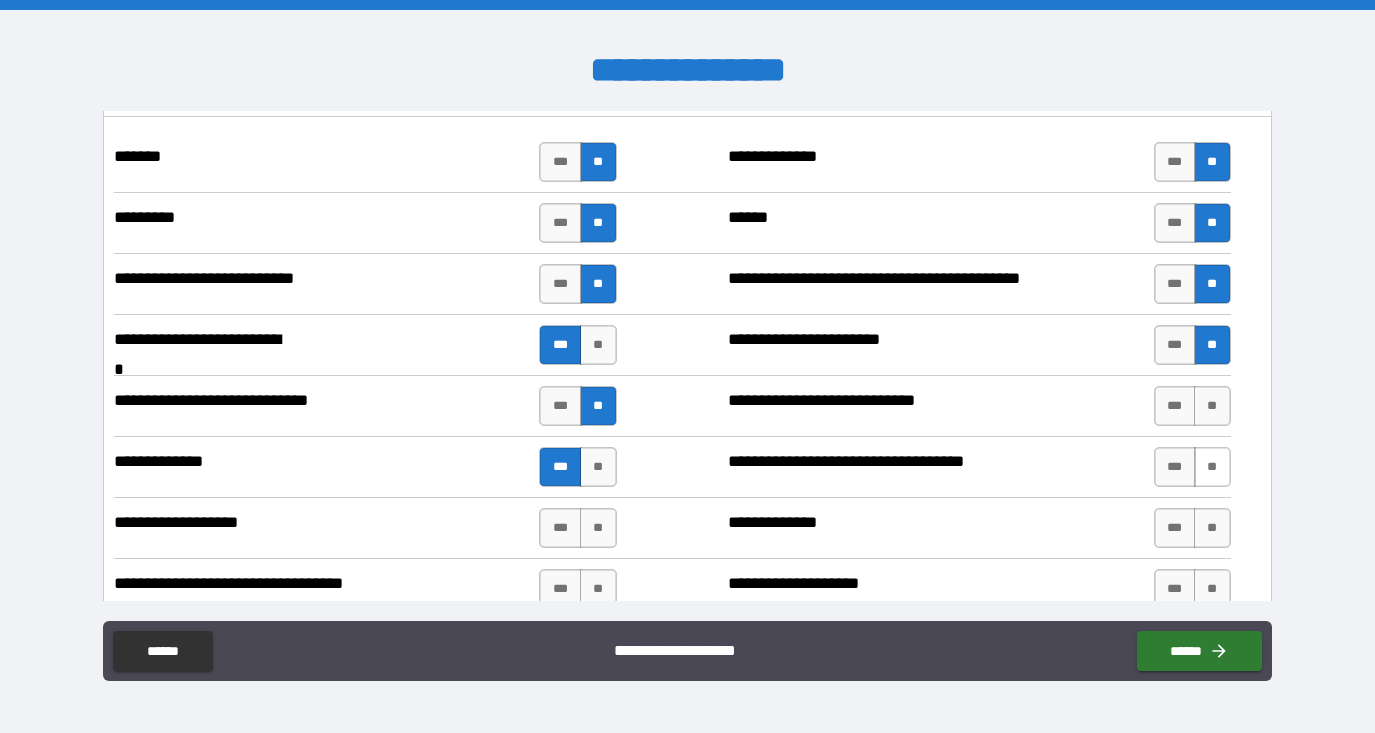 scroll, scrollTop: 1645, scrollLeft: 0, axis: vertical 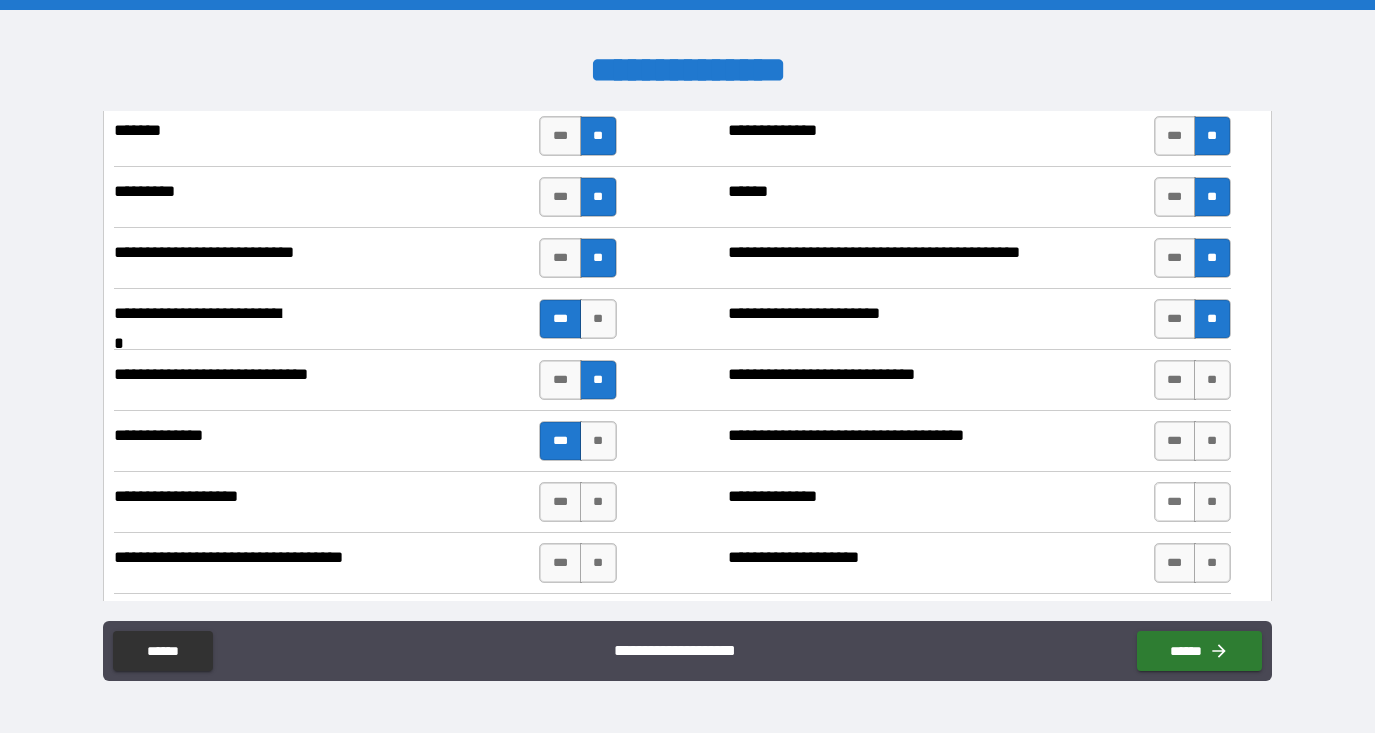 click on "***" at bounding box center (1175, 502) 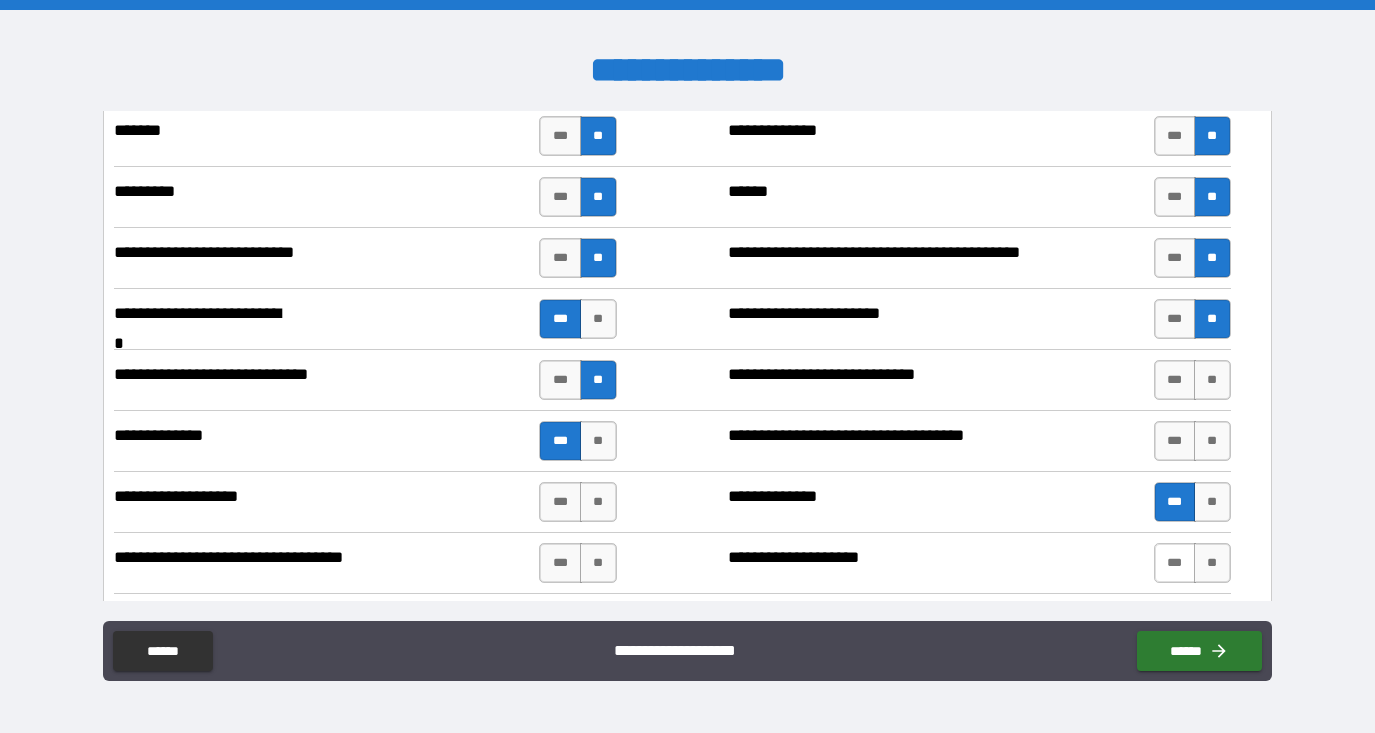 click on "***" at bounding box center [1175, 563] 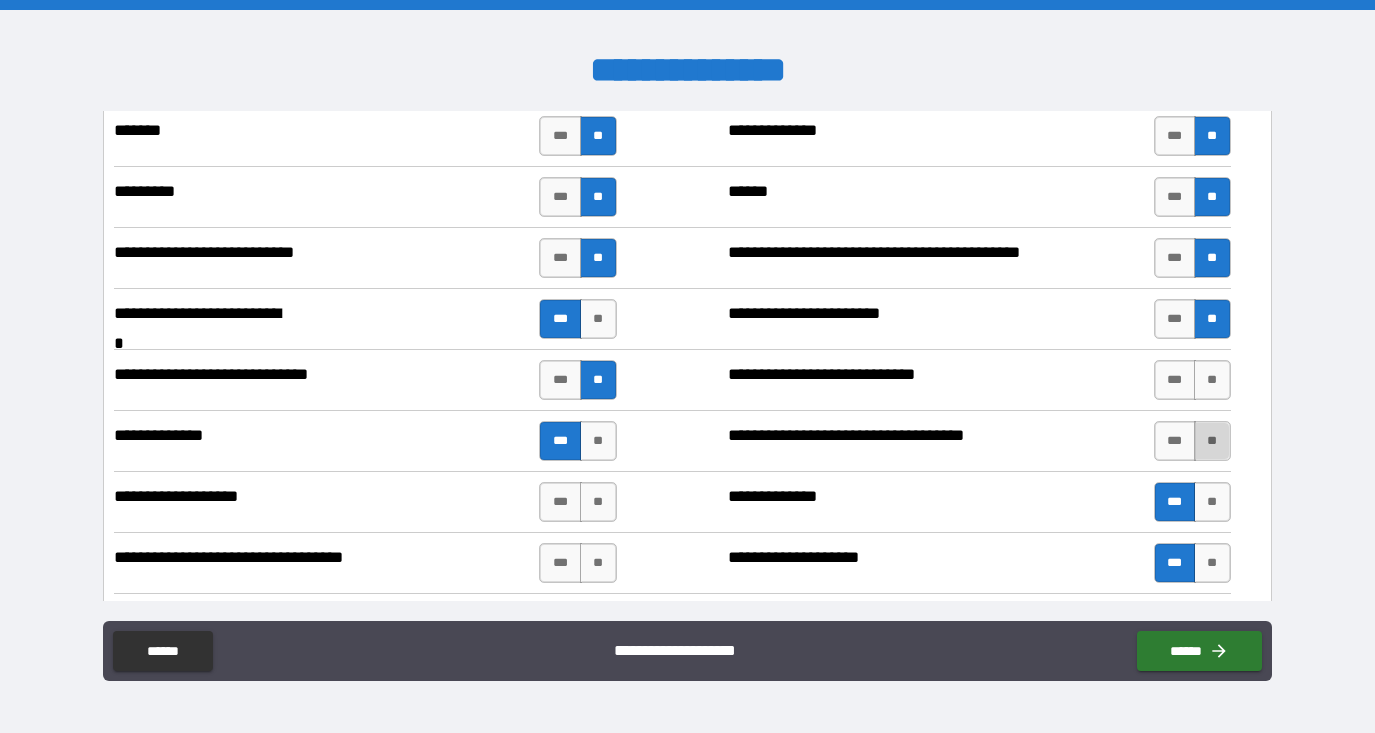 click on "**" at bounding box center [1212, 441] 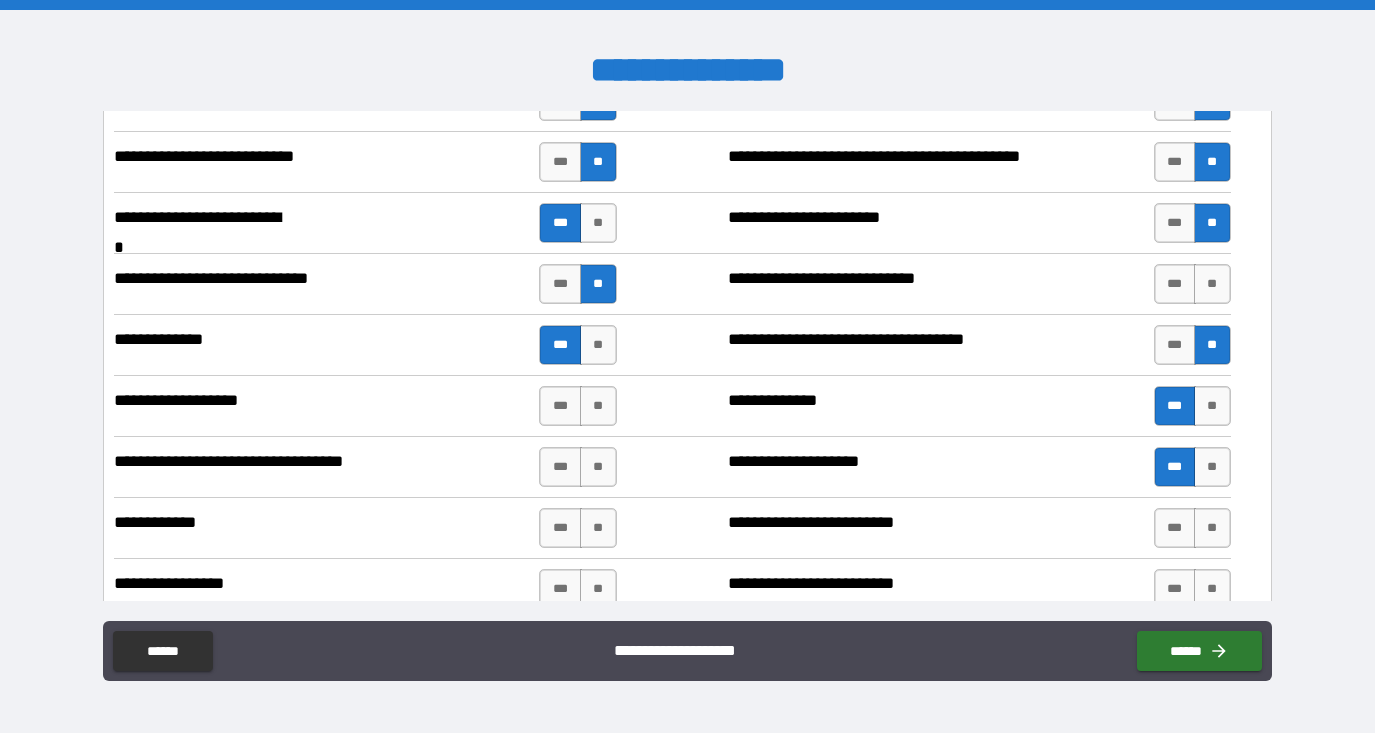 scroll, scrollTop: 1745, scrollLeft: 0, axis: vertical 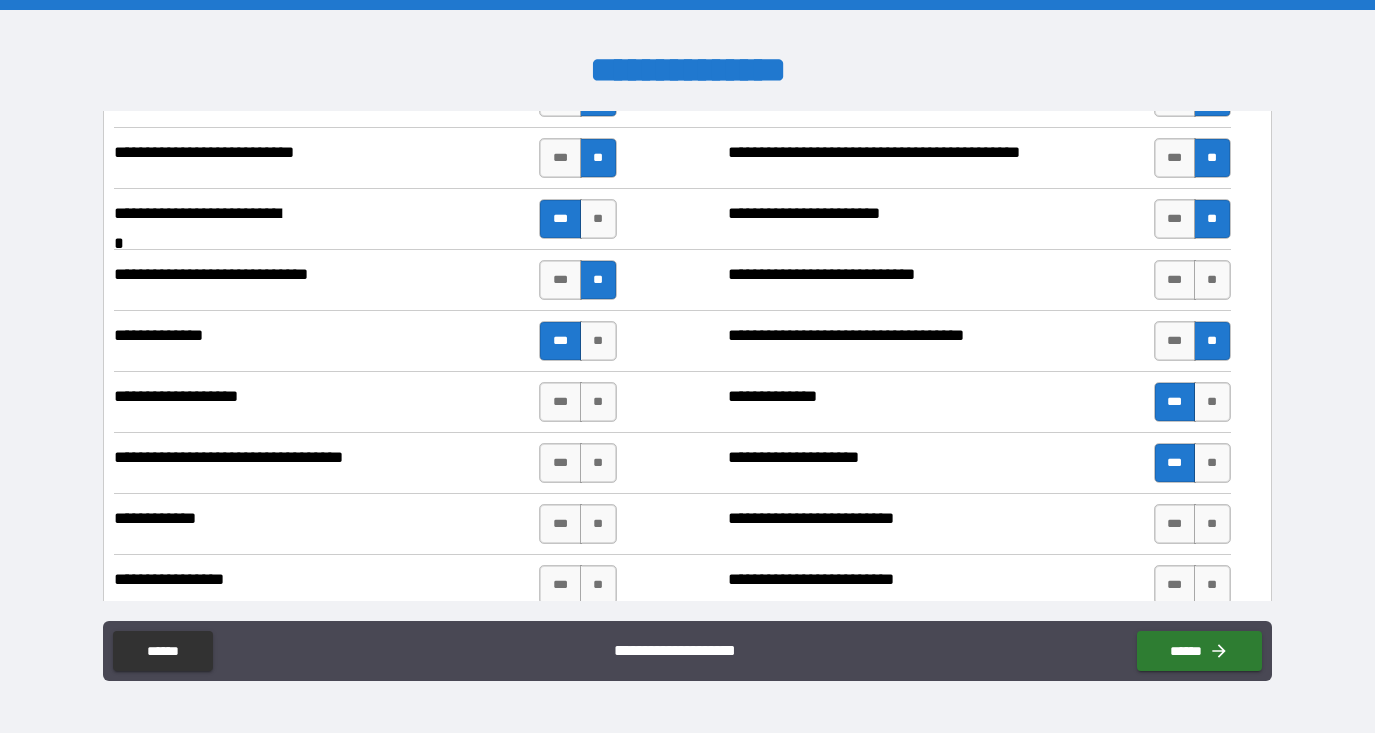 click on "**********" at bounding box center (692, 1653) 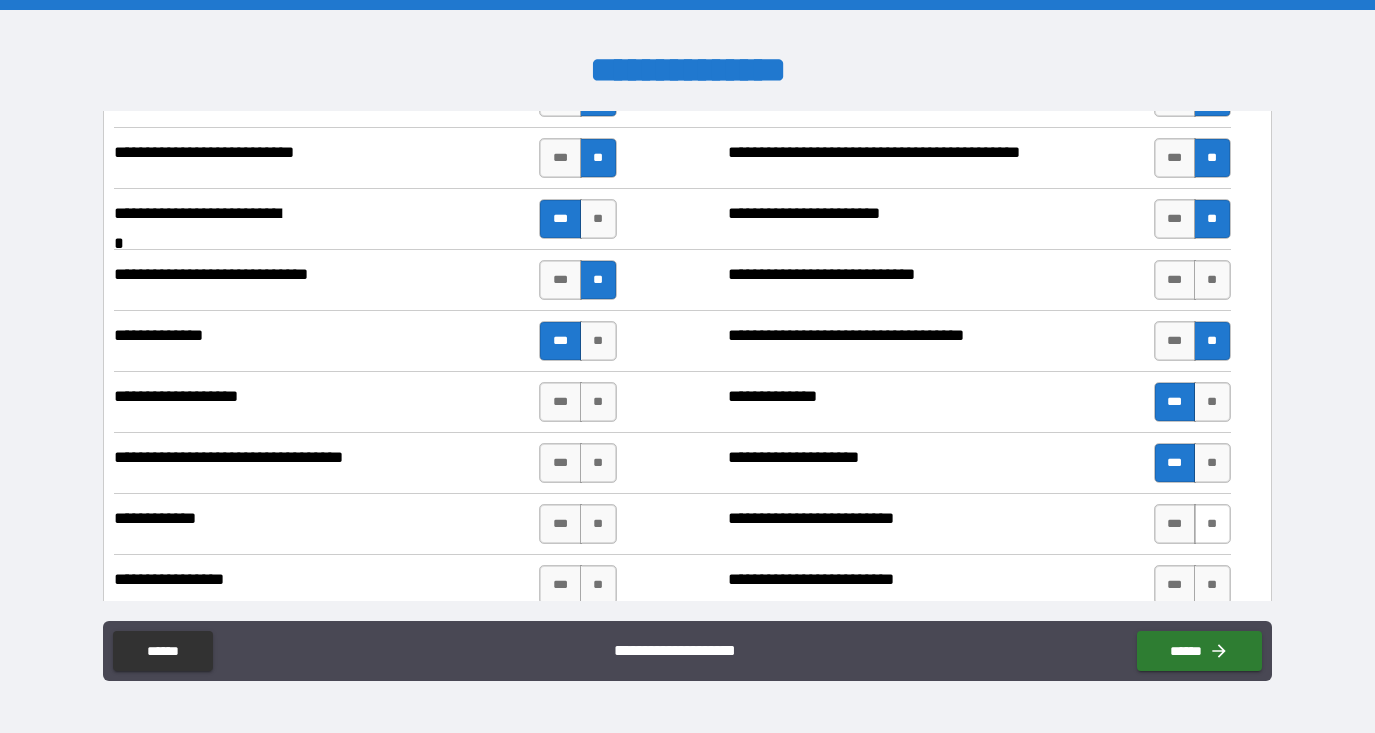 click on "**" at bounding box center [1212, 524] 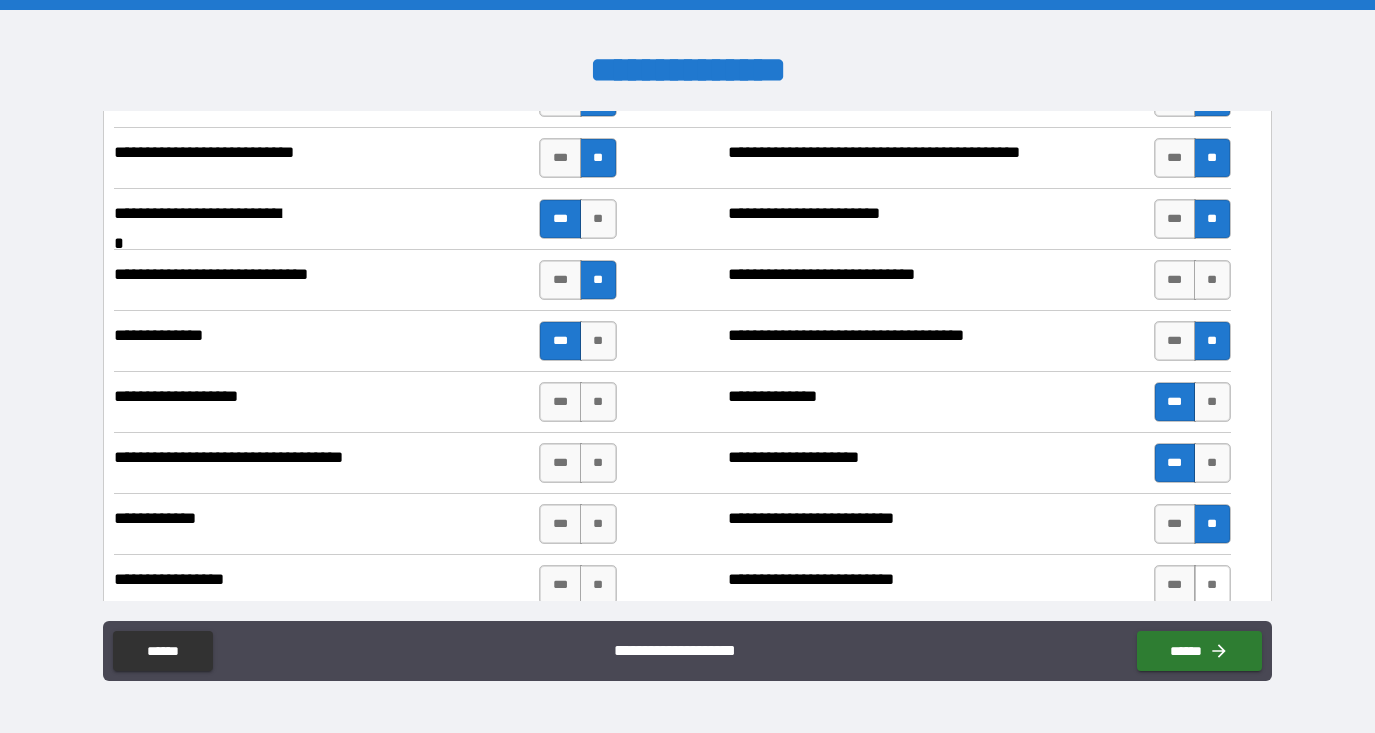 click on "**" at bounding box center [1212, 585] 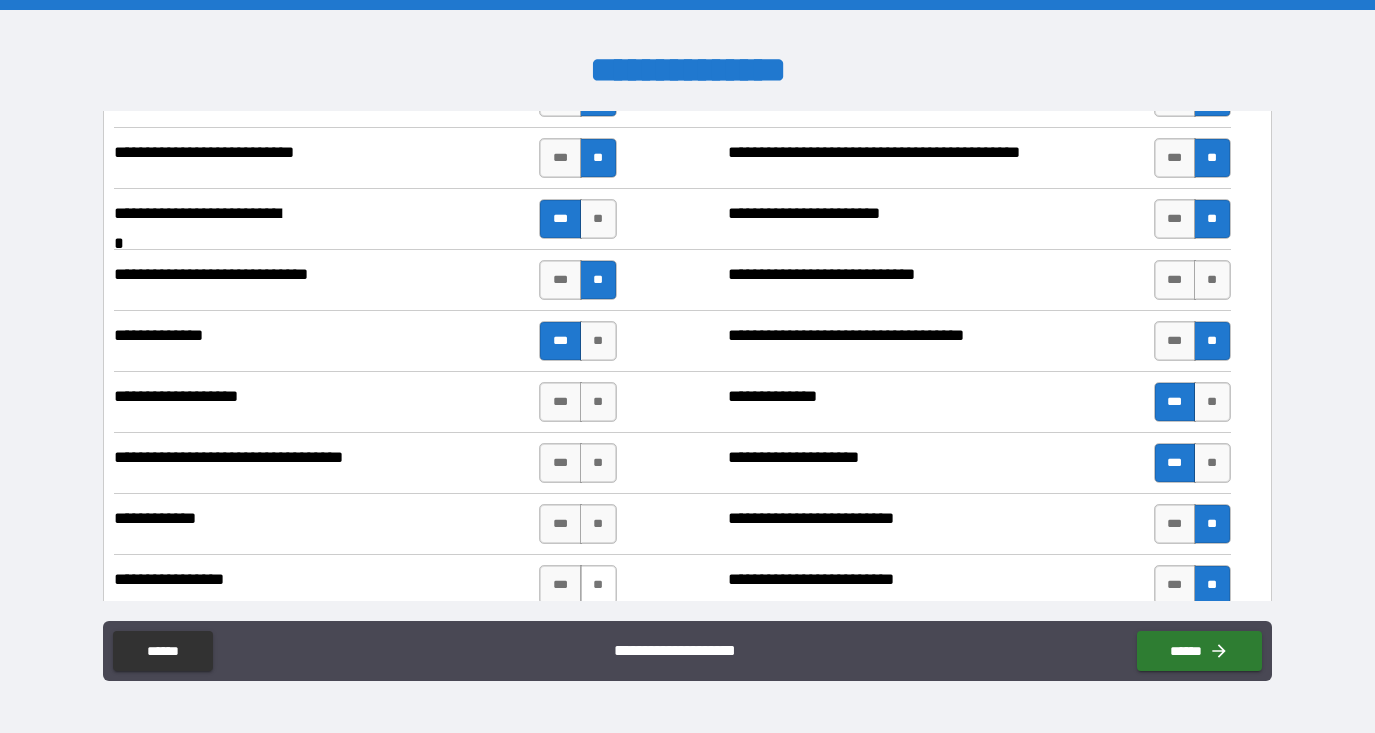 click on "**" at bounding box center (598, 585) 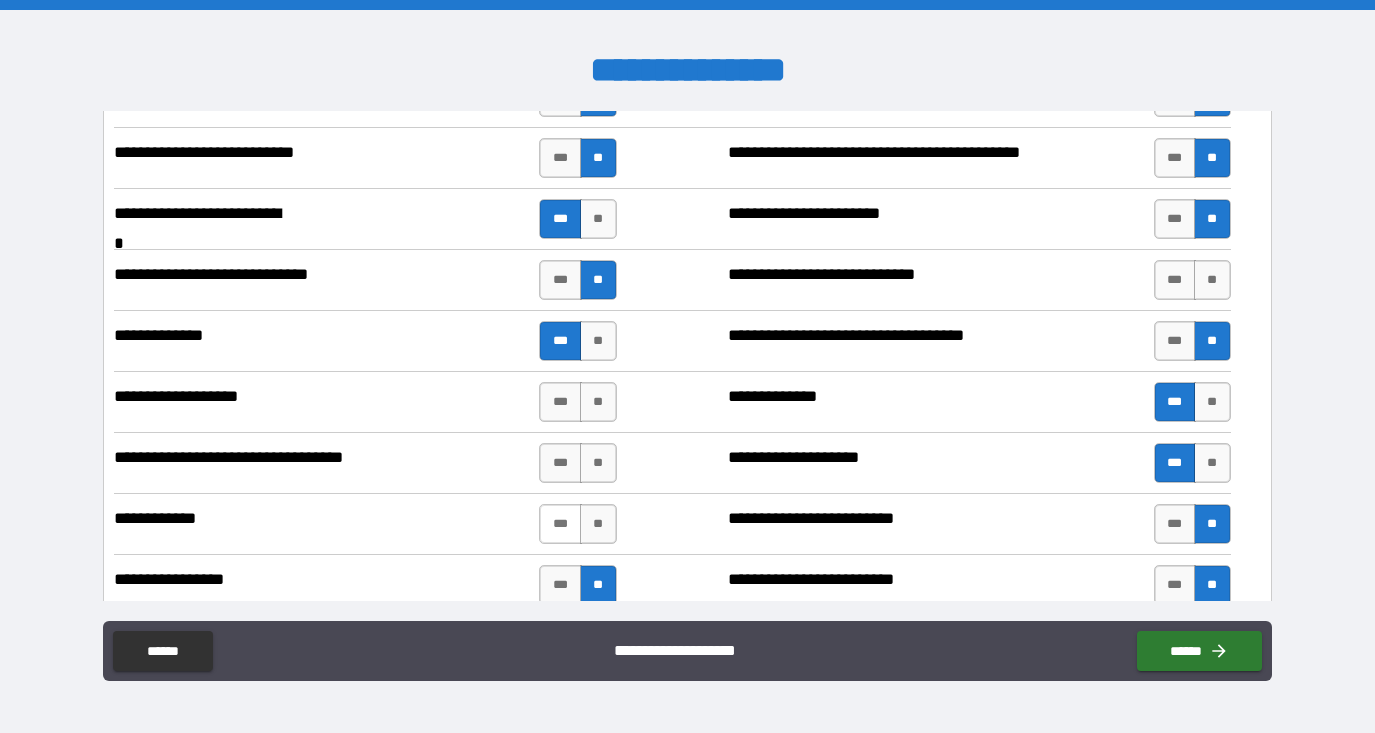 click on "***" at bounding box center [560, 524] 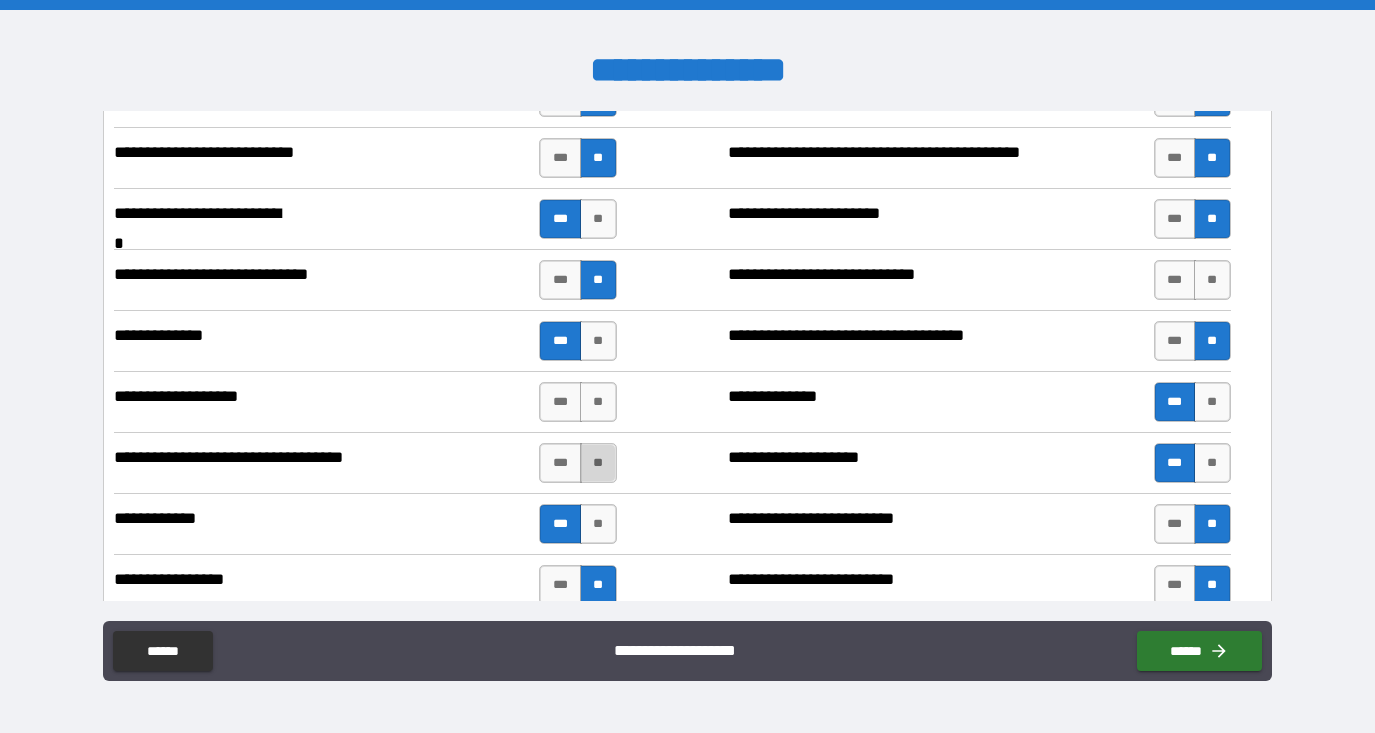 click on "**" at bounding box center [598, 463] 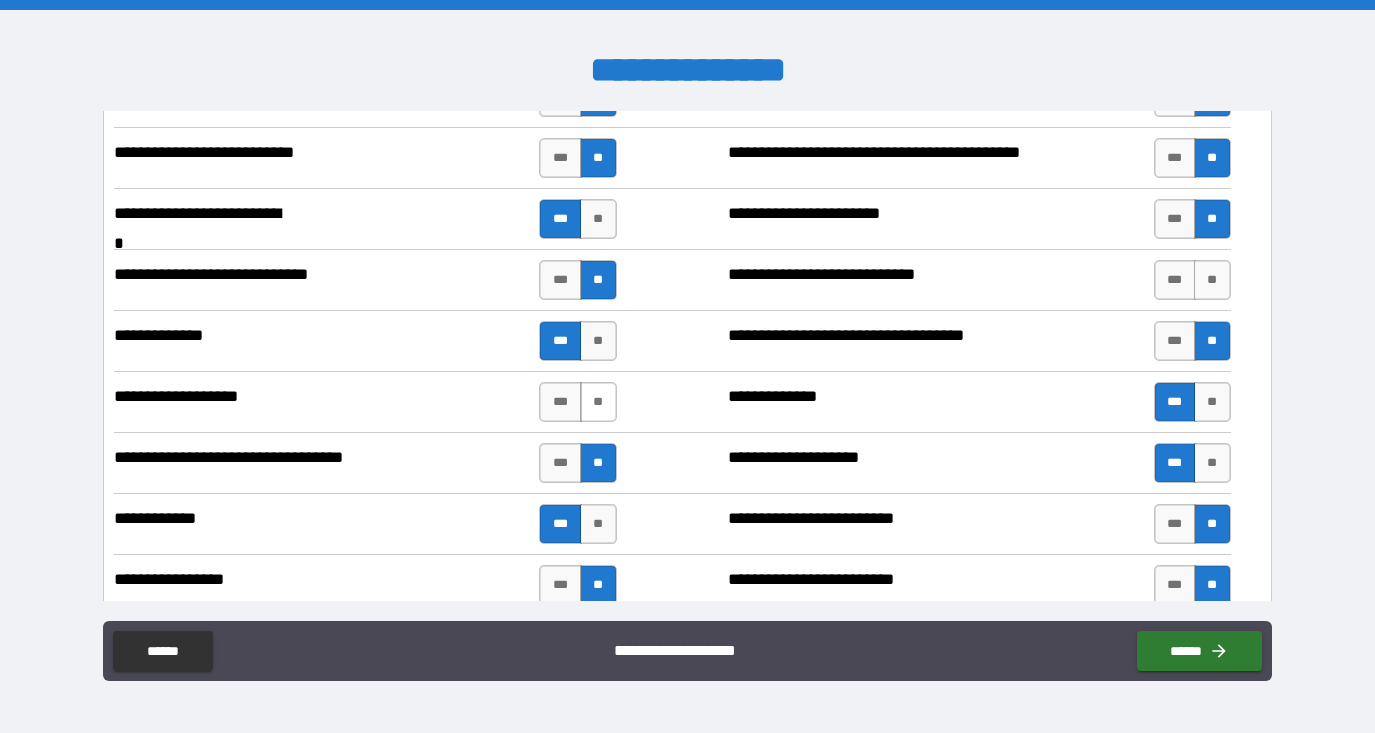 click on "**" at bounding box center [598, 402] 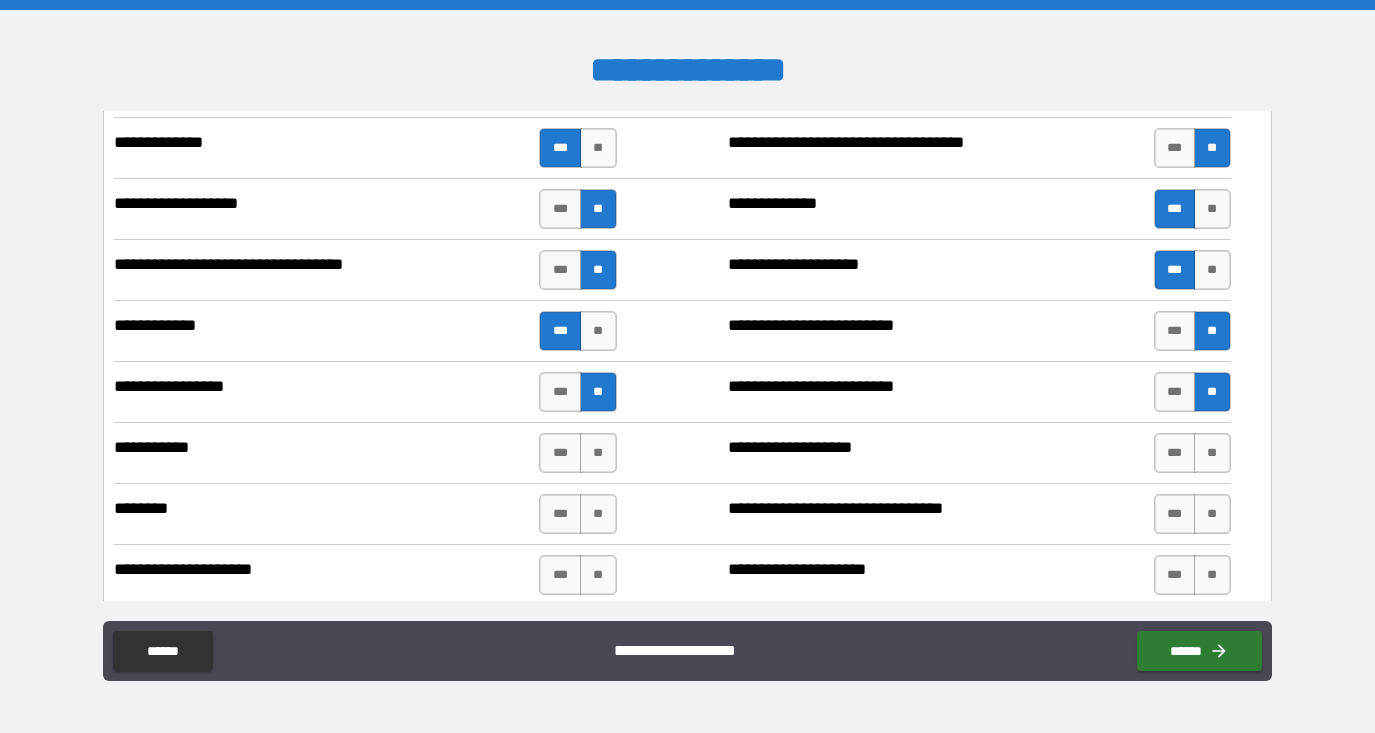 scroll, scrollTop: 1989, scrollLeft: 0, axis: vertical 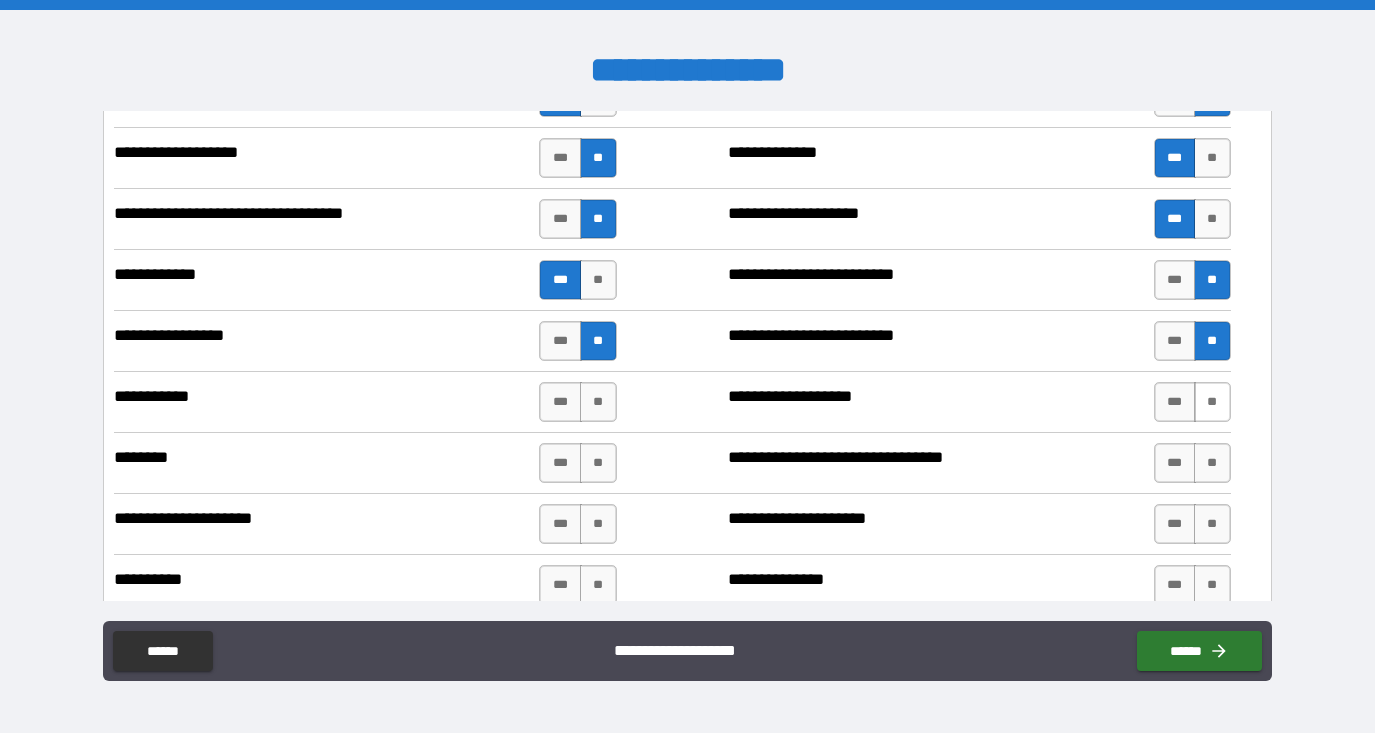 click on "**" at bounding box center [1212, 402] 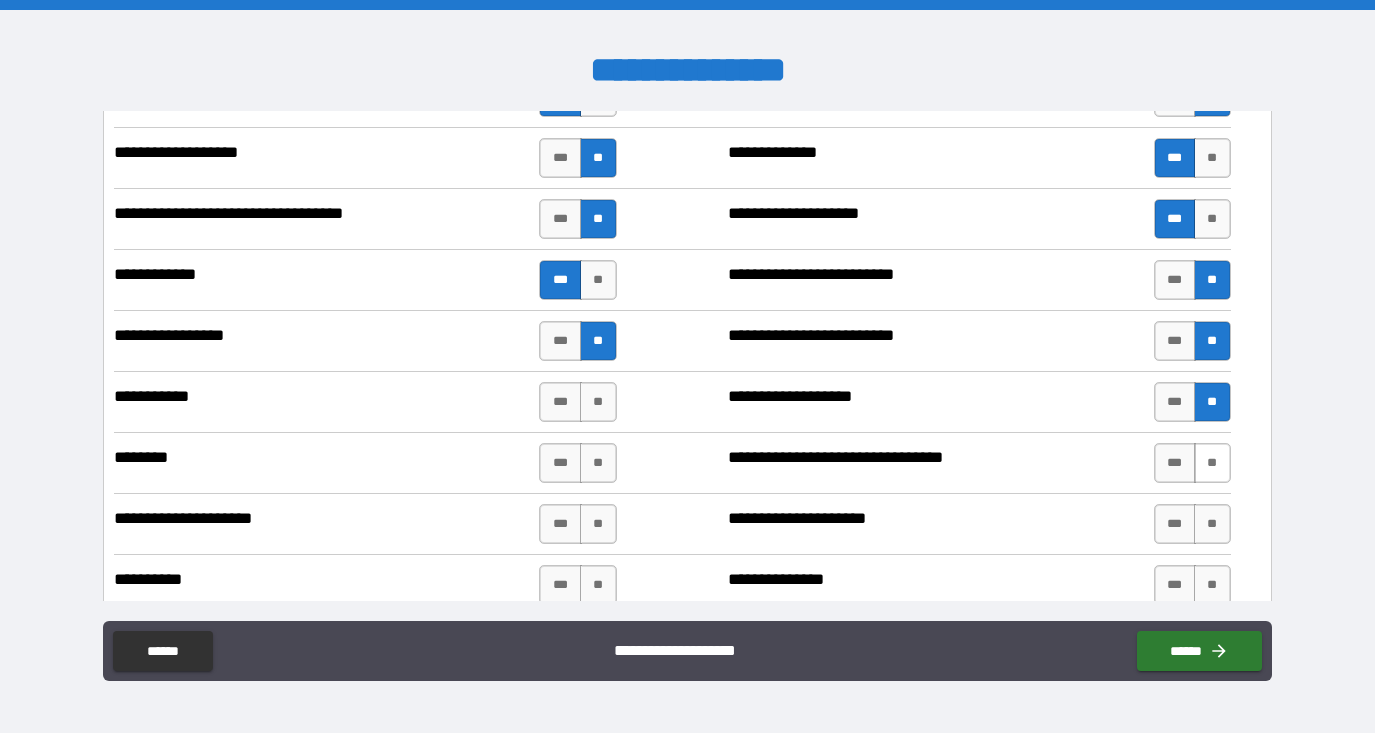 click on "**" at bounding box center (1212, 463) 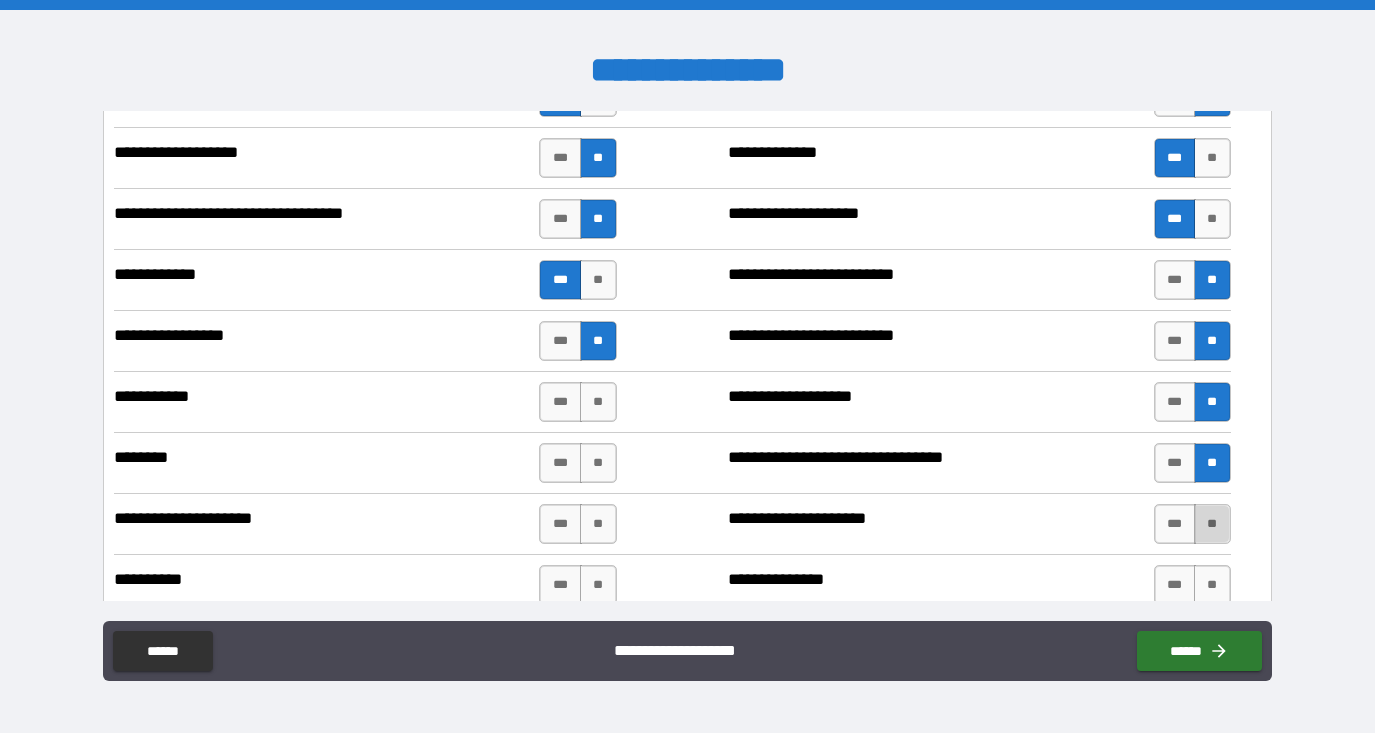 click on "**" at bounding box center [1212, 524] 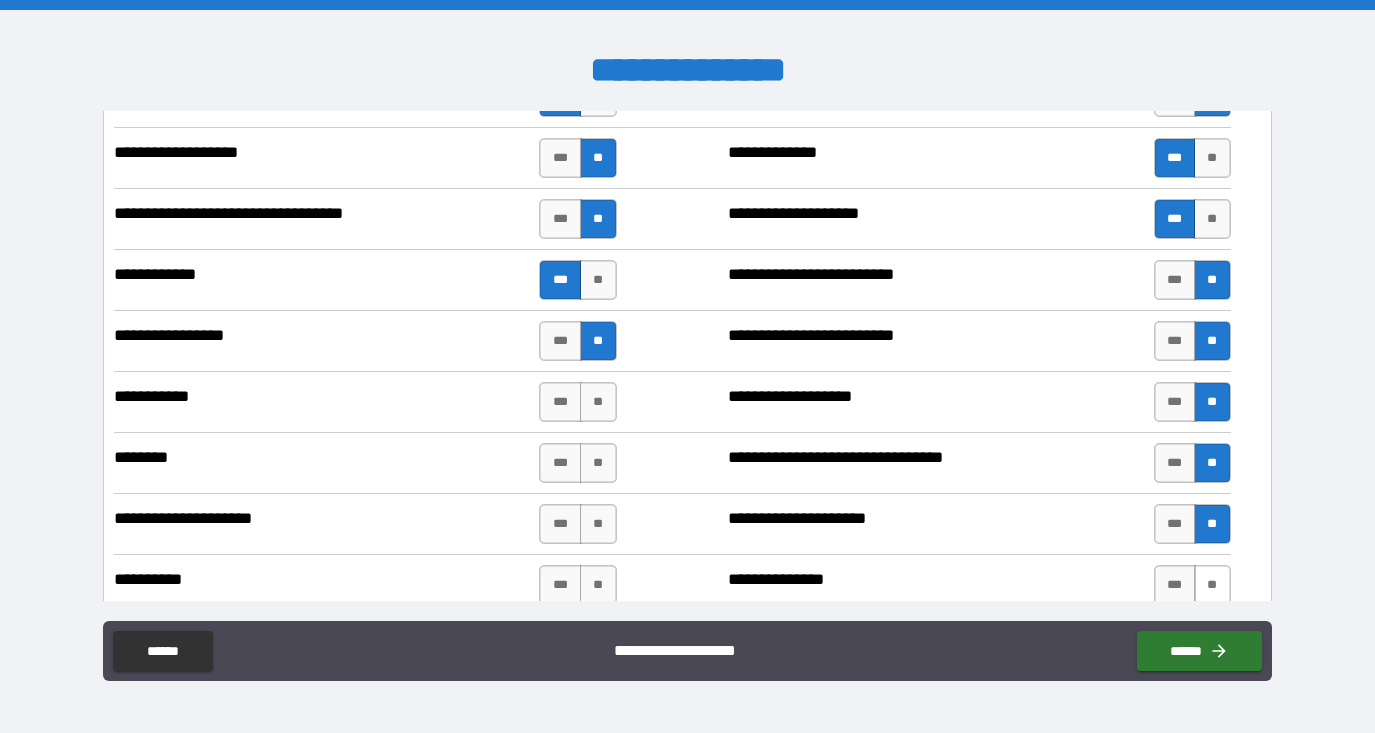 click on "**" at bounding box center (1212, 585) 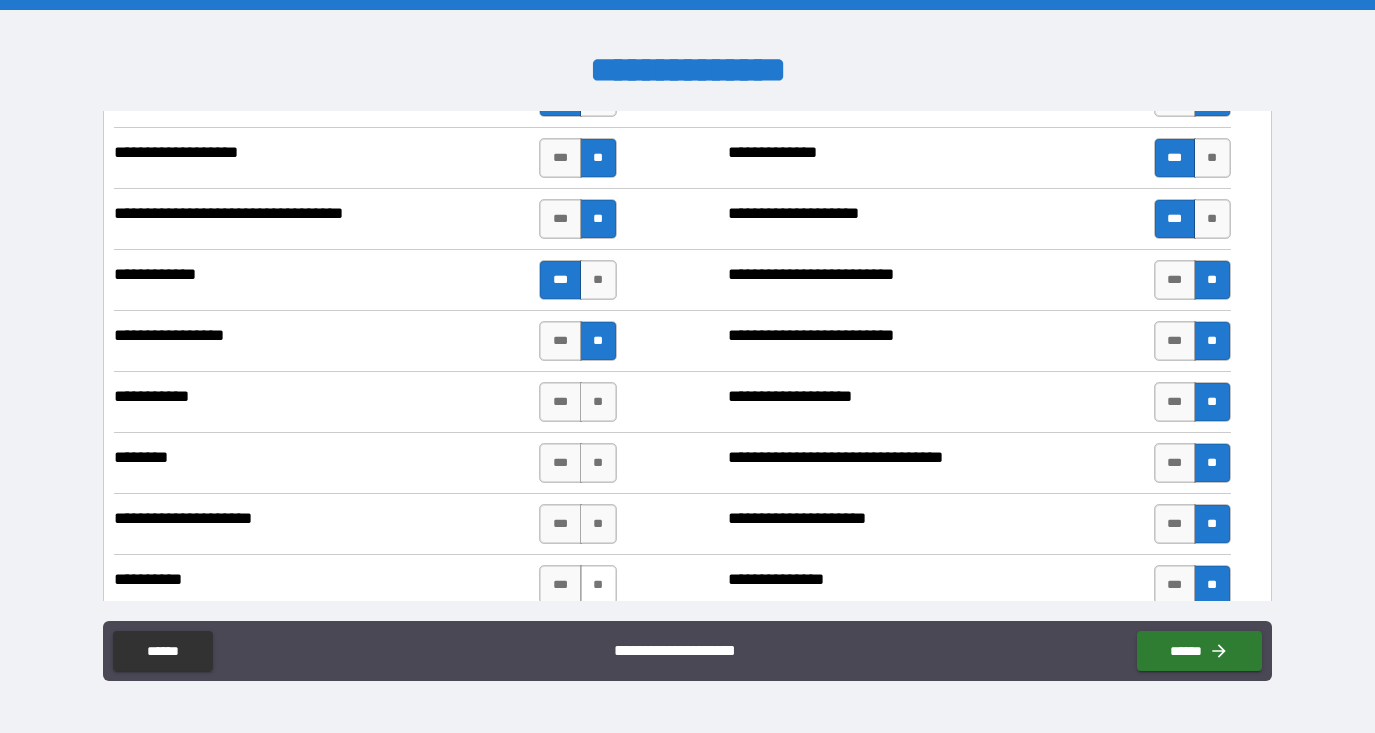 click on "**" at bounding box center (598, 585) 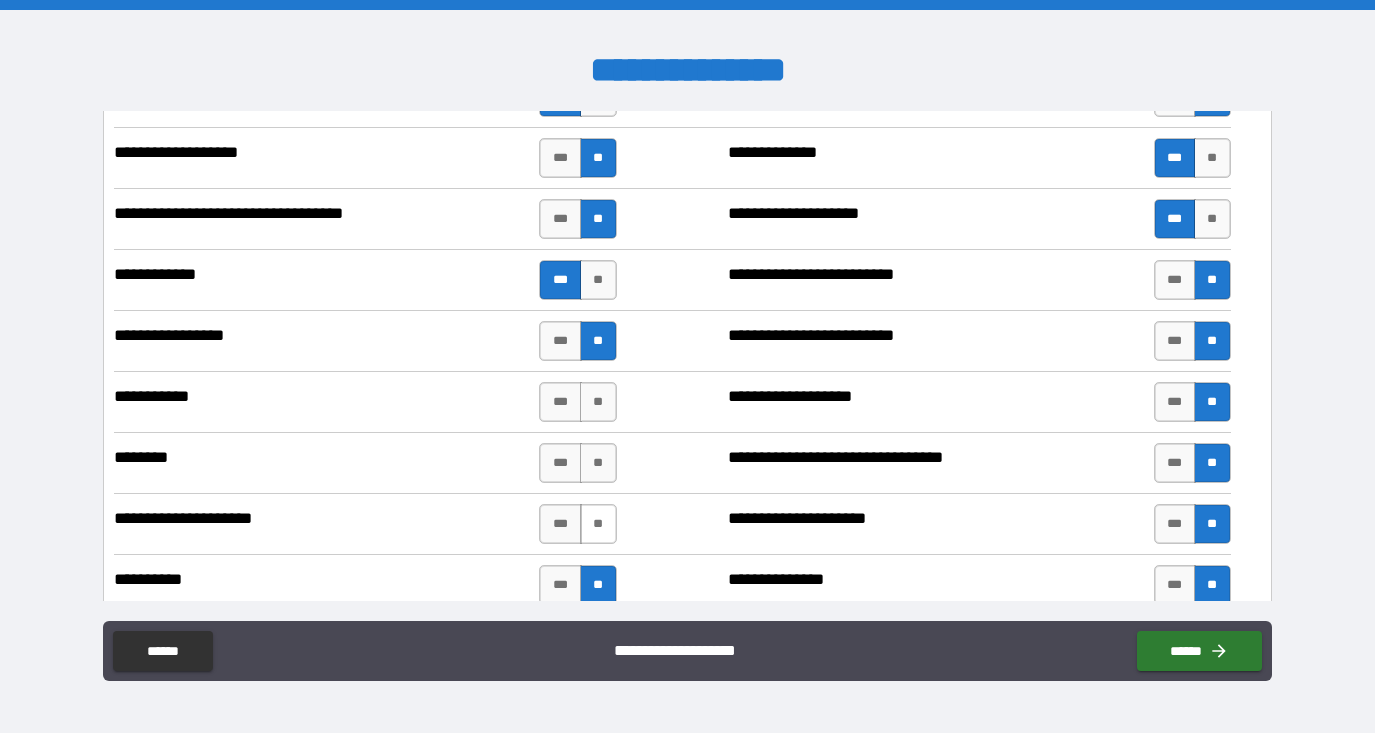 click on "**" at bounding box center [598, 524] 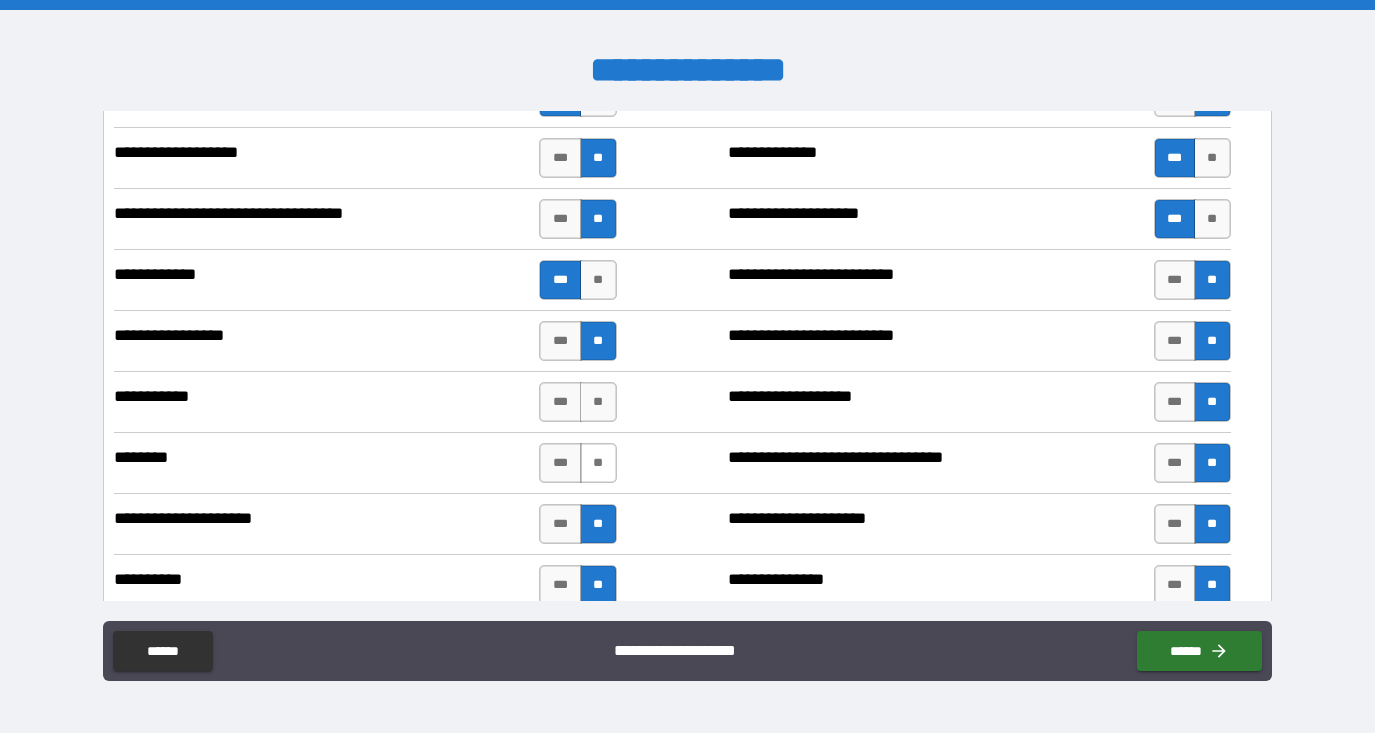 click on "**" at bounding box center (598, 463) 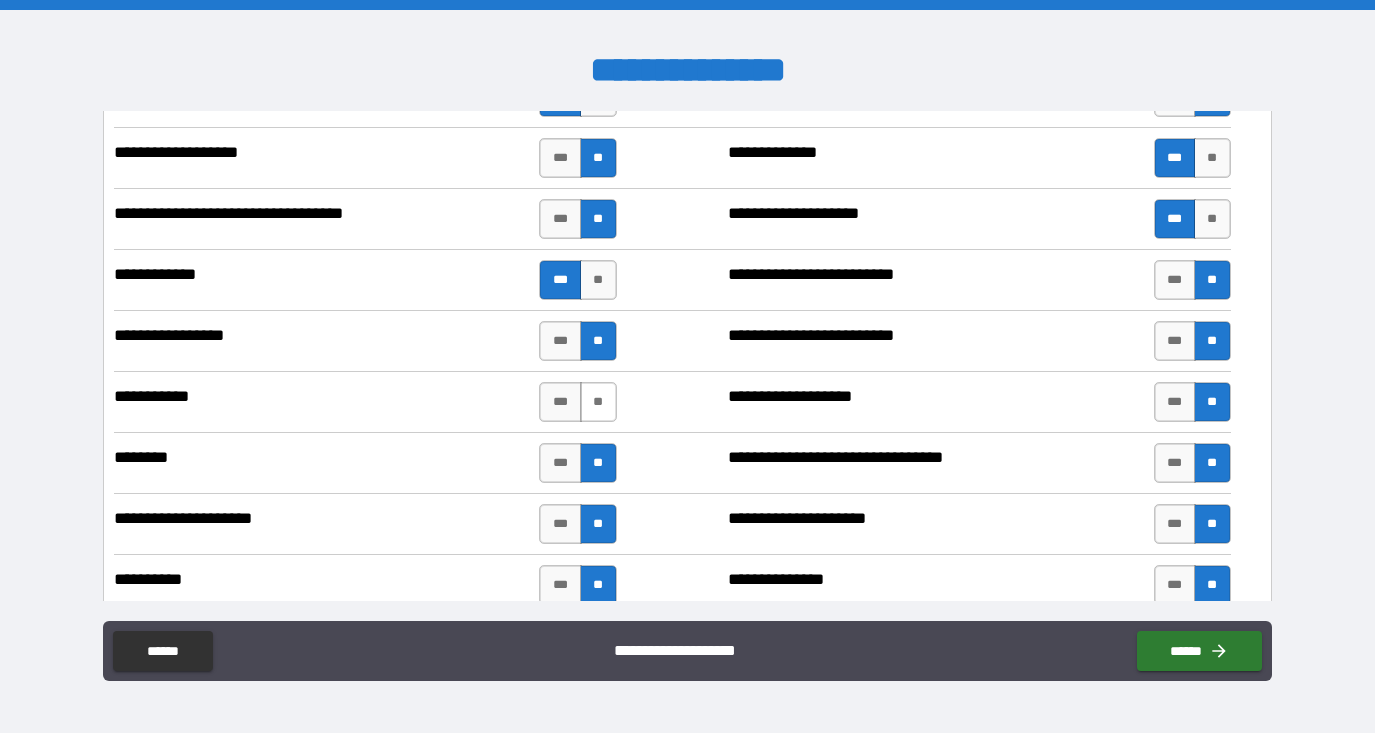 click on "**" at bounding box center (598, 402) 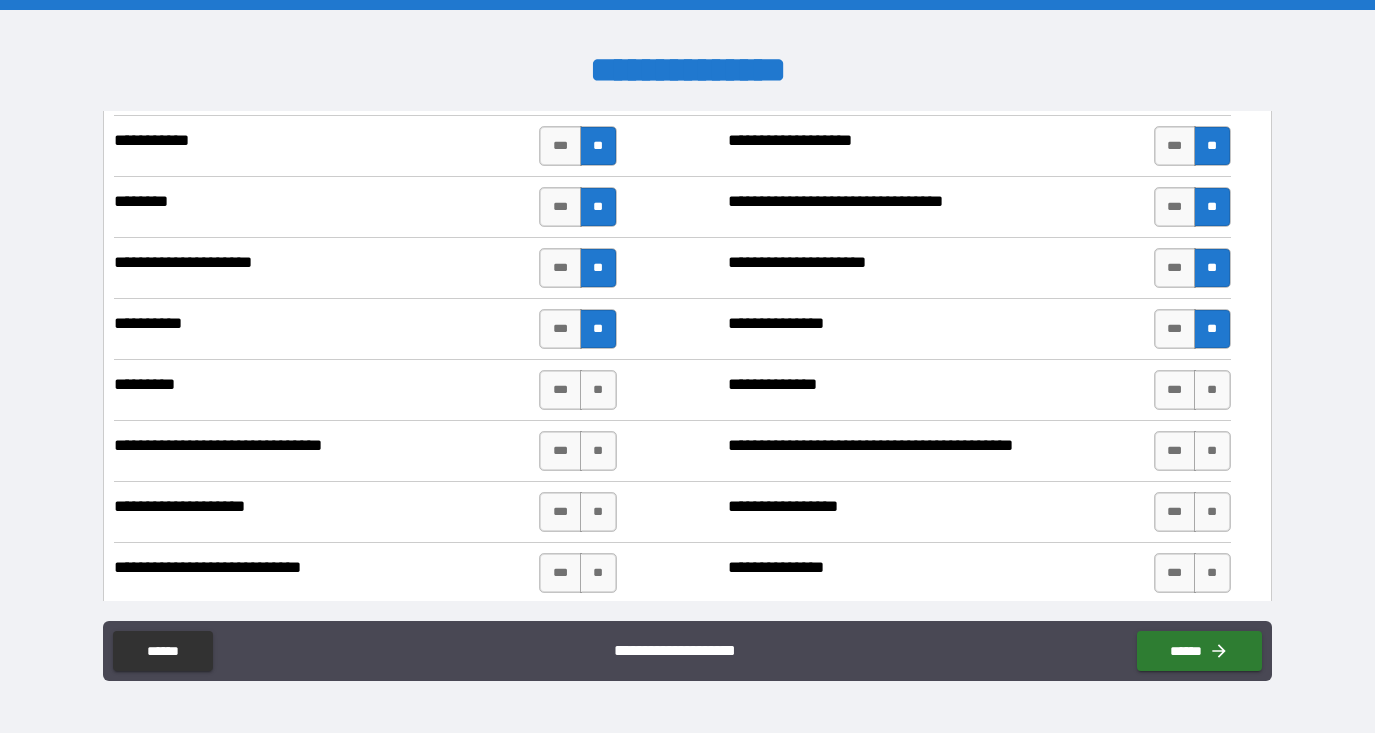 scroll, scrollTop: 2297, scrollLeft: 0, axis: vertical 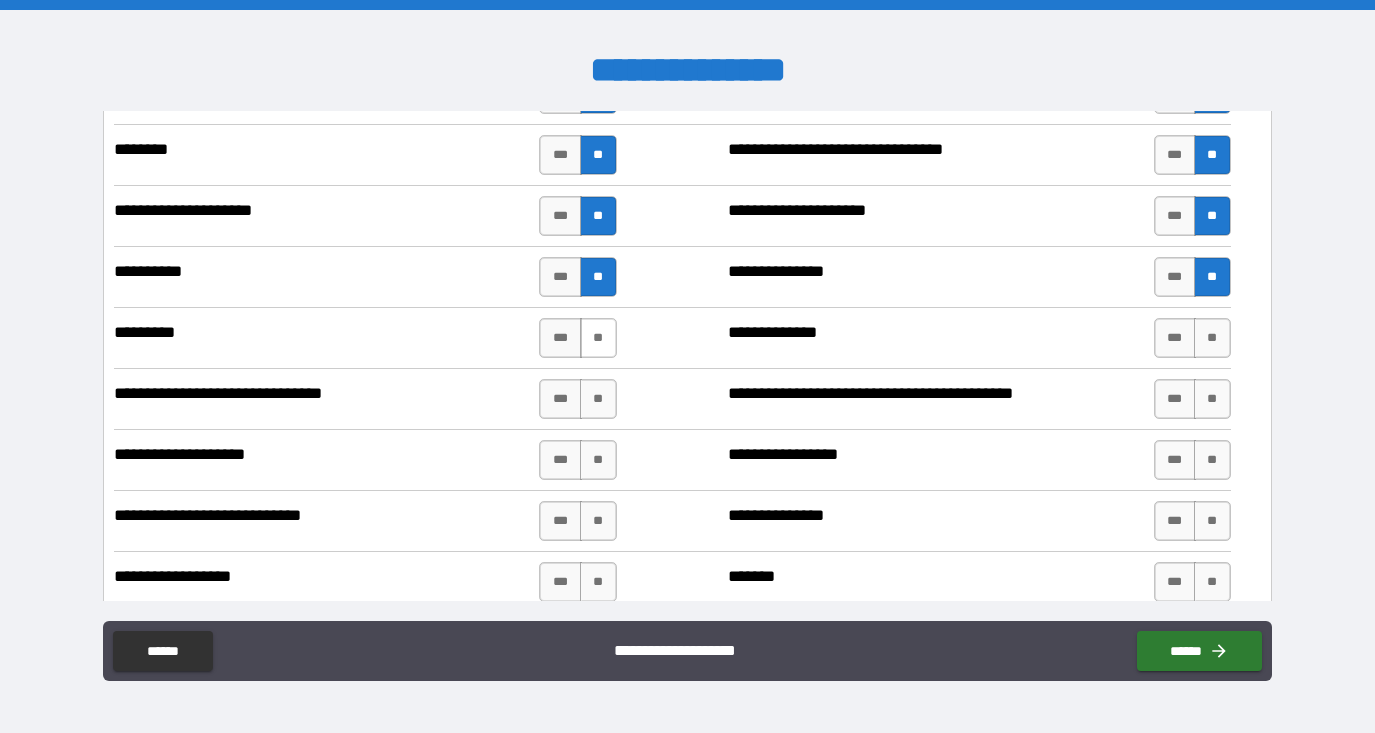 click on "**" at bounding box center [598, 338] 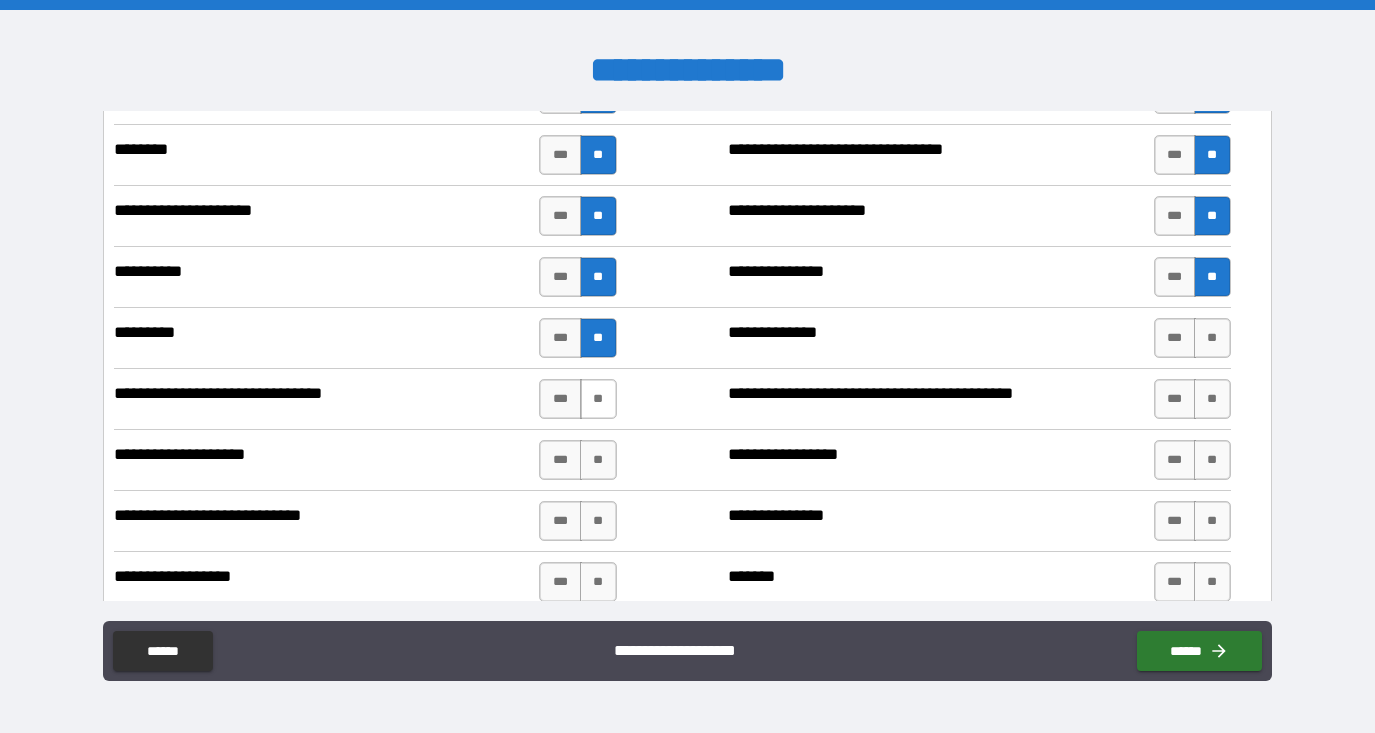 click on "**" at bounding box center (598, 399) 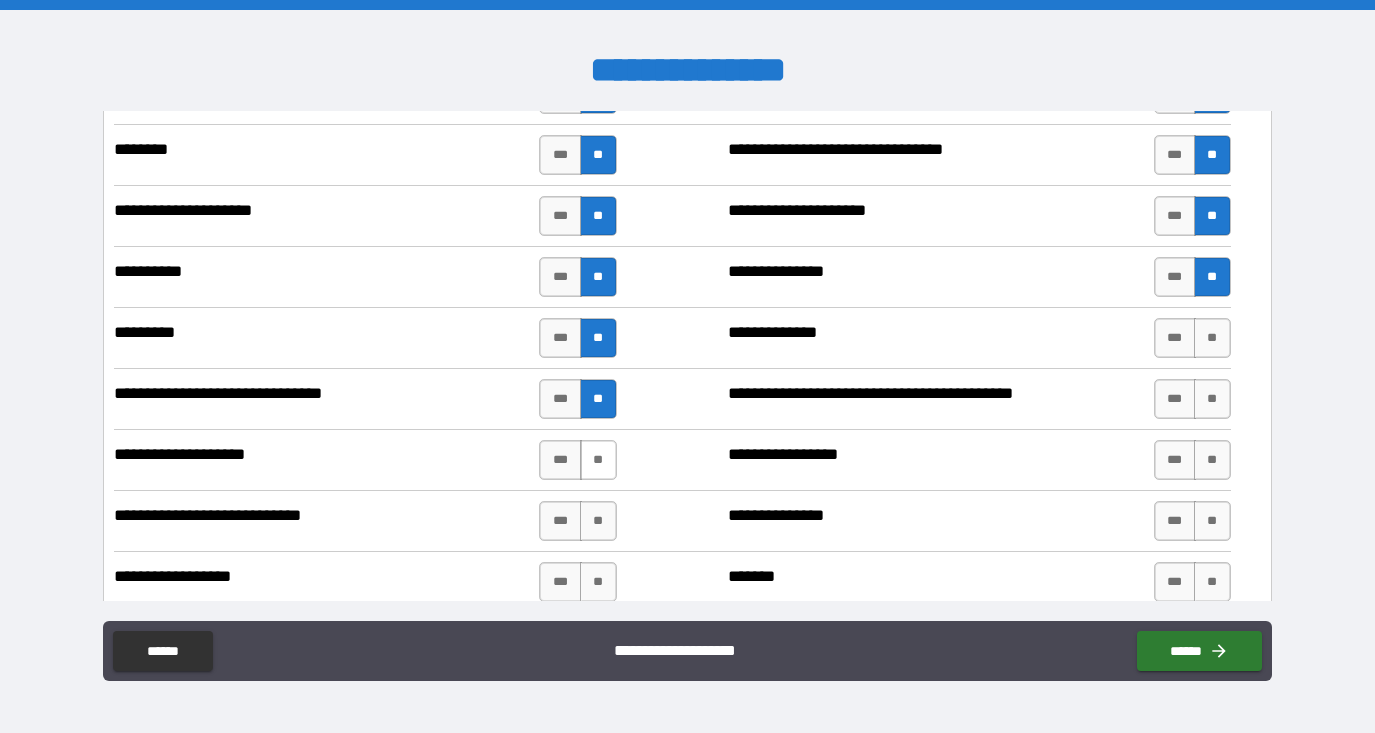 click on "**" at bounding box center [598, 460] 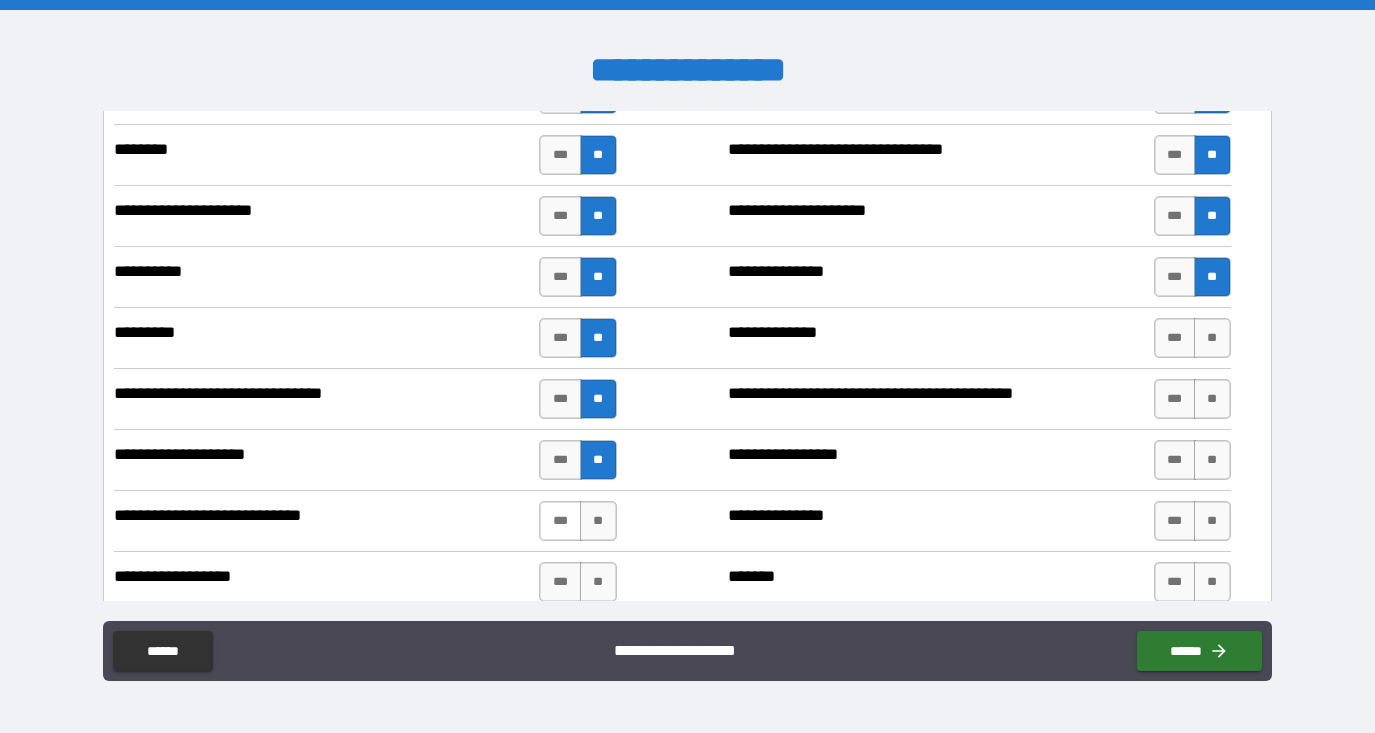 click on "***" at bounding box center (560, 521) 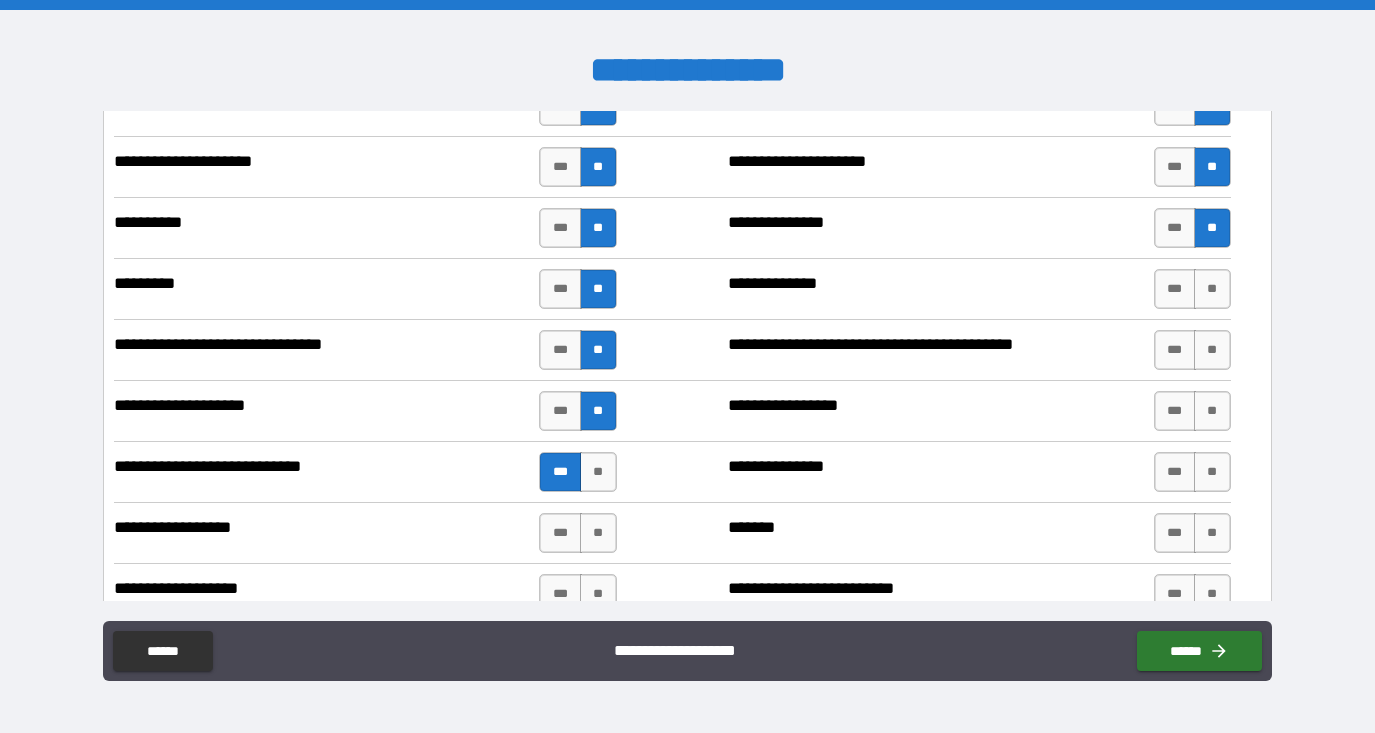 scroll, scrollTop: 2376, scrollLeft: 0, axis: vertical 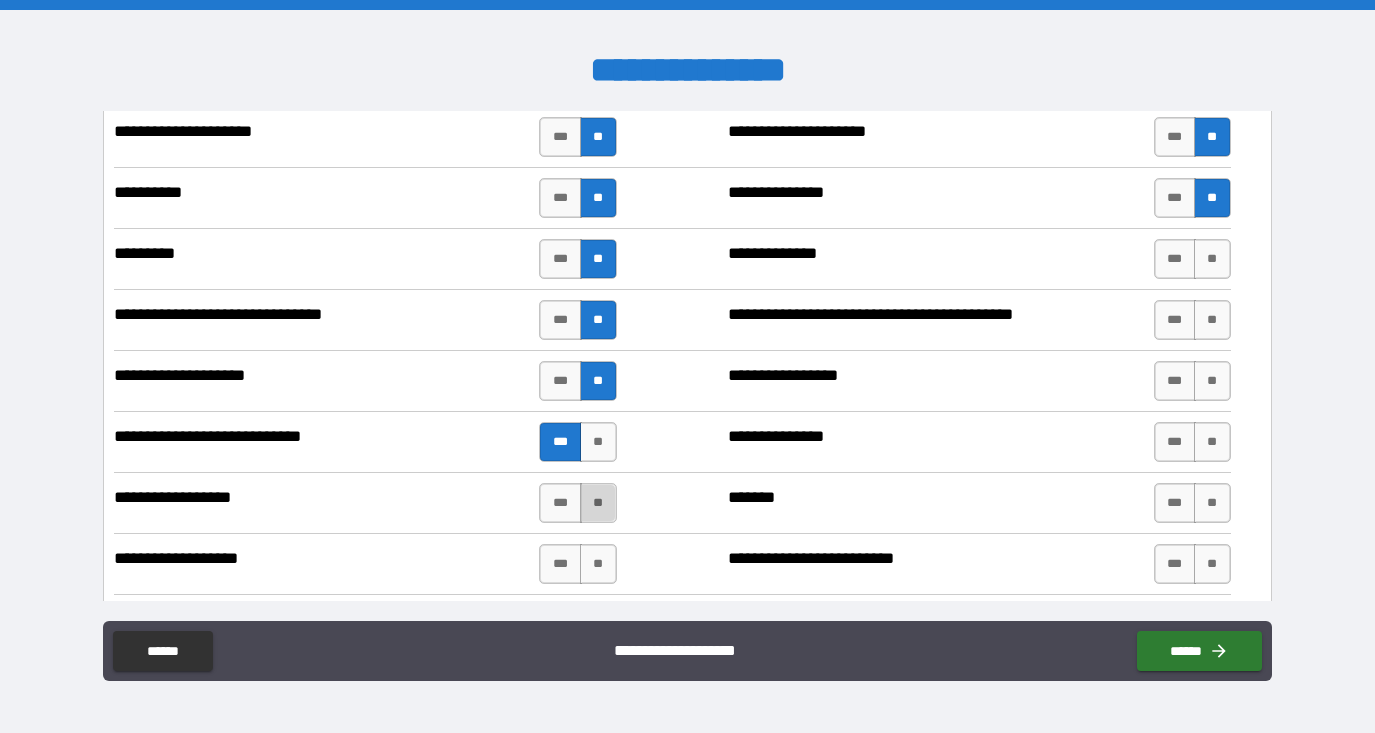 click on "**" at bounding box center [598, 503] 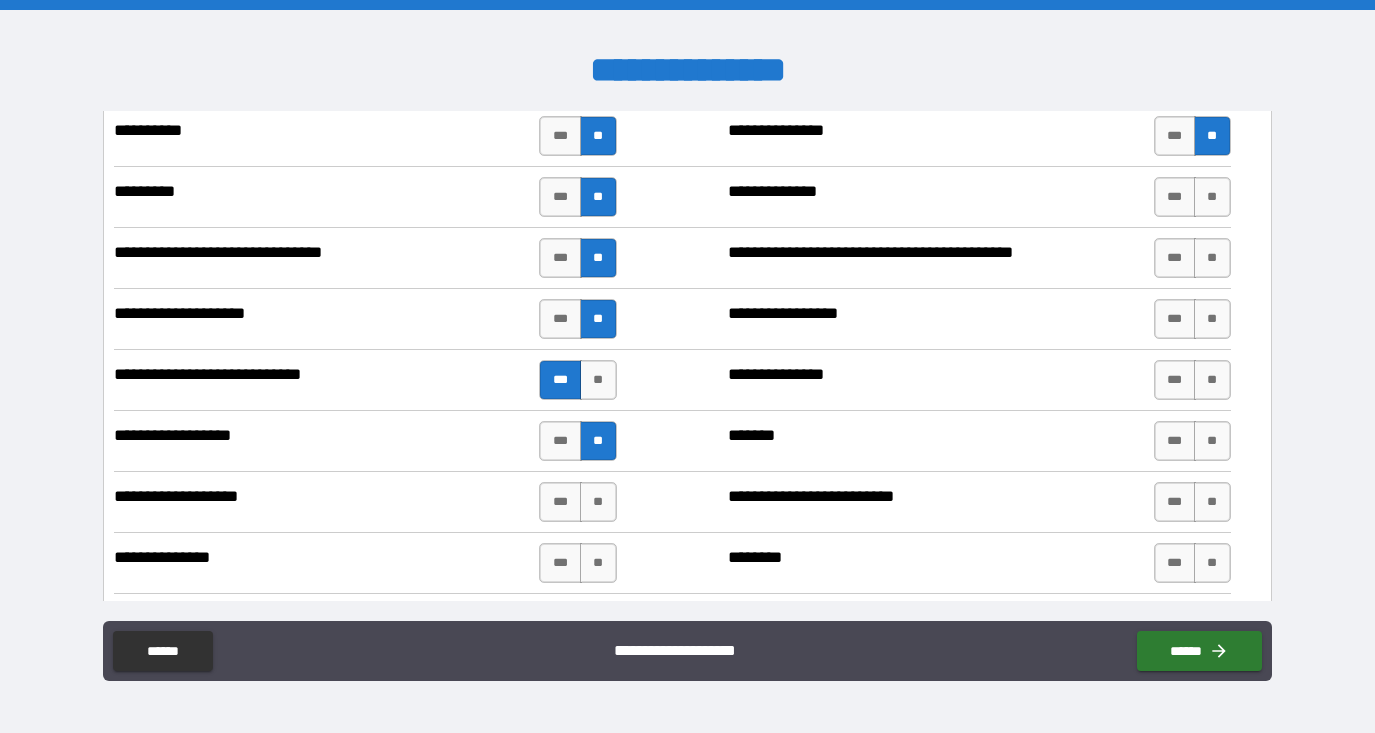 scroll, scrollTop: 2468, scrollLeft: 0, axis: vertical 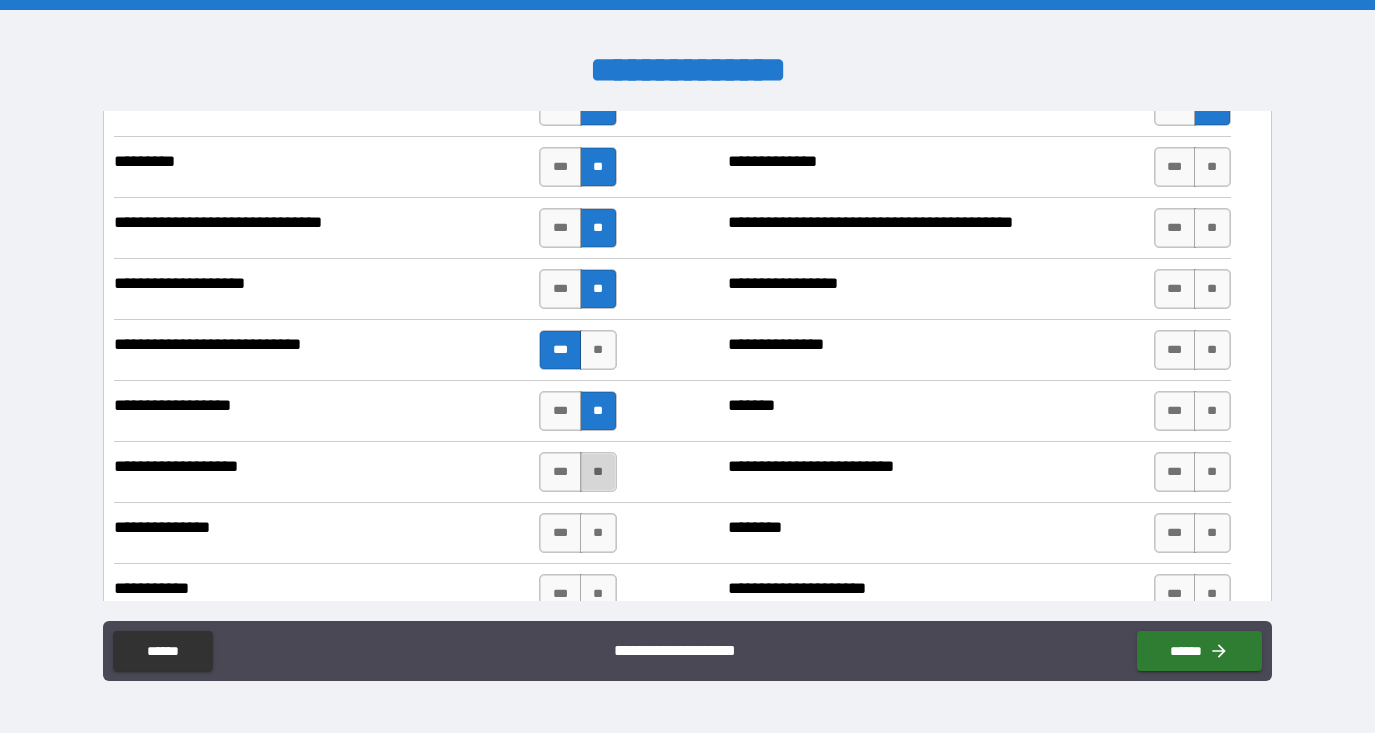 click on "**" at bounding box center [598, 472] 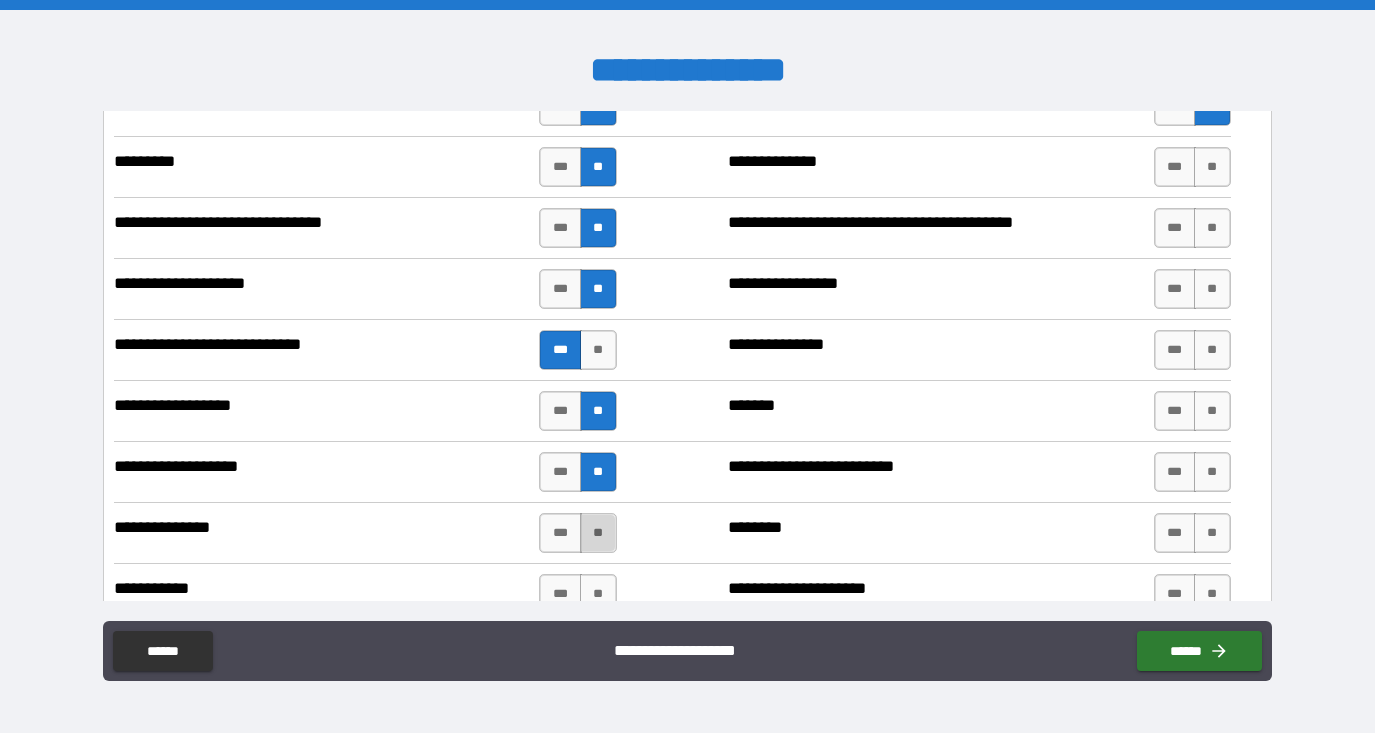 click on "**" at bounding box center [598, 533] 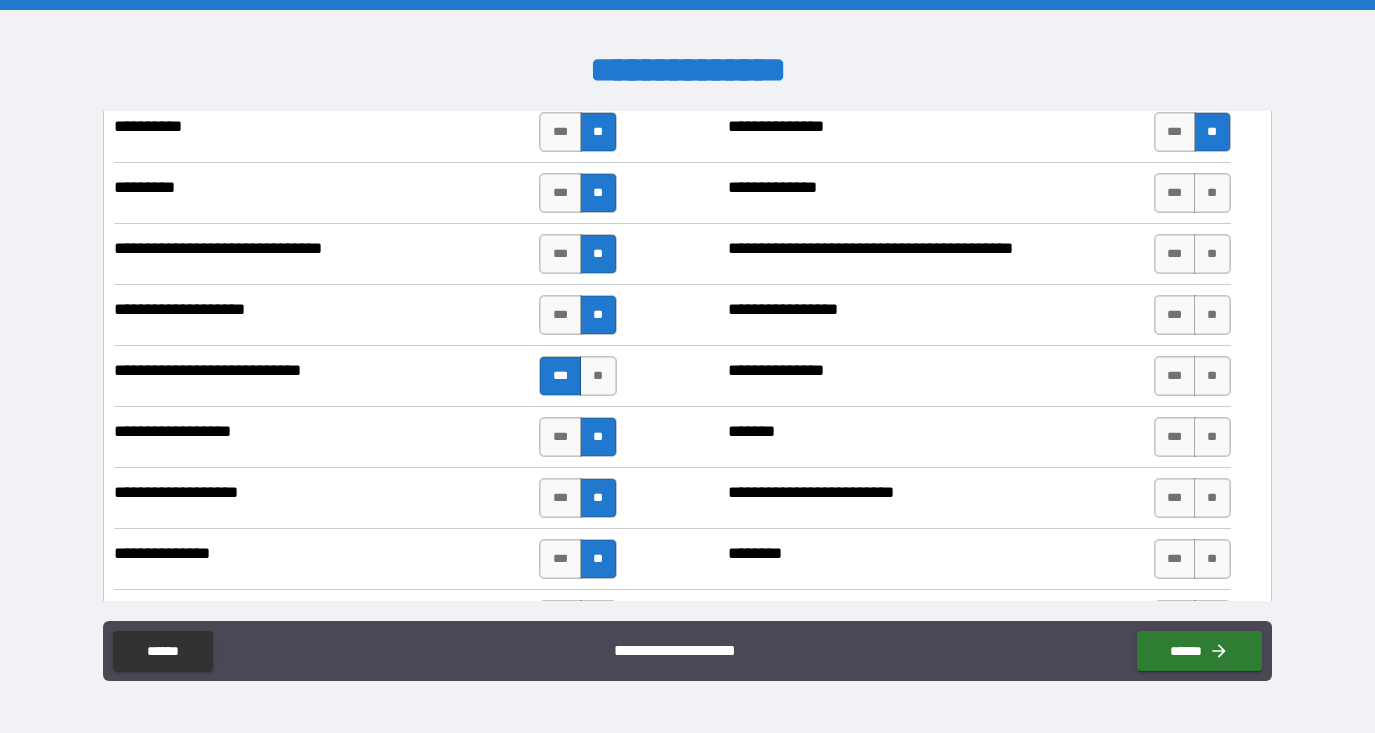scroll, scrollTop: 2424, scrollLeft: 0, axis: vertical 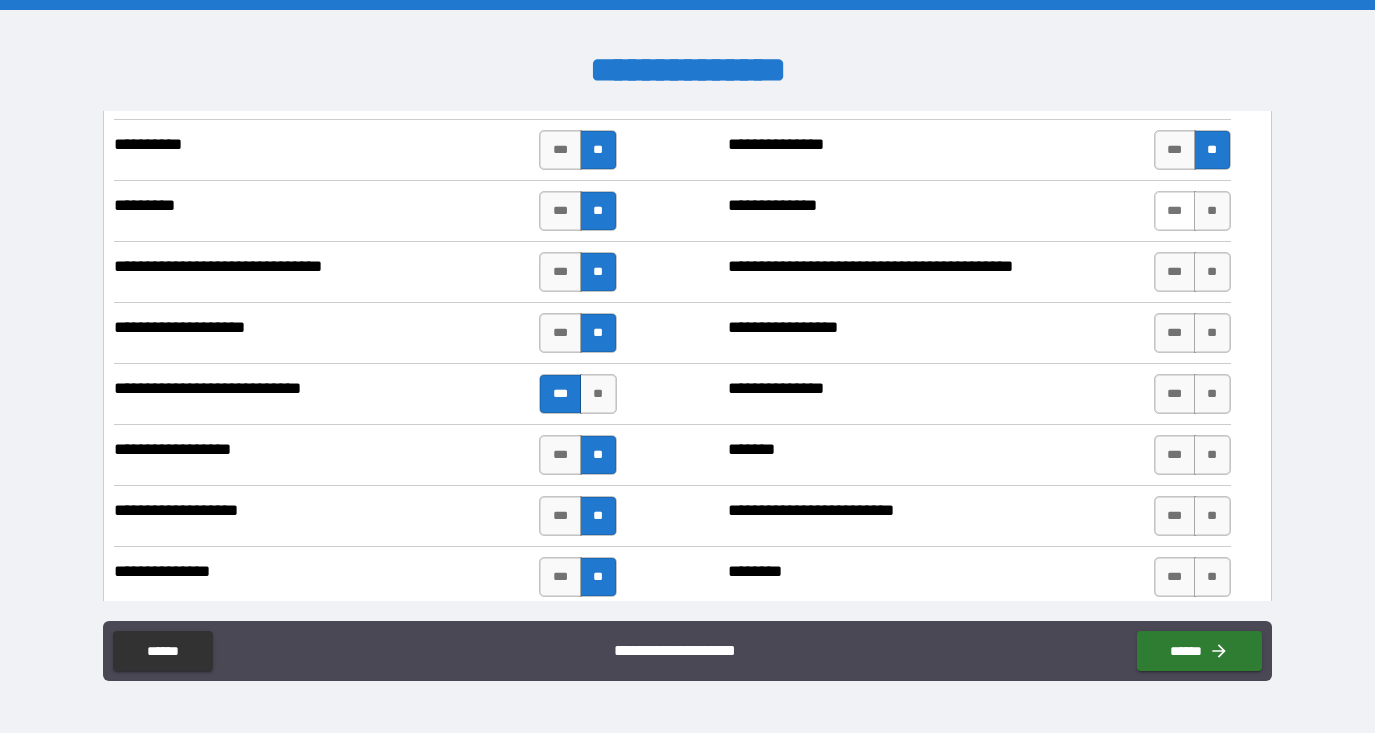 click on "***" at bounding box center (1175, 211) 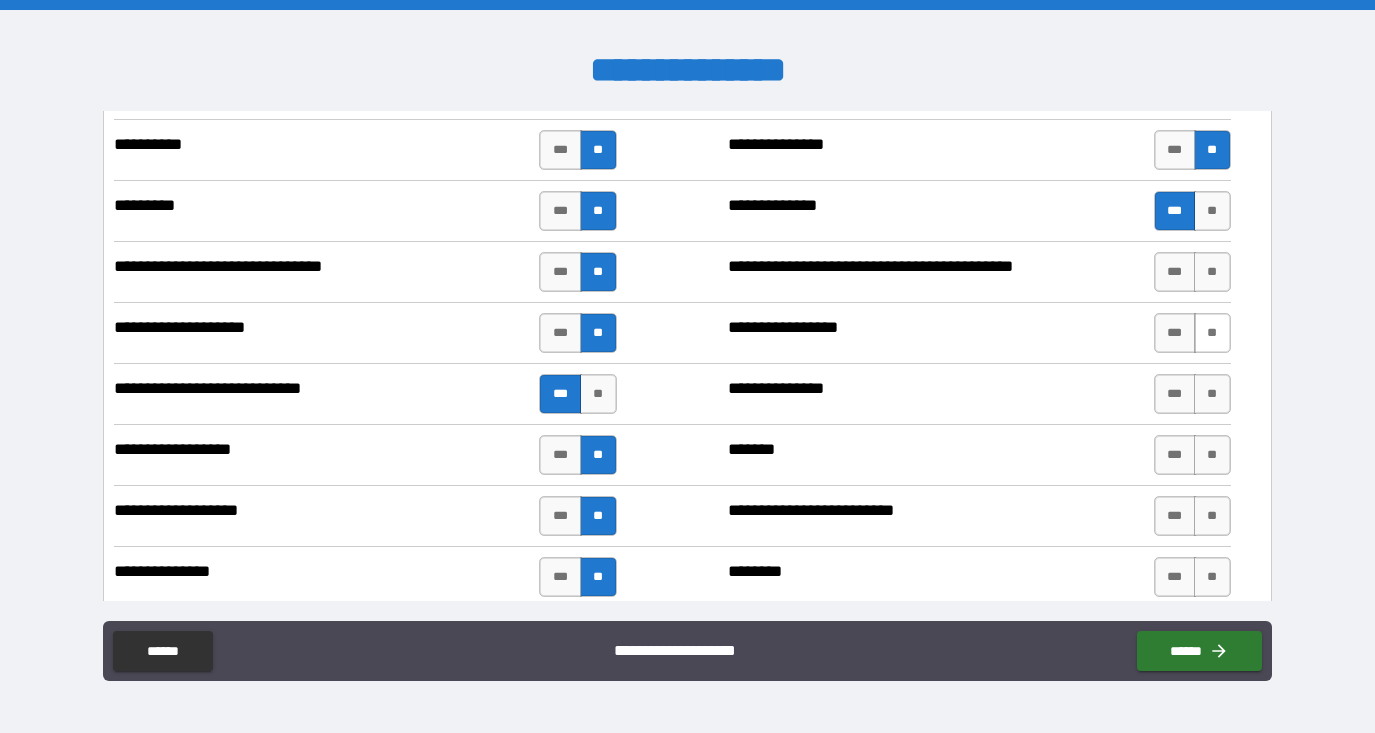 click on "**" at bounding box center (1212, 333) 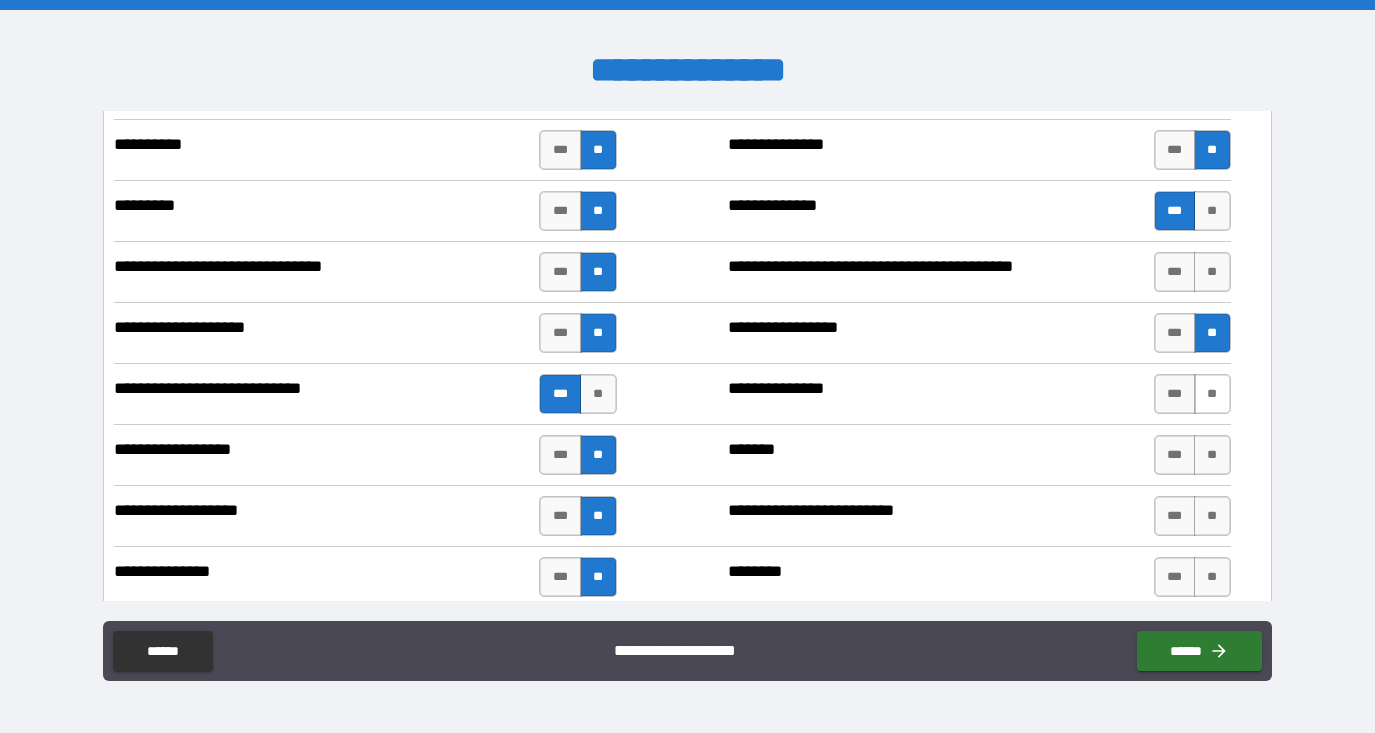 click on "**" at bounding box center (1212, 394) 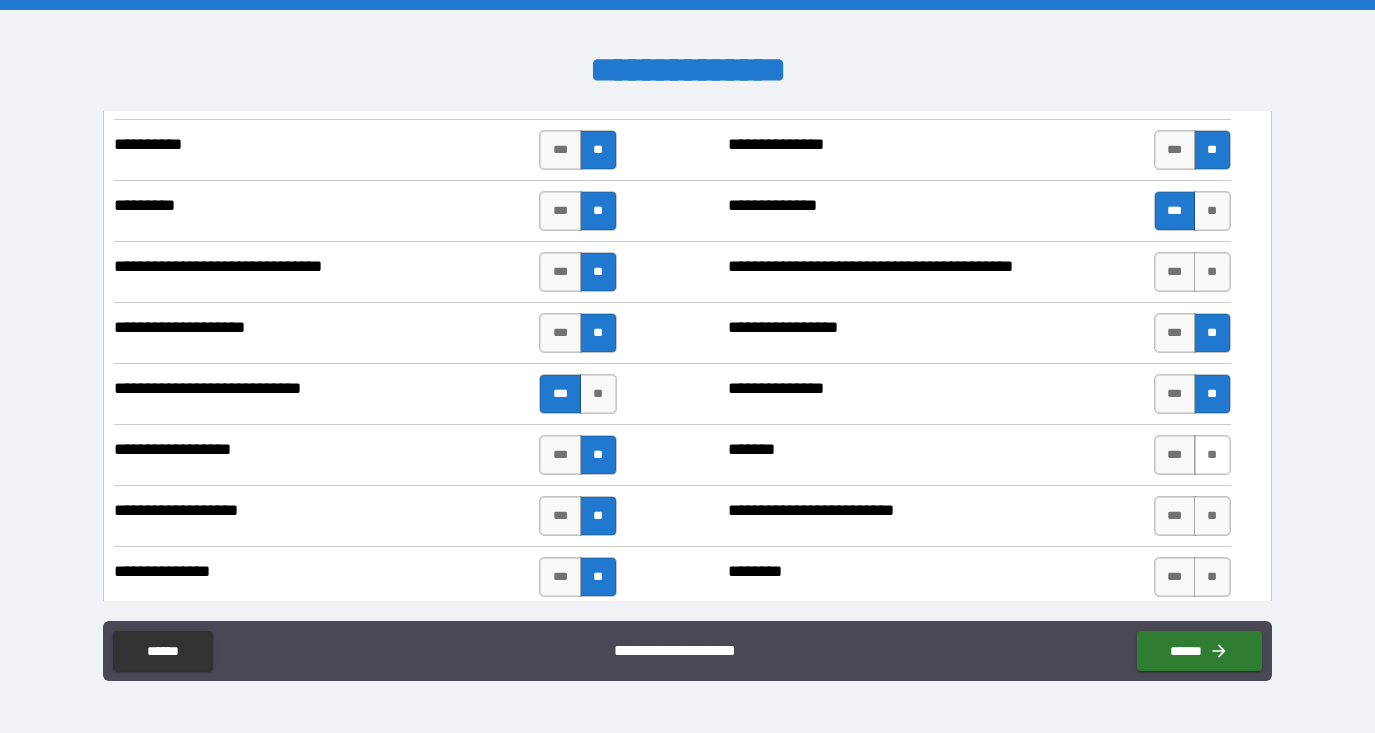 click on "**" at bounding box center [1212, 455] 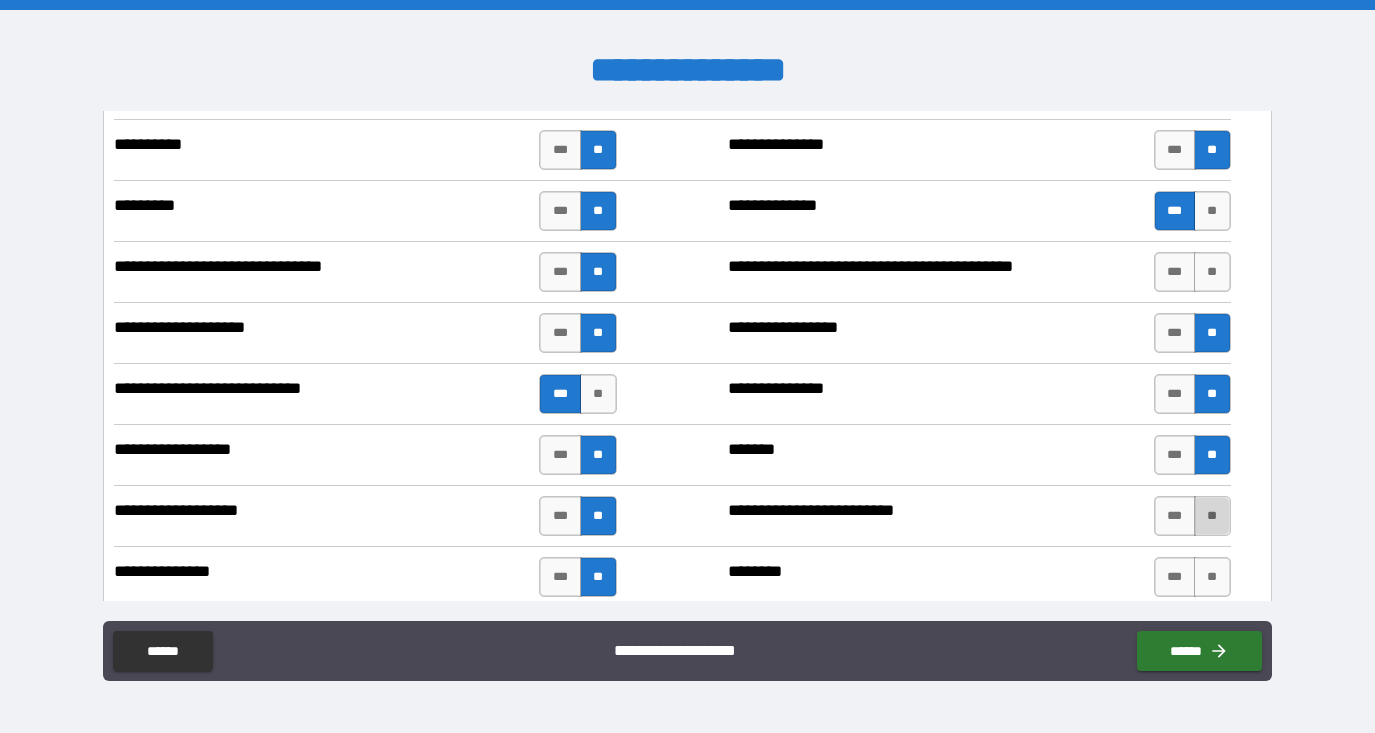 click on "**" at bounding box center (1212, 516) 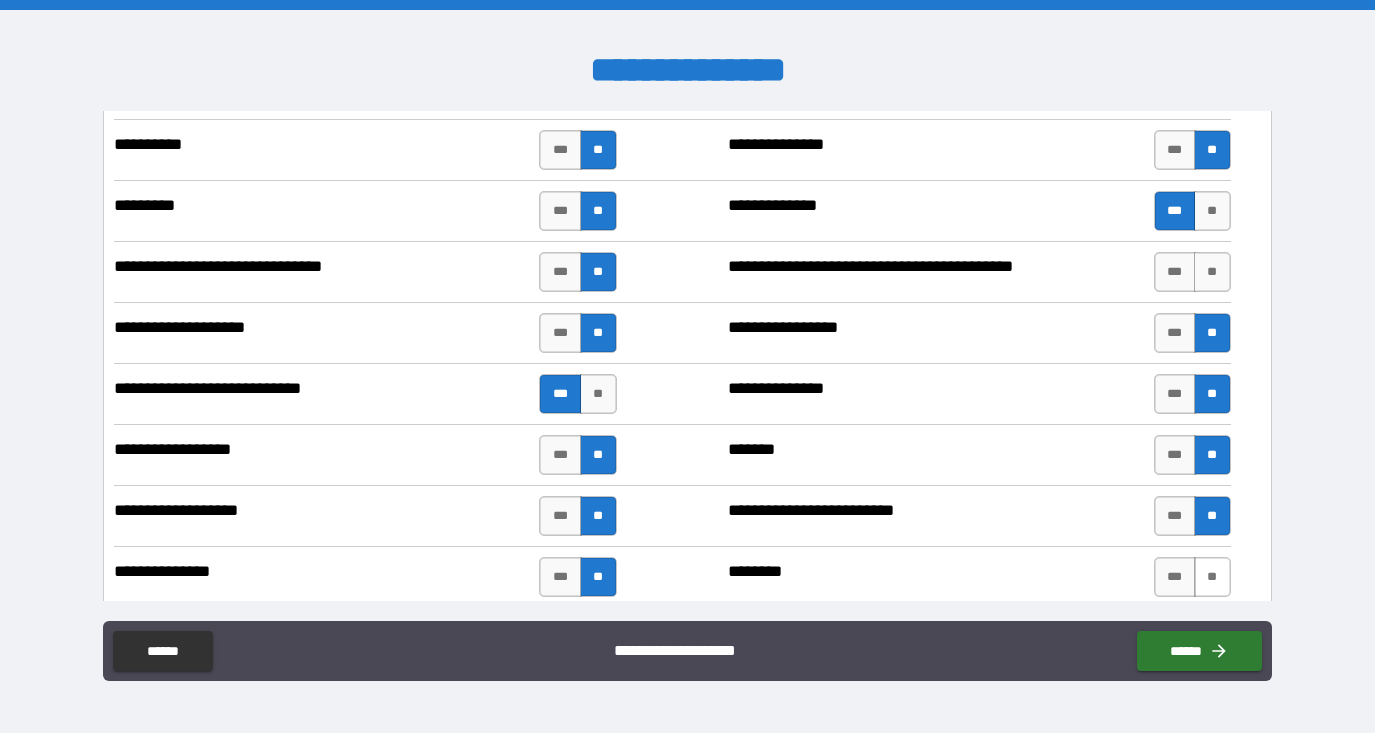 click on "**" at bounding box center [1212, 577] 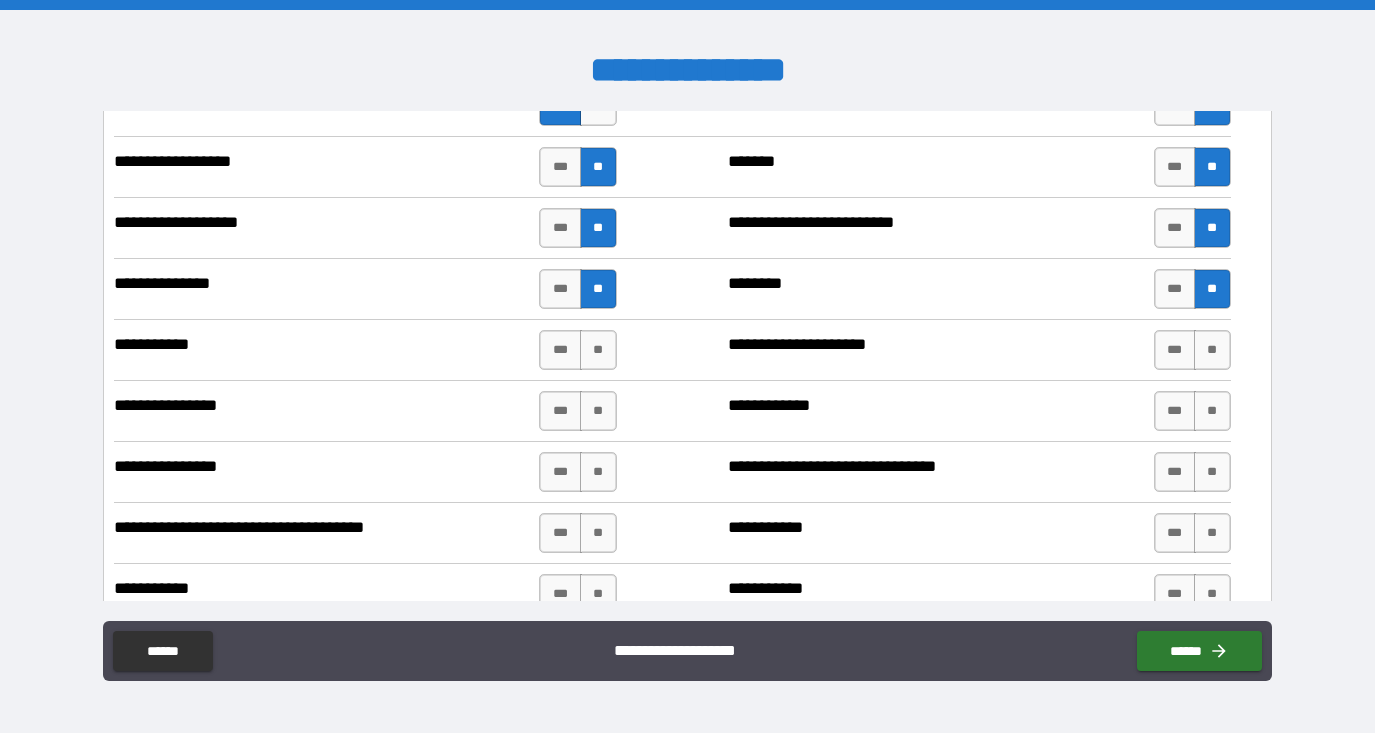scroll, scrollTop: 2715, scrollLeft: 0, axis: vertical 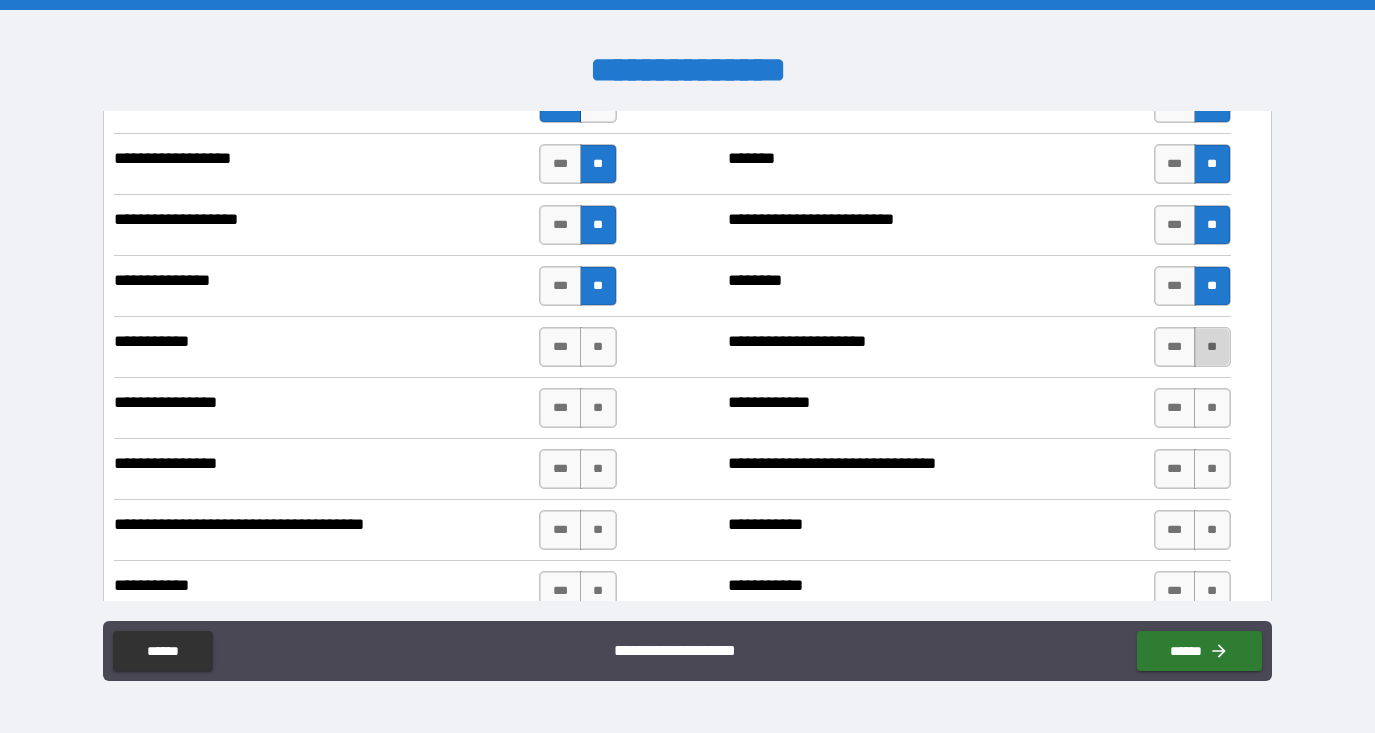click on "**" at bounding box center (1212, 347) 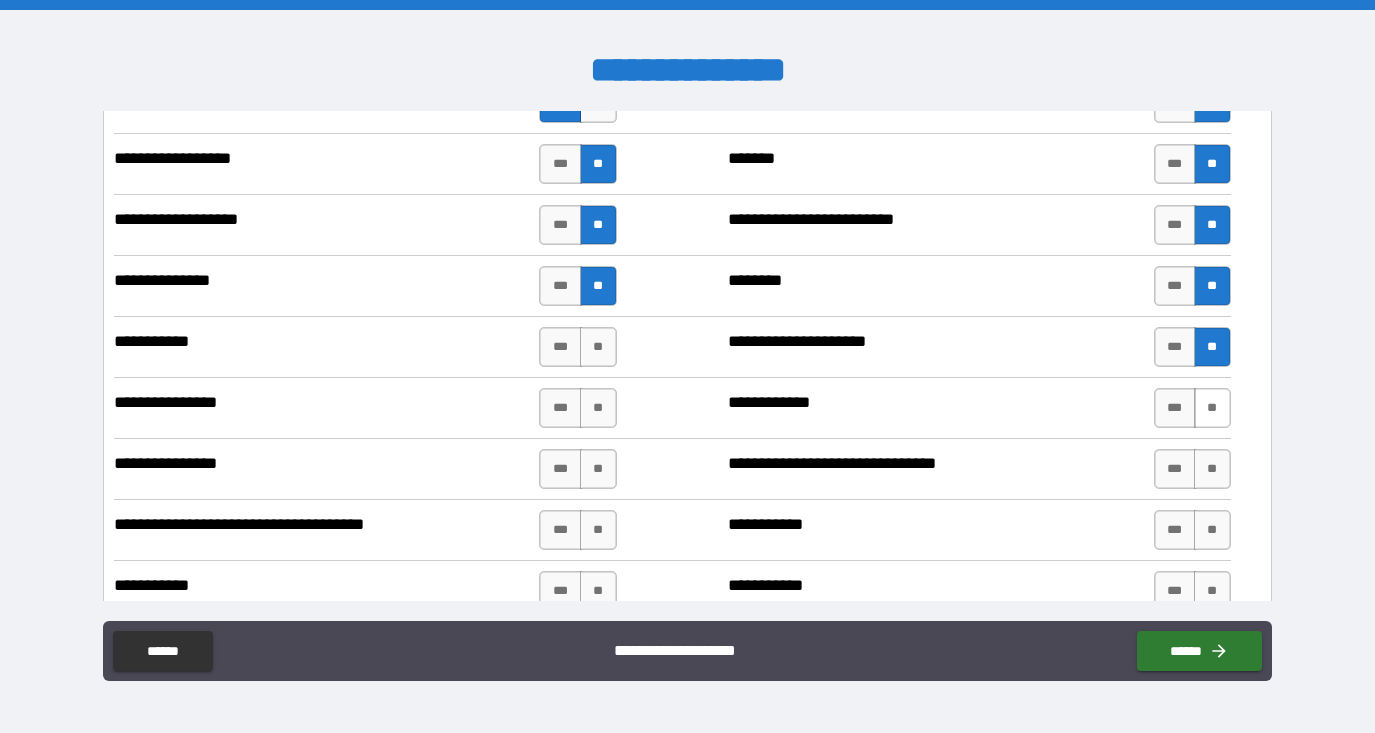 click on "**" at bounding box center (1212, 408) 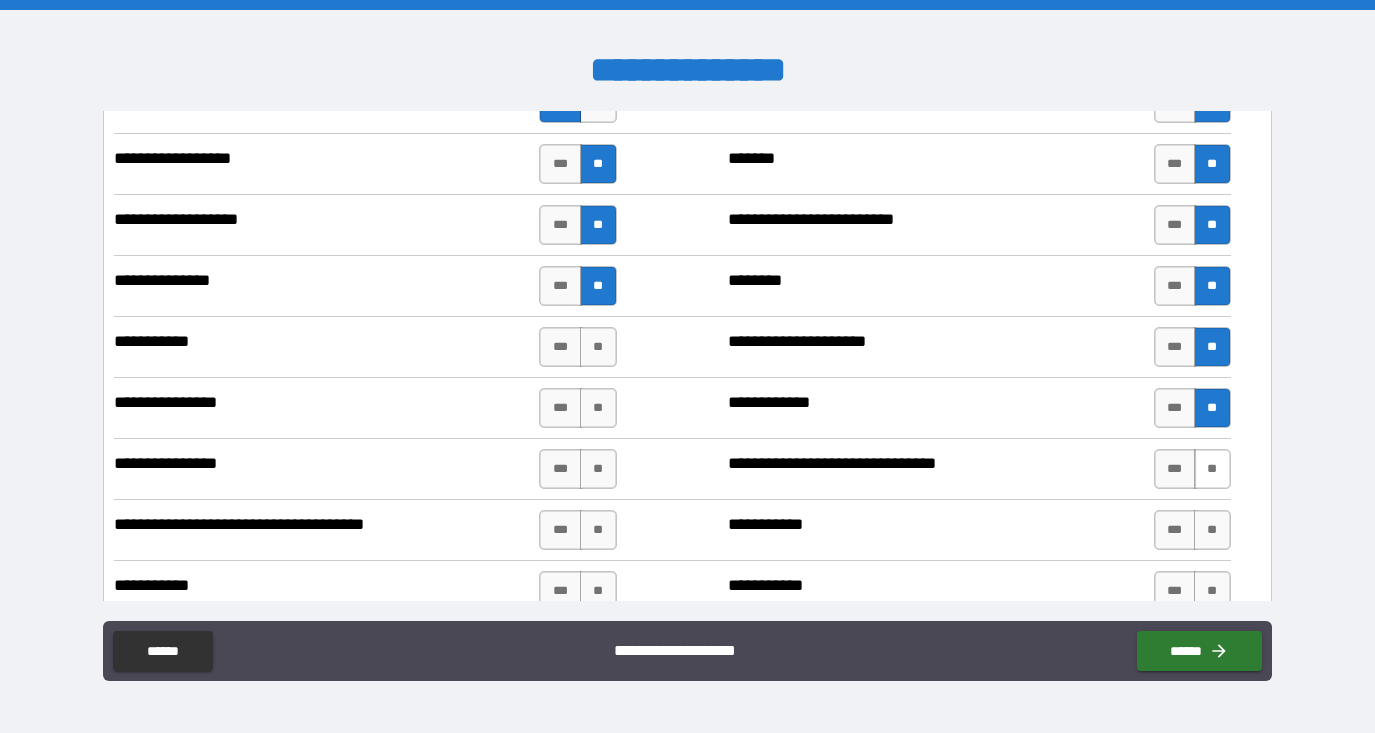 click on "**" at bounding box center (1212, 469) 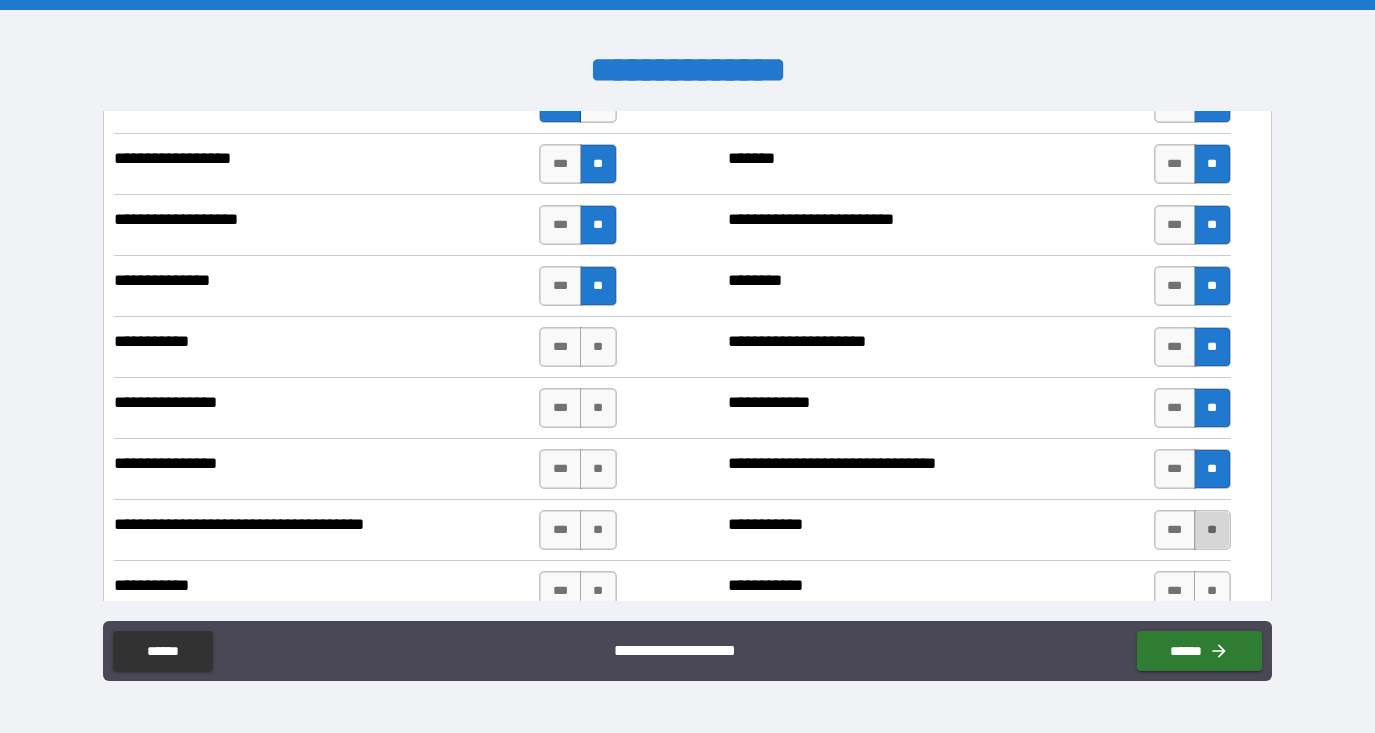 click on "**" at bounding box center (1212, 530) 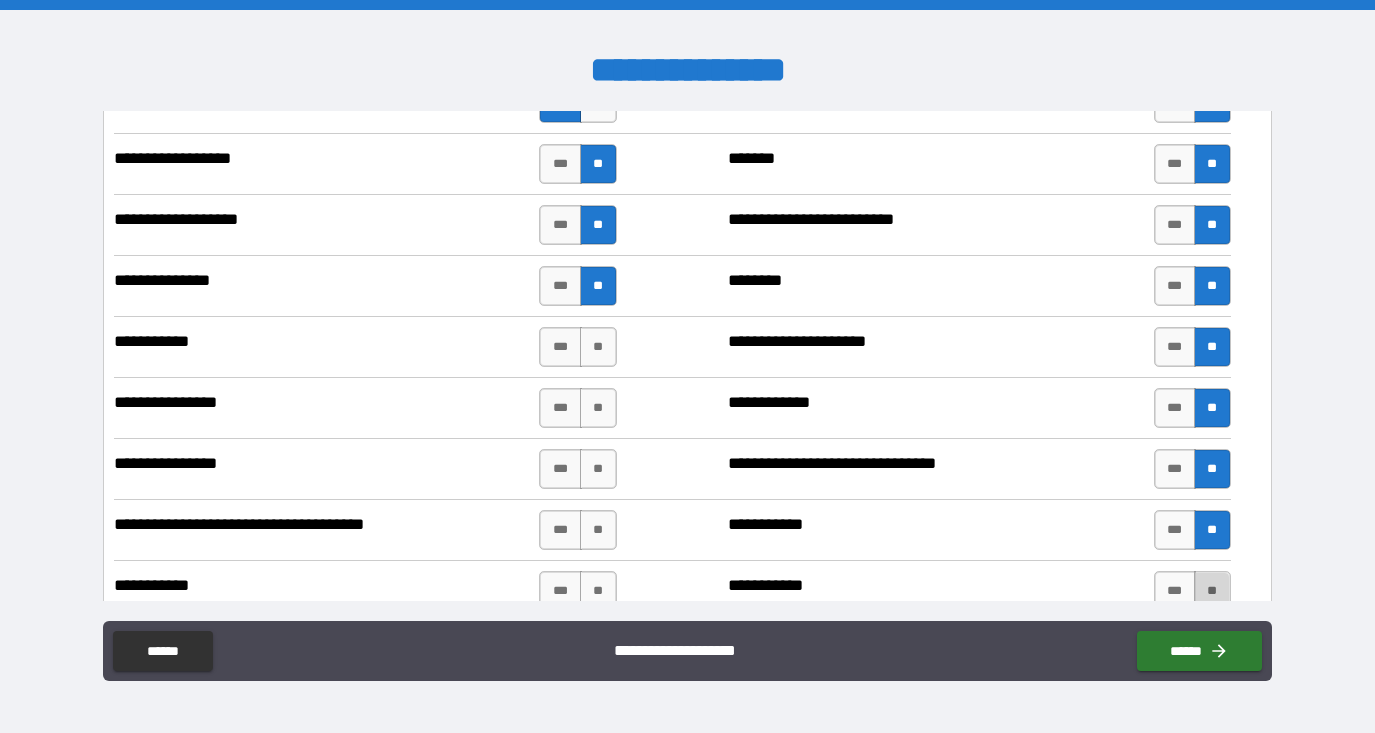 click on "**" at bounding box center [1212, 591] 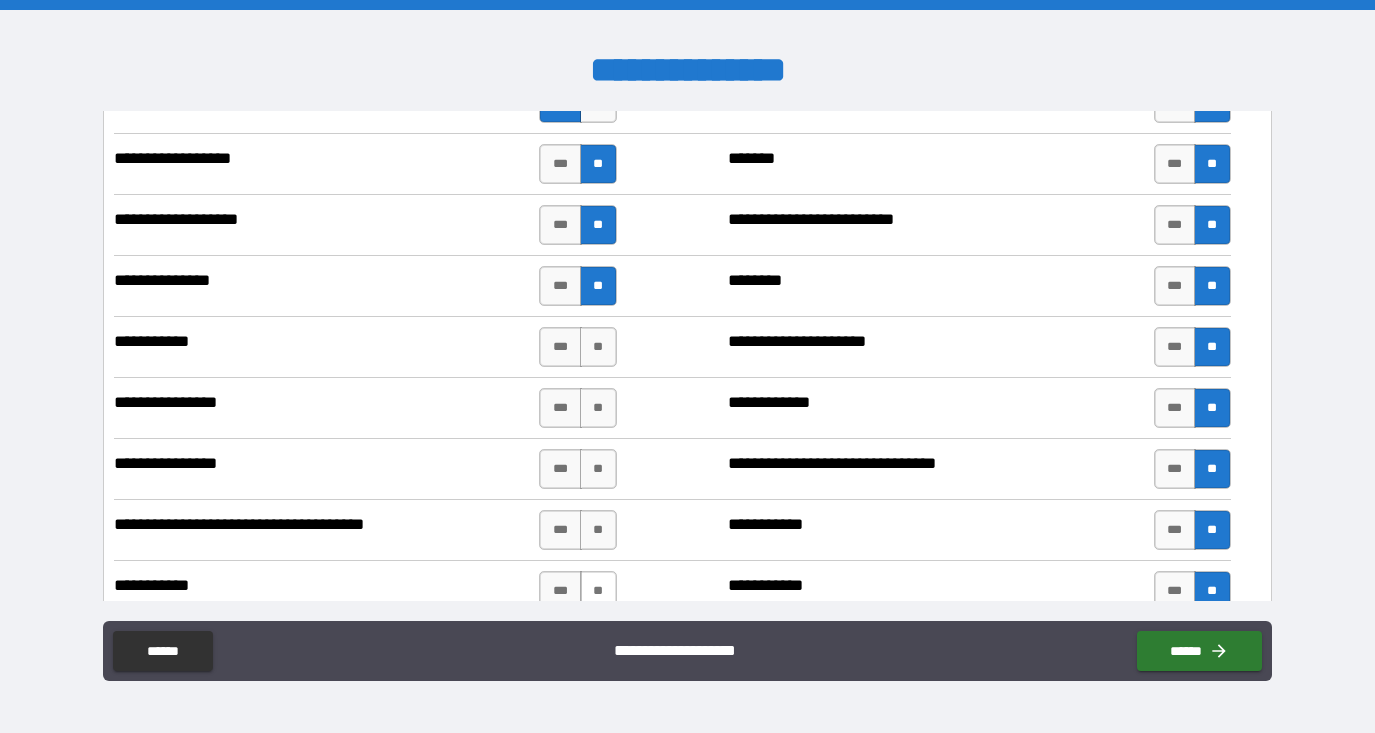 click on "**" at bounding box center [598, 591] 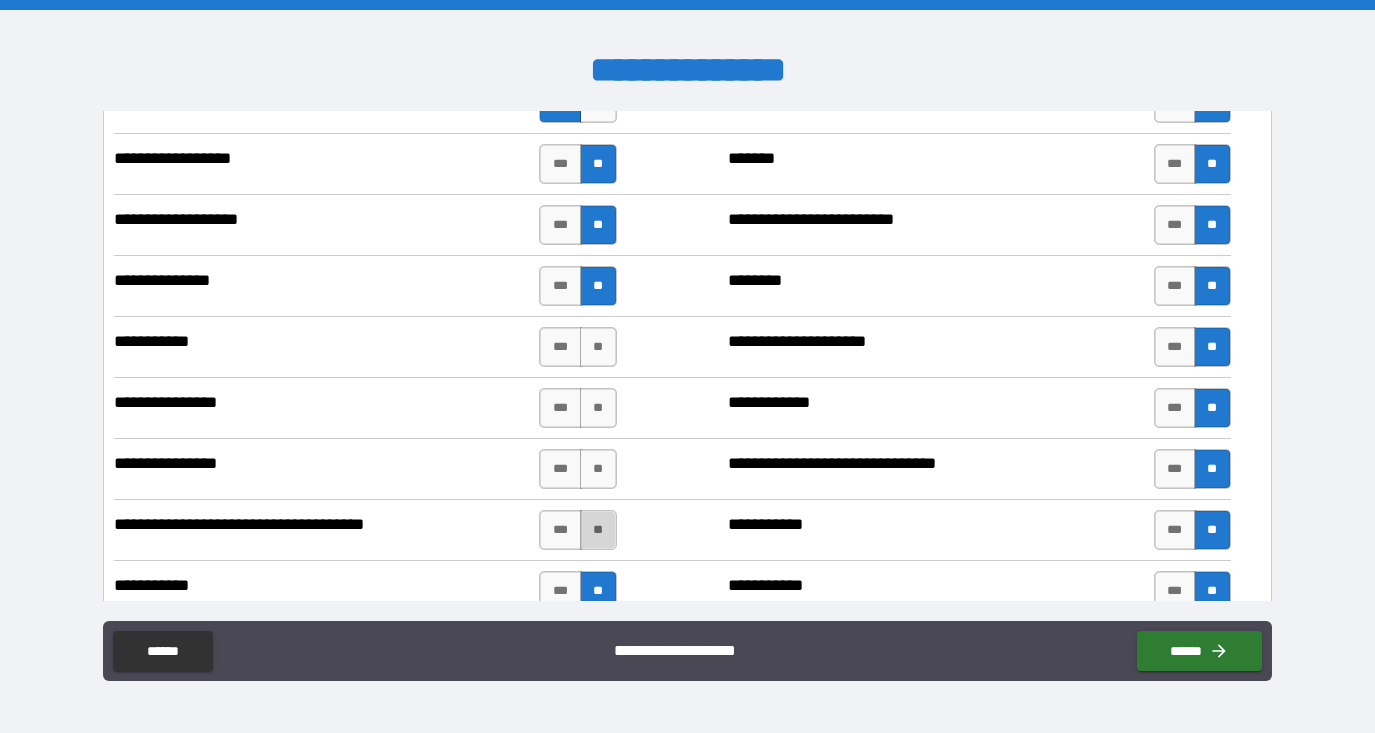 click on "**" at bounding box center [598, 530] 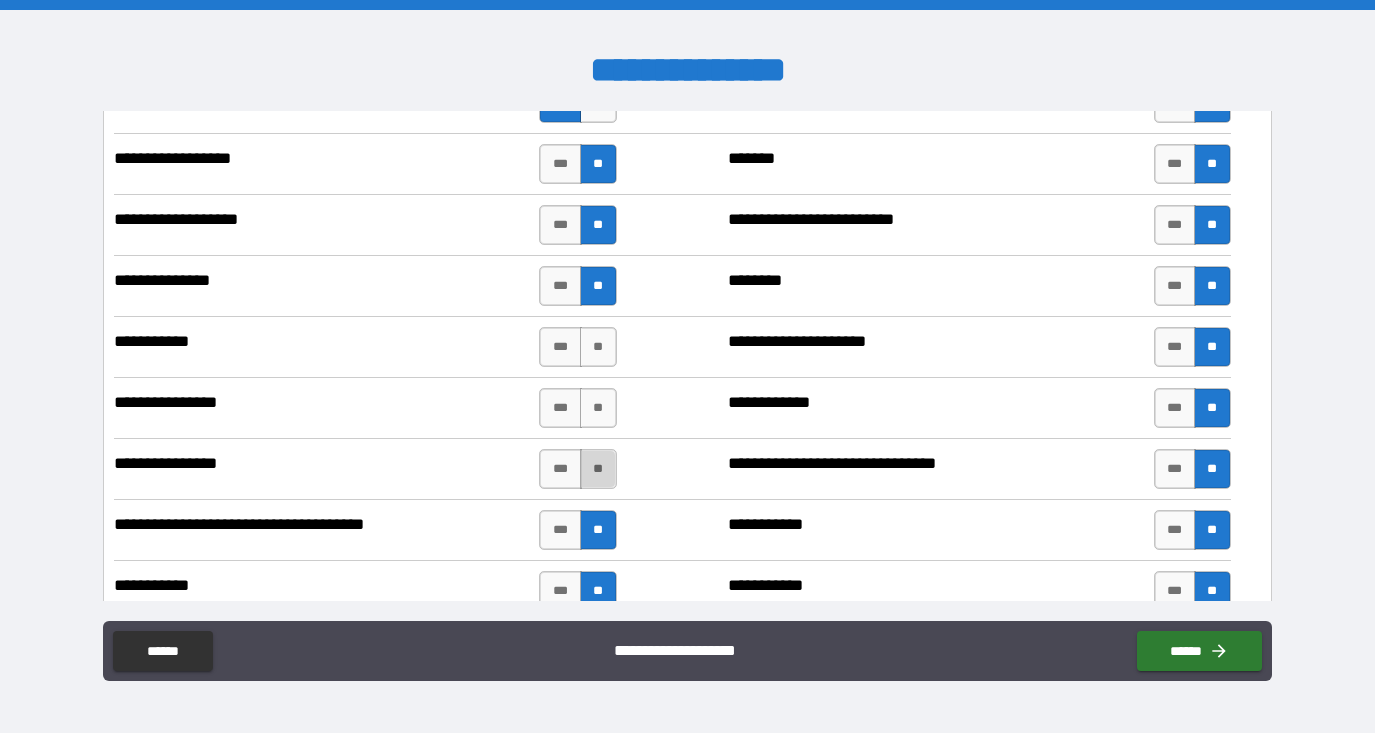 click on "**" at bounding box center [598, 469] 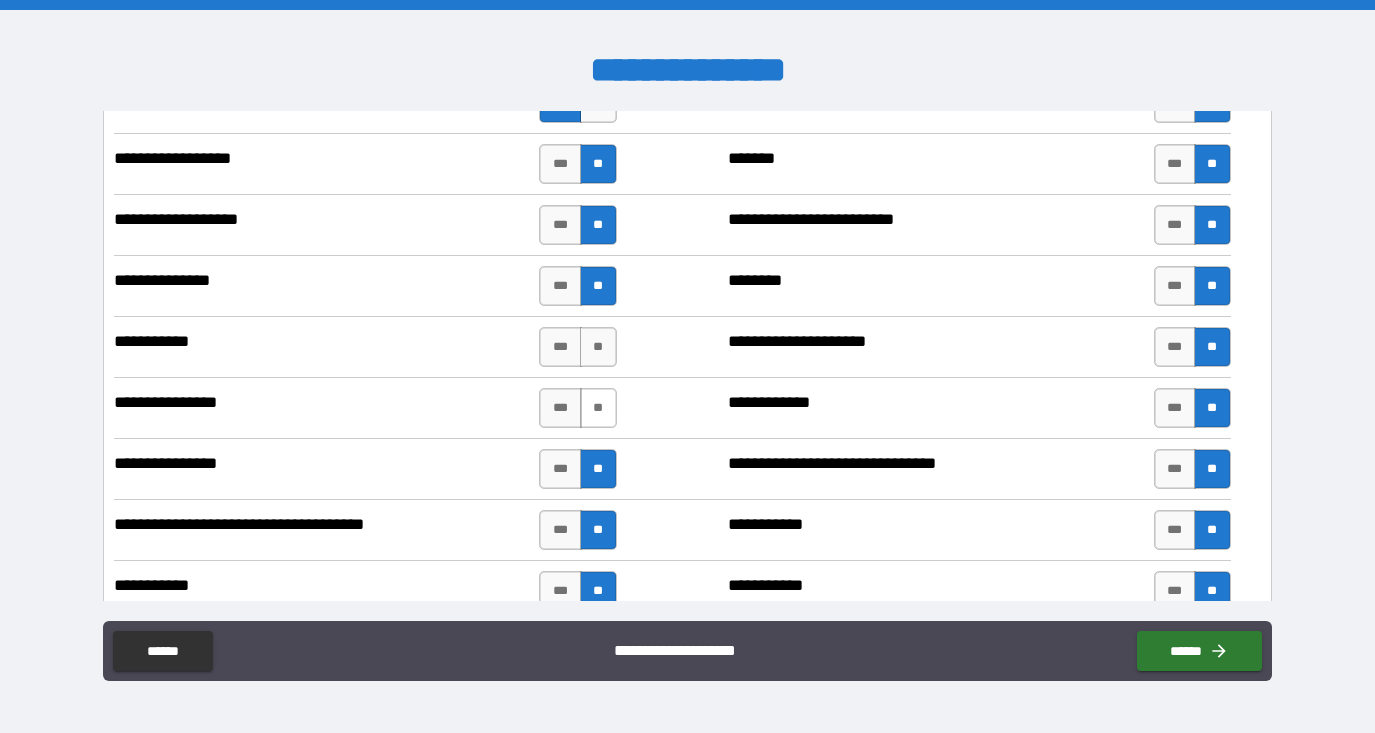 click on "**" at bounding box center [598, 408] 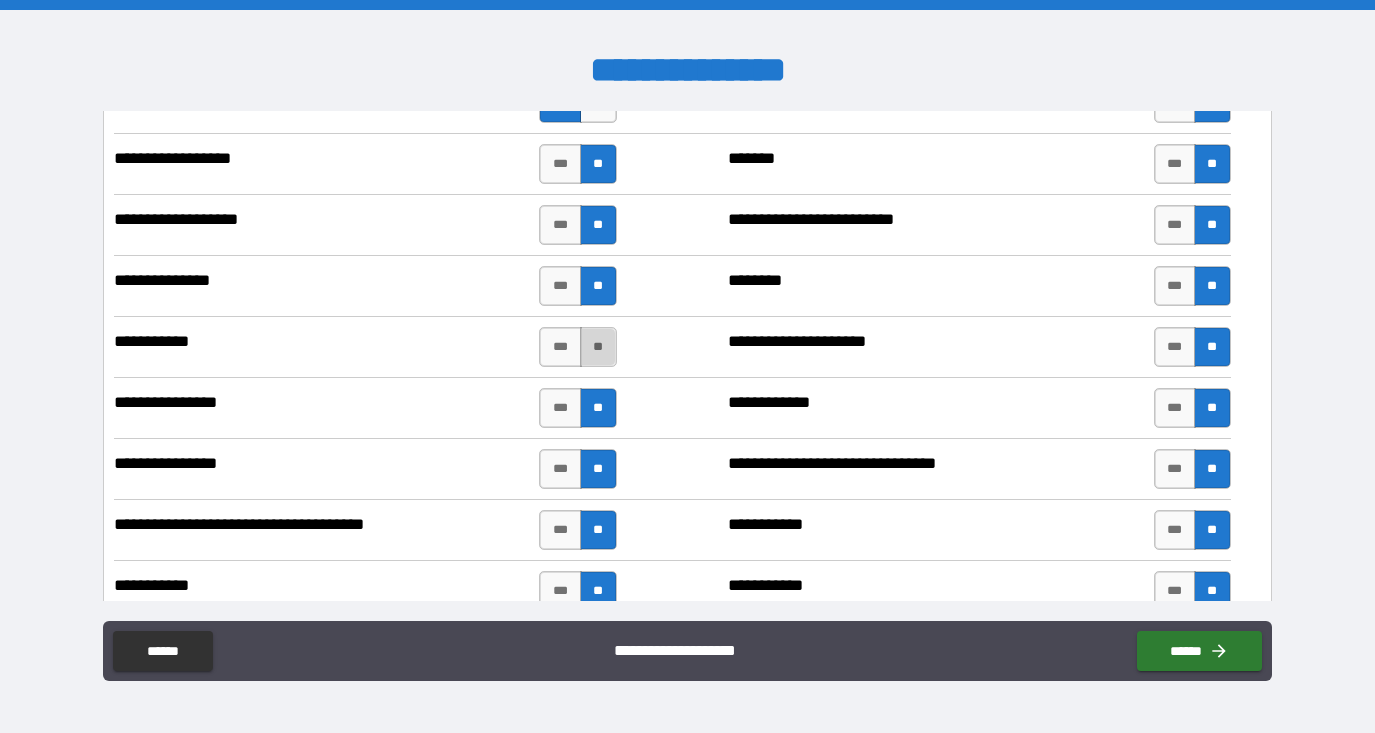 click on "**" at bounding box center [598, 347] 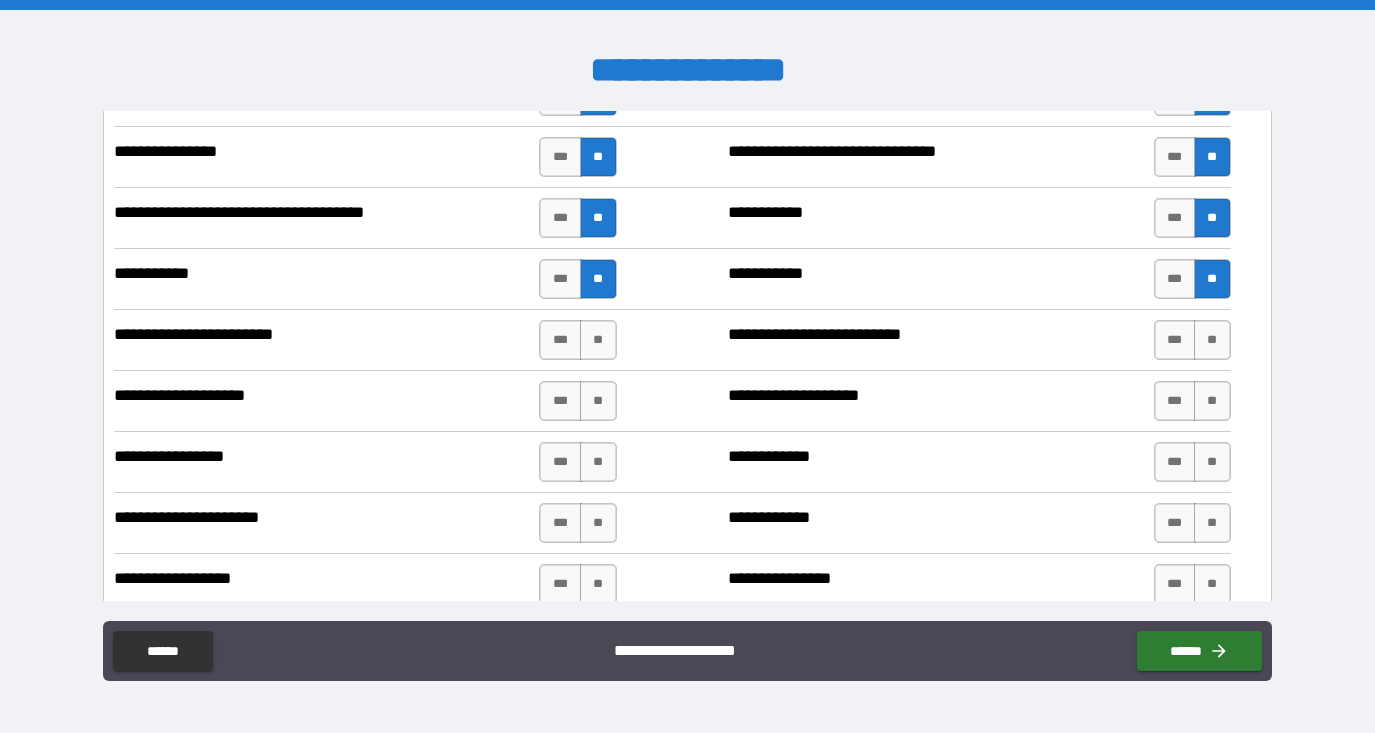 scroll, scrollTop: 3030, scrollLeft: 0, axis: vertical 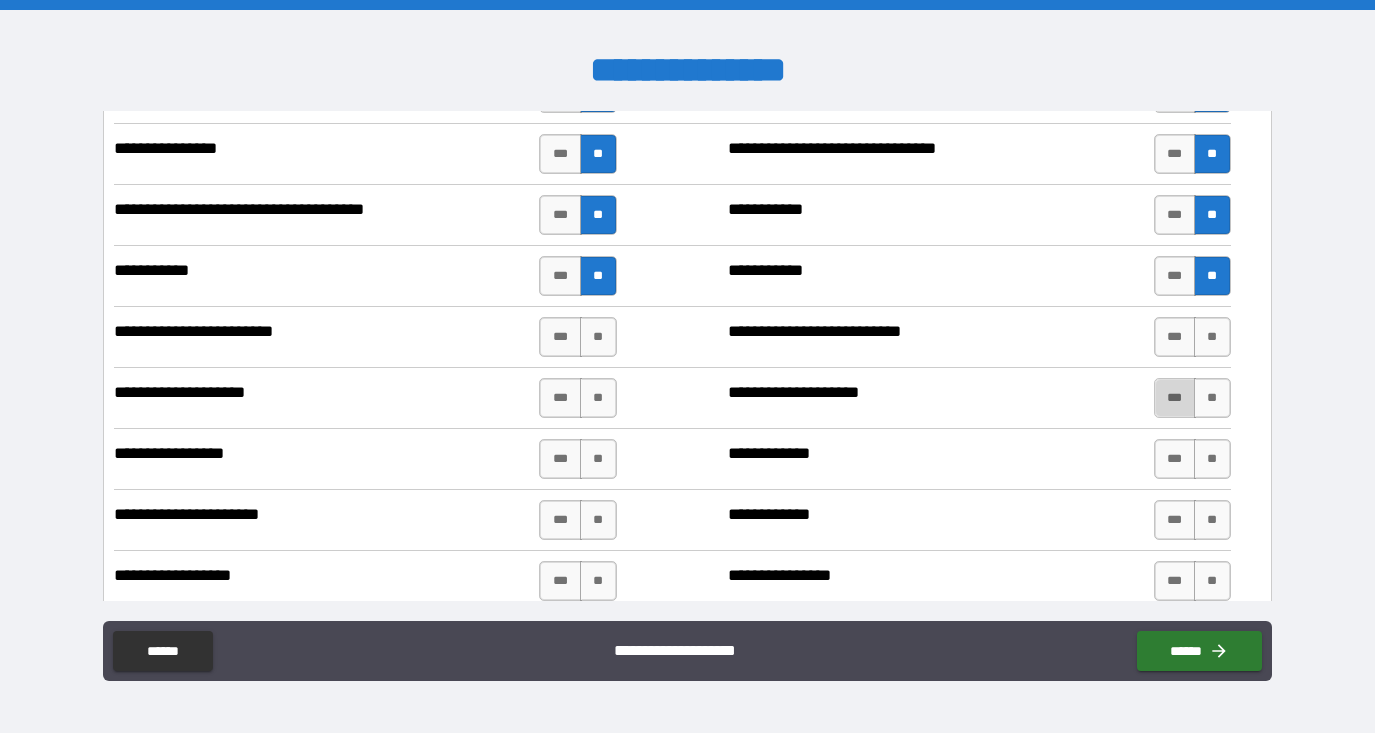 click on "***" at bounding box center [1175, 398] 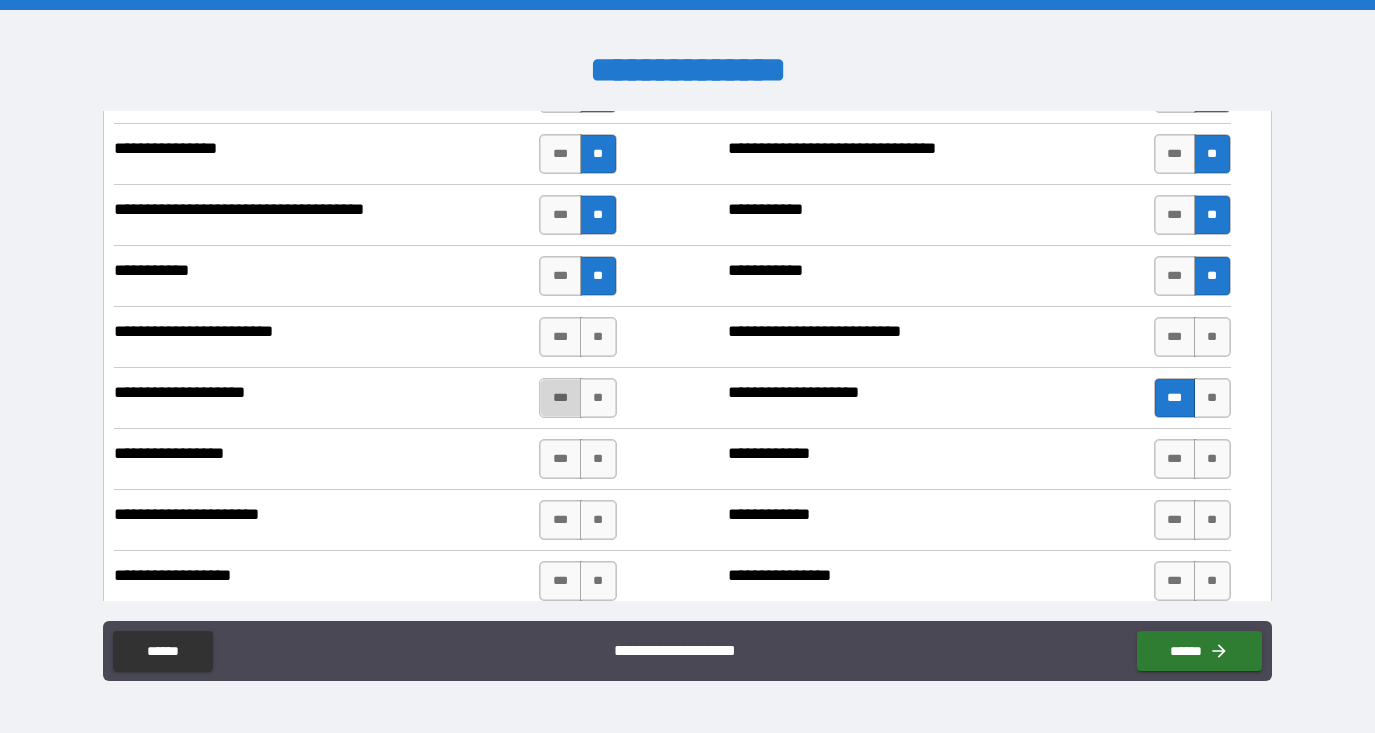 click on "***" at bounding box center [560, 398] 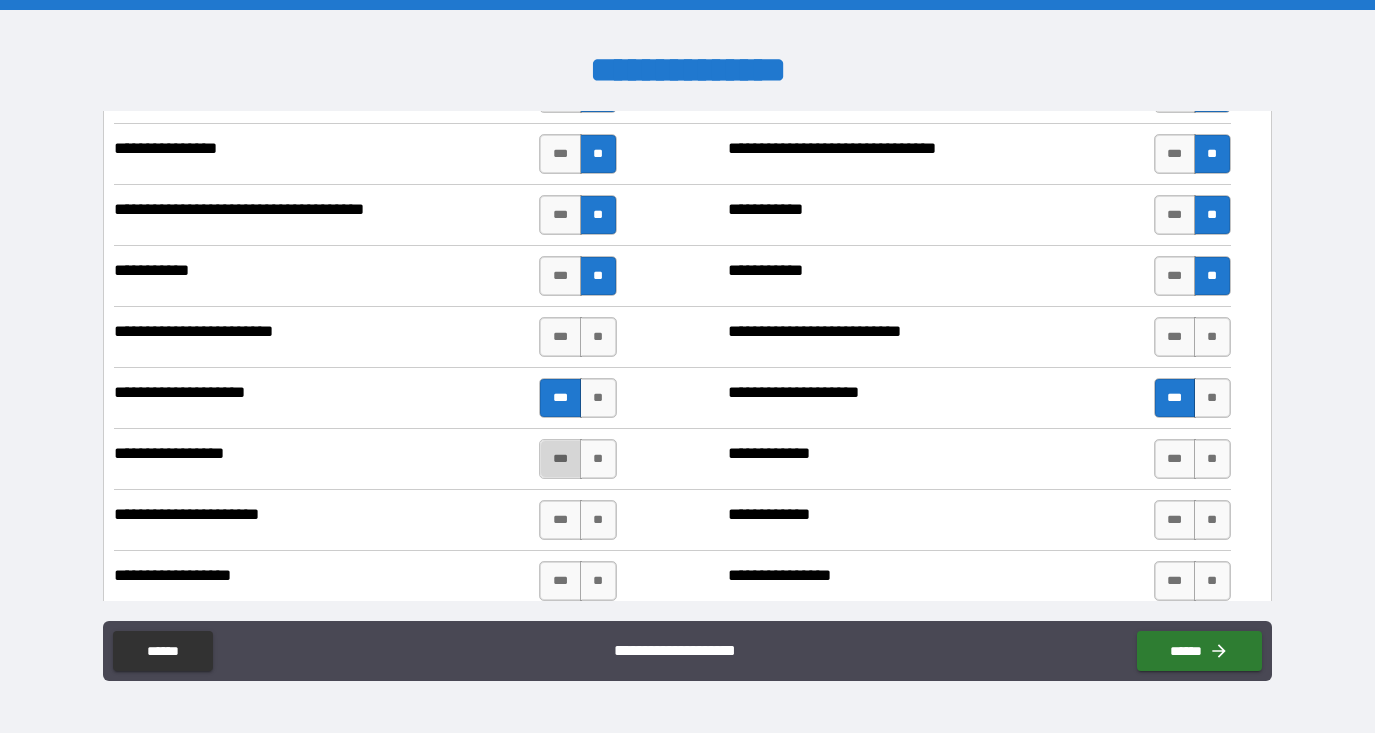 click on "***" at bounding box center [560, 459] 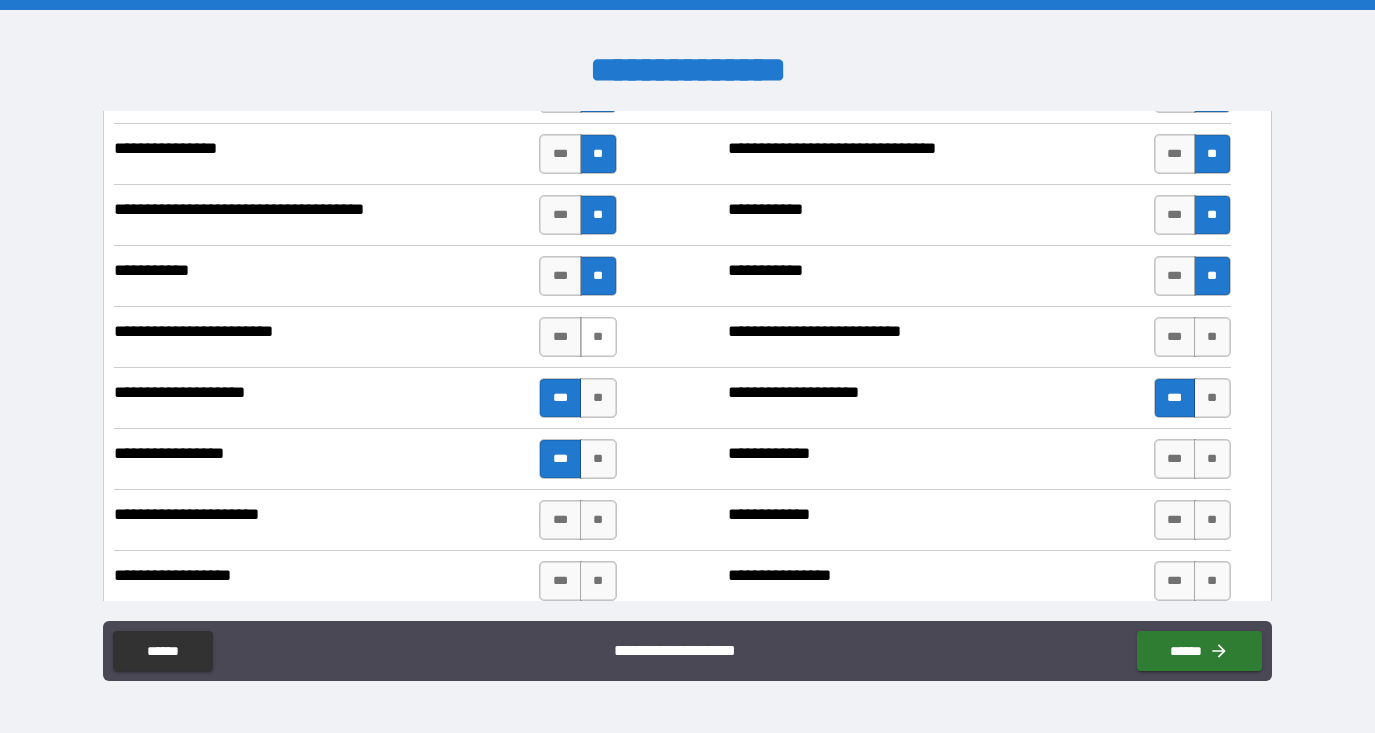 click on "**" at bounding box center [598, 337] 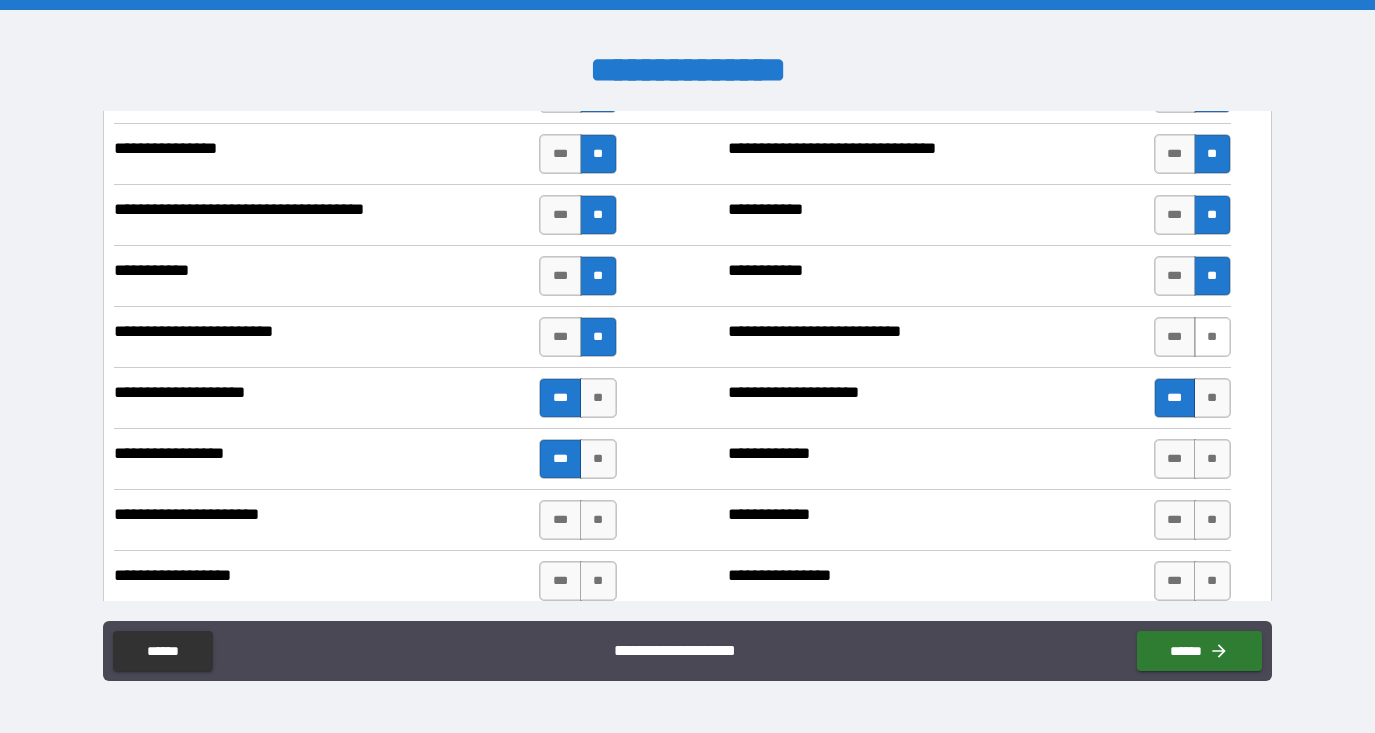 click on "**" at bounding box center (1212, 337) 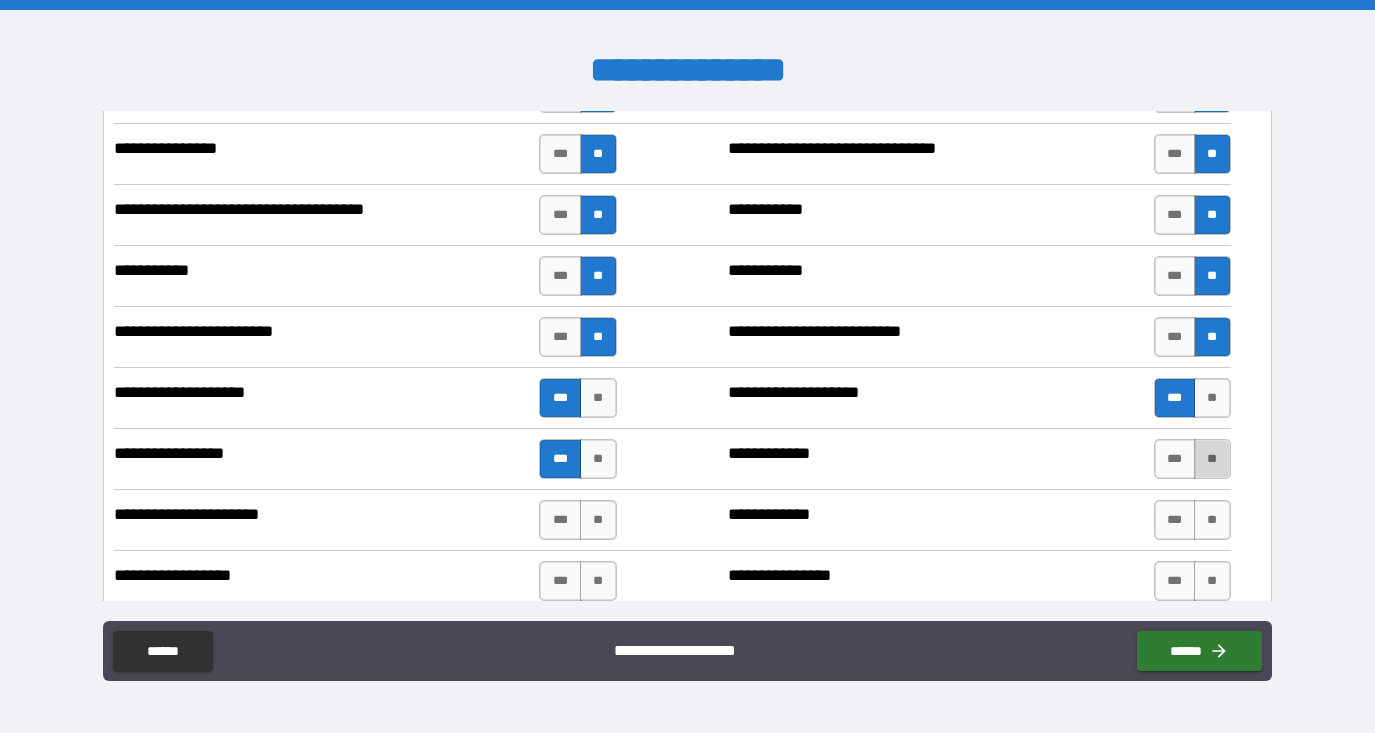 click on "**" at bounding box center (1212, 459) 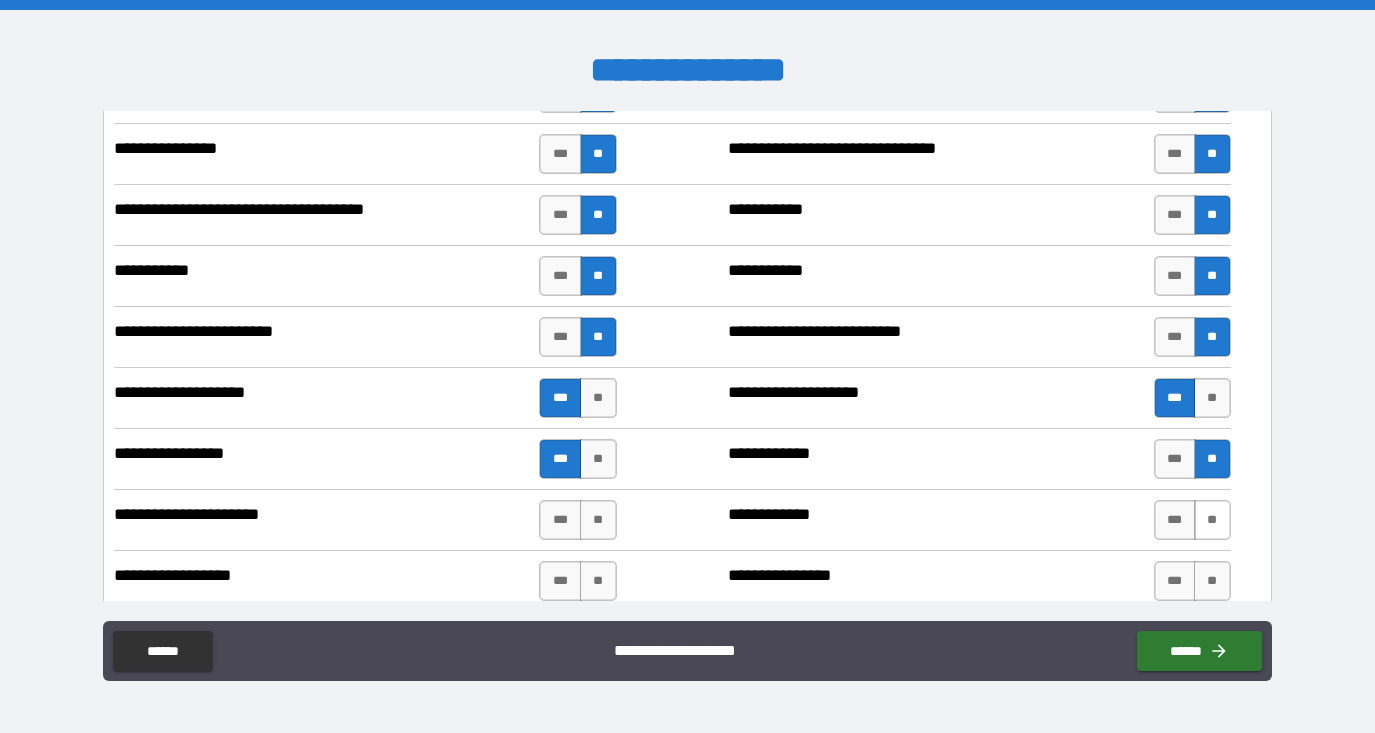 click on "**" at bounding box center [1212, 520] 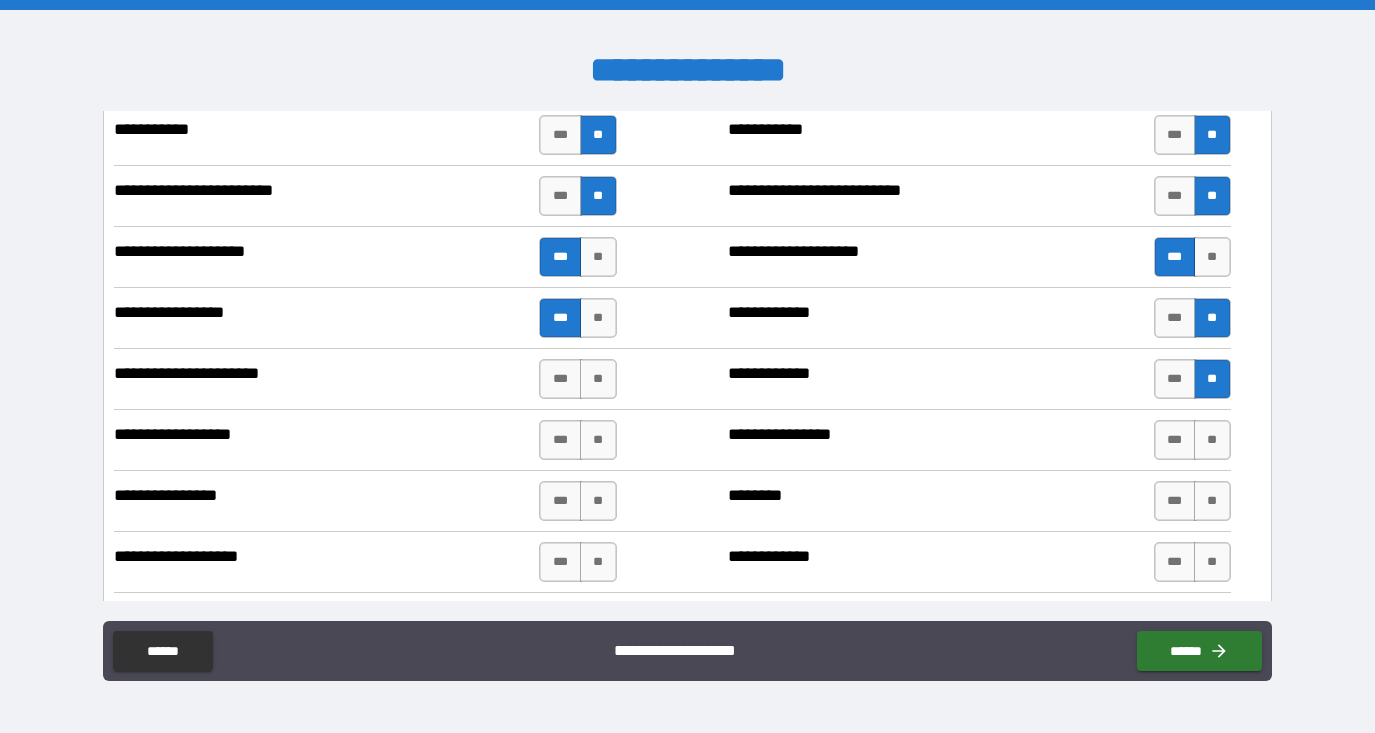 scroll, scrollTop: 3174, scrollLeft: 0, axis: vertical 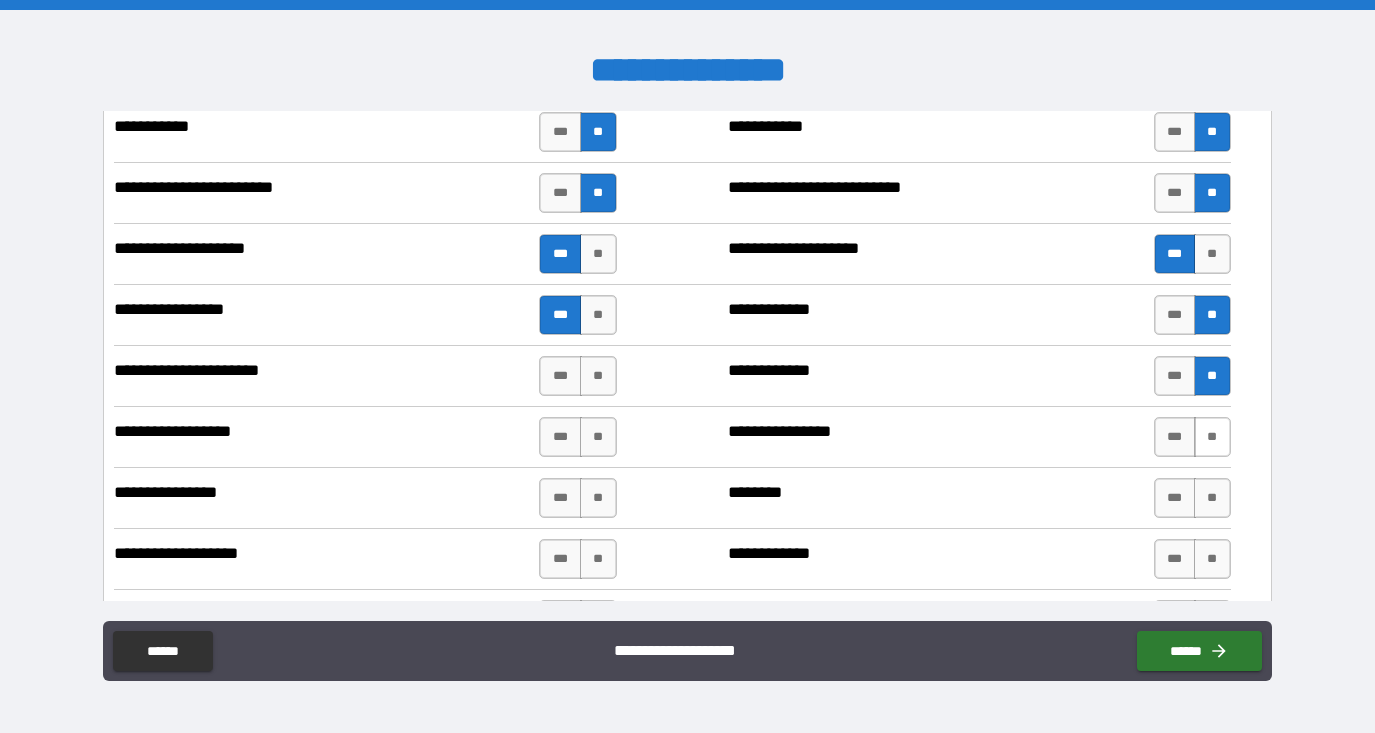 click on "**" at bounding box center [1212, 437] 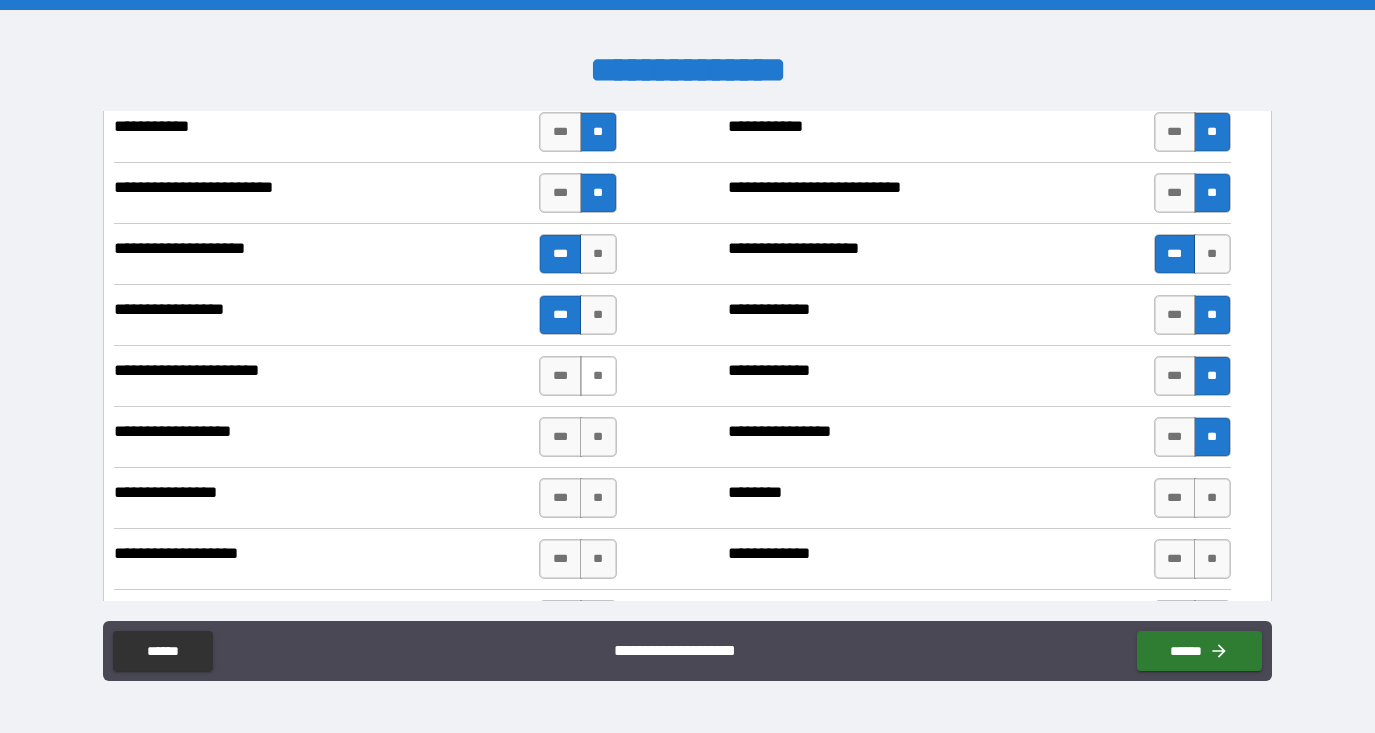 click on "**" at bounding box center (598, 376) 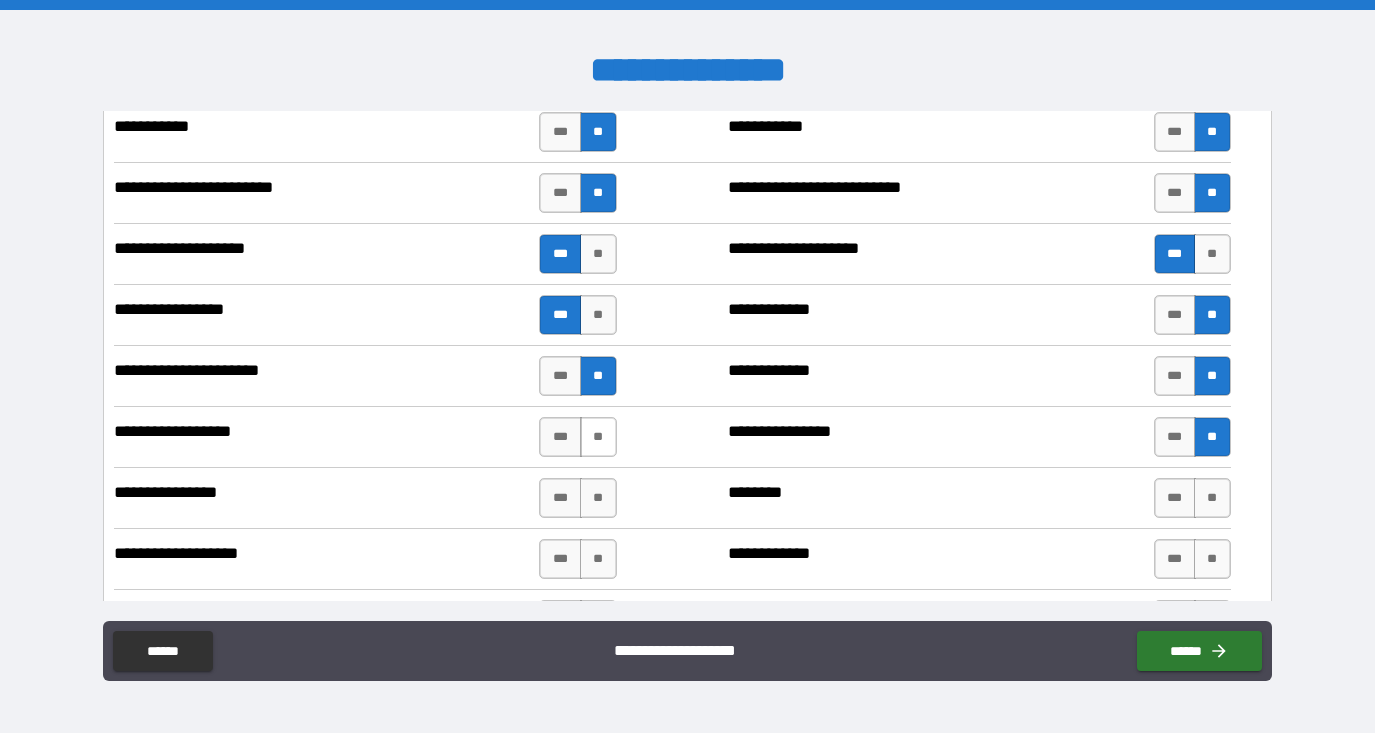 click on "**" at bounding box center (598, 437) 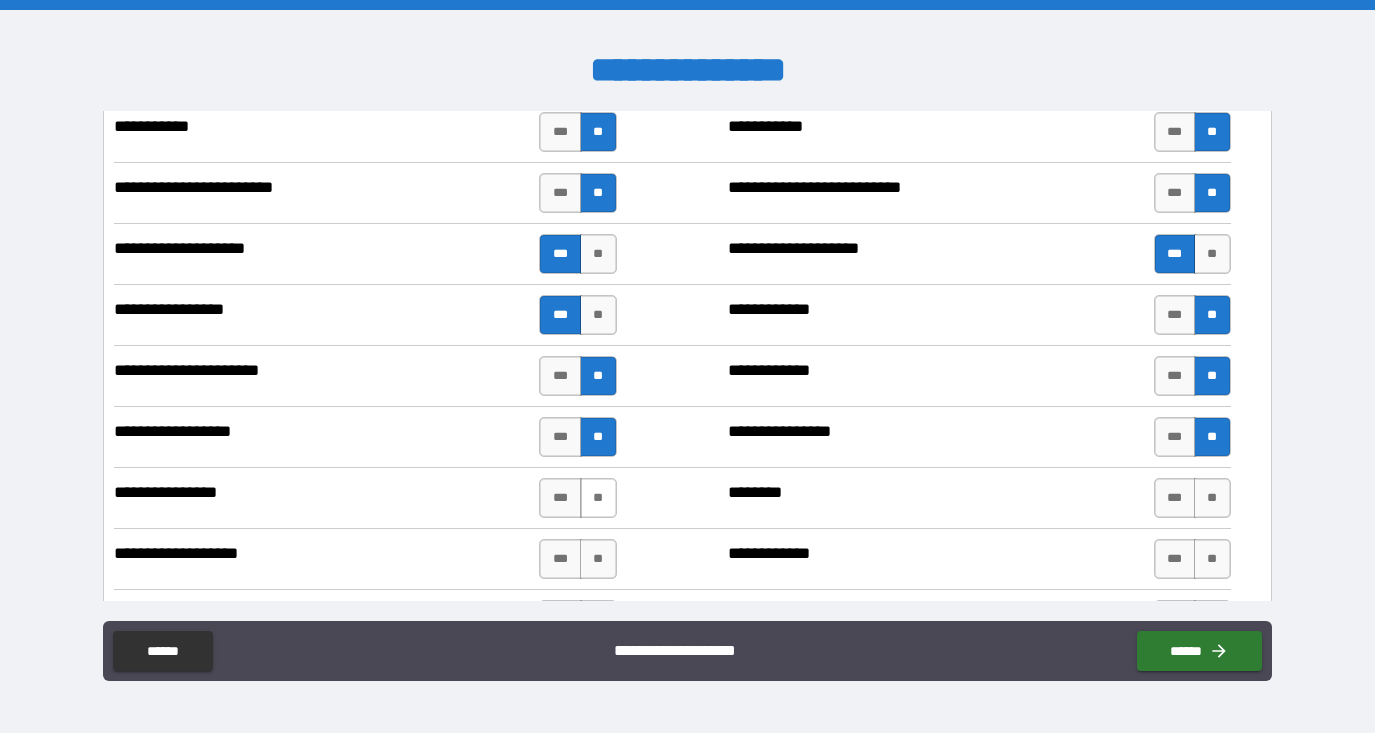 click on "**" at bounding box center (598, 498) 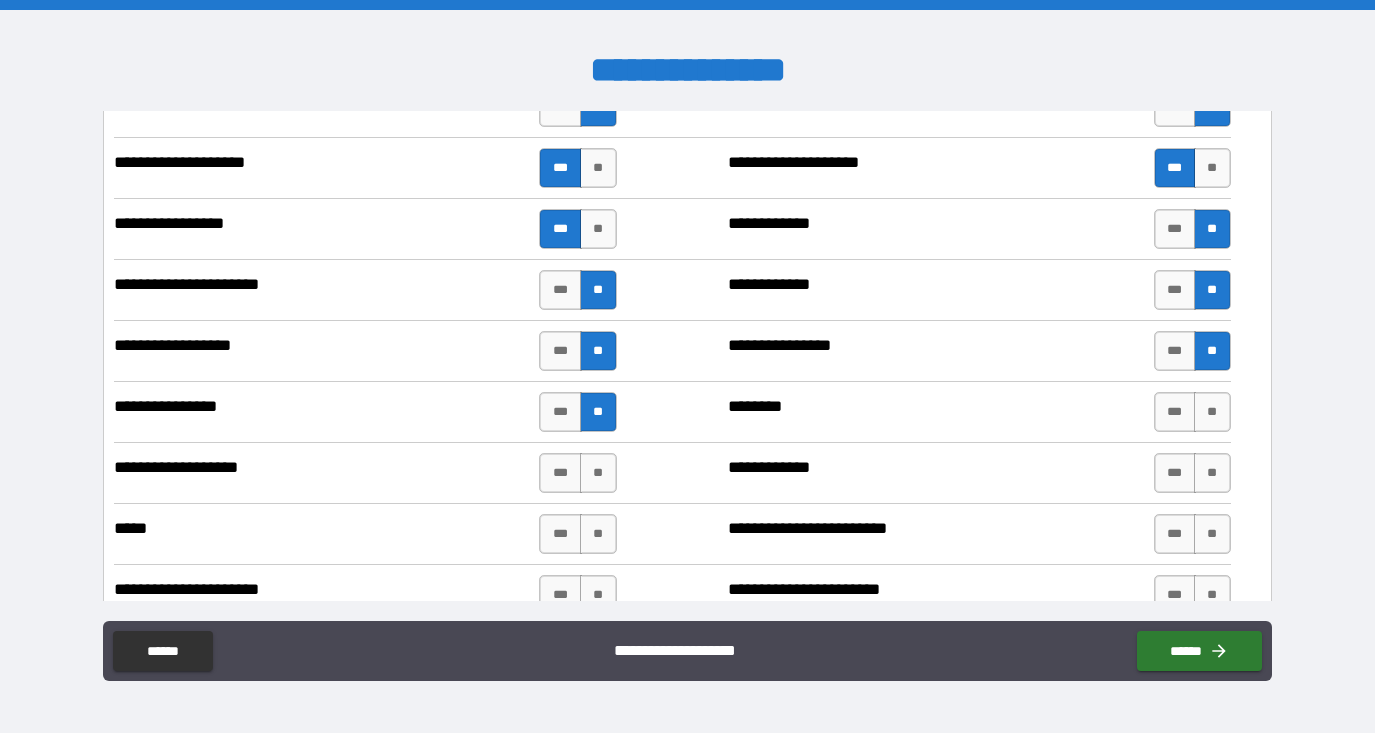 scroll, scrollTop: 3309, scrollLeft: 0, axis: vertical 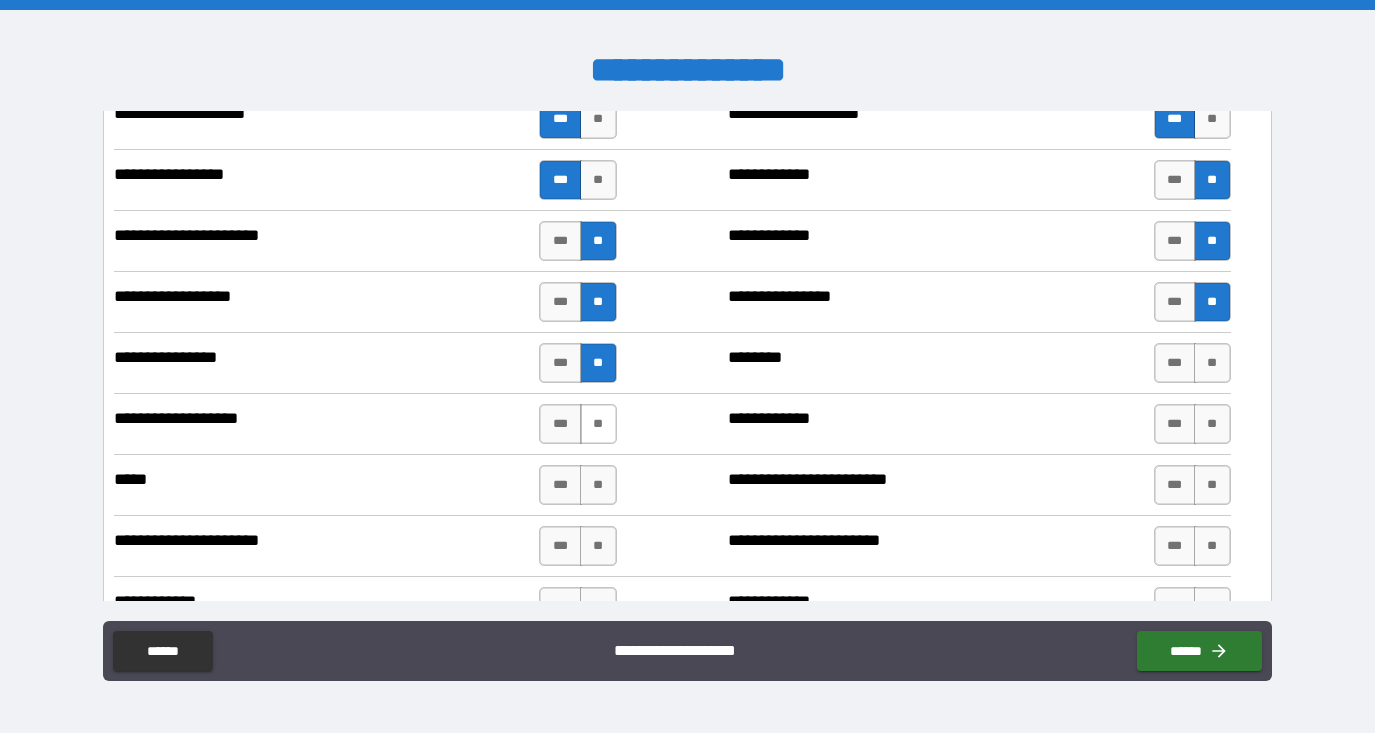 click on "**" at bounding box center (598, 424) 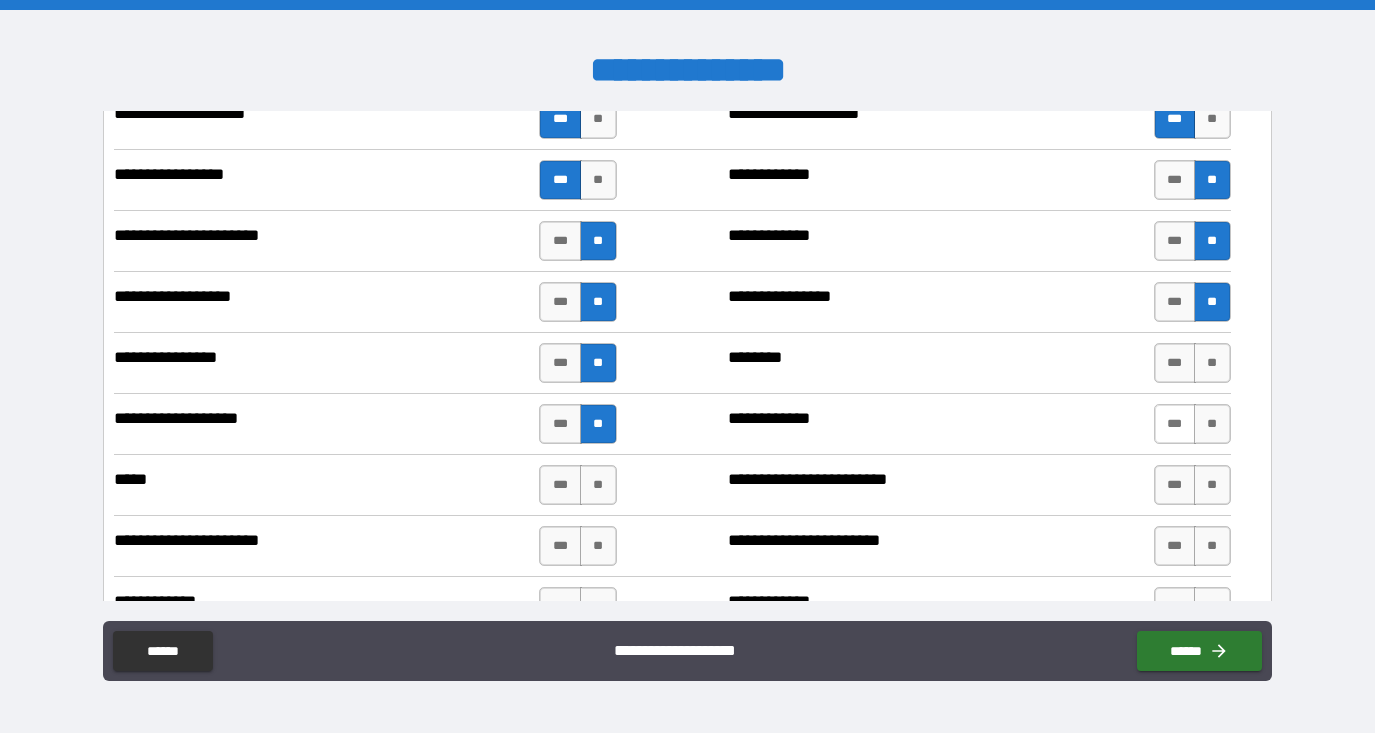 click on "***" at bounding box center [1175, 424] 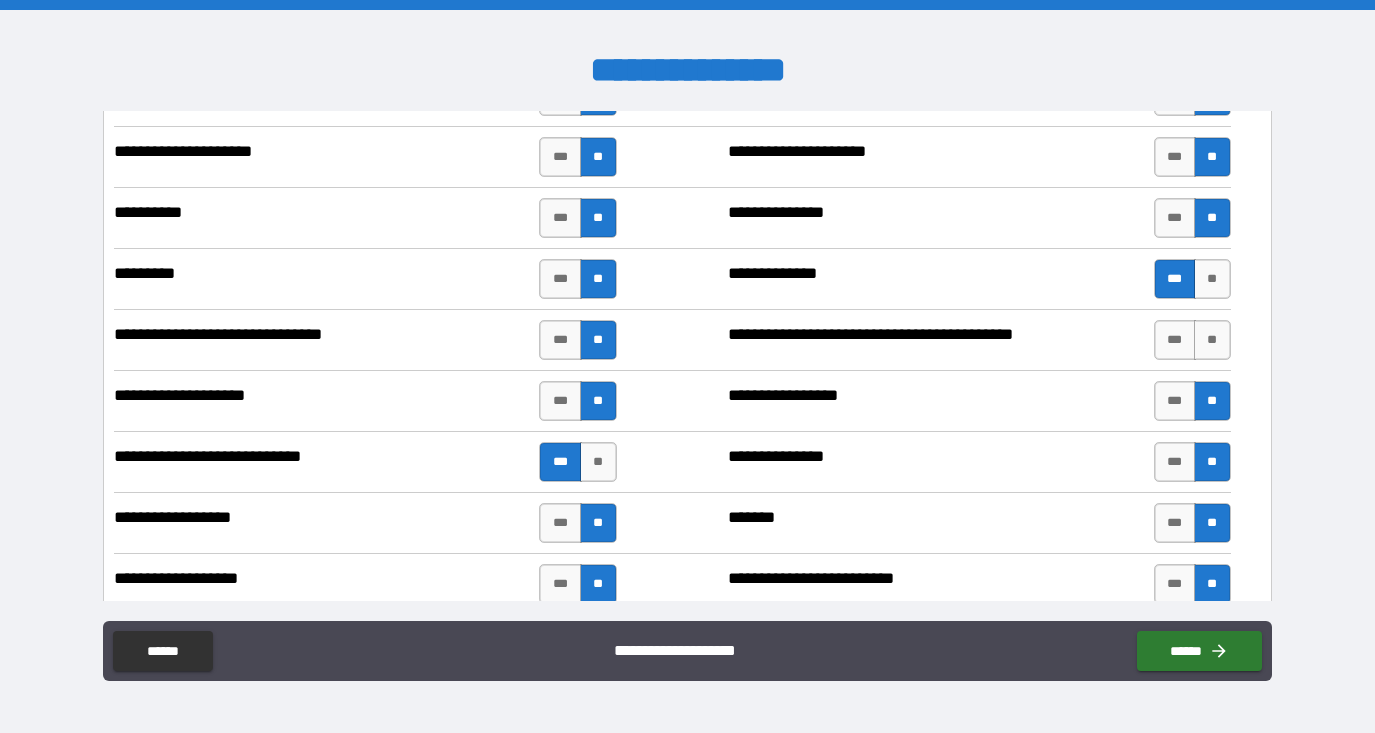 scroll, scrollTop: 2348, scrollLeft: 0, axis: vertical 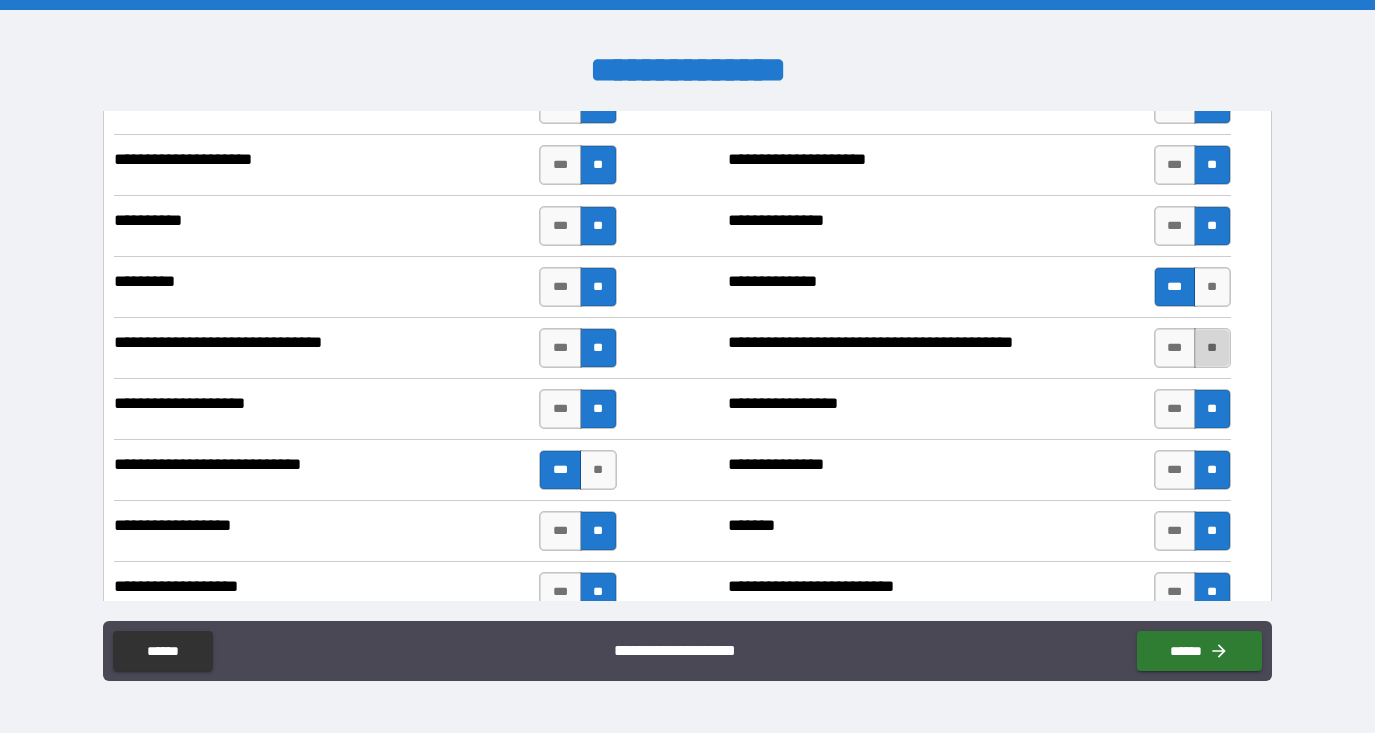 click on "**" at bounding box center (1212, 348) 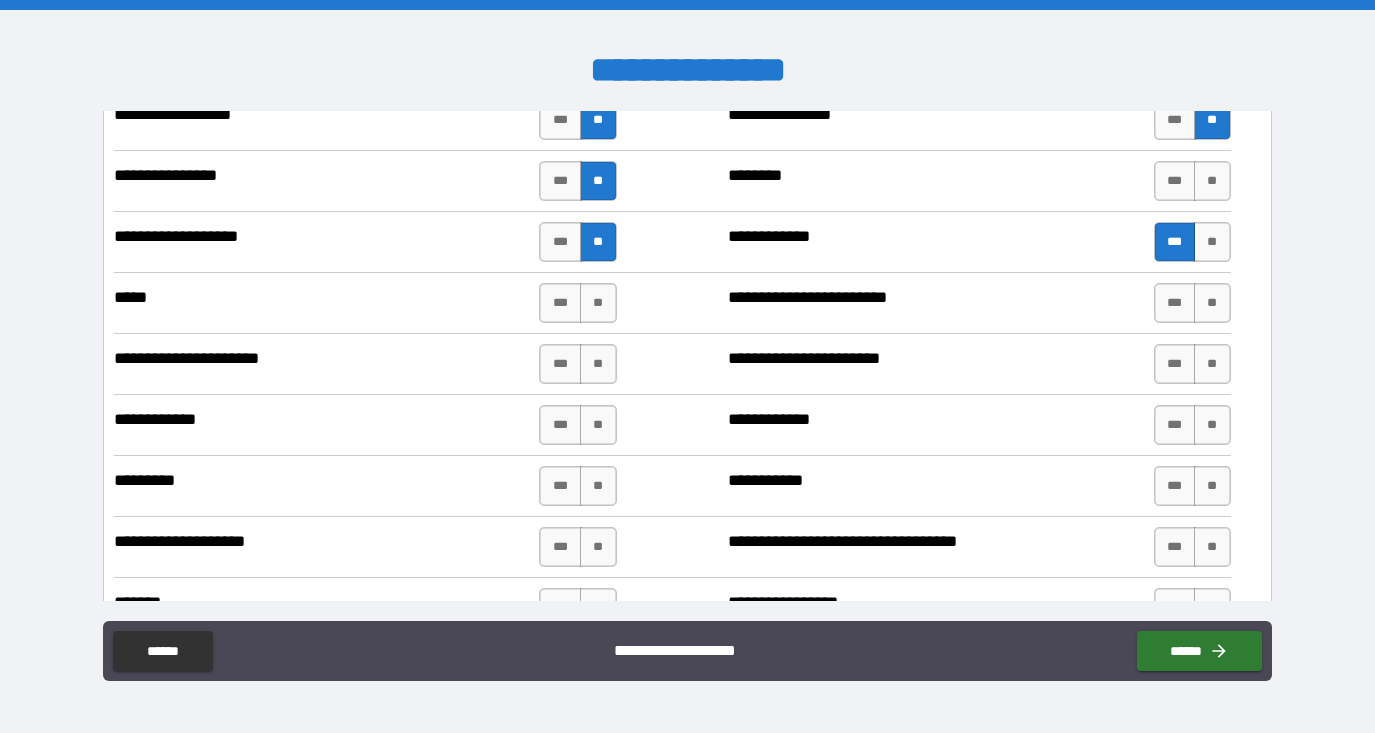 scroll, scrollTop: 3492, scrollLeft: 0, axis: vertical 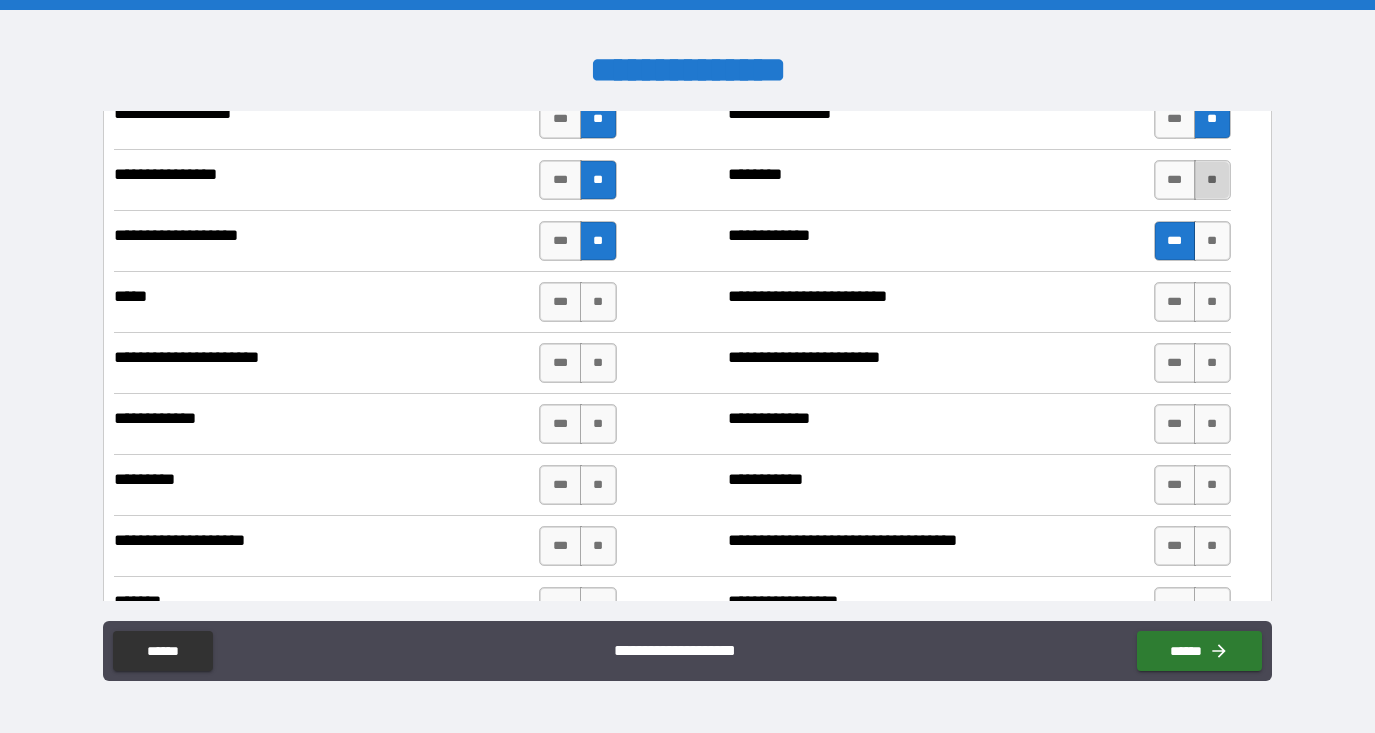 click on "**" at bounding box center [1212, 180] 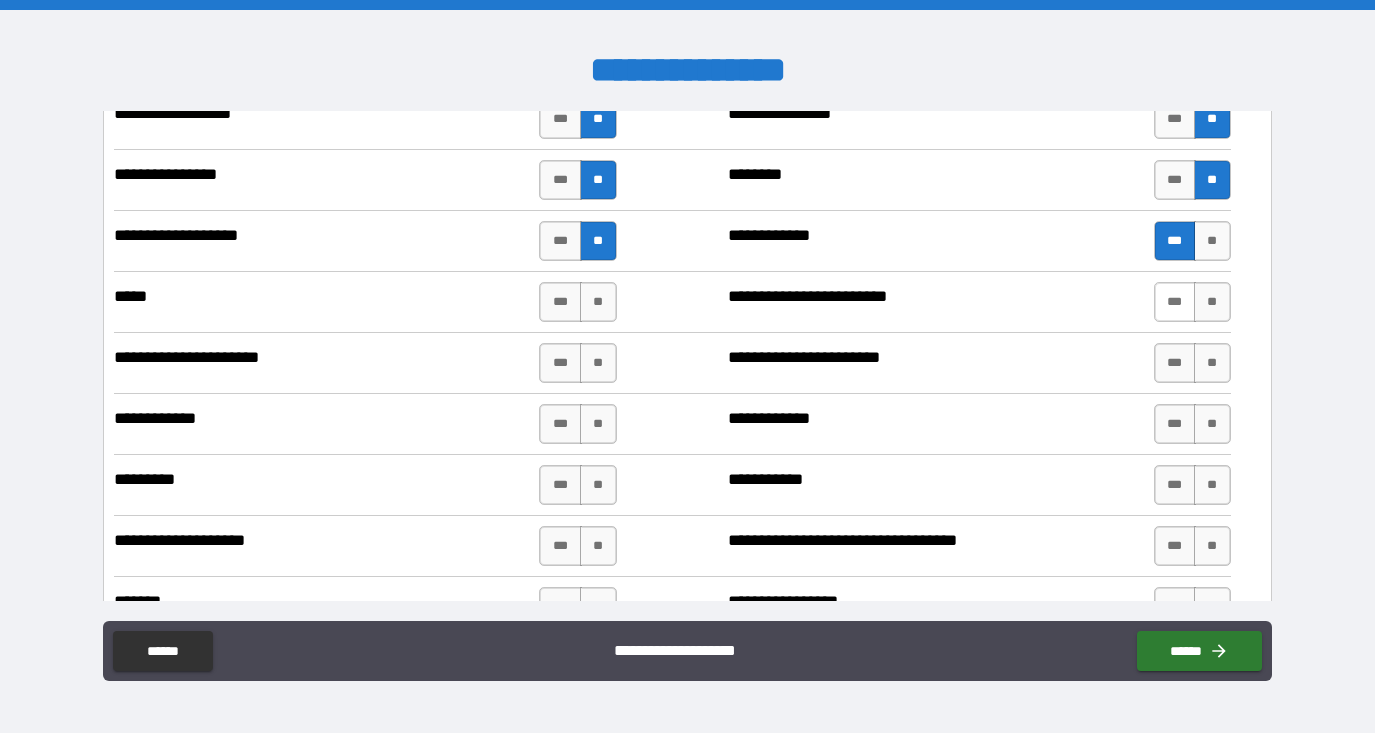 click on "***" at bounding box center (1175, 302) 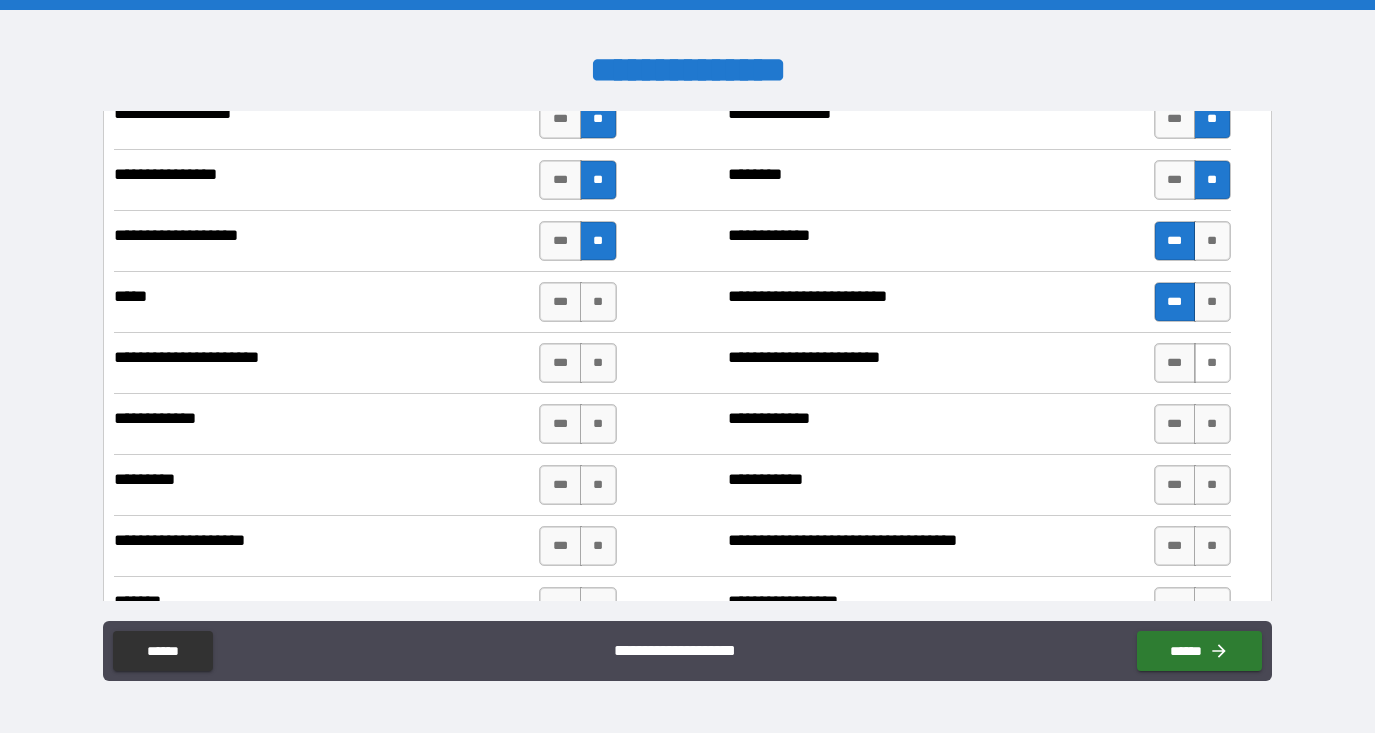 click on "**" at bounding box center [1212, 363] 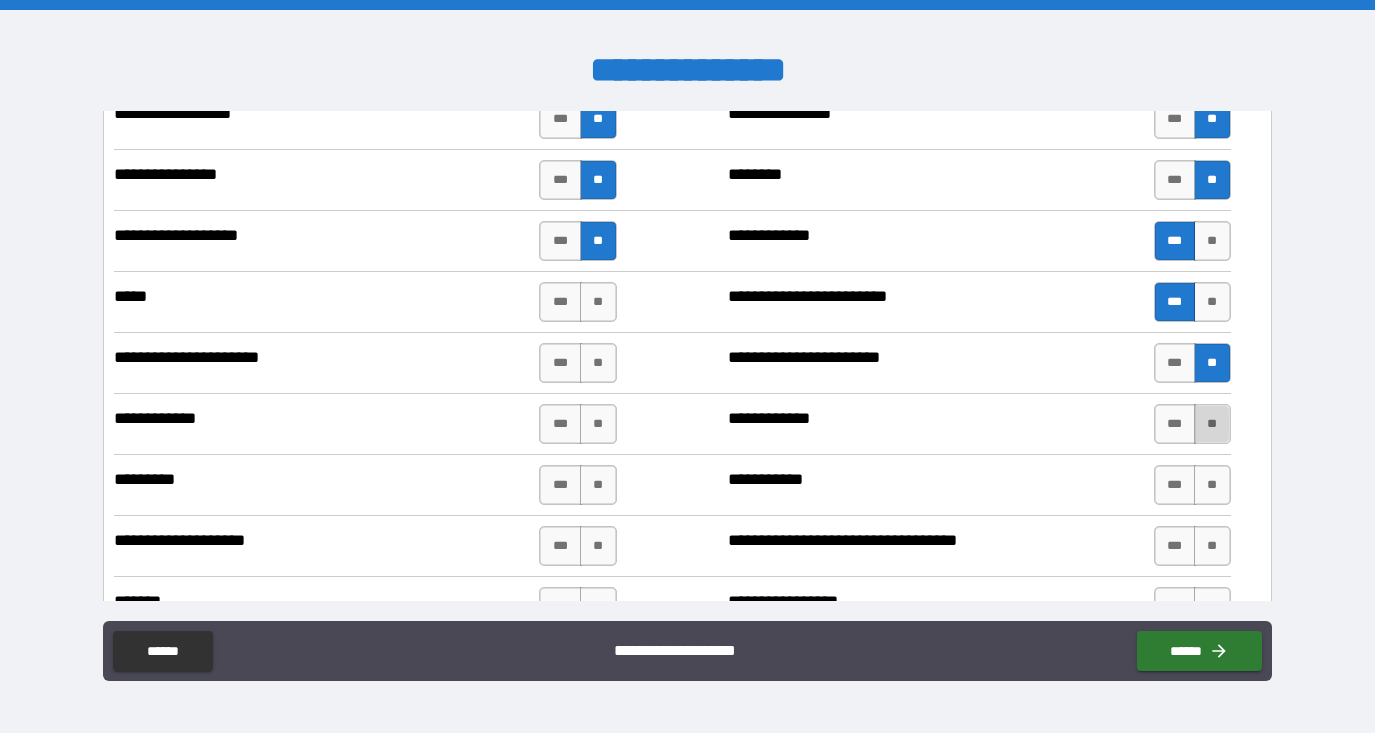 click on "**" at bounding box center (1212, 424) 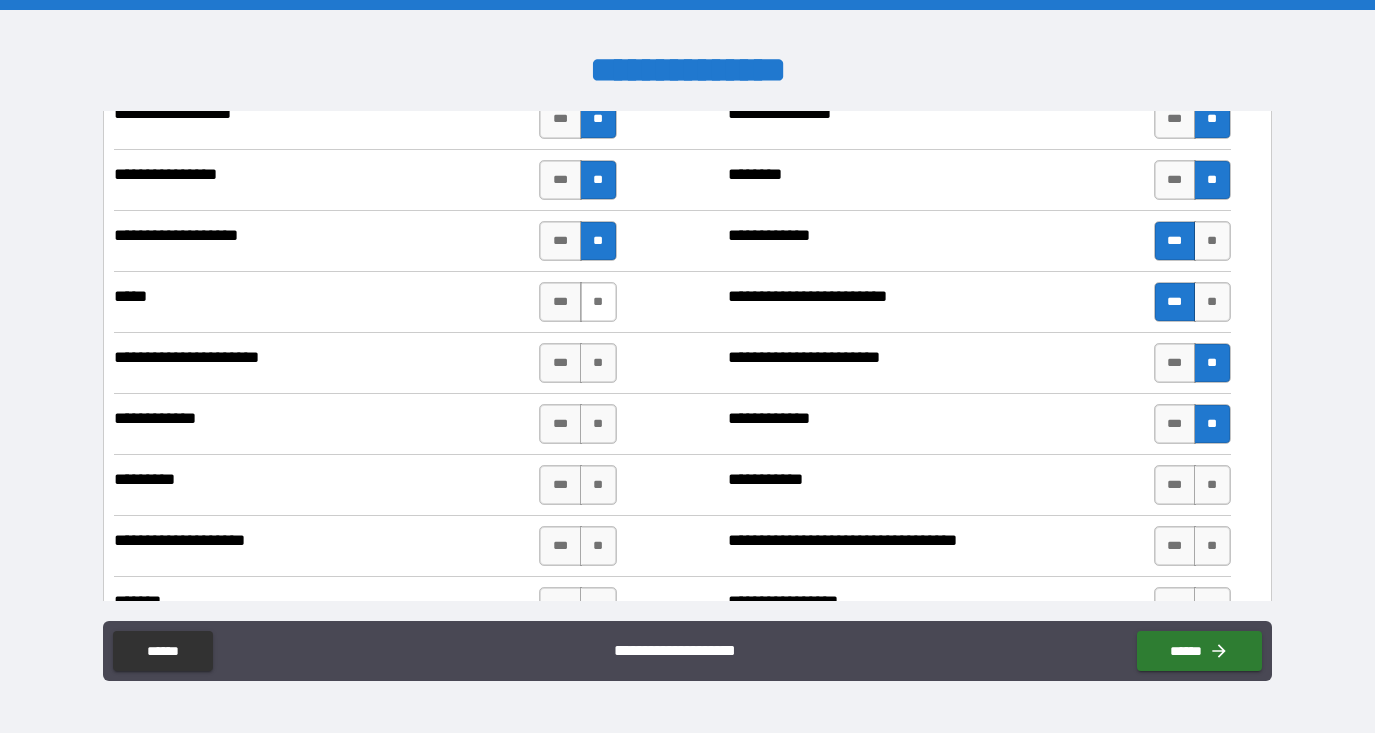 click on "**" at bounding box center (598, 302) 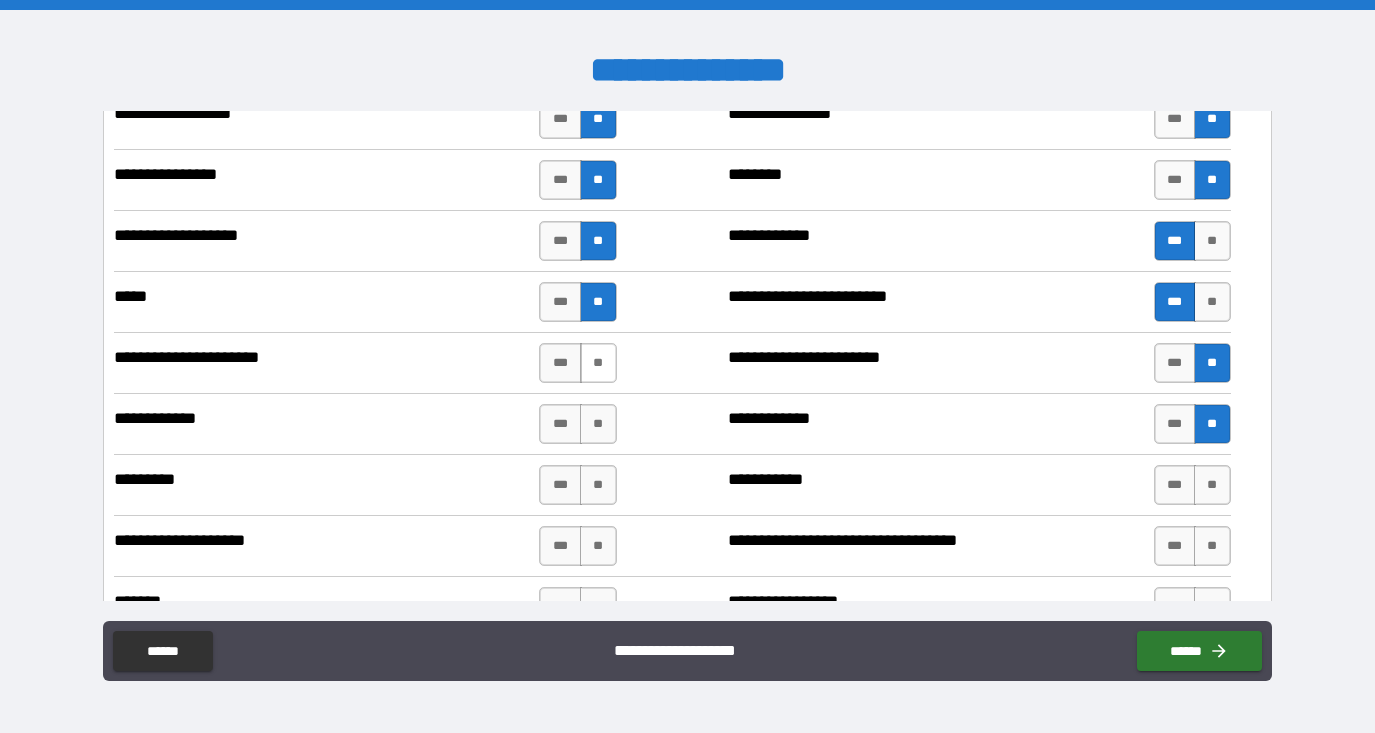 click on "**" at bounding box center (598, 363) 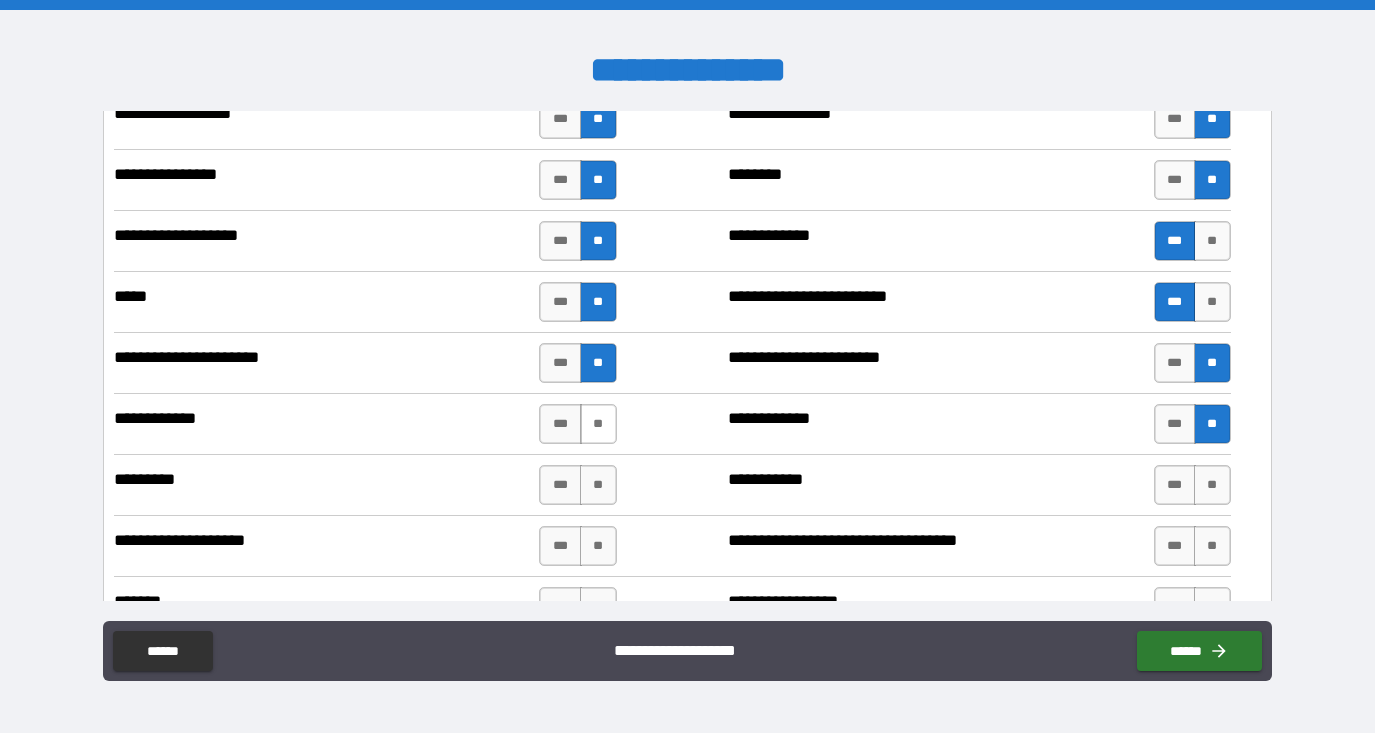 click on "**" at bounding box center [598, 424] 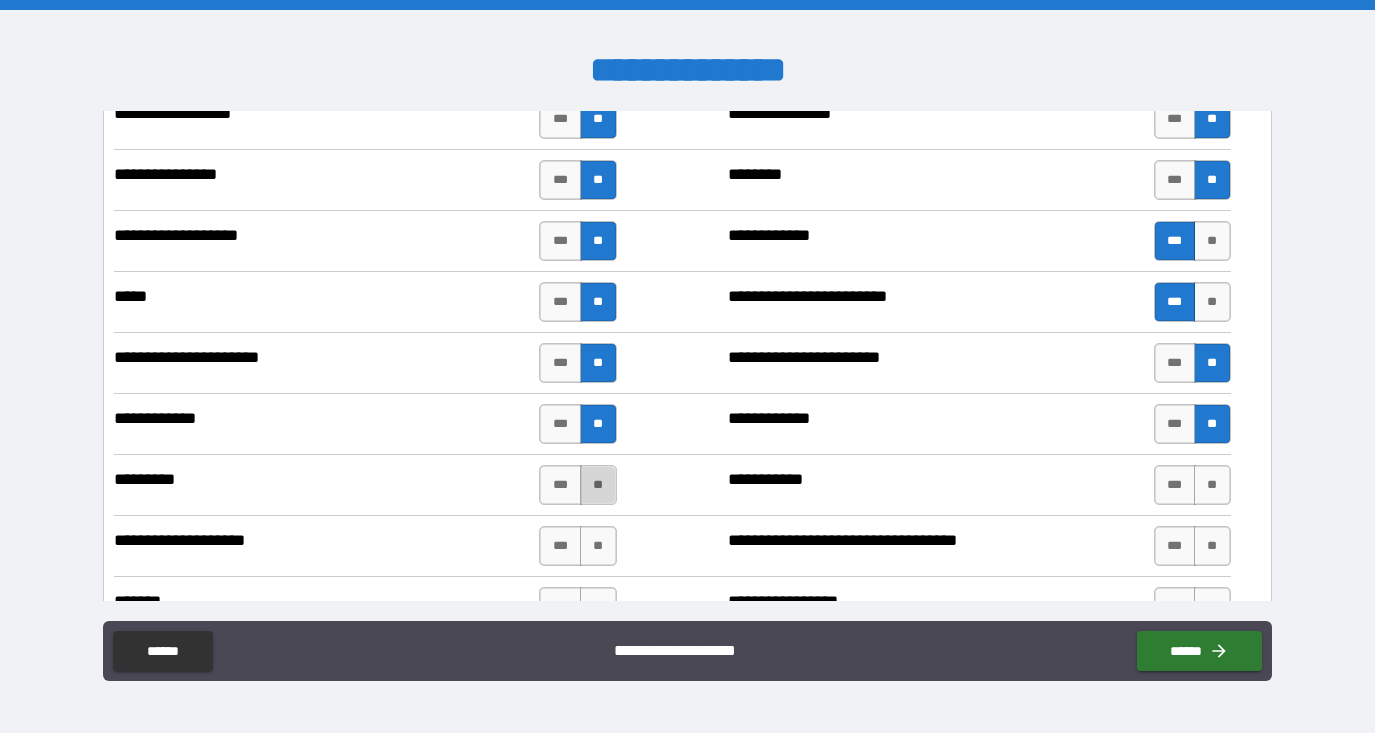 click on "**" at bounding box center (598, 485) 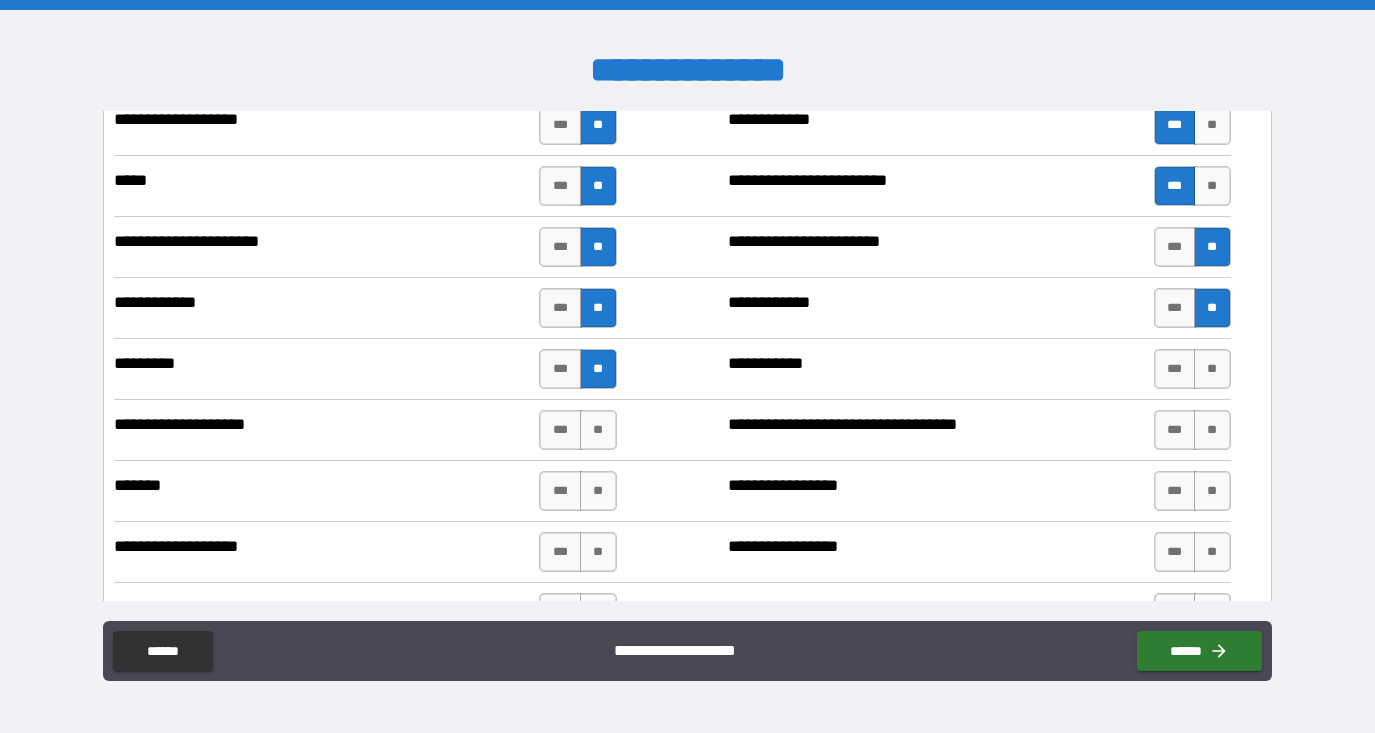 scroll, scrollTop: 3620, scrollLeft: 0, axis: vertical 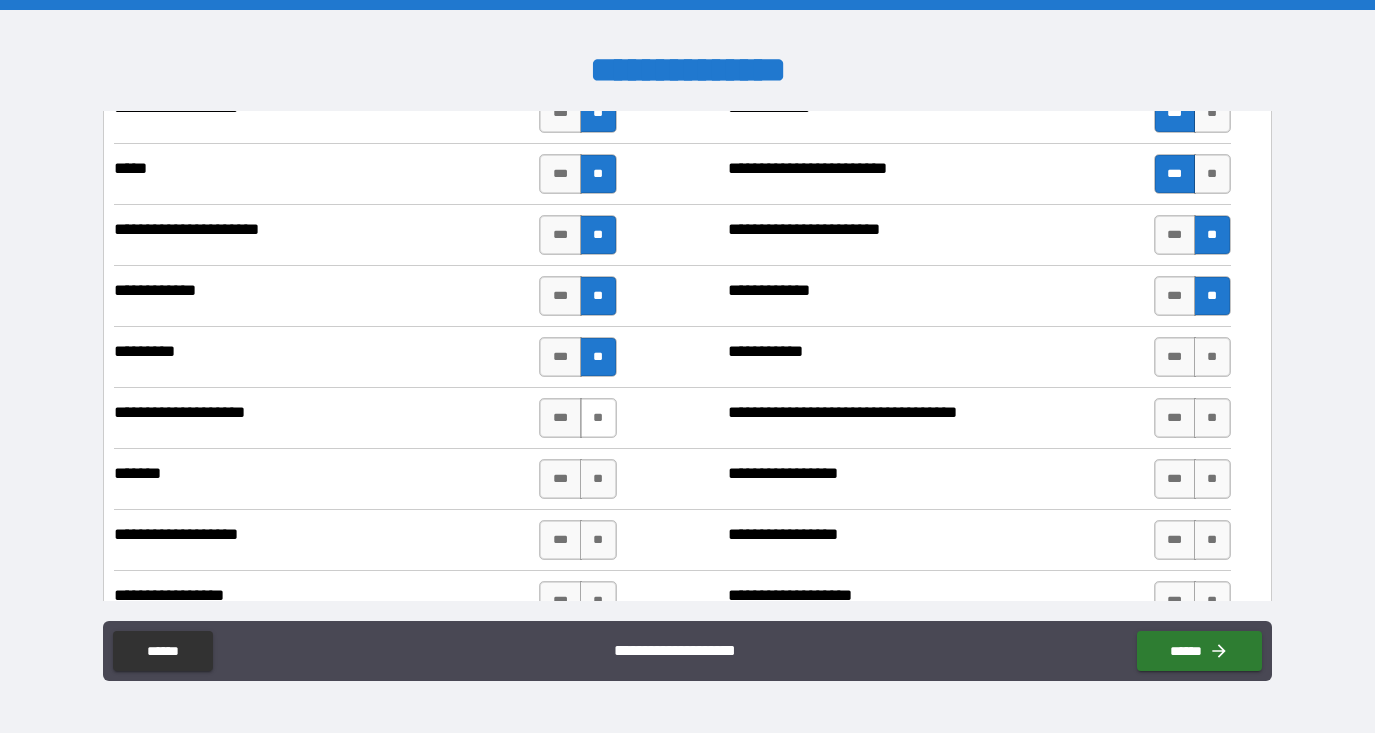 click on "**" at bounding box center [598, 418] 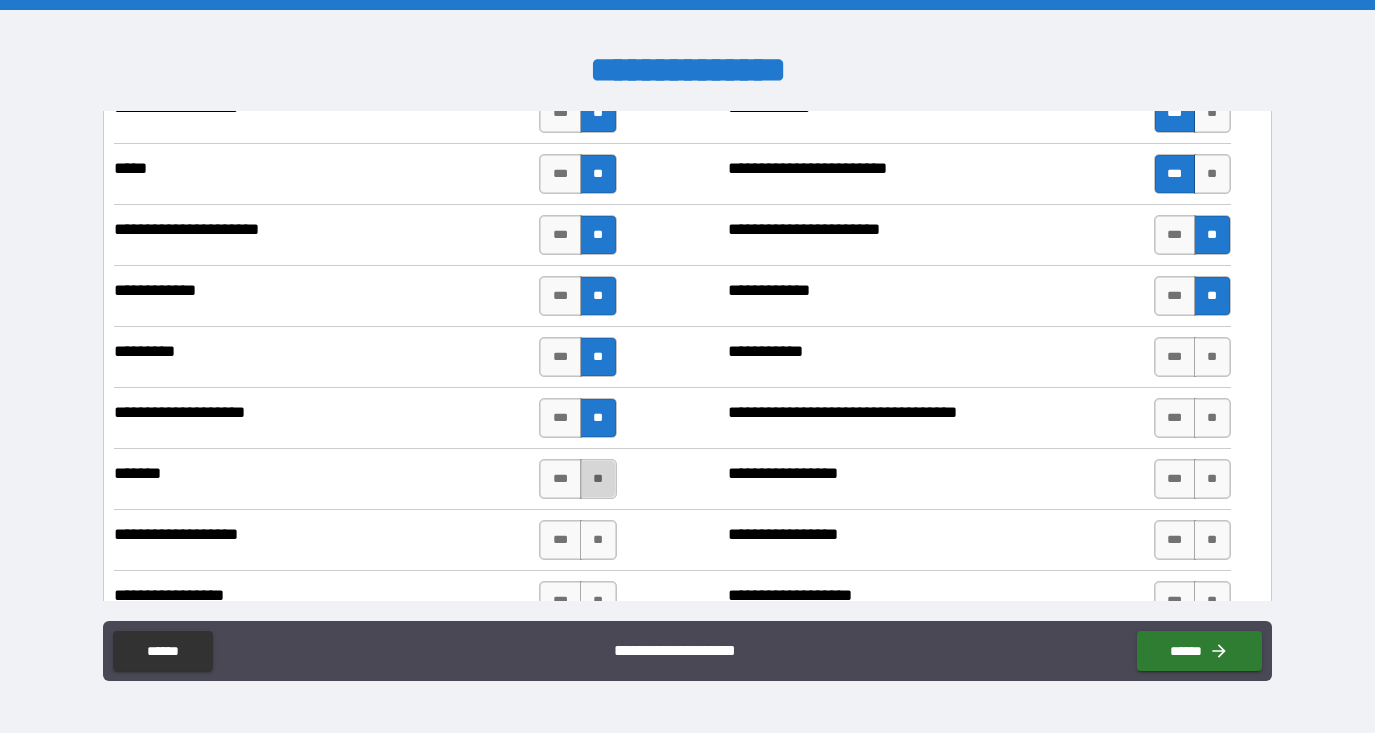 click on "**" at bounding box center [598, 479] 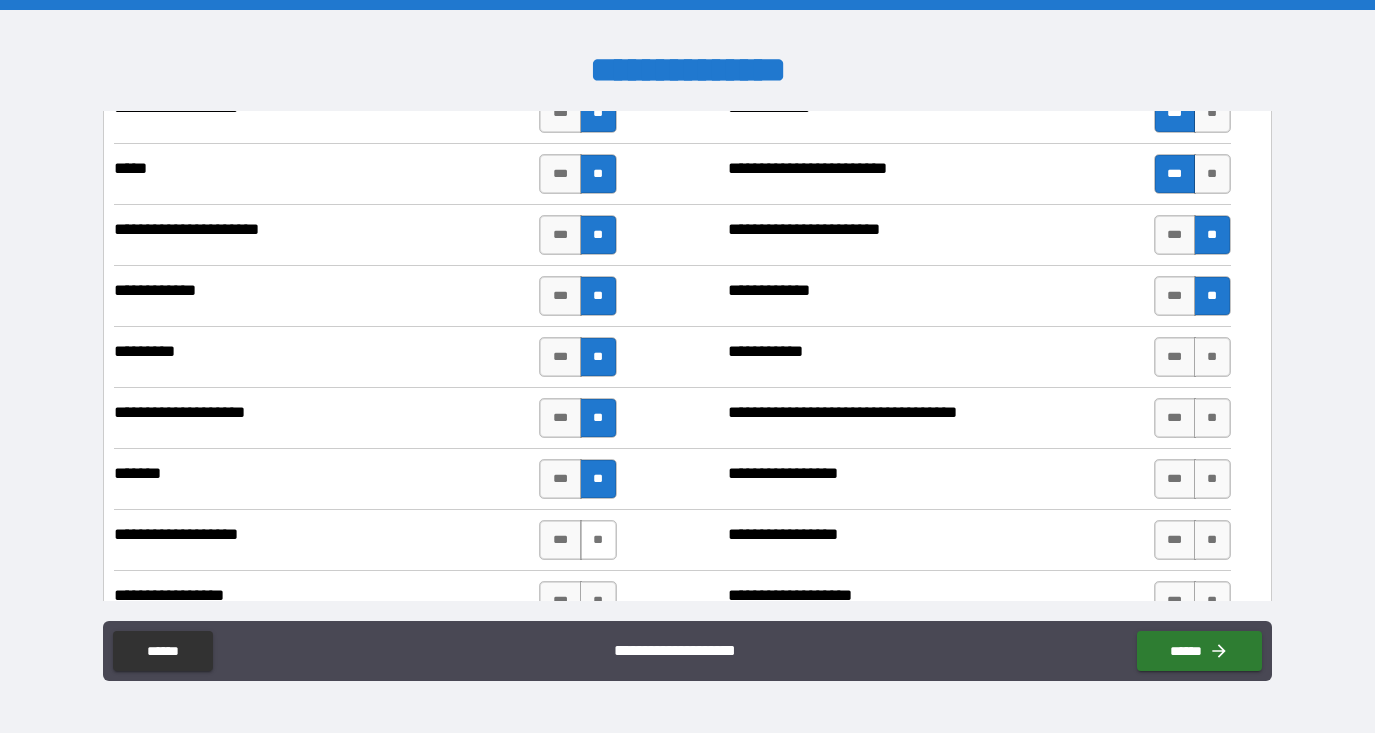 click on "**" at bounding box center (598, 540) 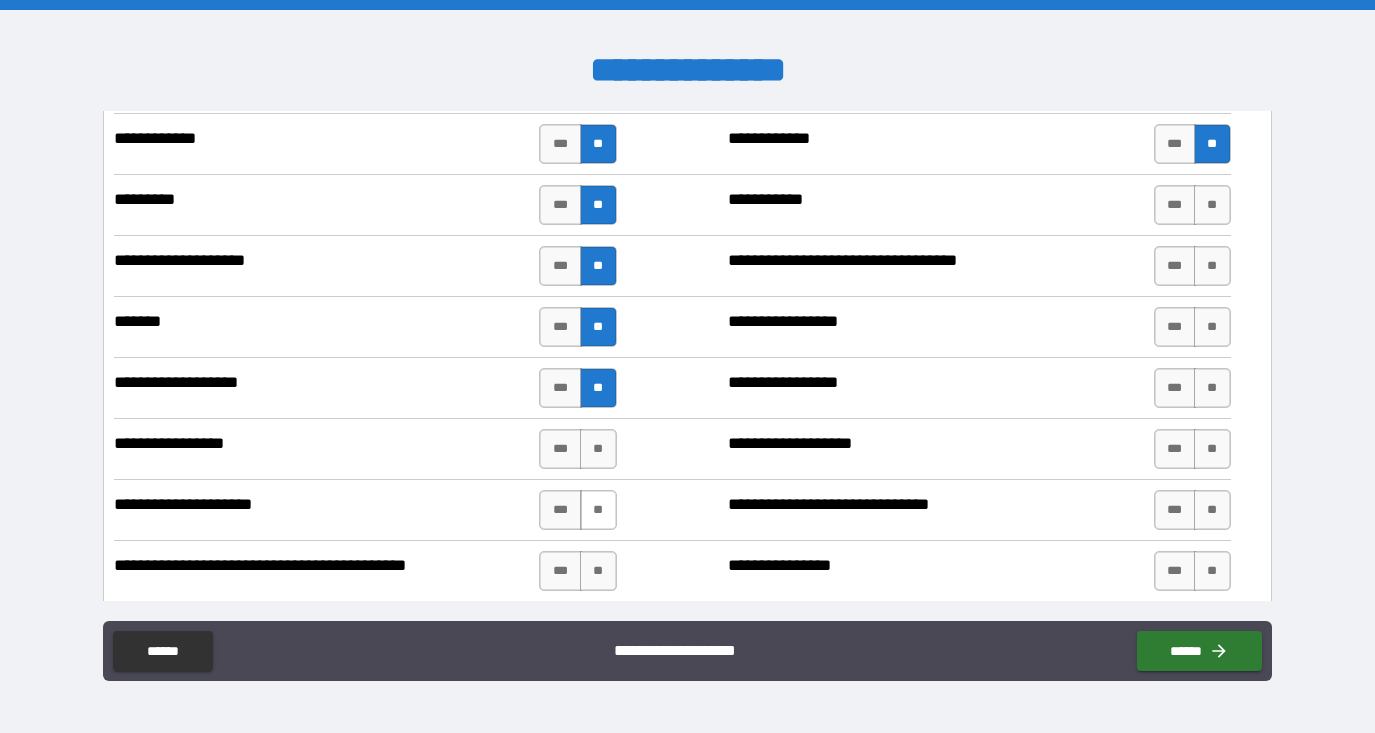 scroll, scrollTop: 3774, scrollLeft: 0, axis: vertical 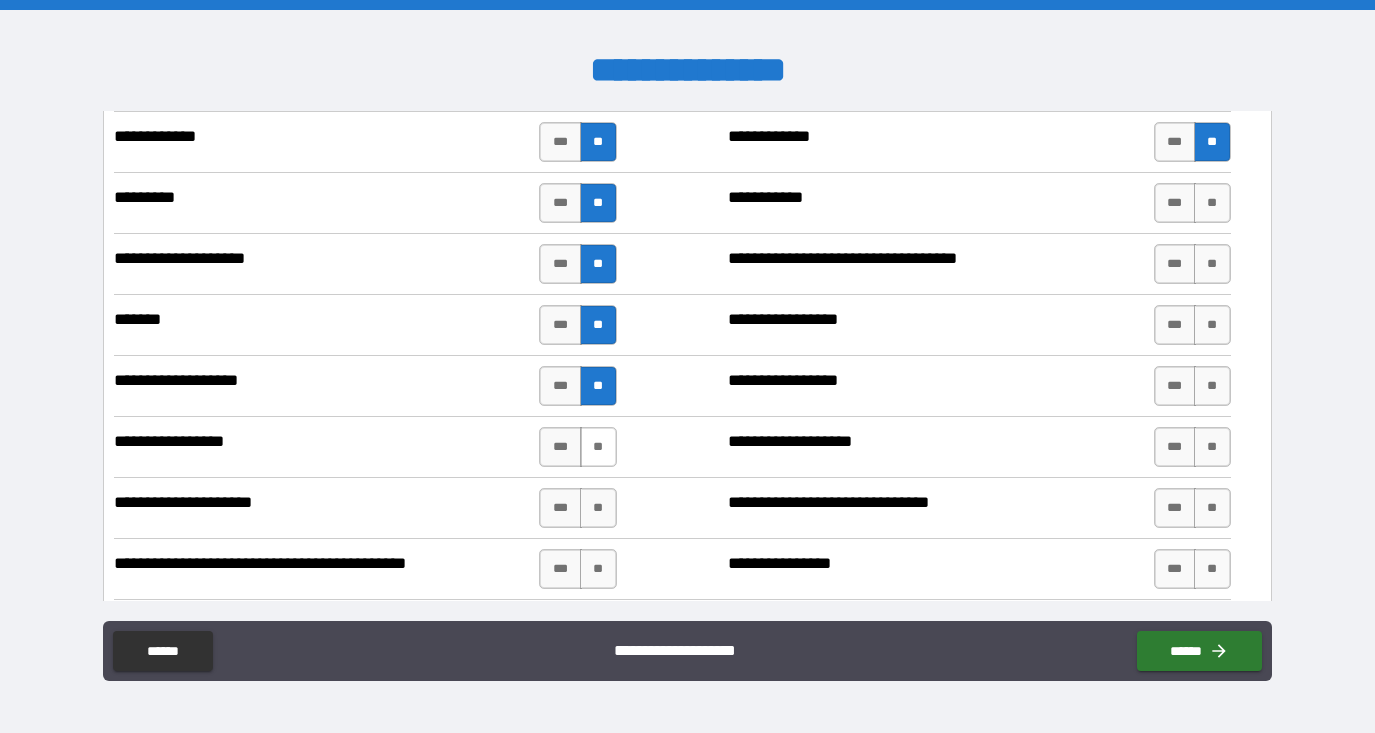 click on "**" at bounding box center [598, 447] 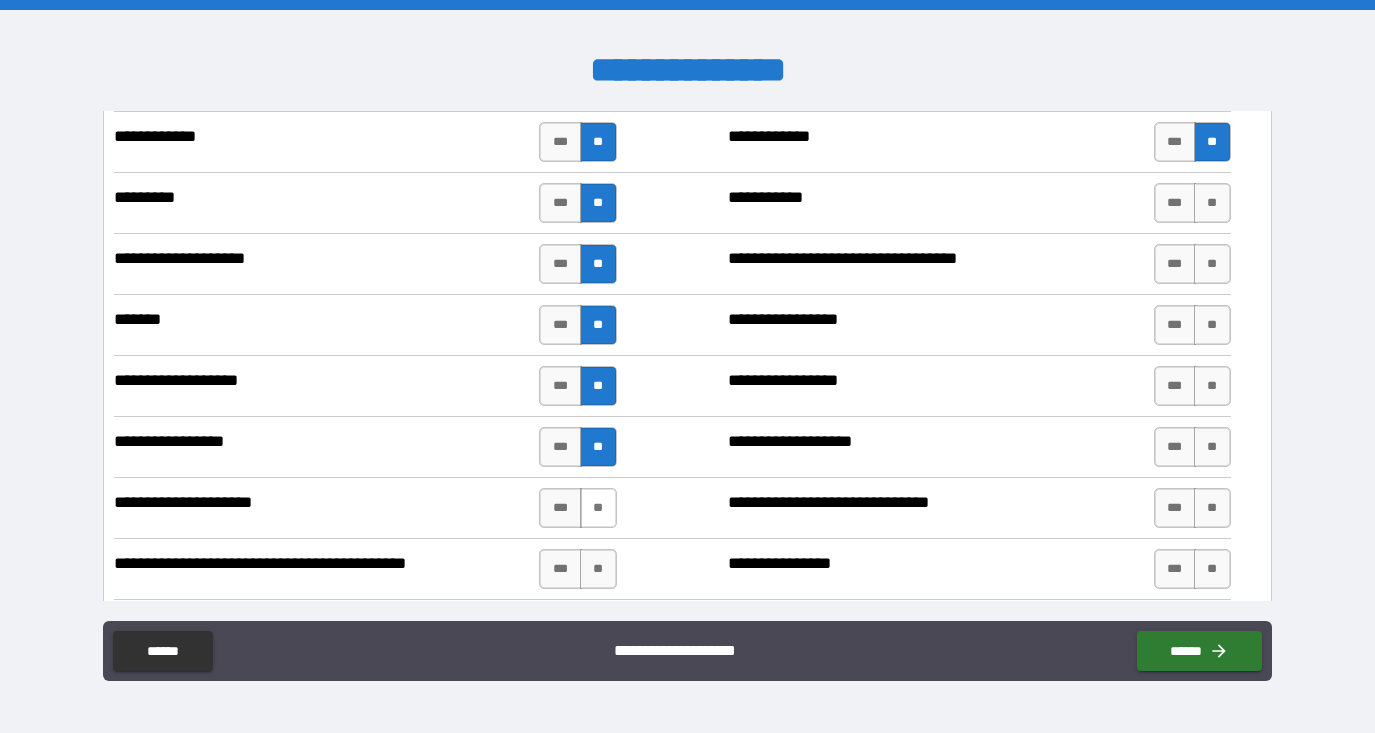 click on "**" at bounding box center [598, 508] 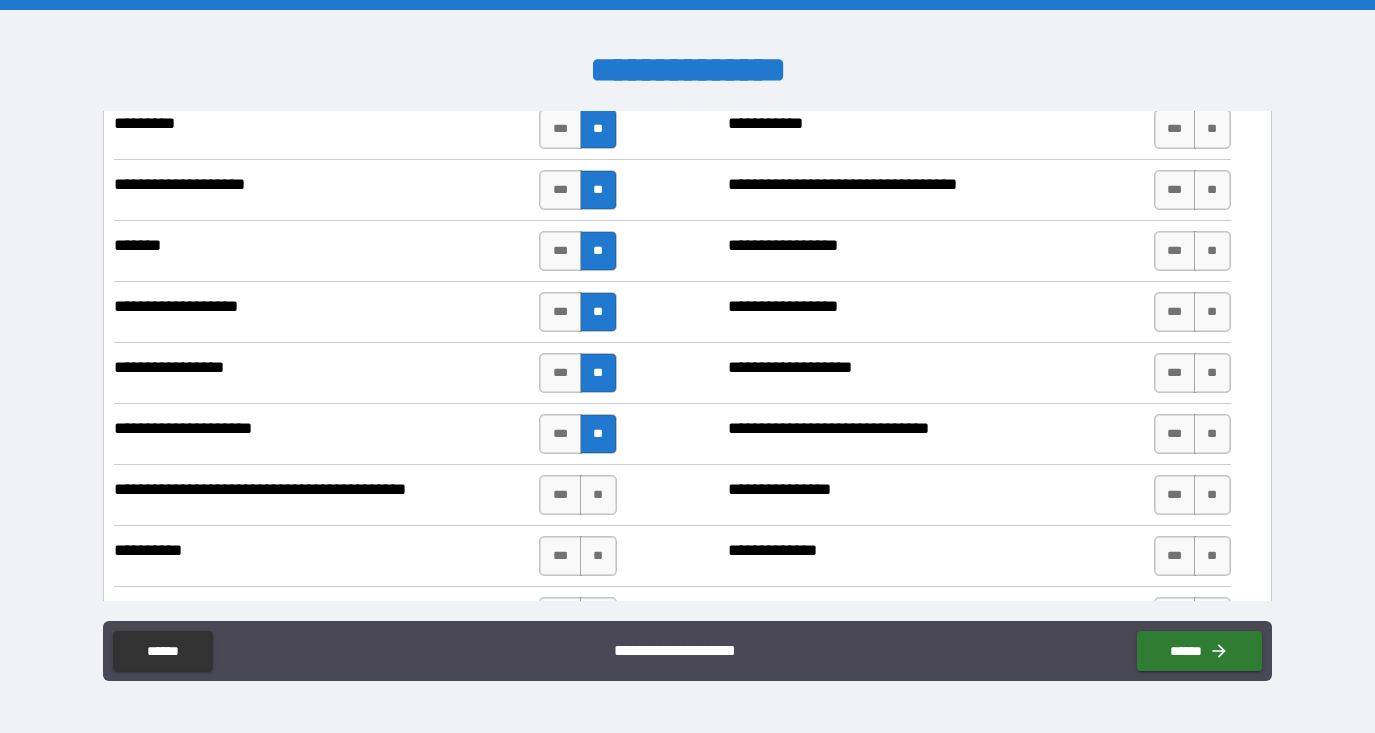 scroll, scrollTop: 3889, scrollLeft: 0, axis: vertical 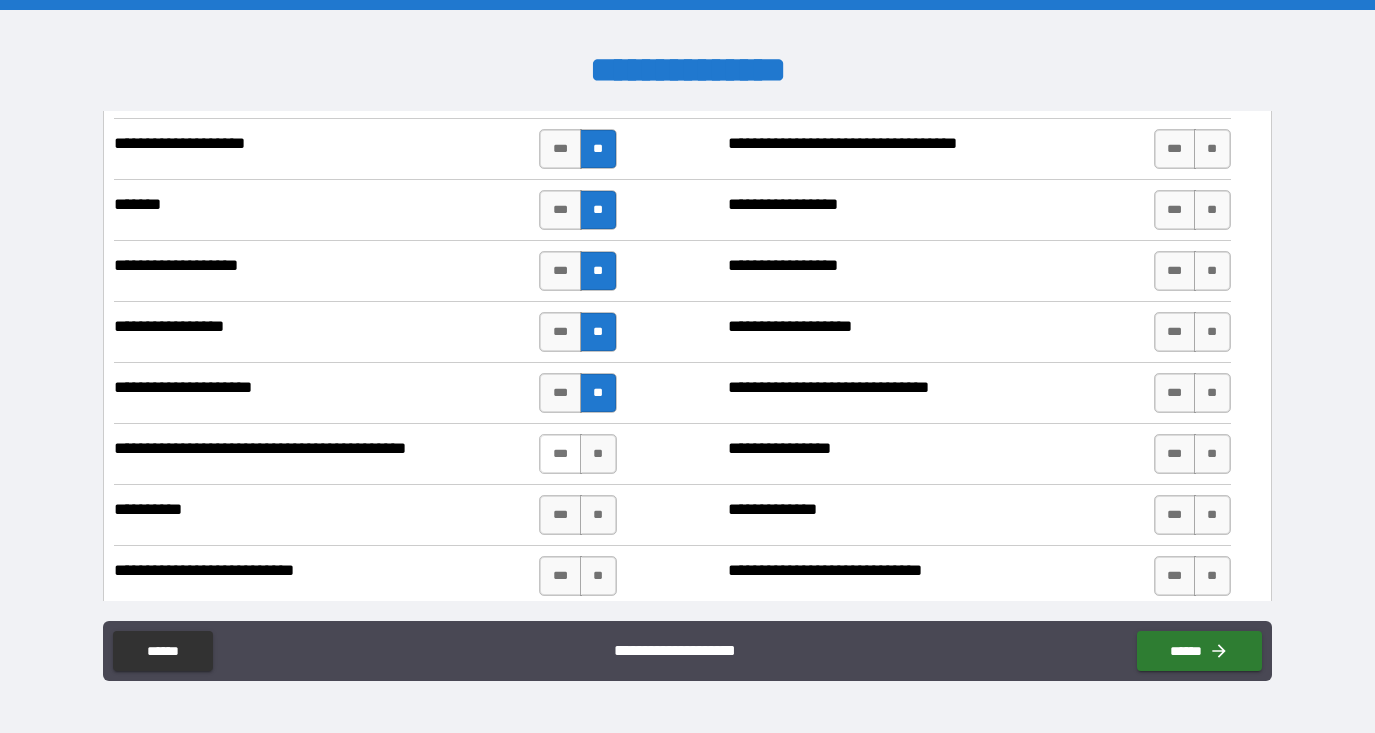 click on "***" at bounding box center [560, 454] 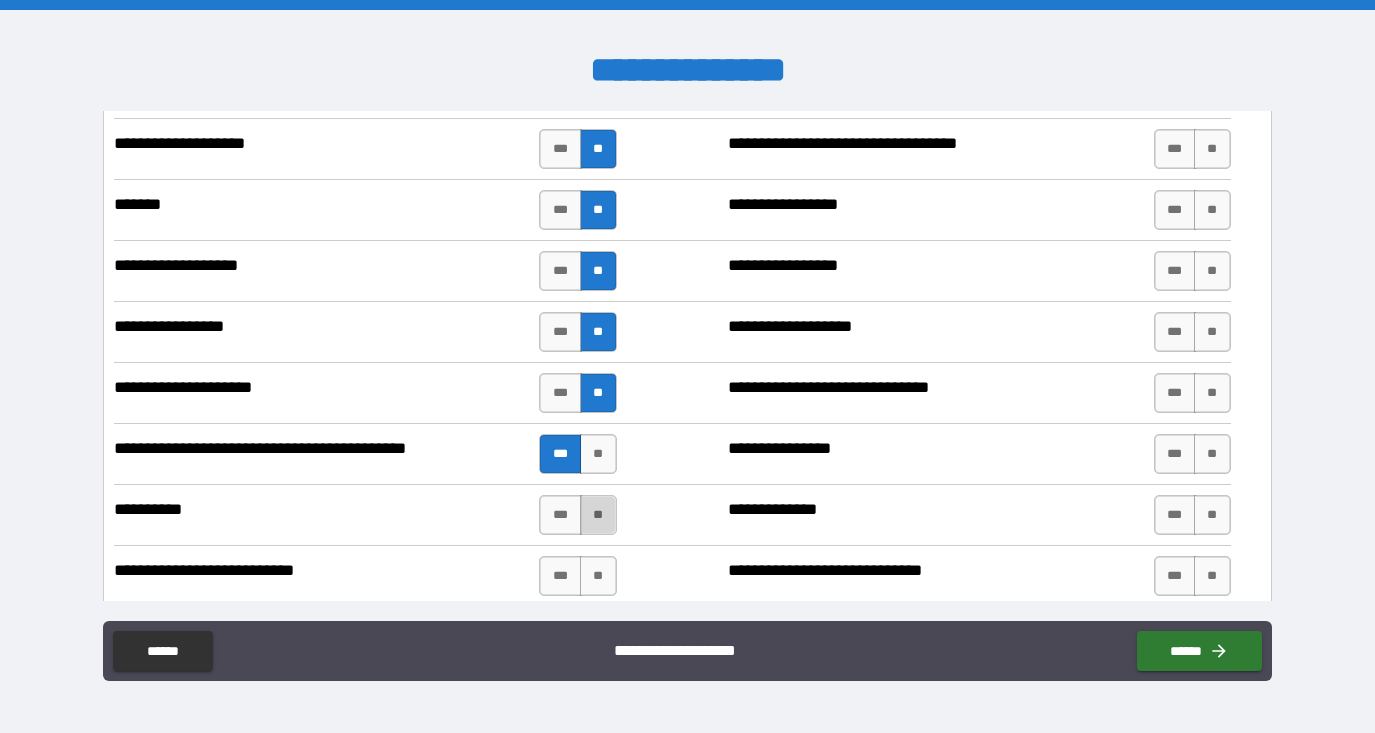 click on "**" at bounding box center [598, 515] 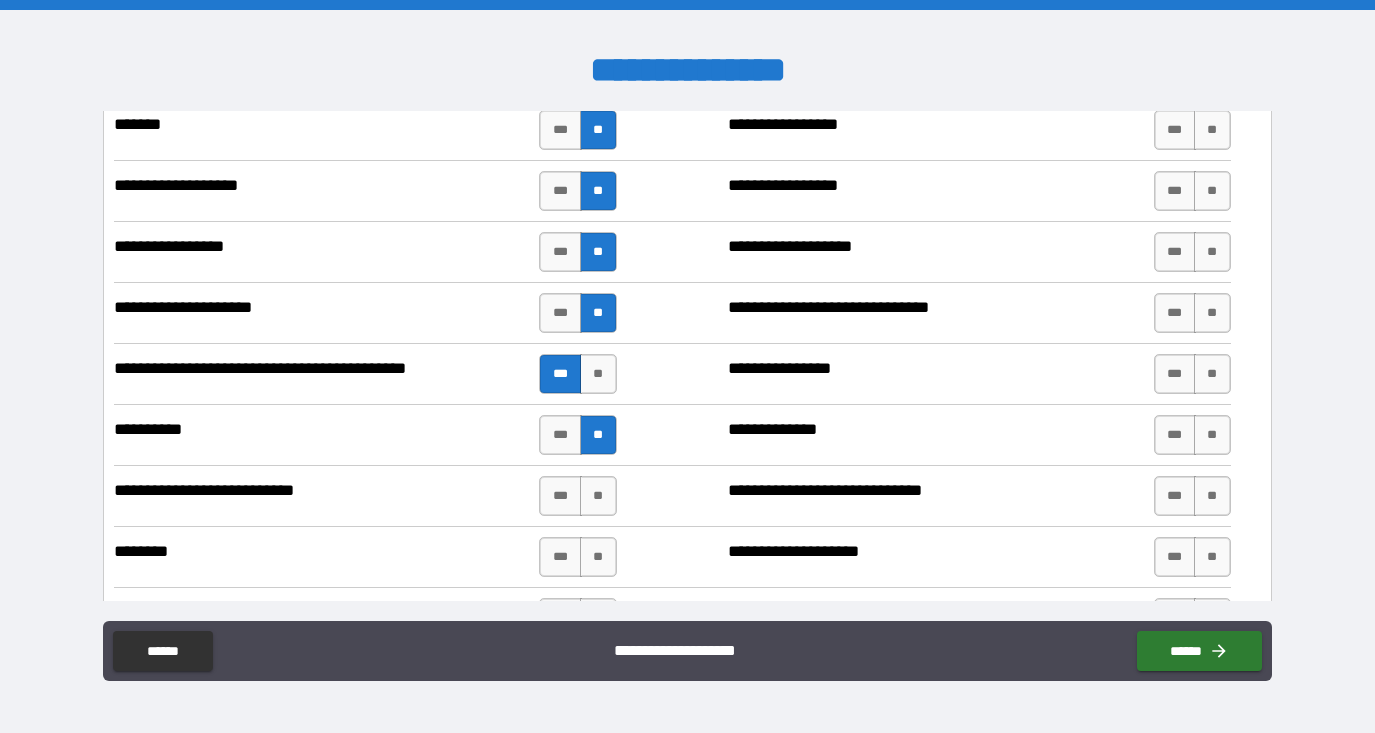 scroll, scrollTop: 3998, scrollLeft: 0, axis: vertical 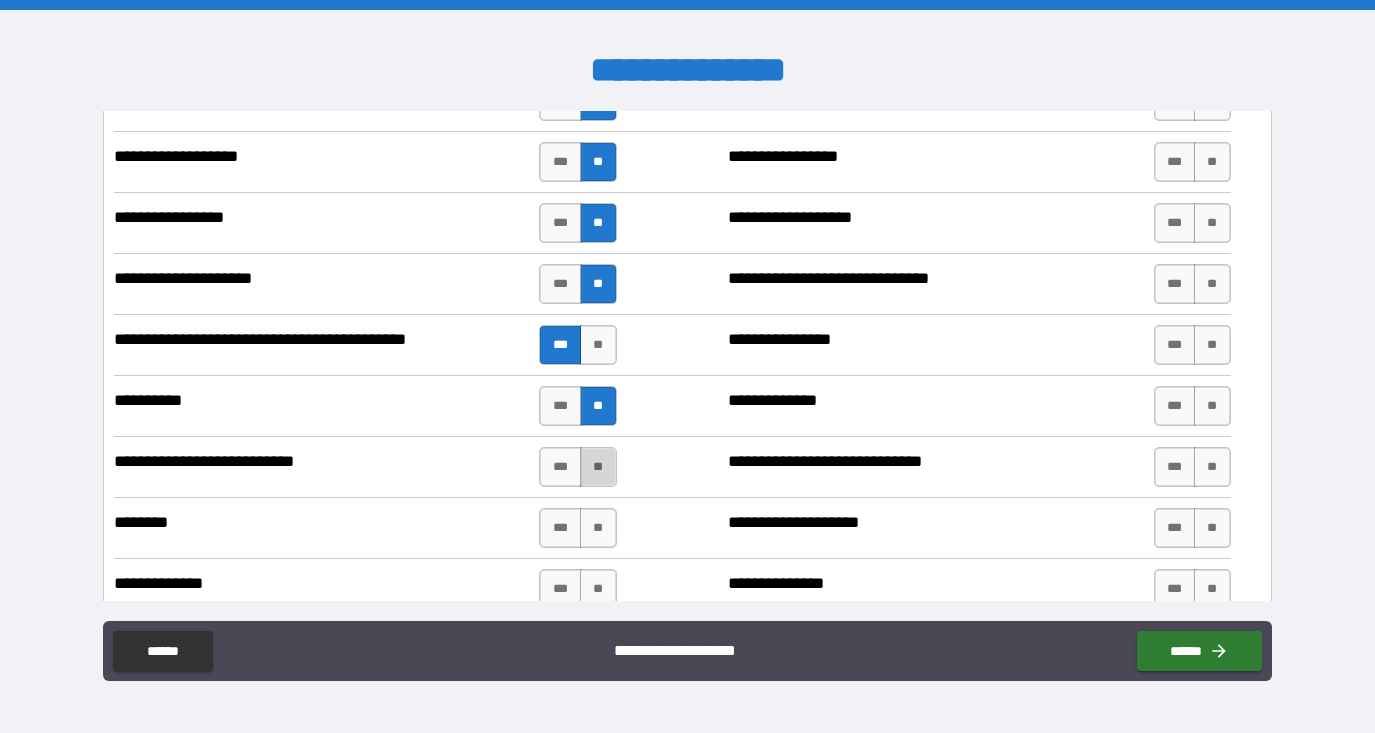 click on "**" at bounding box center (598, 467) 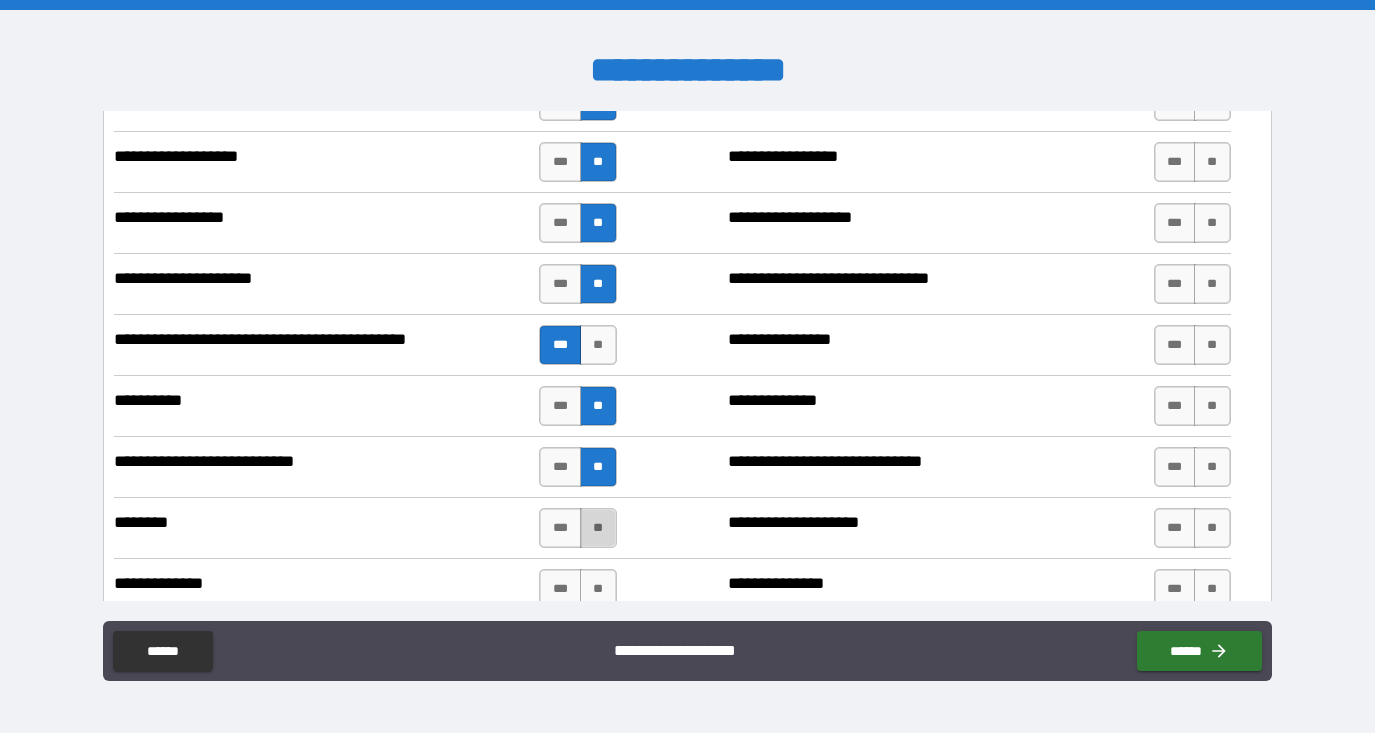 click on "**" at bounding box center (598, 528) 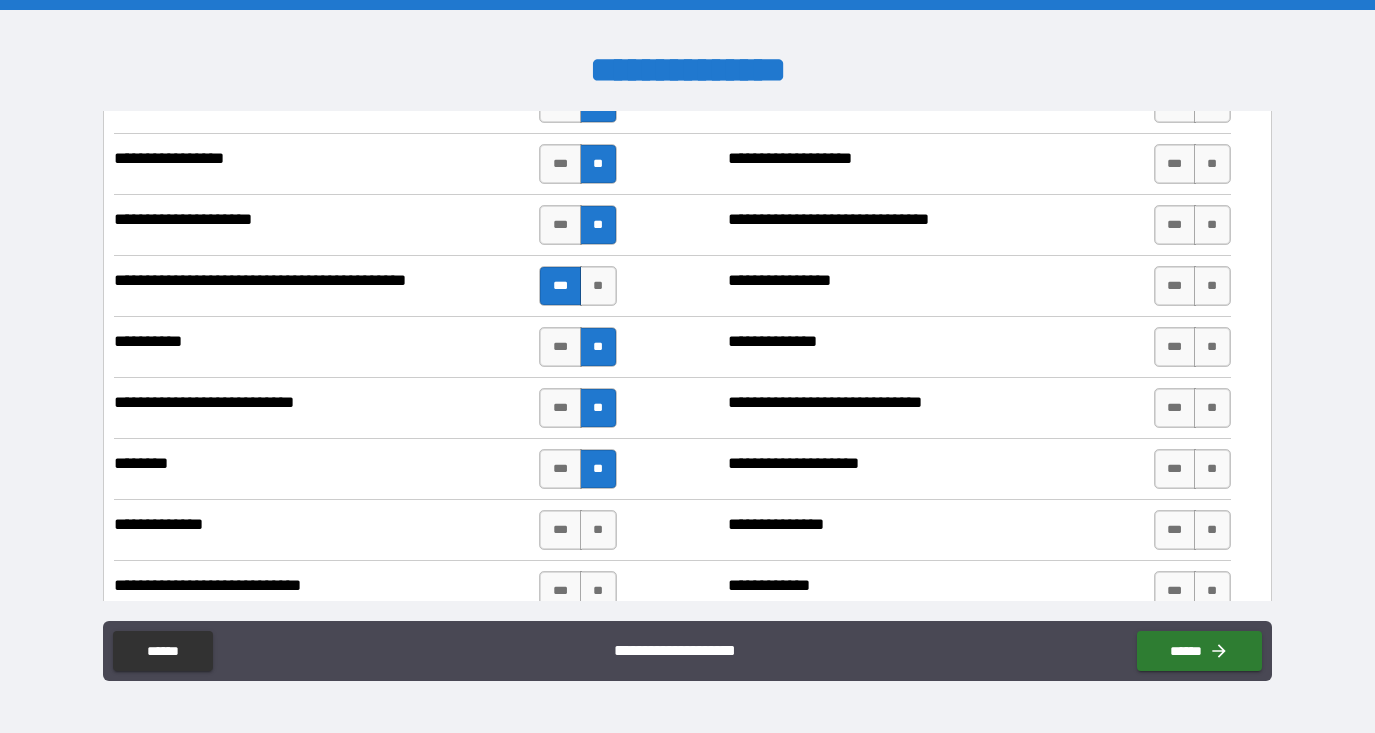 scroll, scrollTop: 4065, scrollLeft: 0, axis: vertical 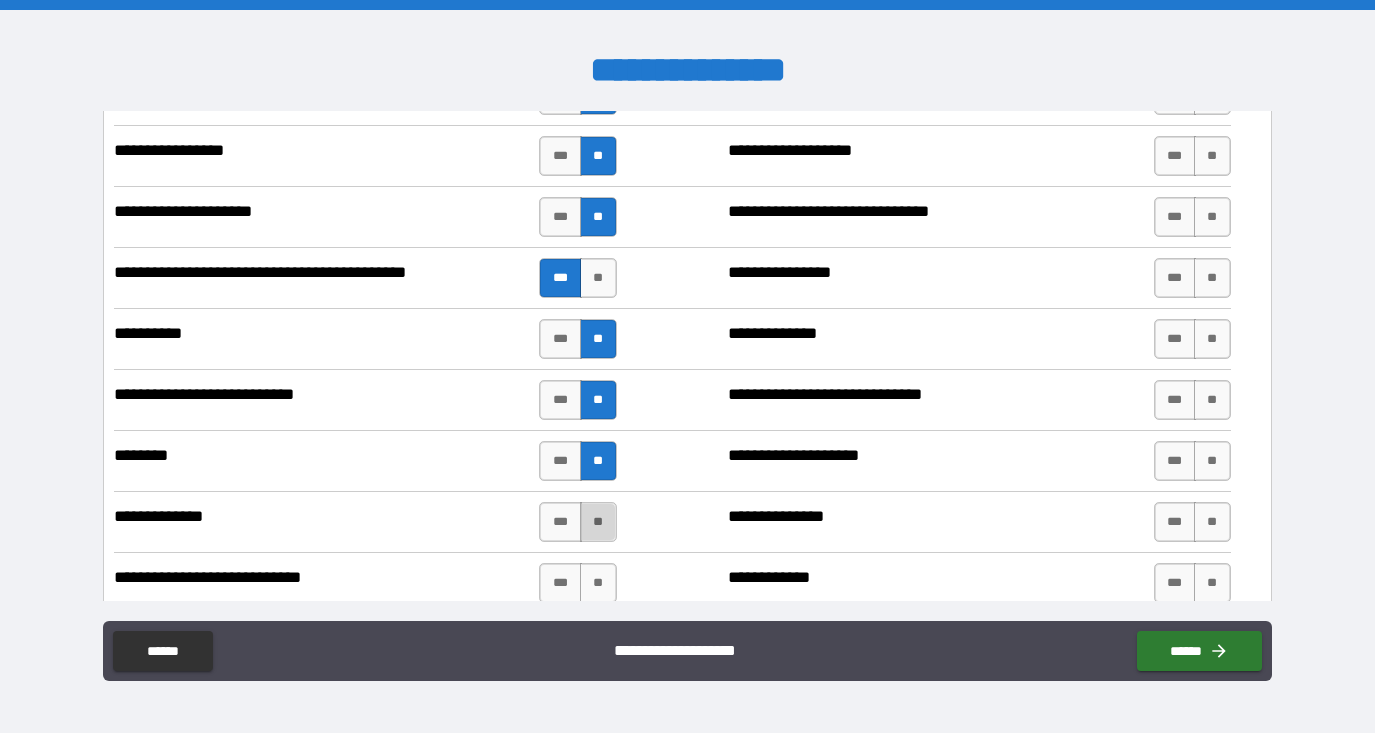 click on "**" at bounding box center (598, 522) 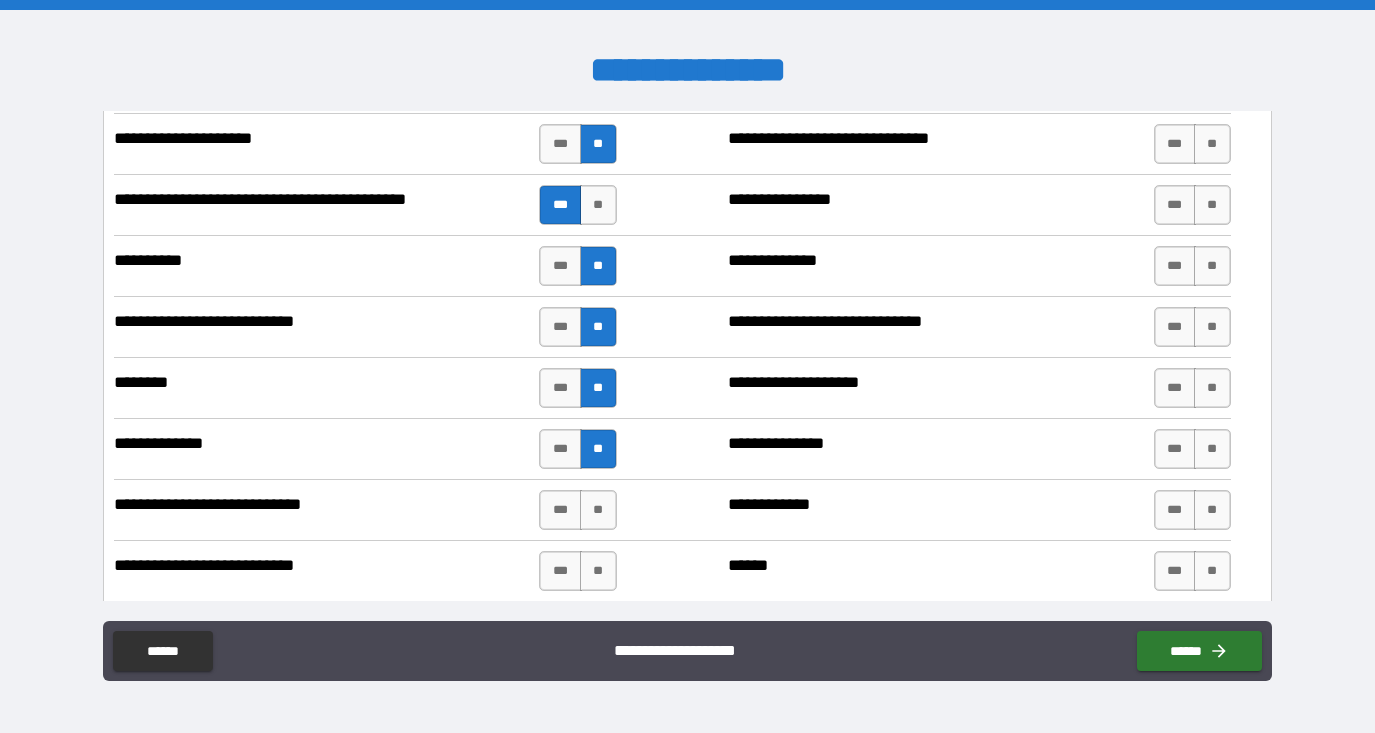 scroll, scrollTop: 4172, scrollLeft: 0, axis: vertical 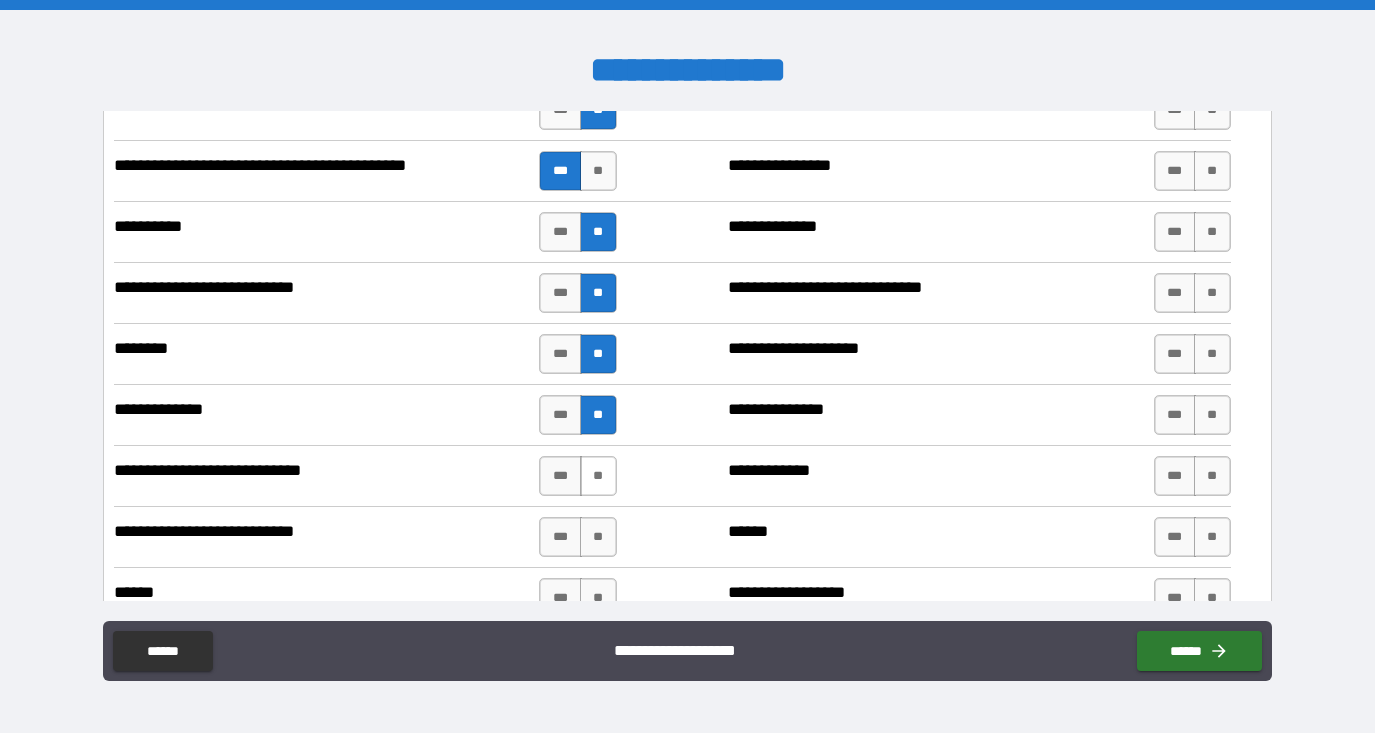 click on "**" at bounding box center [598, 476] 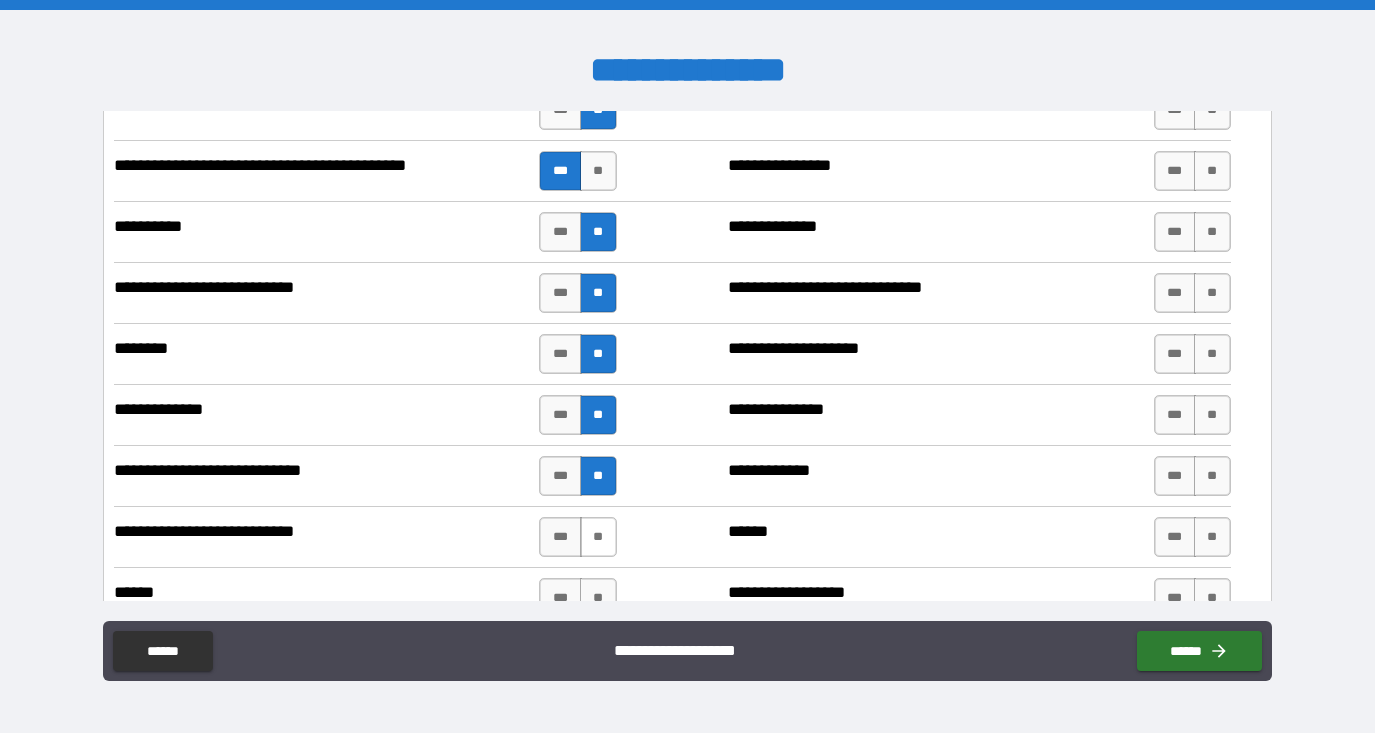 click on "**" at bounding box center (598, 537) 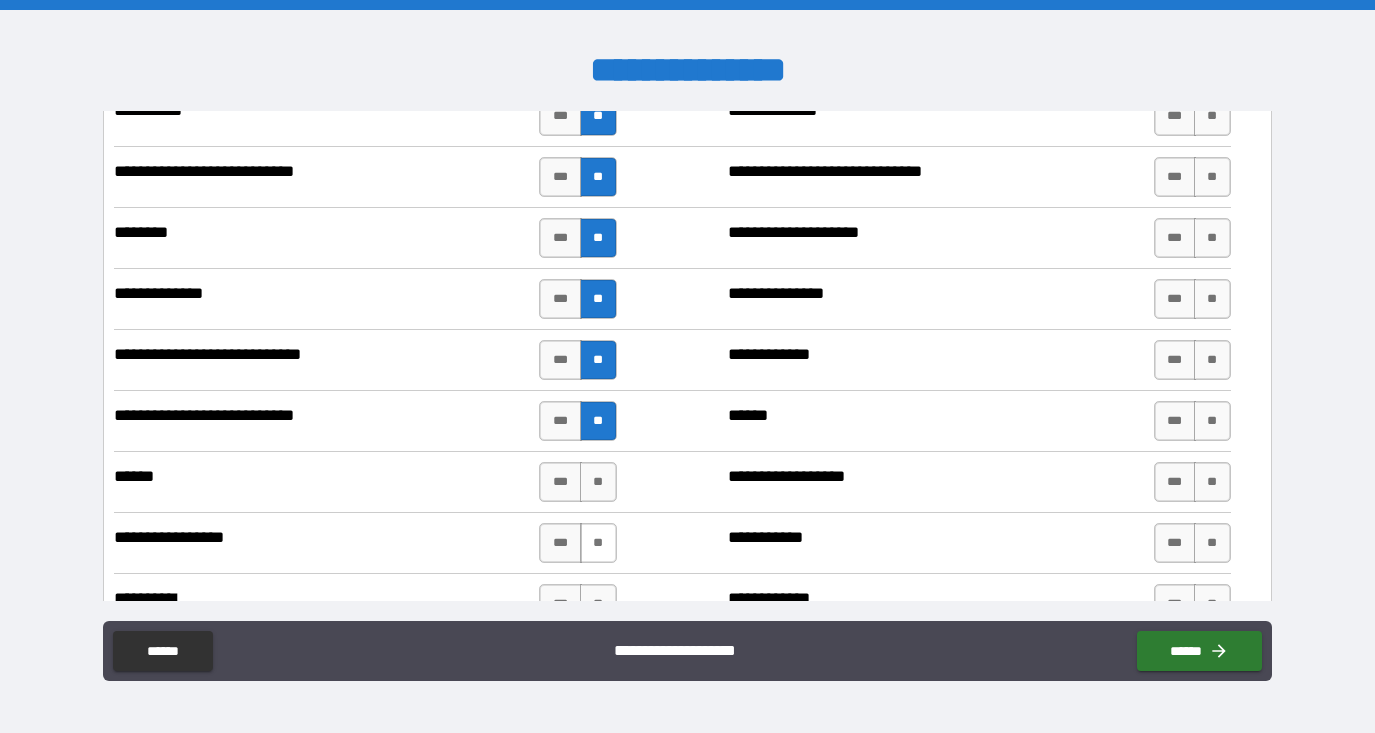 scroll, scrollTop: 4293, scrollLeft: 0, axis: vertical 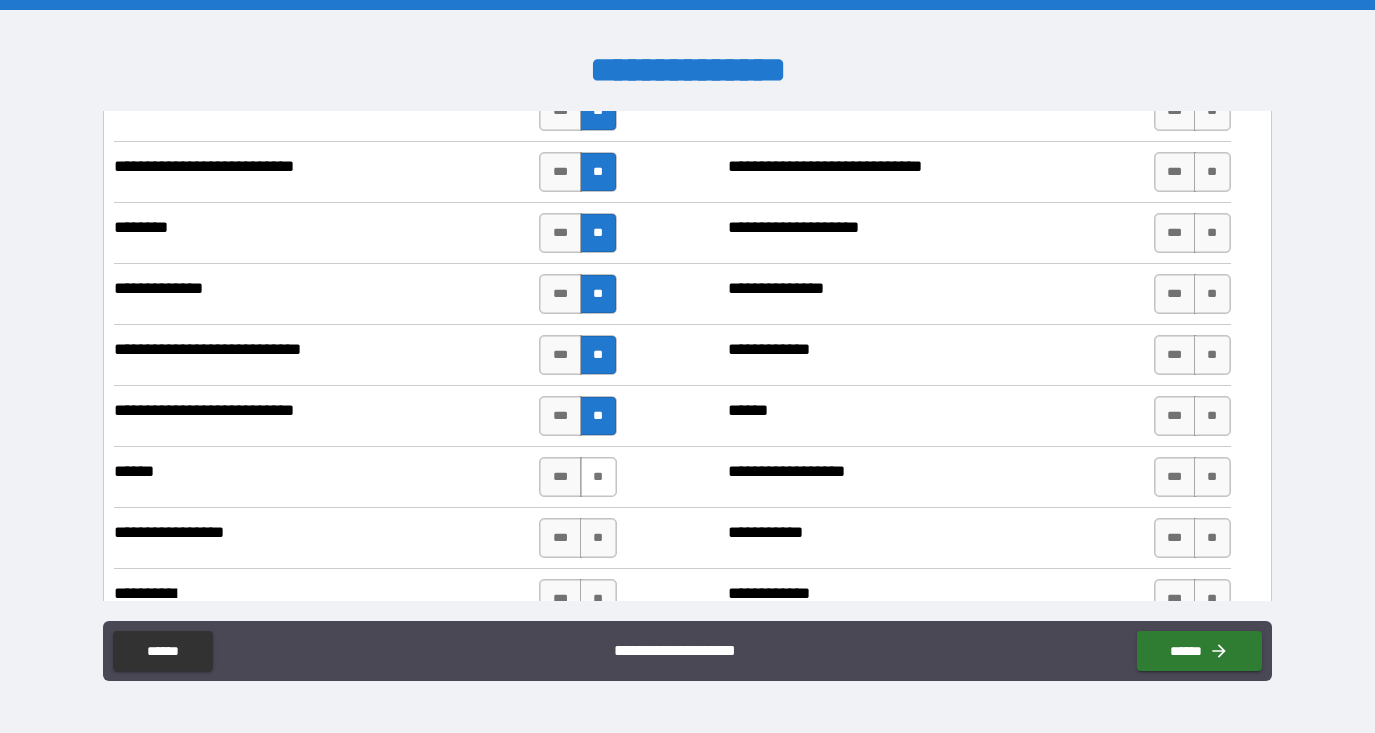click on "**" at bounding box center [598, 477] 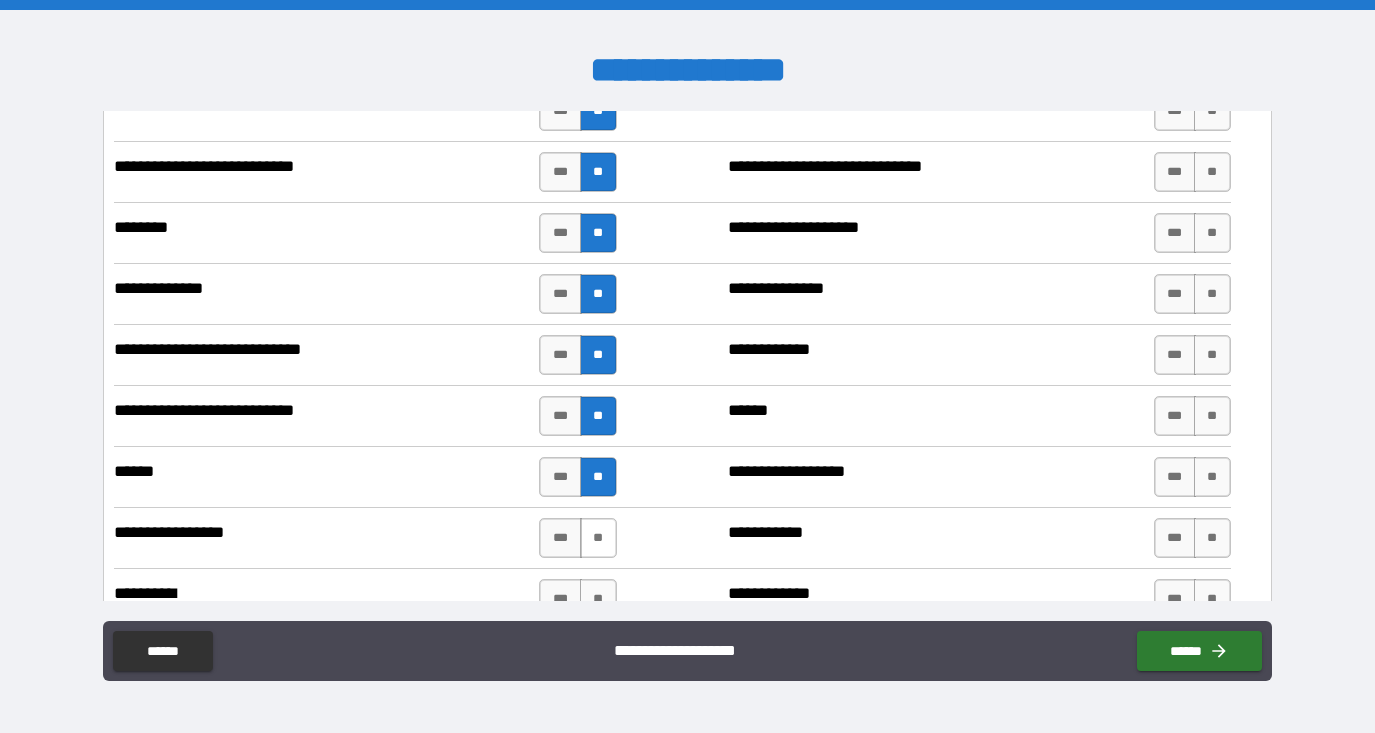click on "**" at bounding box center [598, 538] 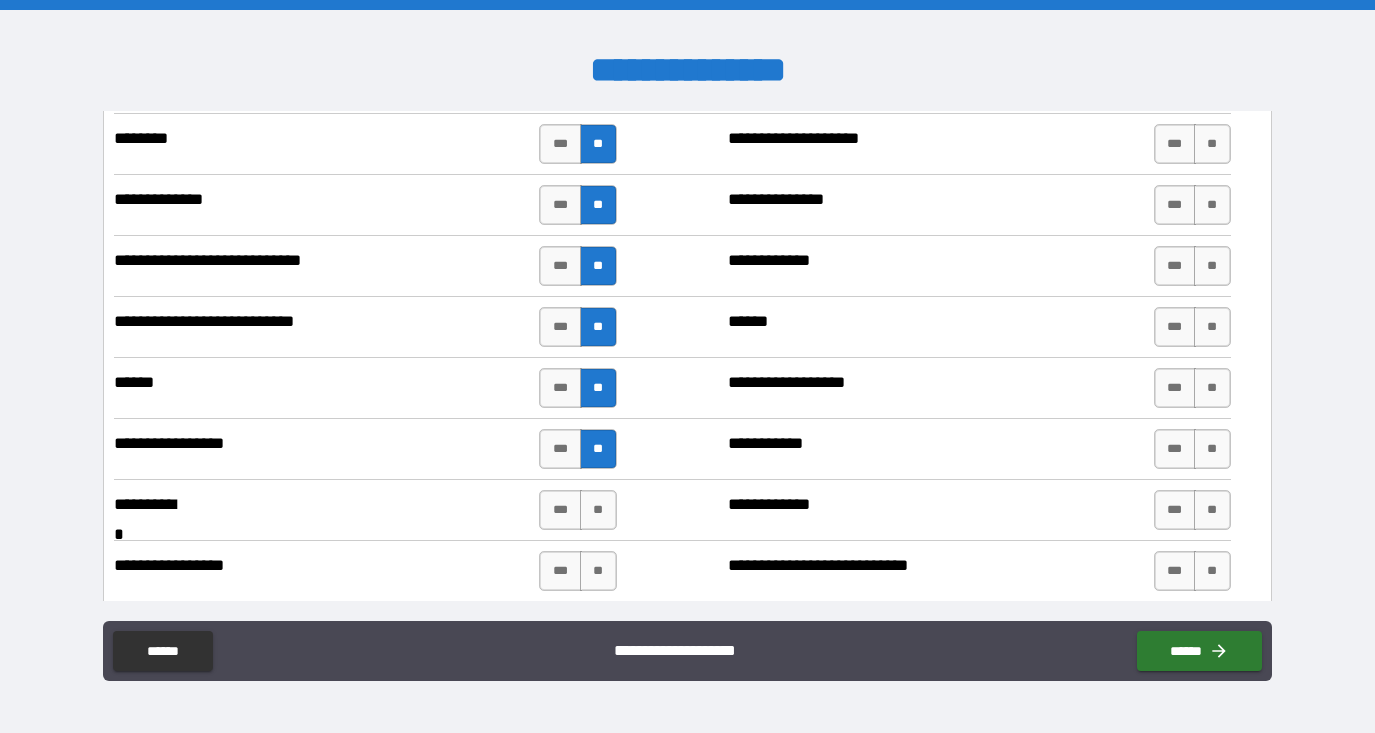 scroll, scrollTop: 4404, scrollLeft: 0, axis: vertical 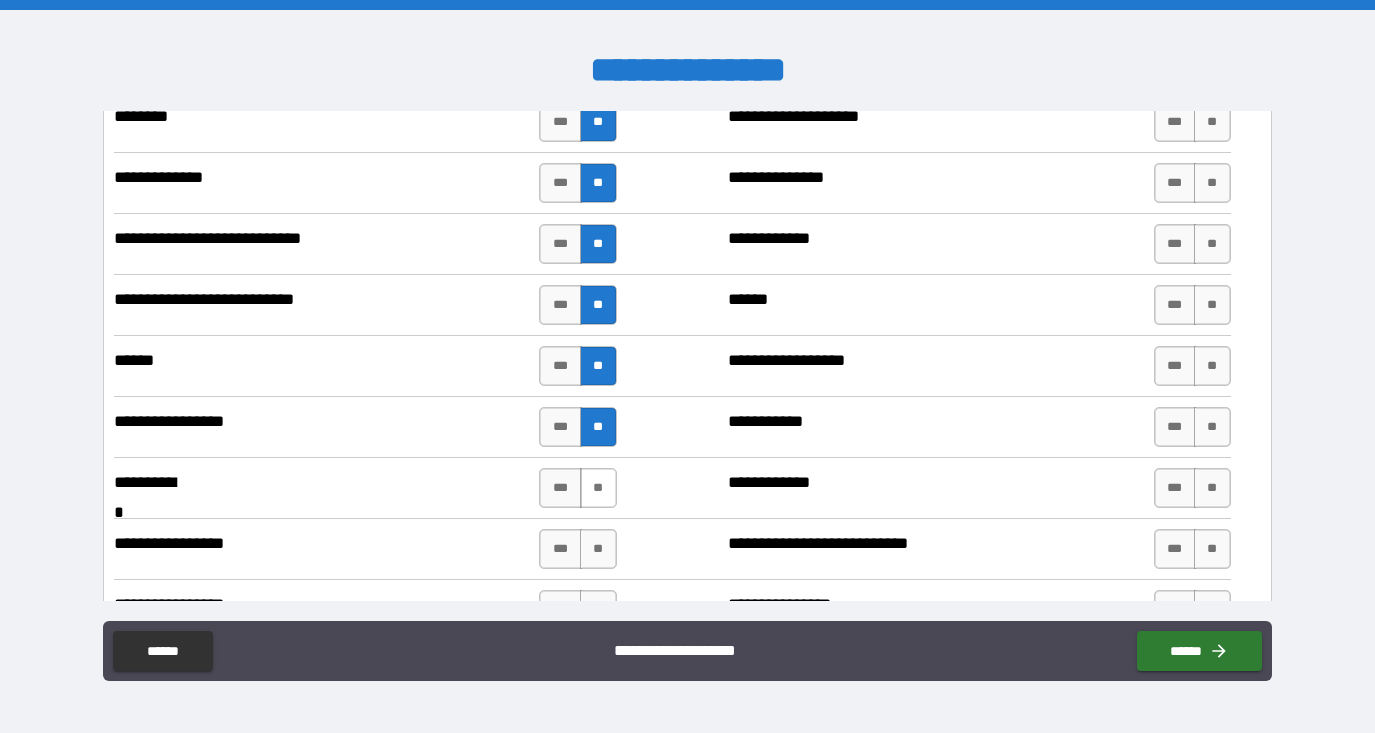 click on "**" at bounding box center (598, 488) 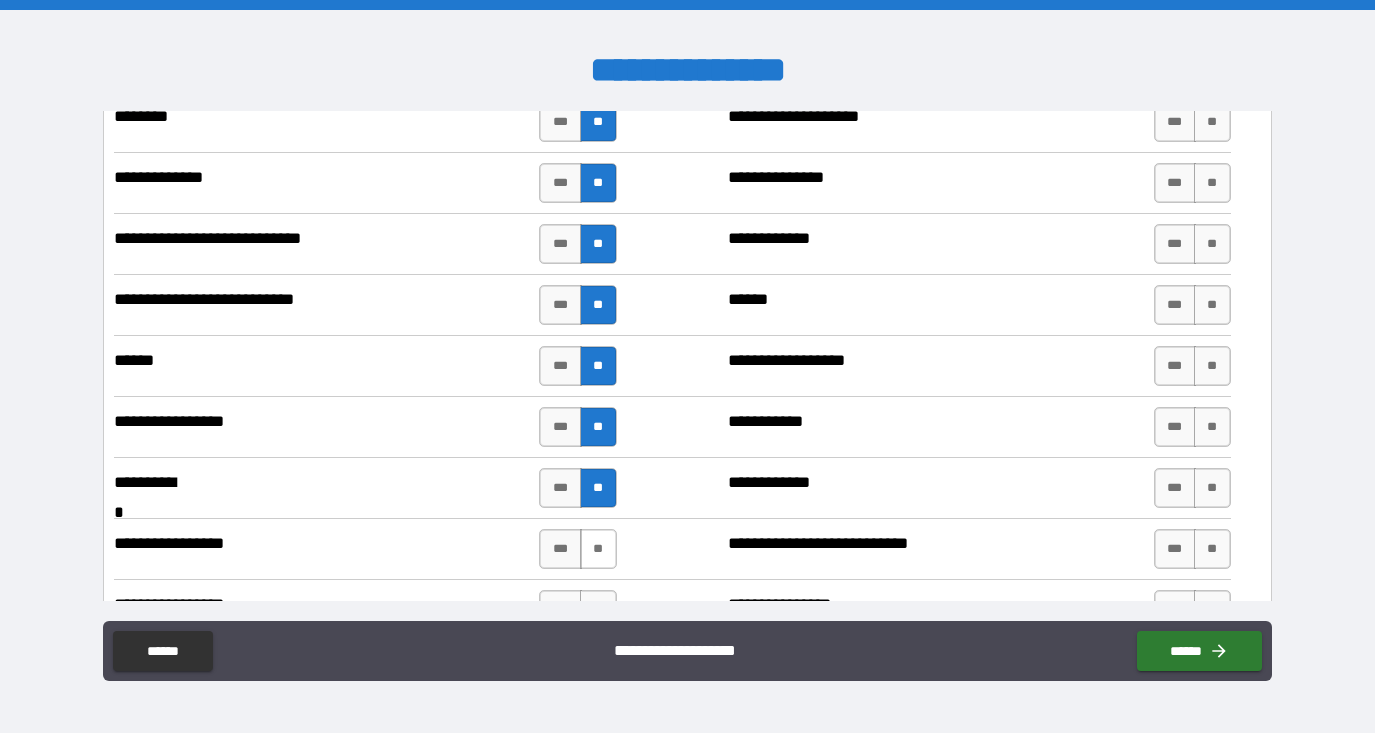 click on "**" at bounding box center [598, 549] 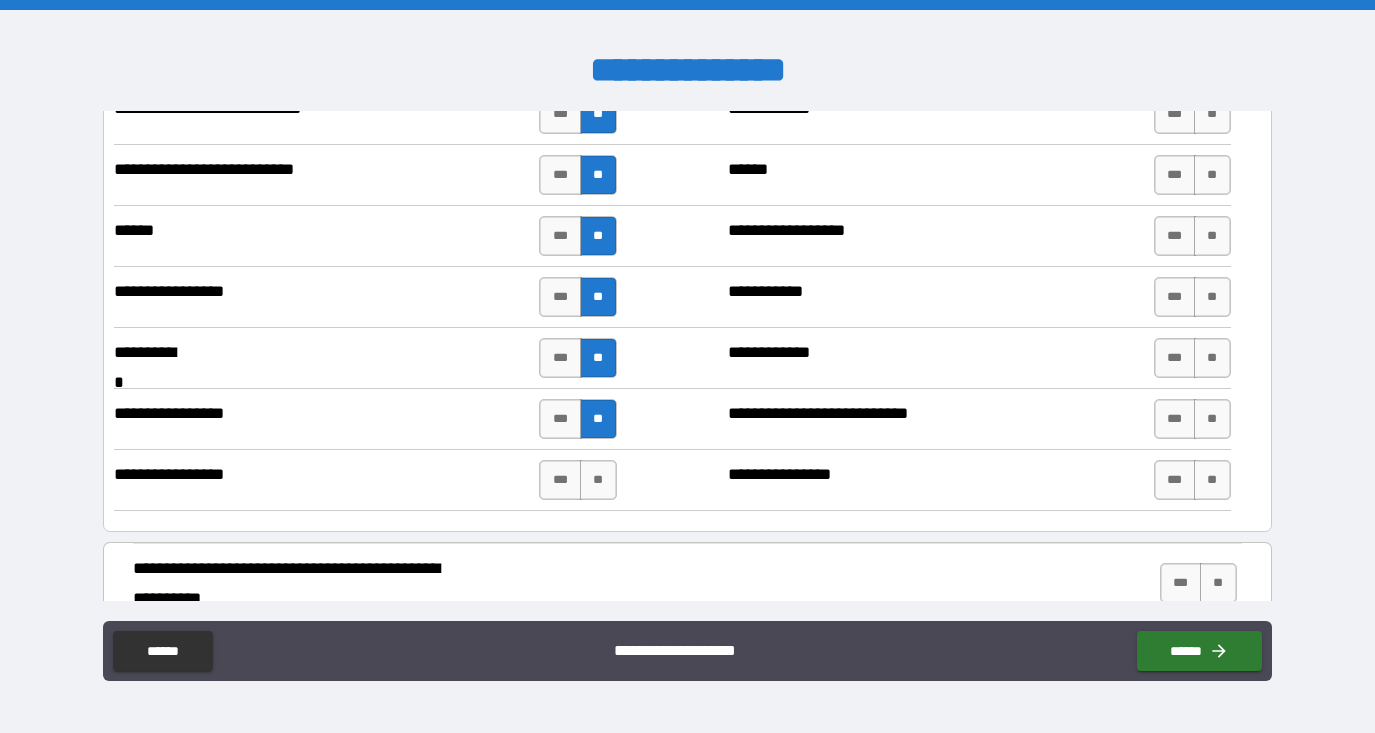 scroll, scrollTop: 4535, scrollLeft: 0, axis: vertical 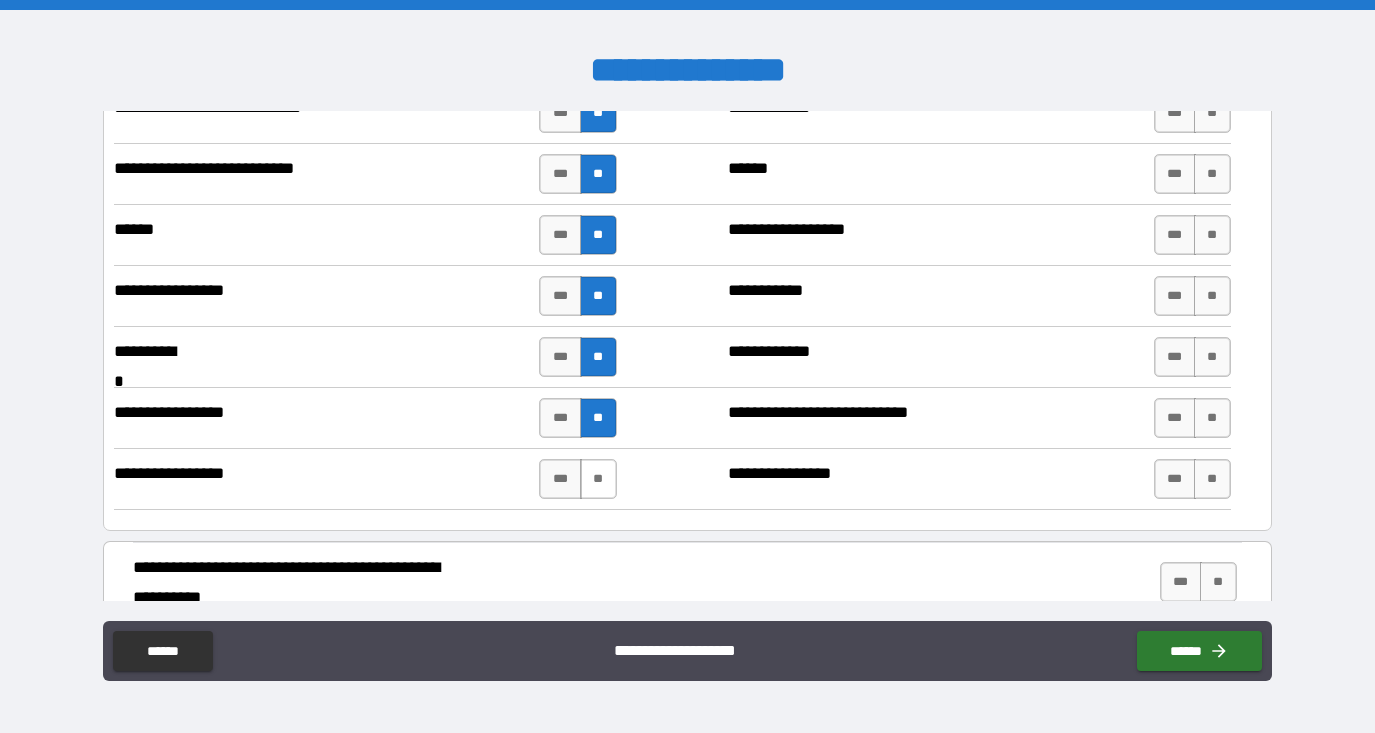 click on "**" at bounding box center [598, 479] 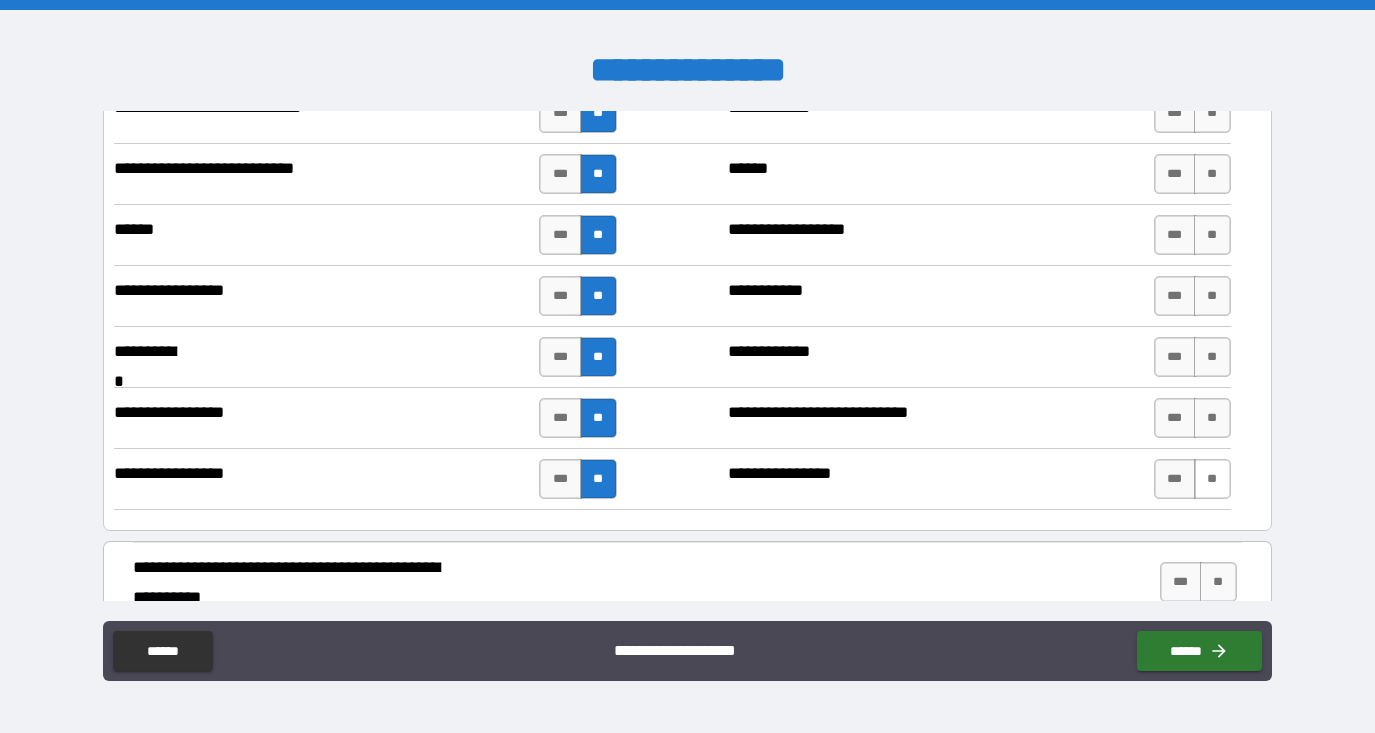 click on "**" at bounding box center [1212, 479] 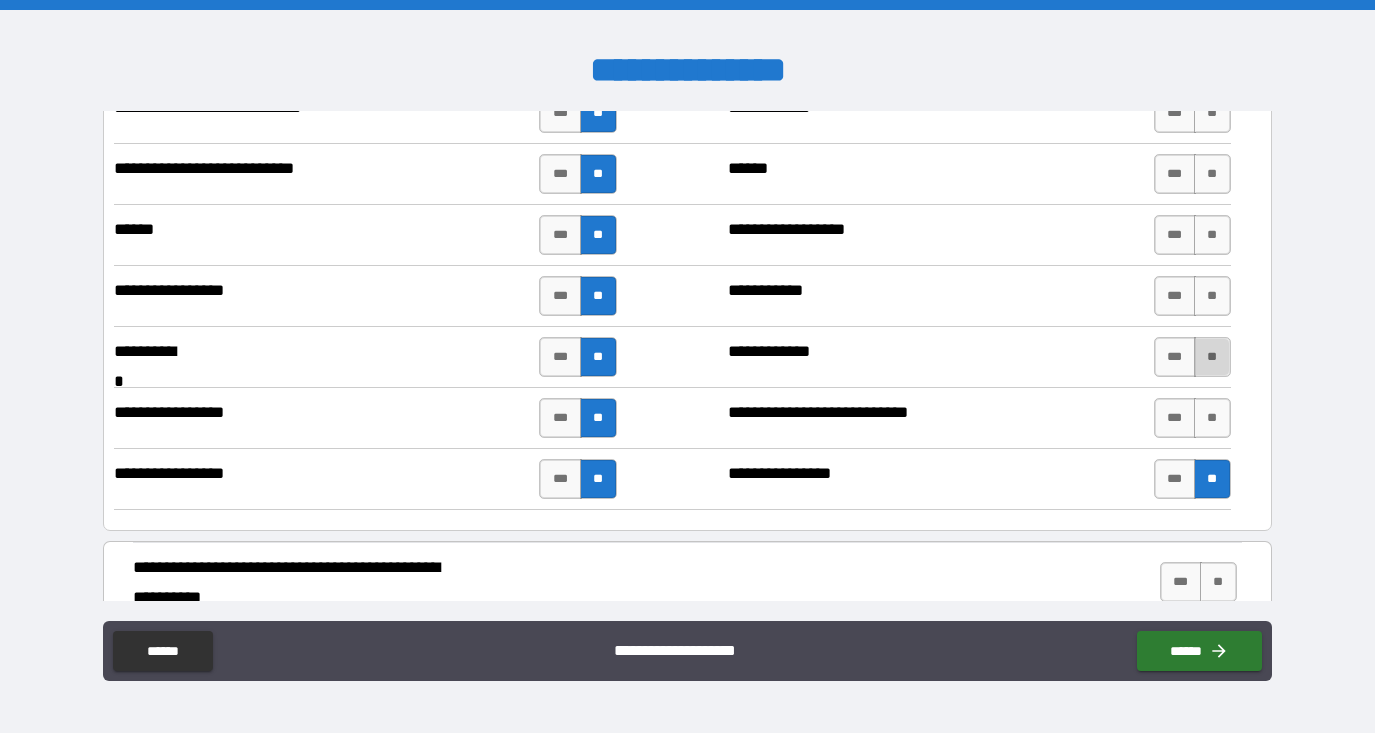 click on "**" at bounding box center [1212, 357] 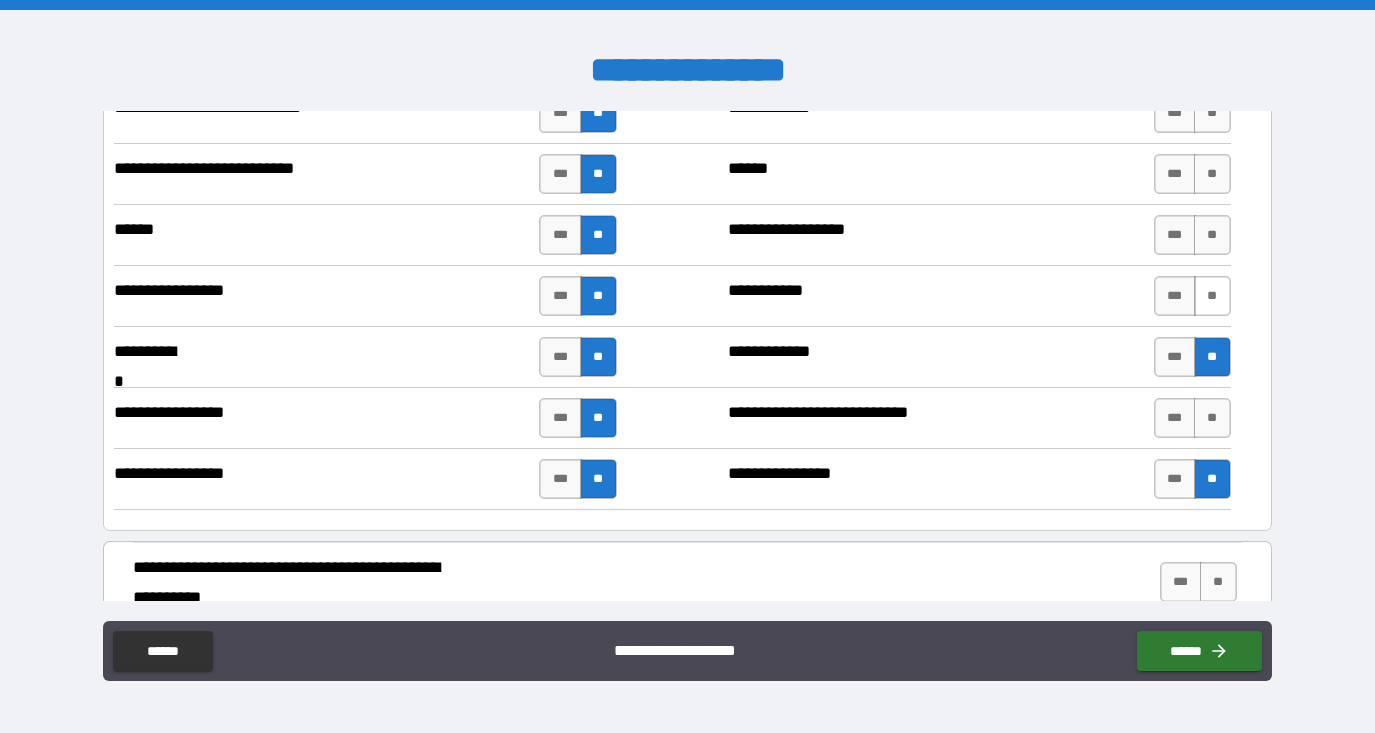 click on "**" at bounding box center [1212, 296] 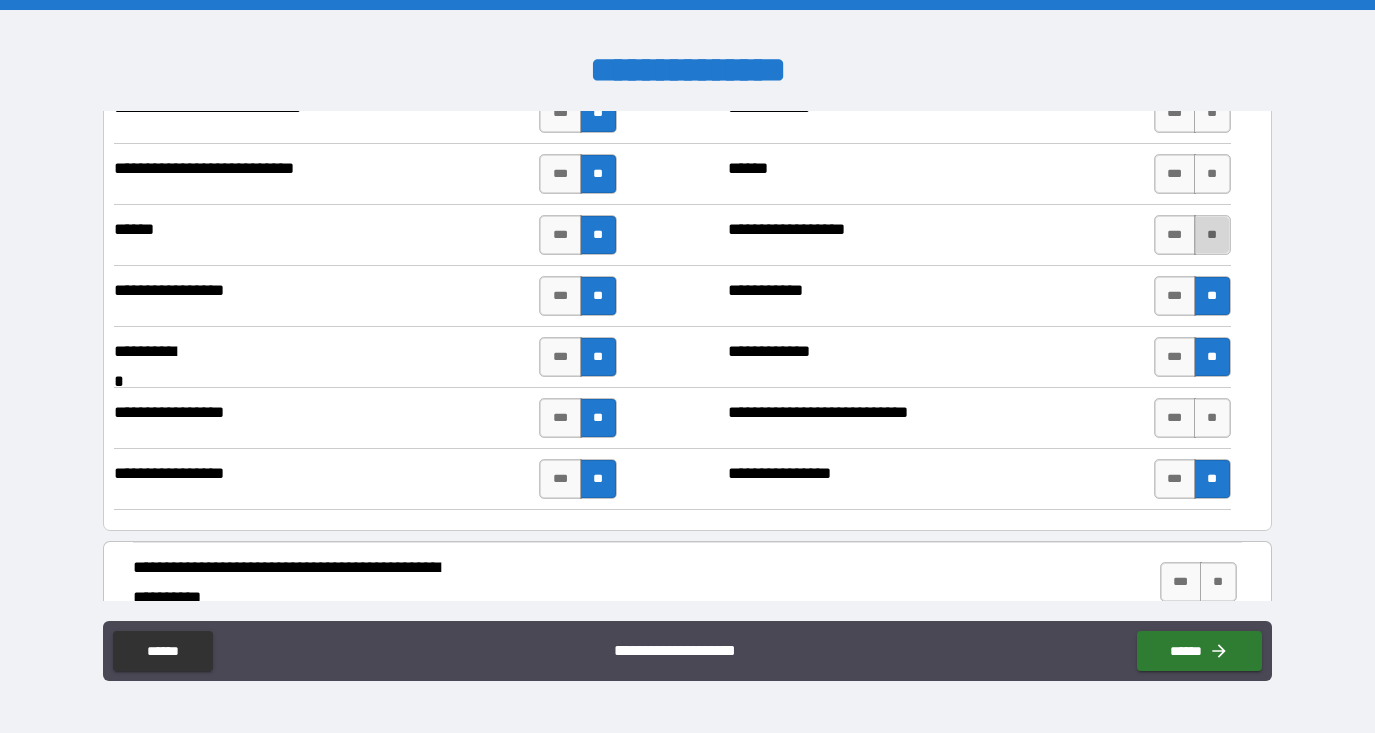 click on "**" at bounding box center (1212, 235) 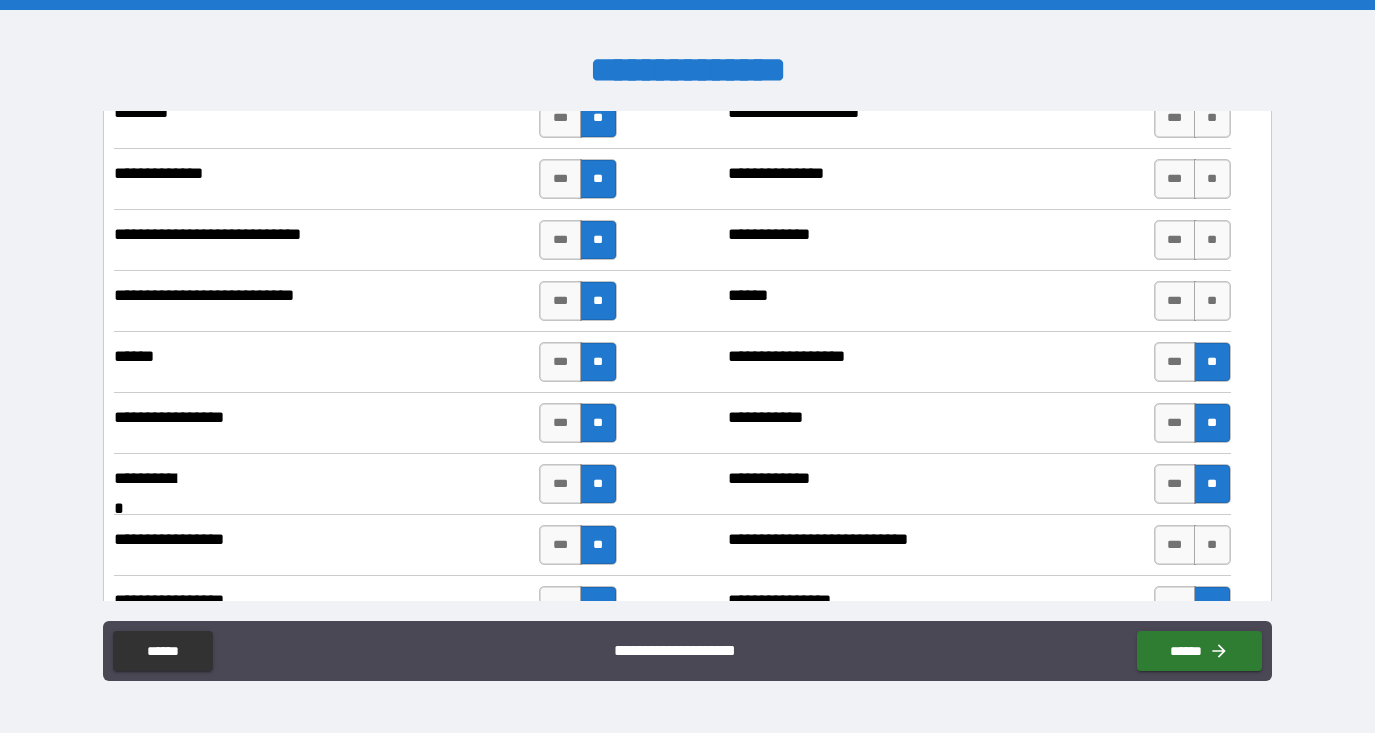 scroll, scrollTop: 4375, scrollLeft: 0, axis: vertical 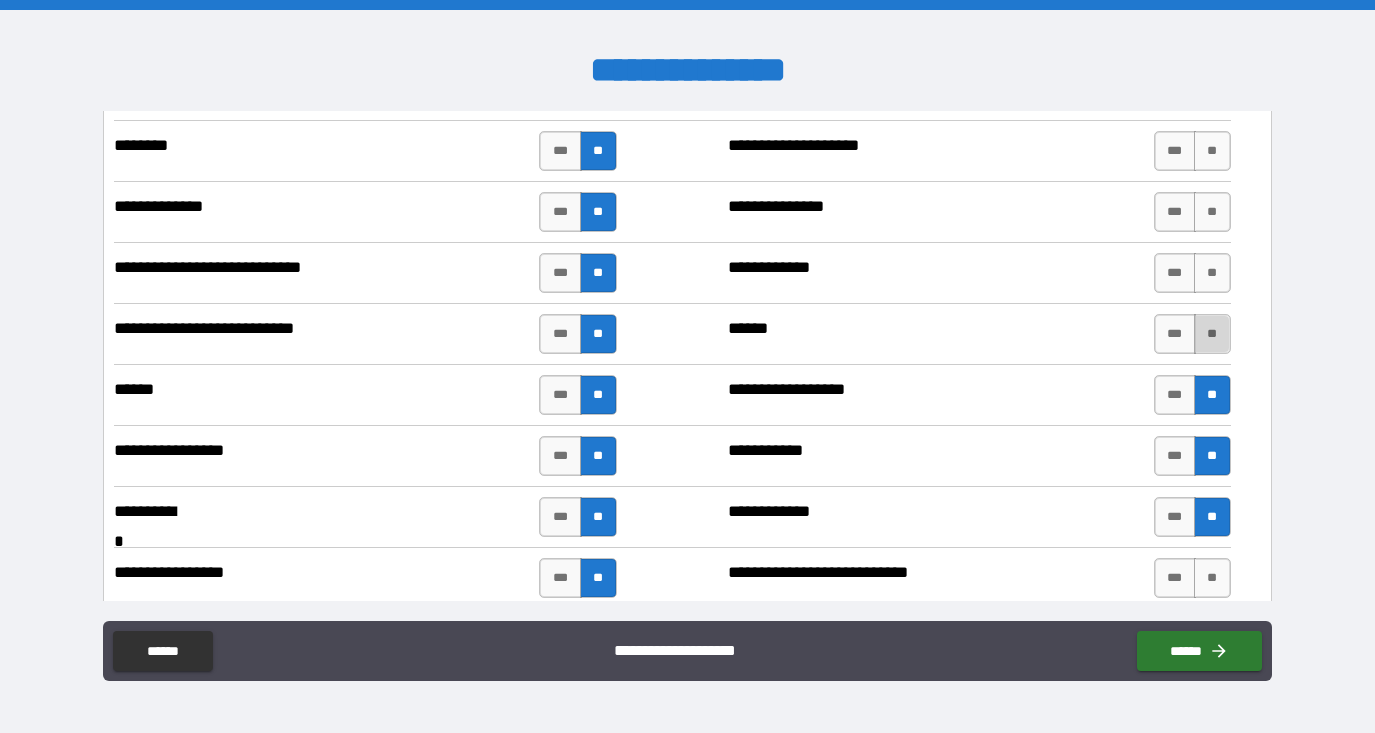 click on "**" at bounding box center (1212, 334) 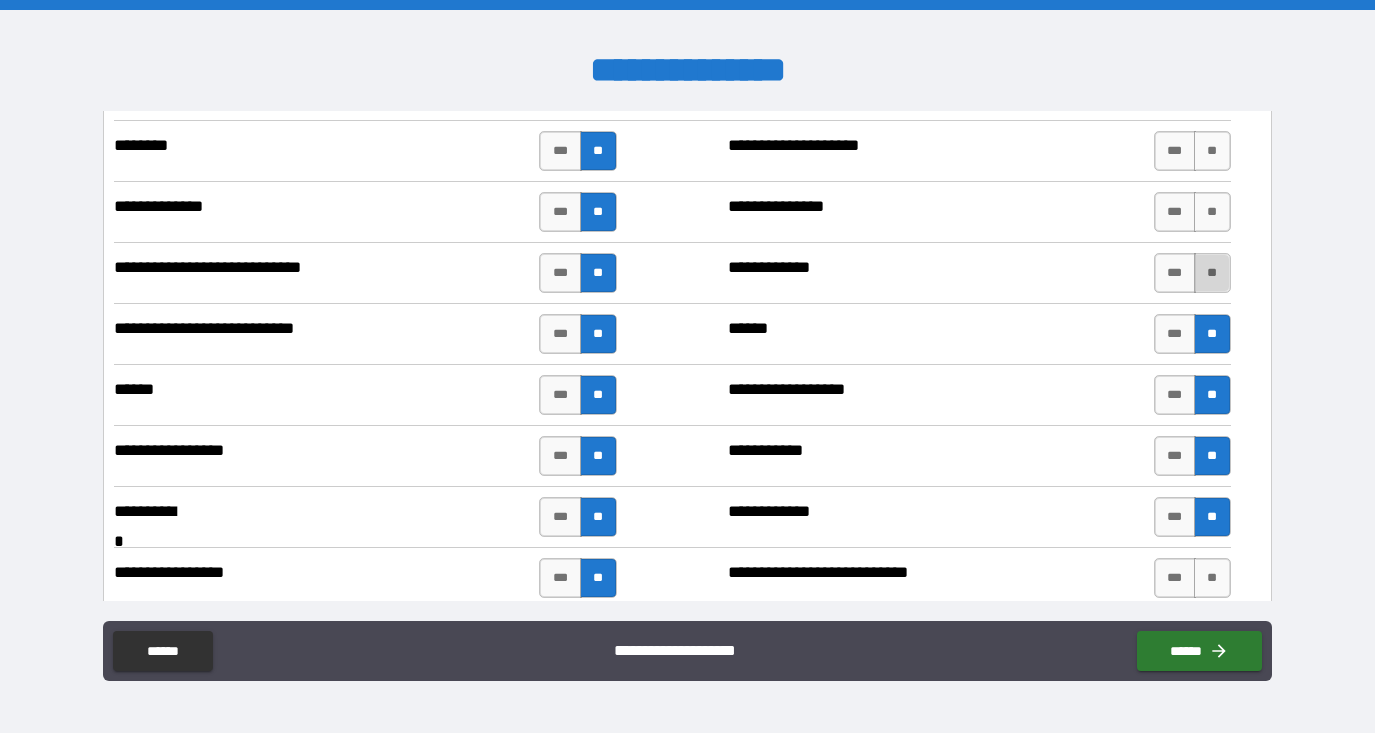click on "**" at bounding box center [1212, 273] 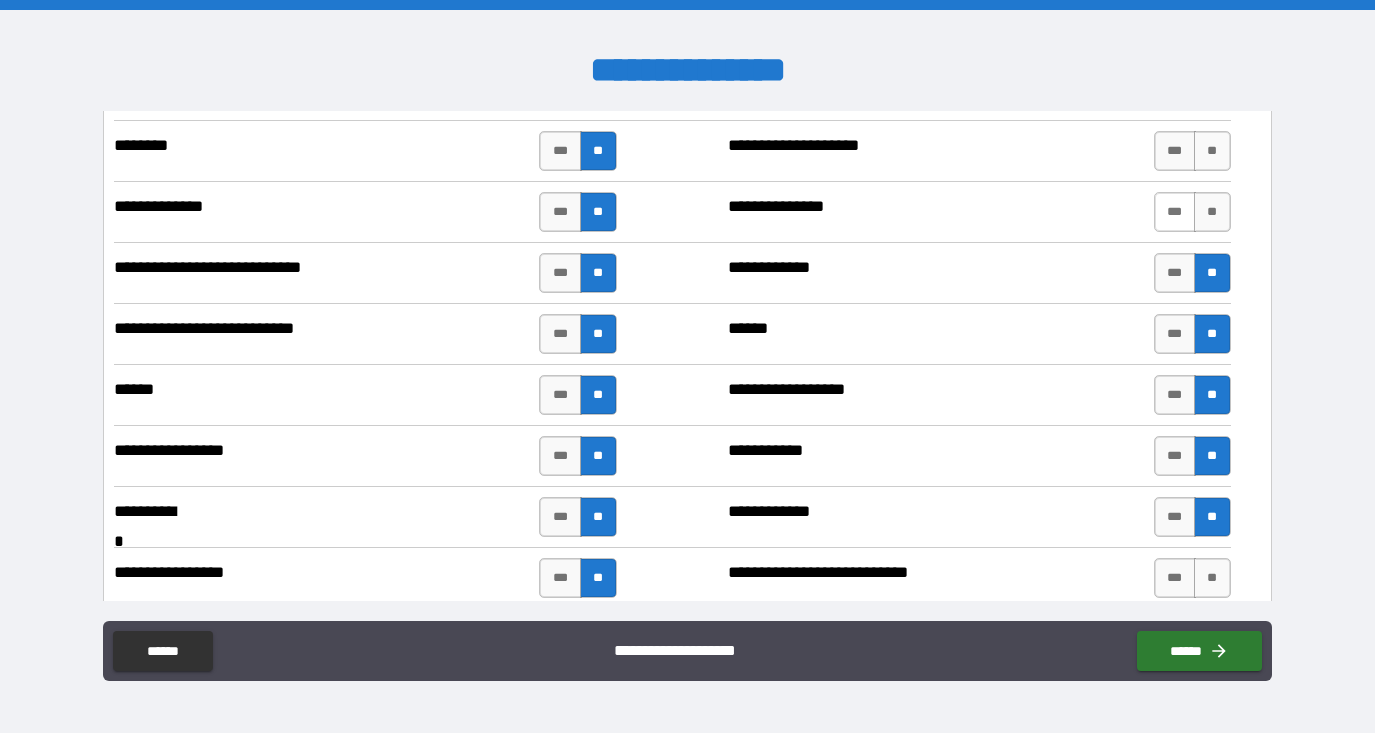 click on "***" at bounding box center [1175, 212] 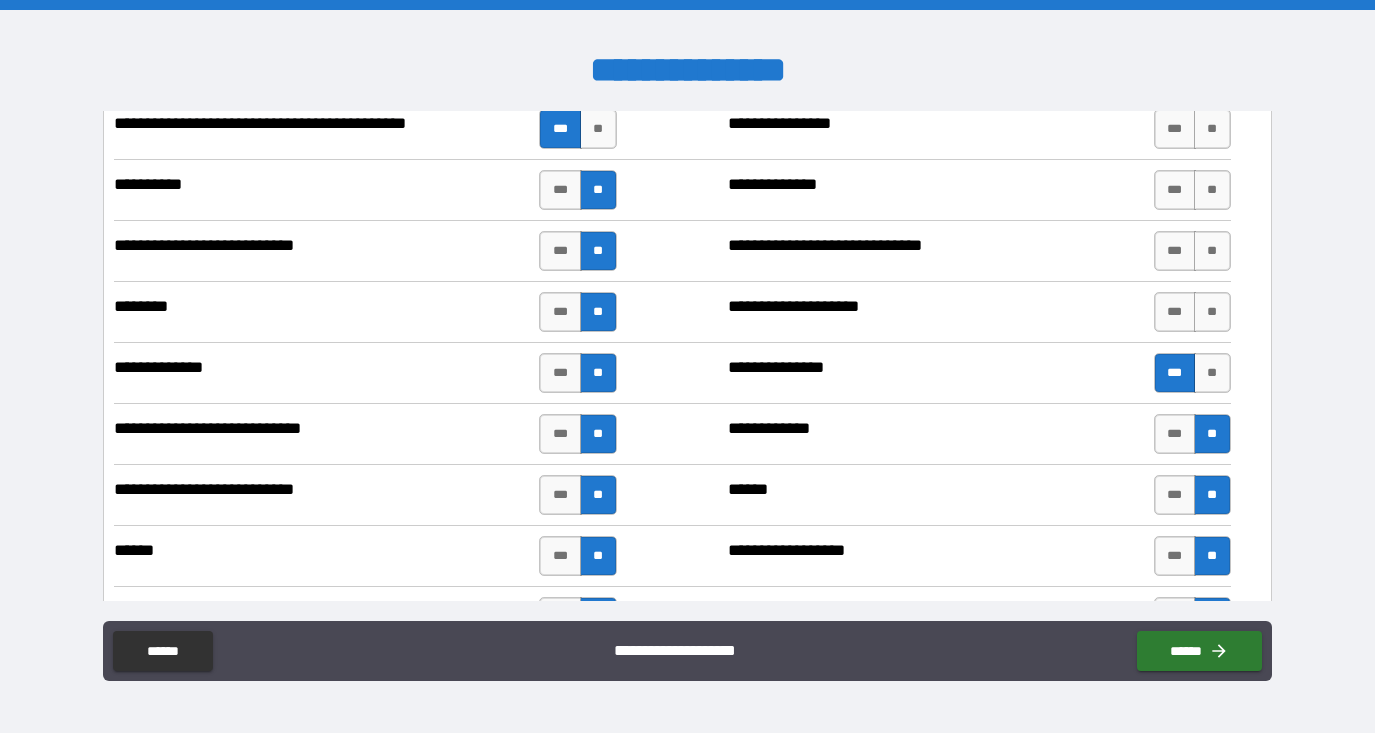 scroll, scrollTop: 4195, scrollLeft: 0, axis: vertical 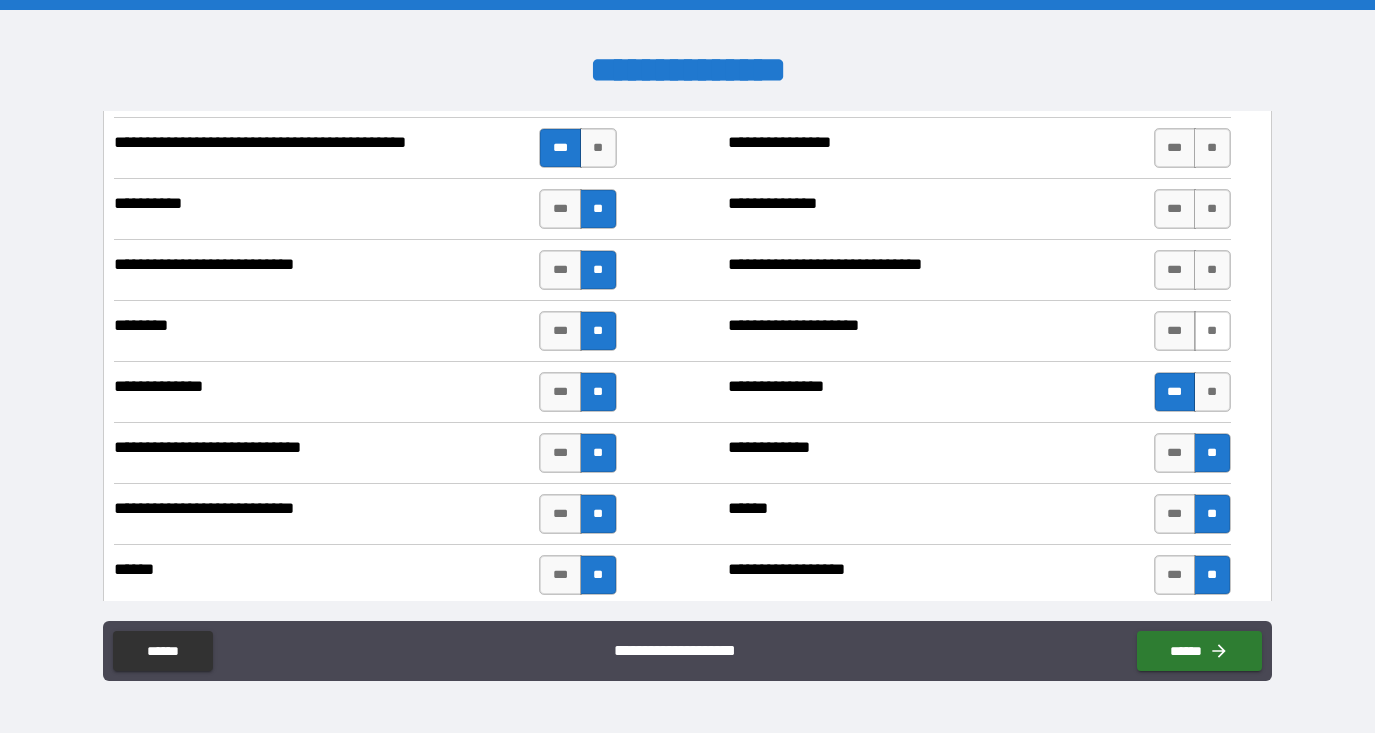 click on "**" at bounding box center [1212, 331] 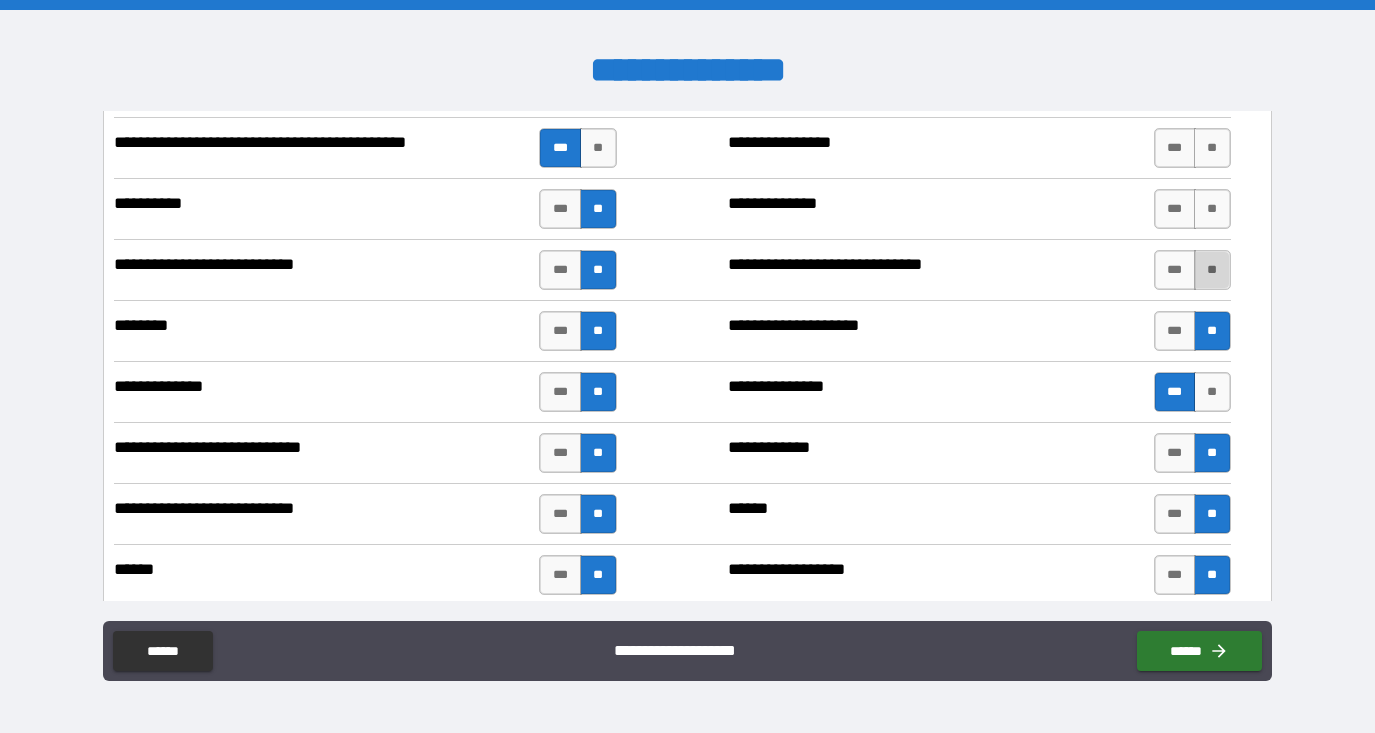 click on "**" at bounding box center [1212, 270] 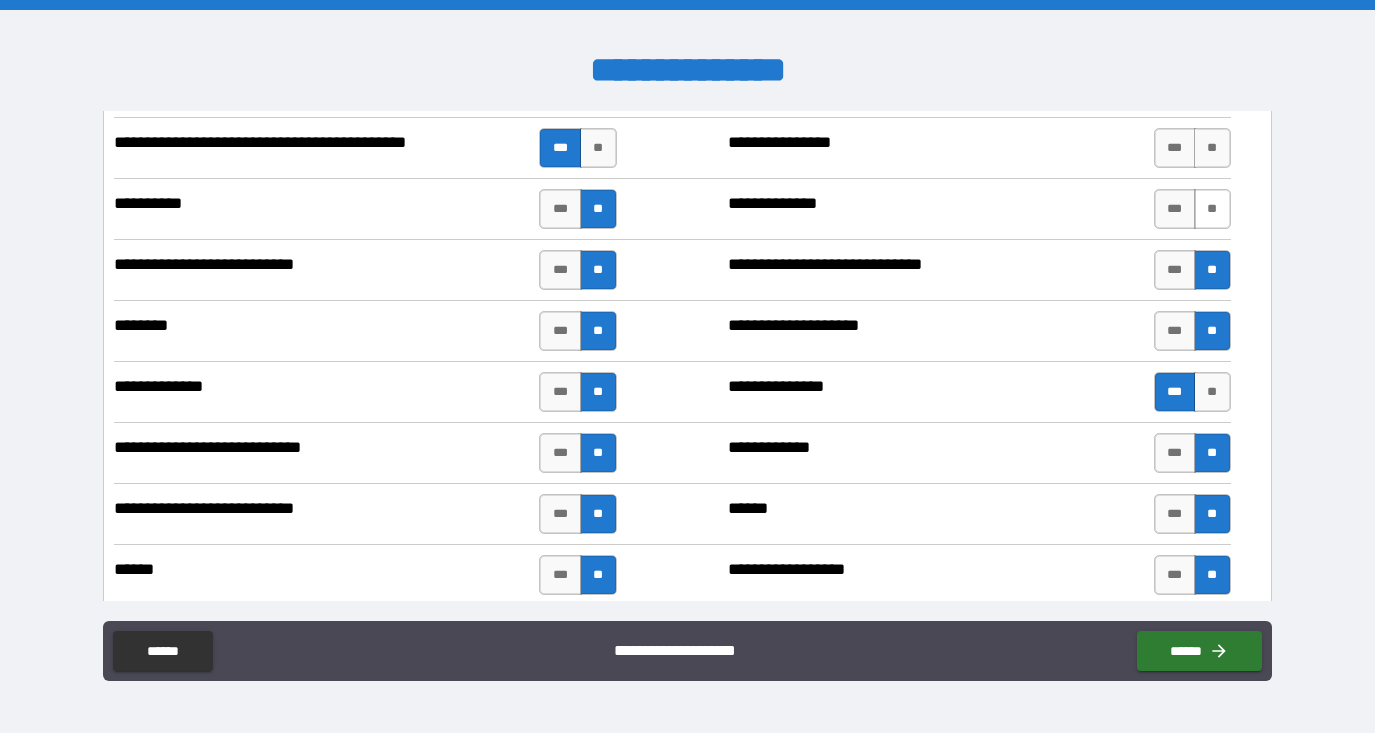 click on "**" at bounding box center (1212, 209) 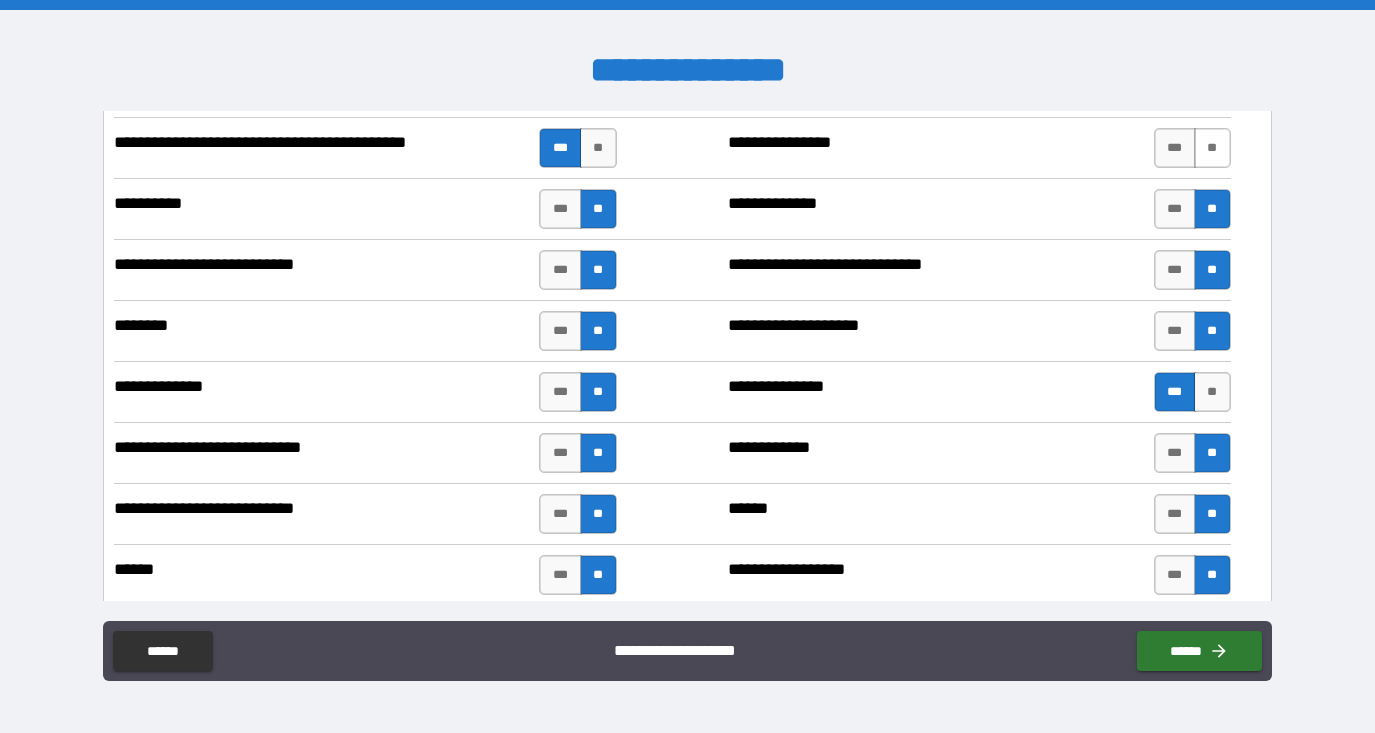 click on "**" at bounding box center (1212, 148) 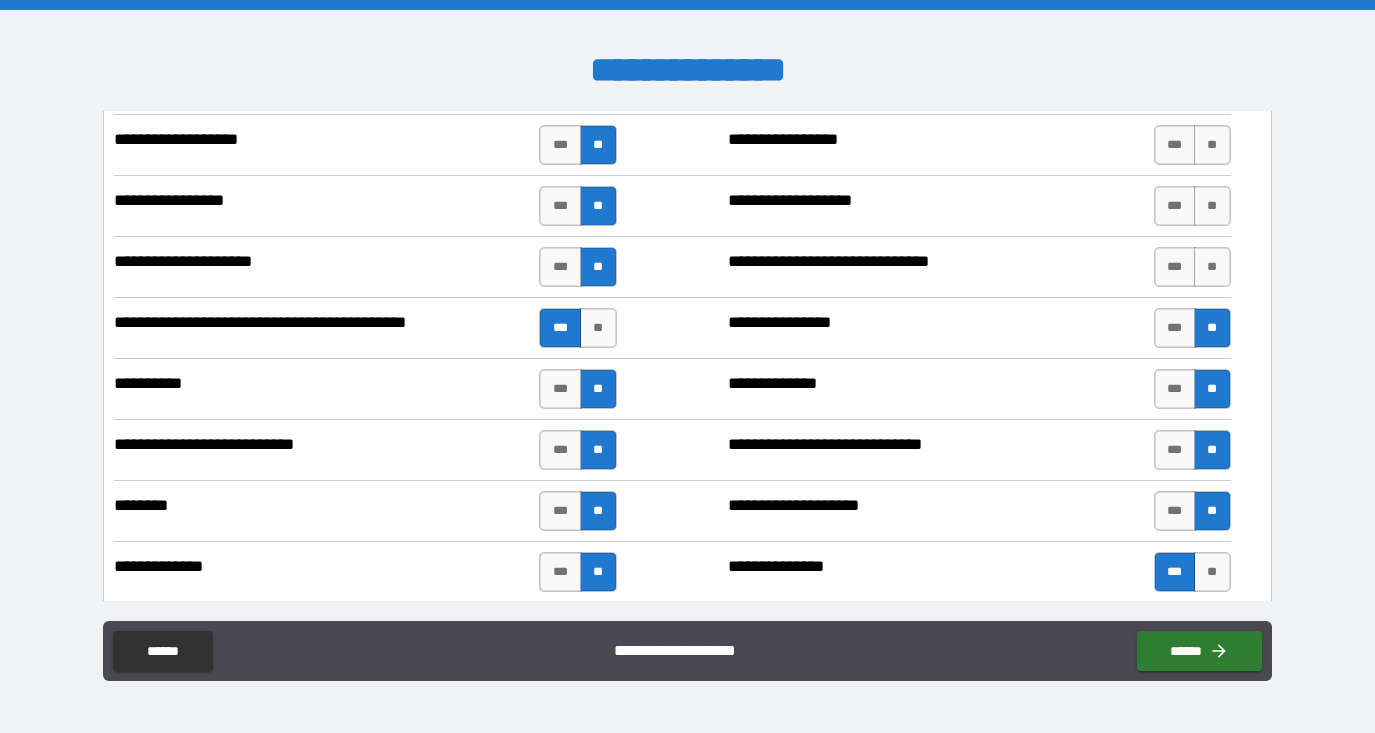 scroll, scrollTop: 4013, scrollLeft: 0, axis: vertical 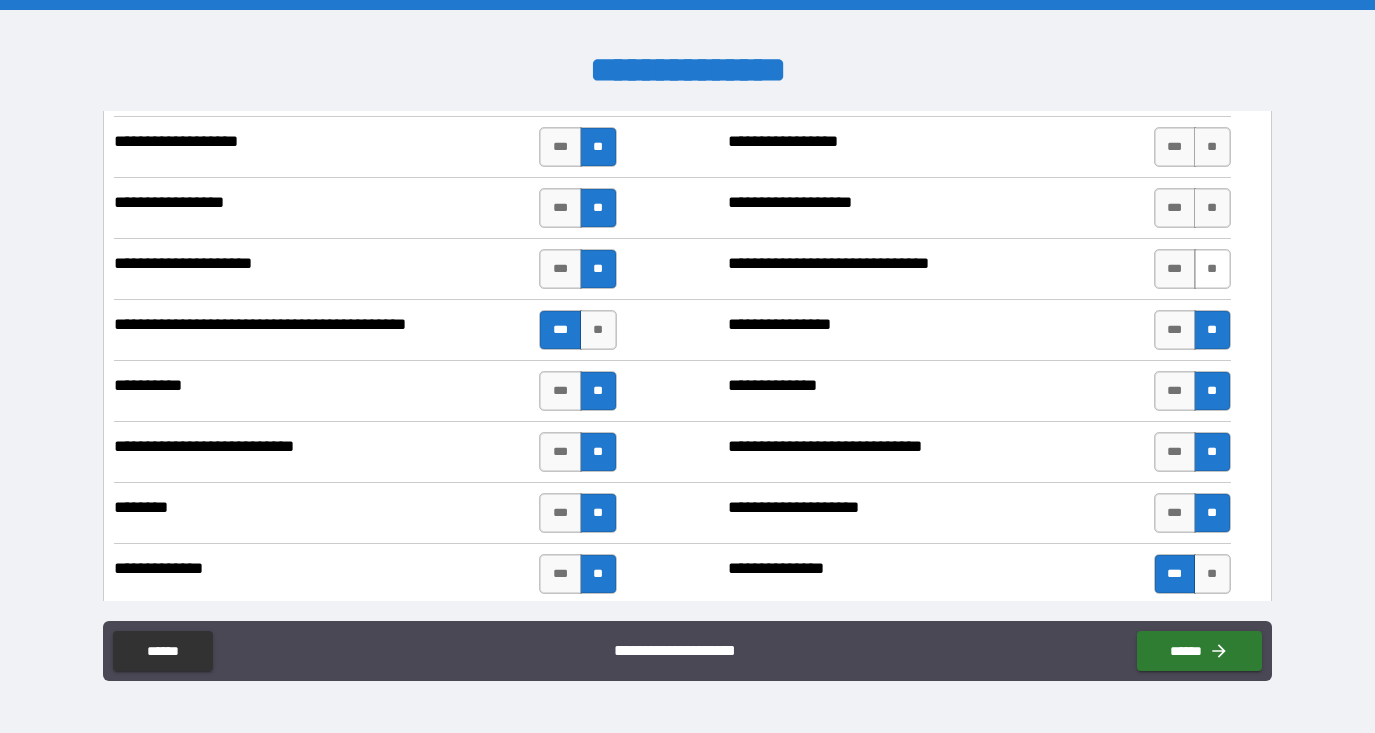 click on "**" at bounding box center (1212, 269) 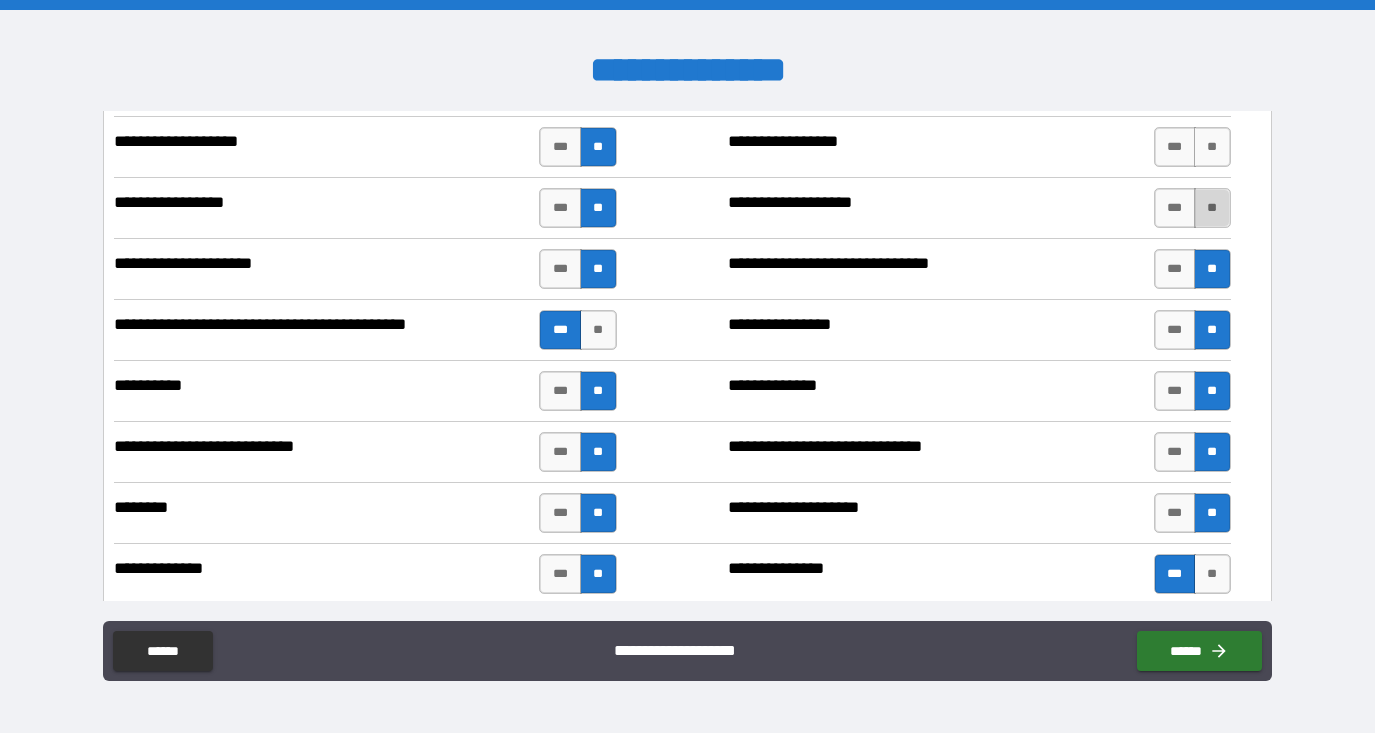 click on "**" at bounding box center [1212, 208] 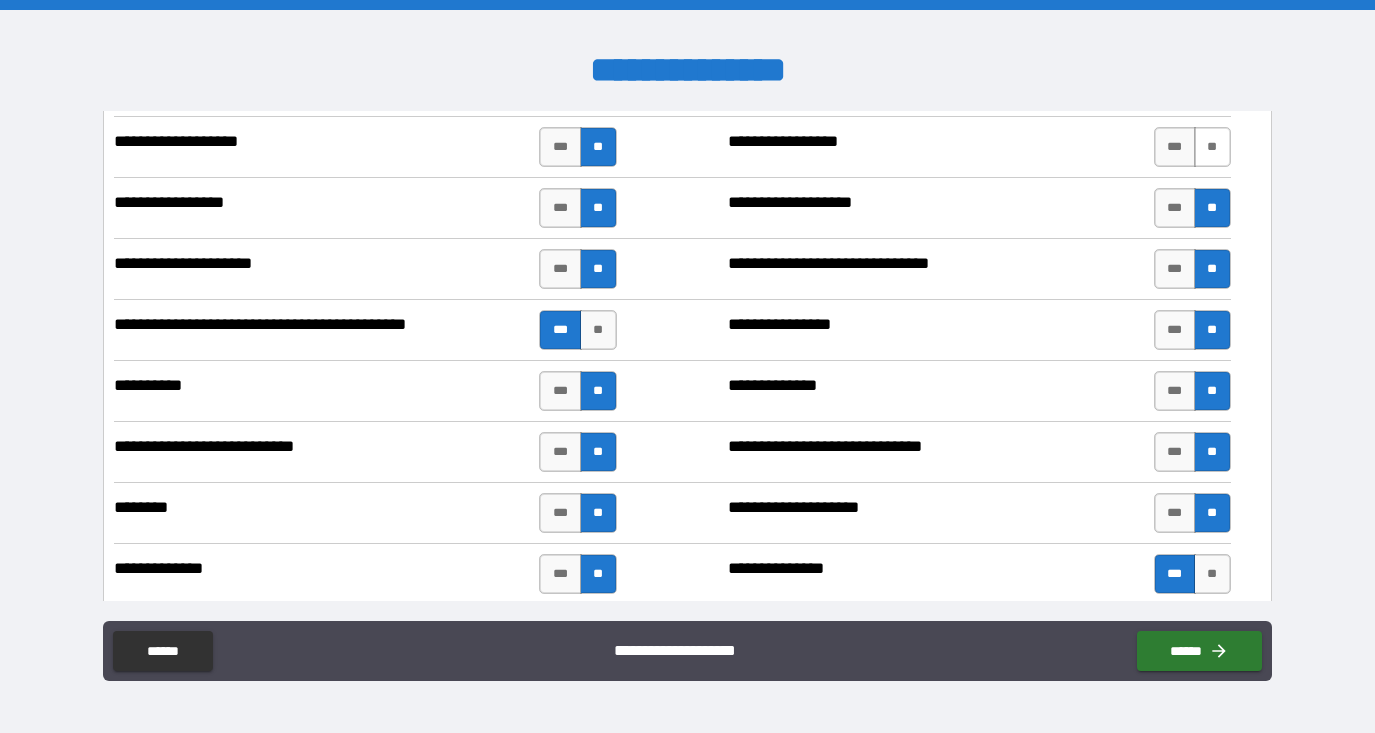 click on "**" at bounding box center (1212, 147) 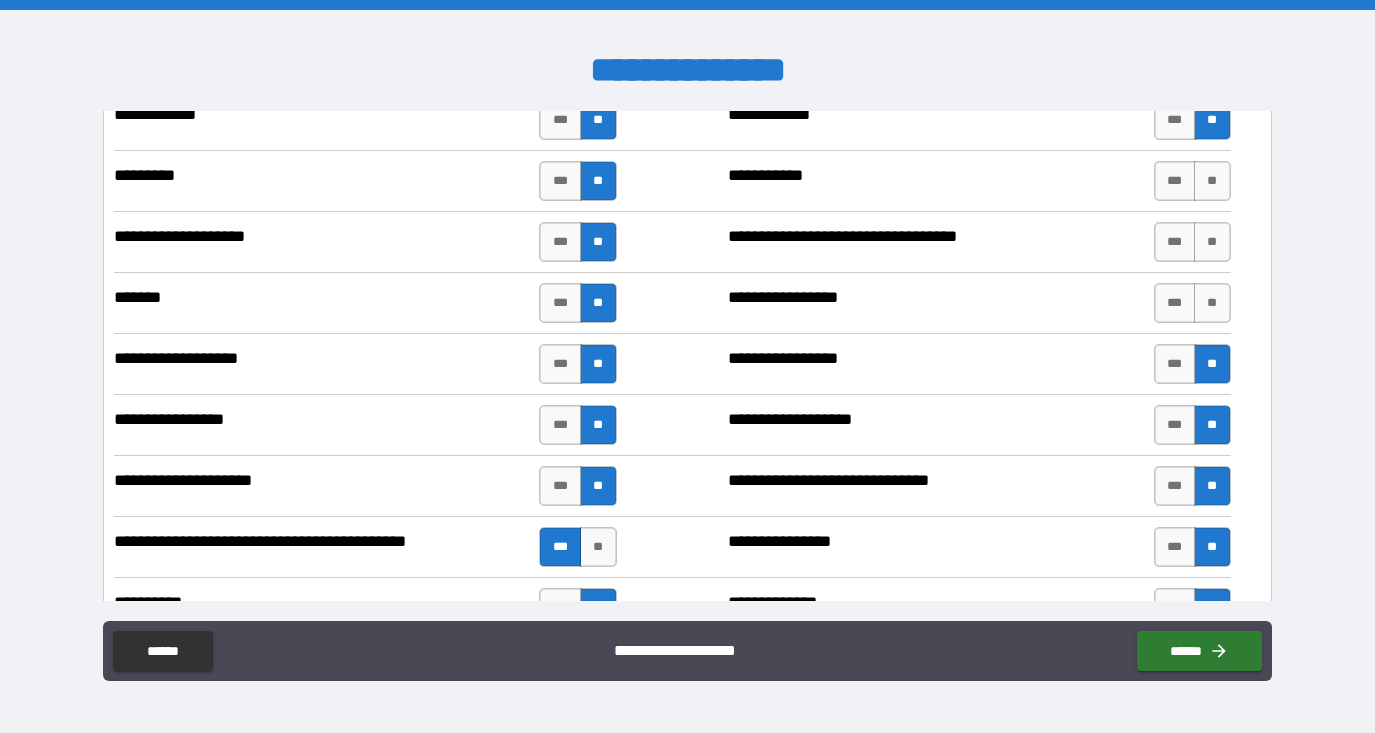 scroll, scrollTop: 3772, scrollLeft: 0, axis: vertical 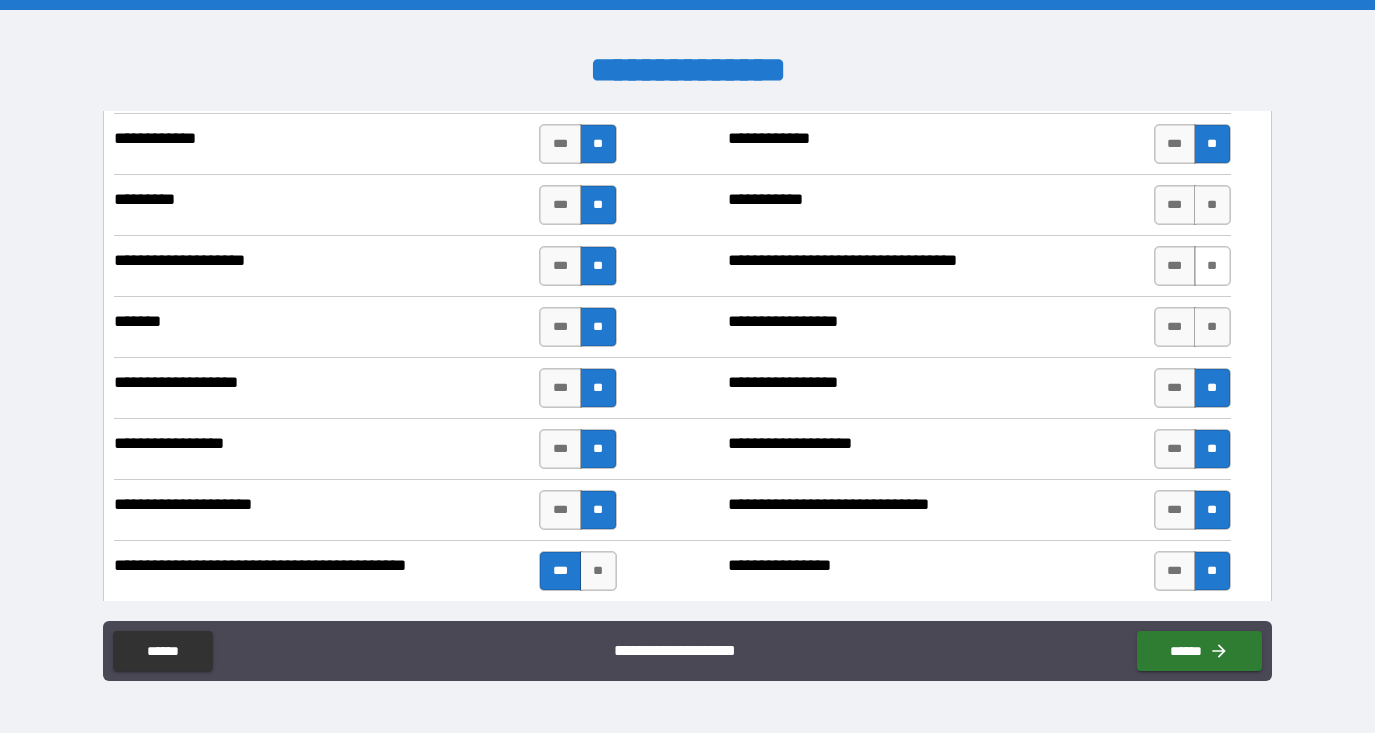 click on "**" at bounding box center [1212, 266] 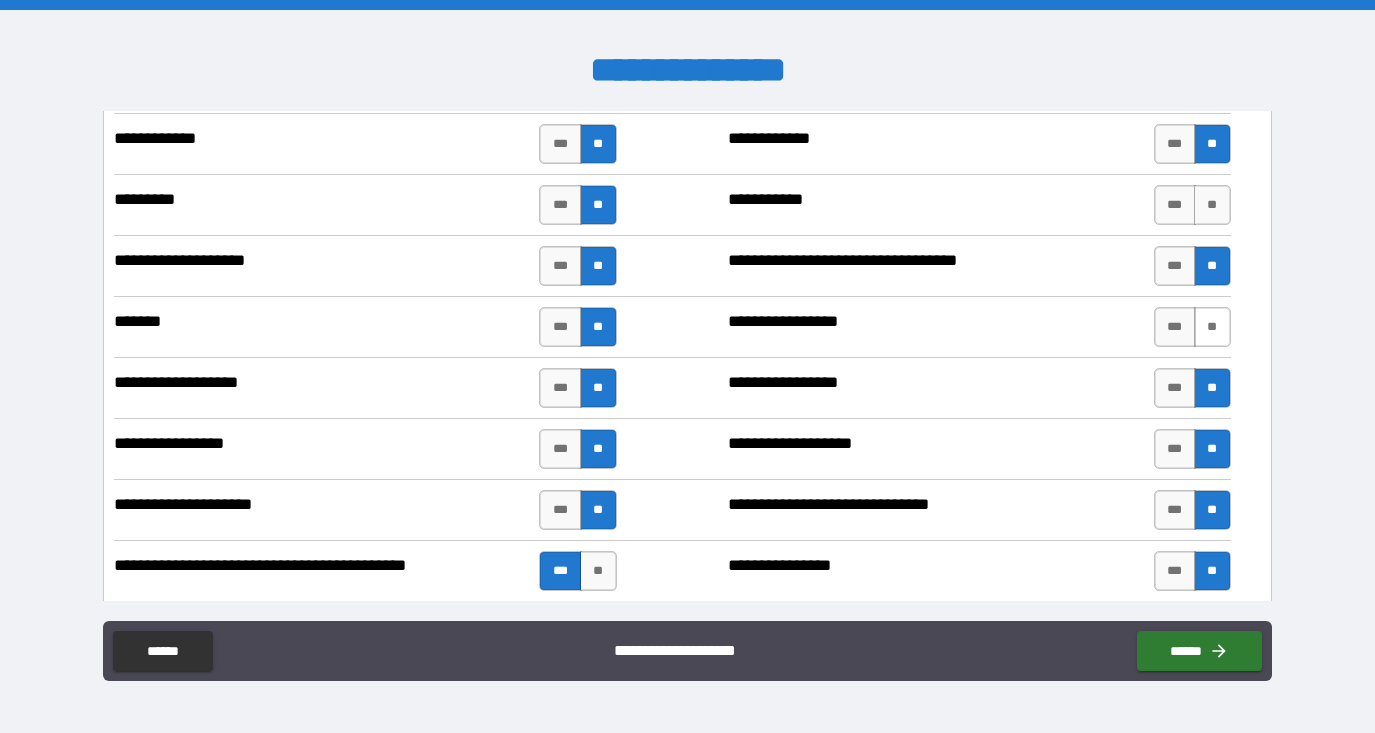 click on "**" at bounding box center [1212, 327] 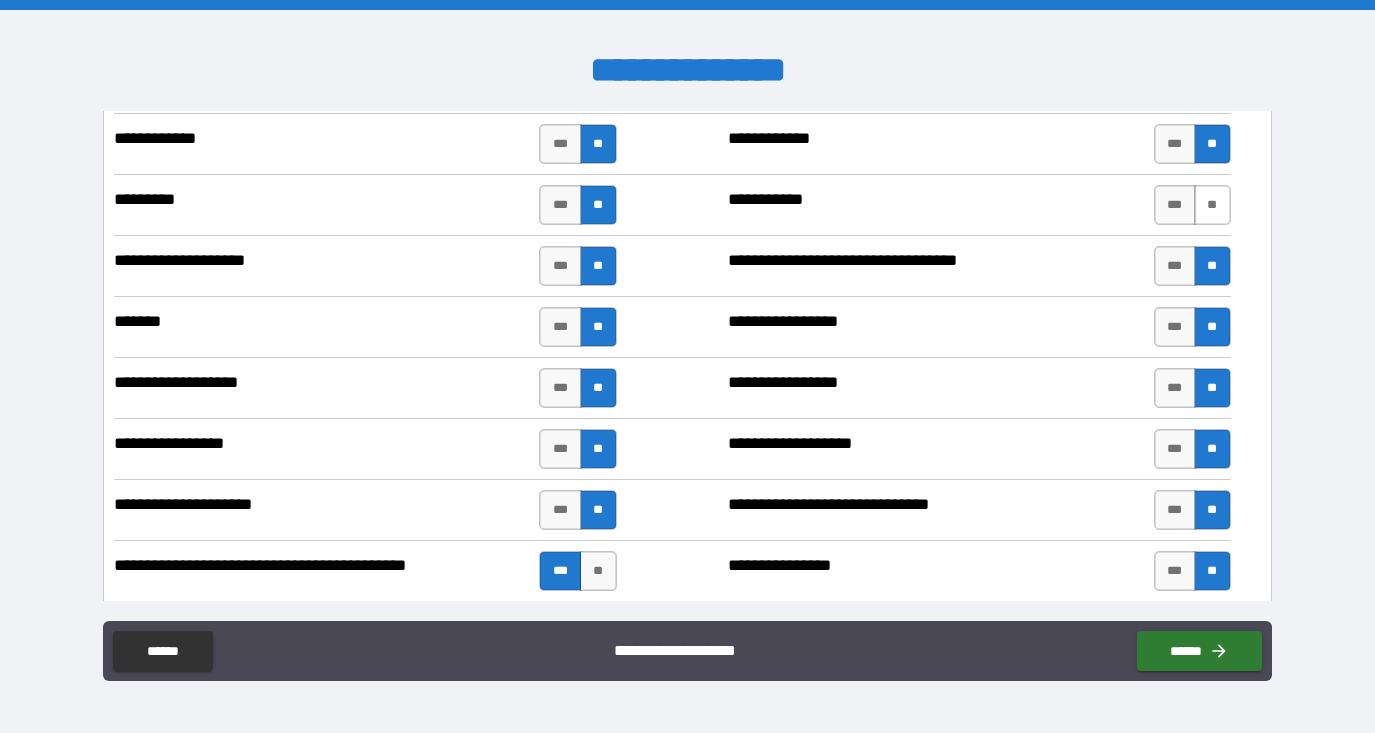 click on "**" at bounding box center (1212, 205) 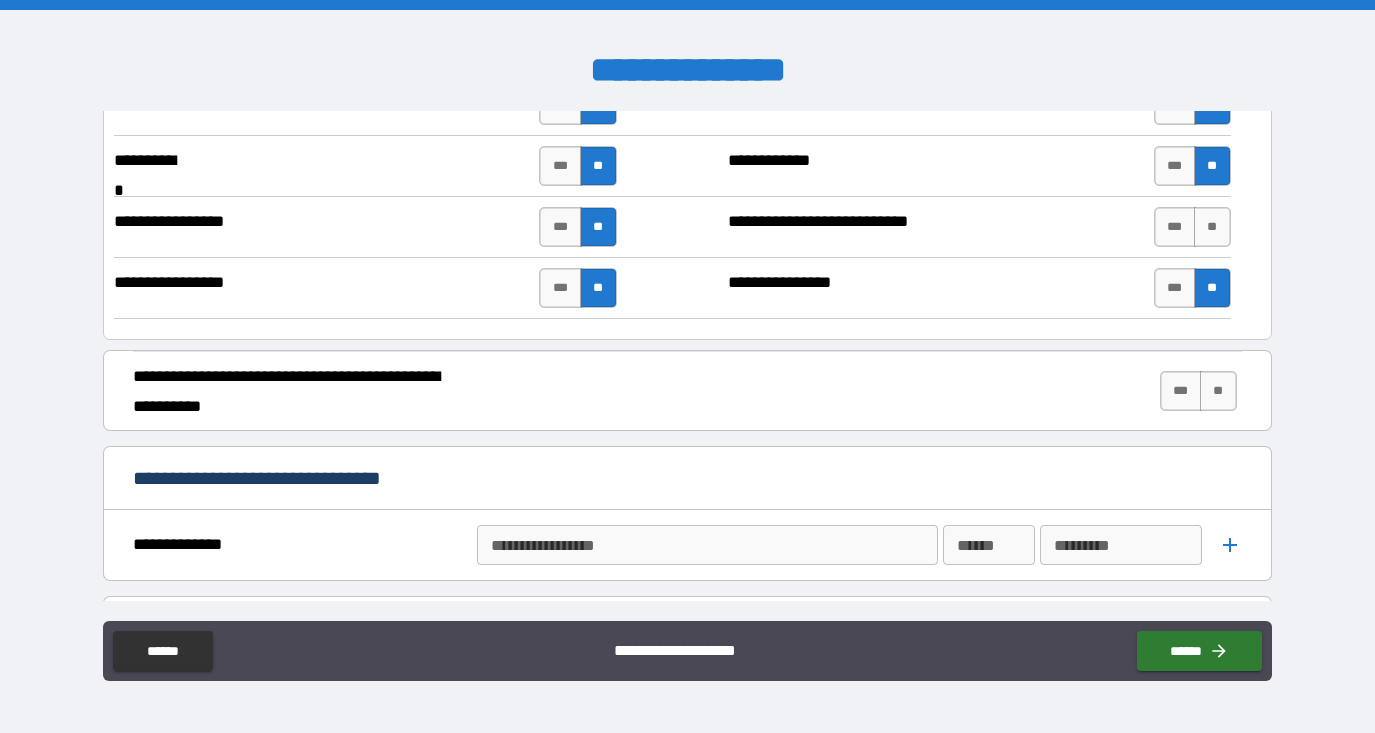 scroll, scrollTop: 4727, scrollLeft: 0, axis: vertical 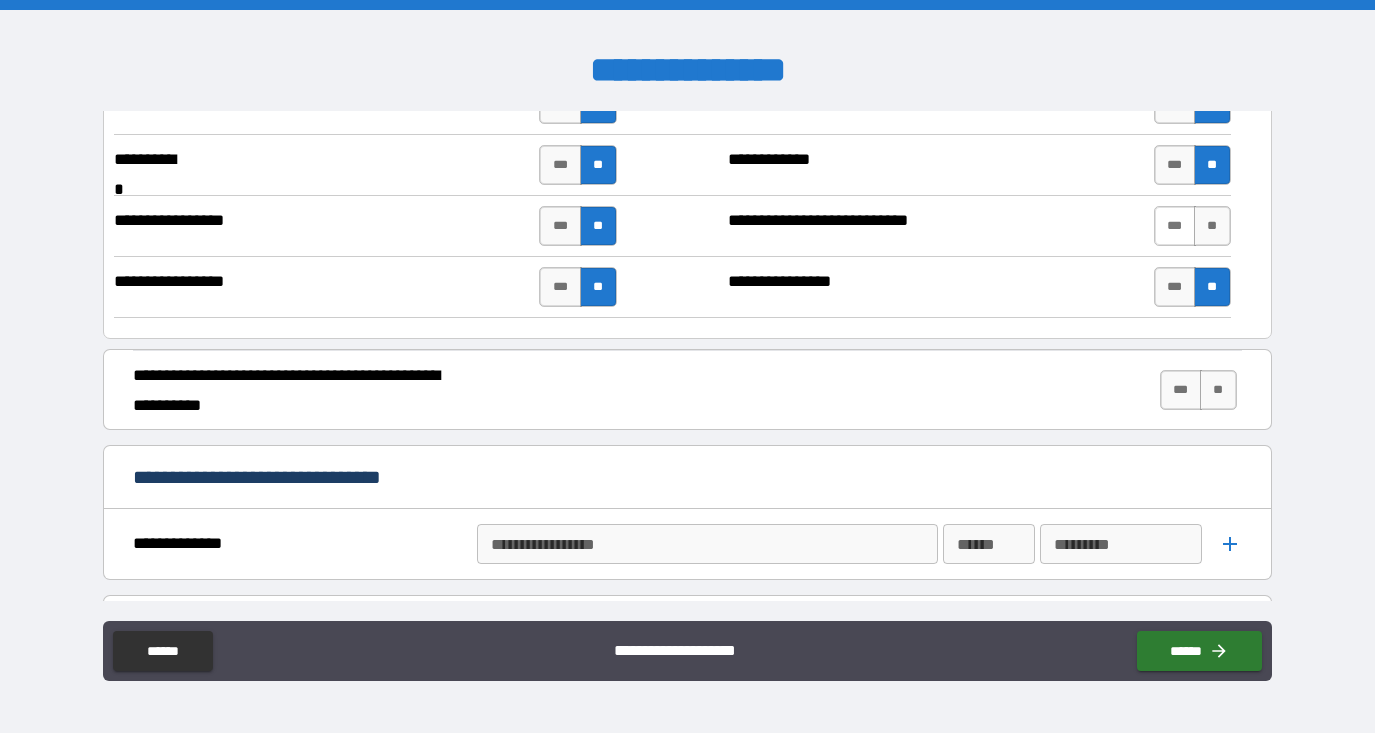 click on "***" at bounding box center [1175, 226] 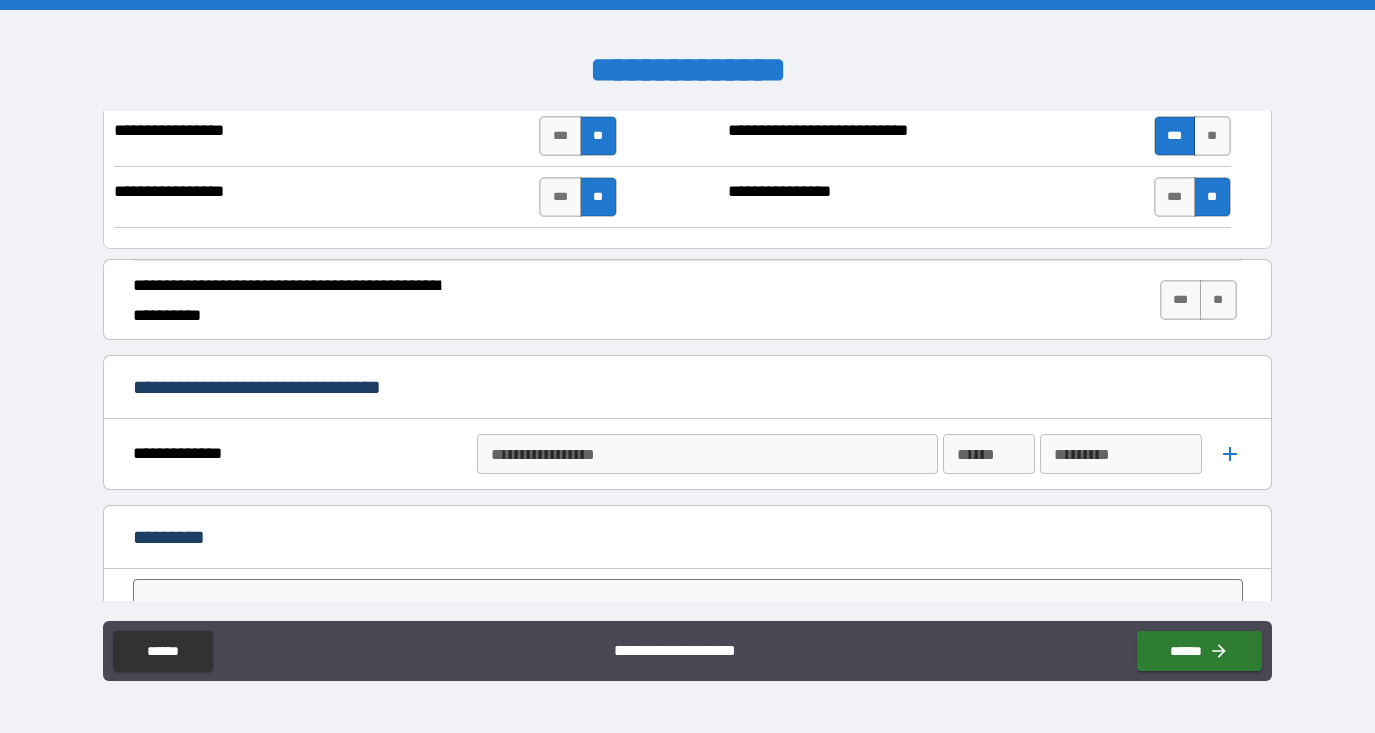 scroll, scrollTop: 4819, scrollLeft: 0, axis: vertical 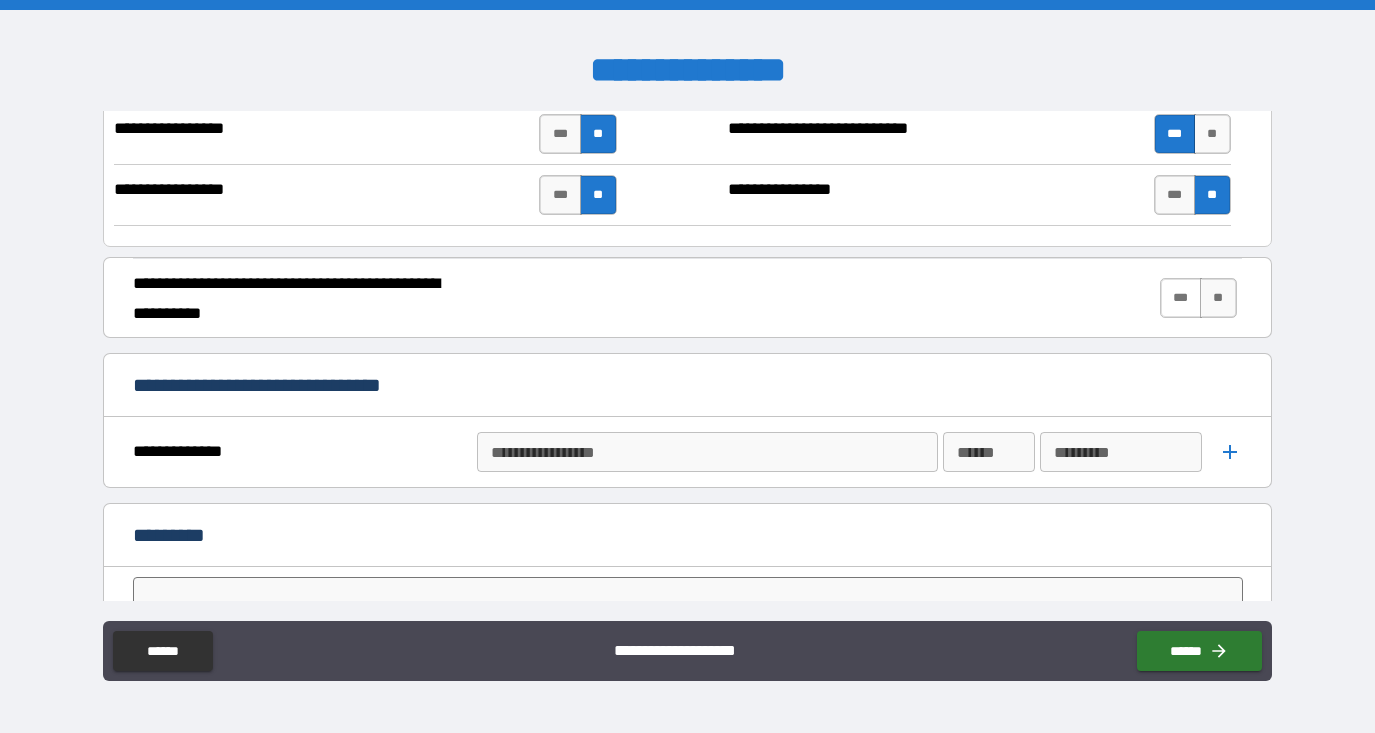 click on "***" at bounding box center [1181, 298] 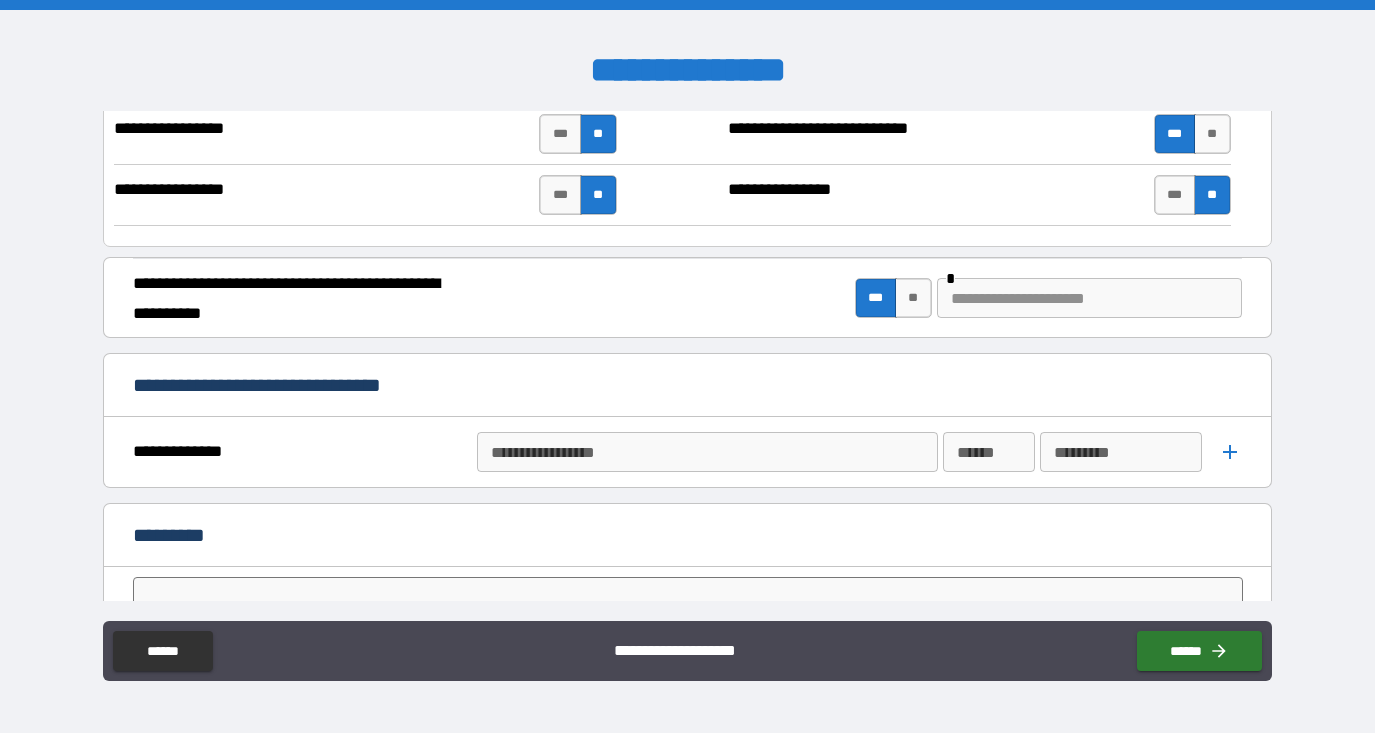 click at bounding box center (1089, 298) 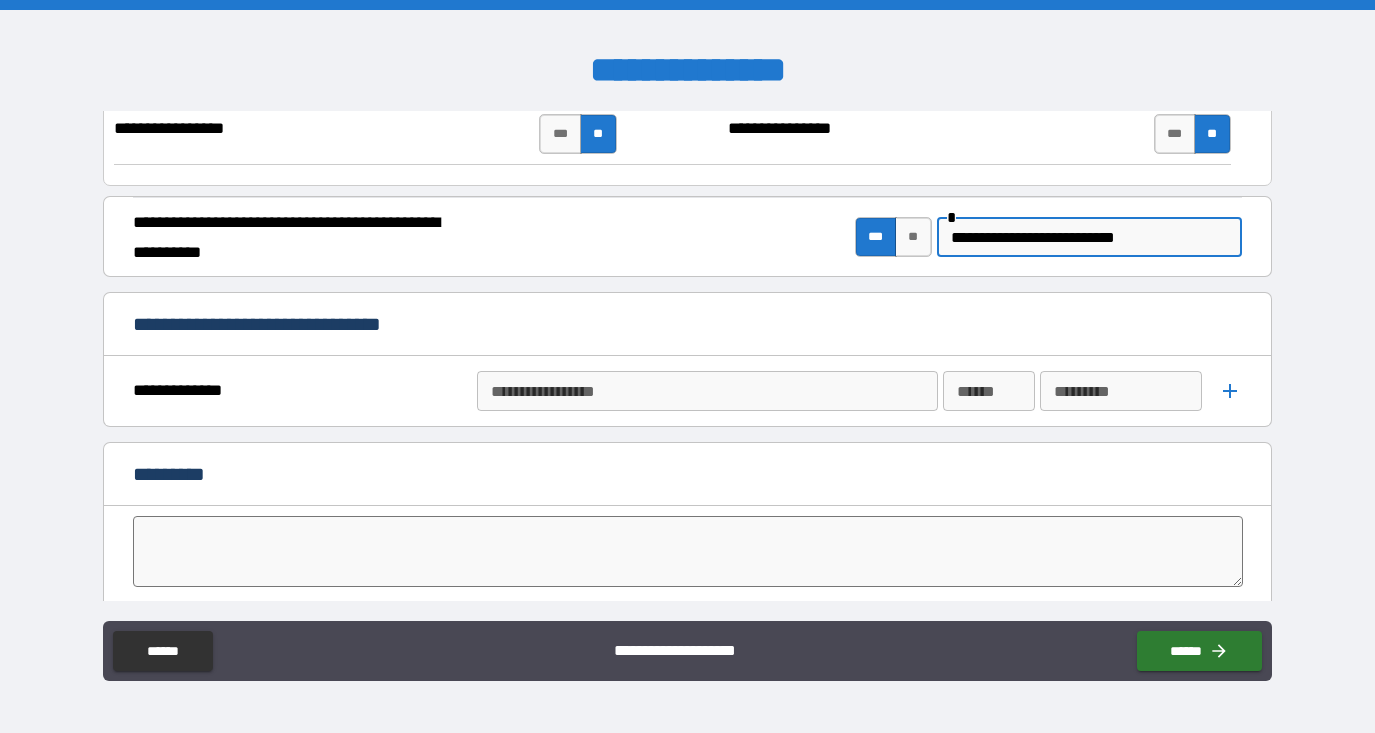 scroll, scrollTop: 4909, scrollLeft: 0, axis: vertical 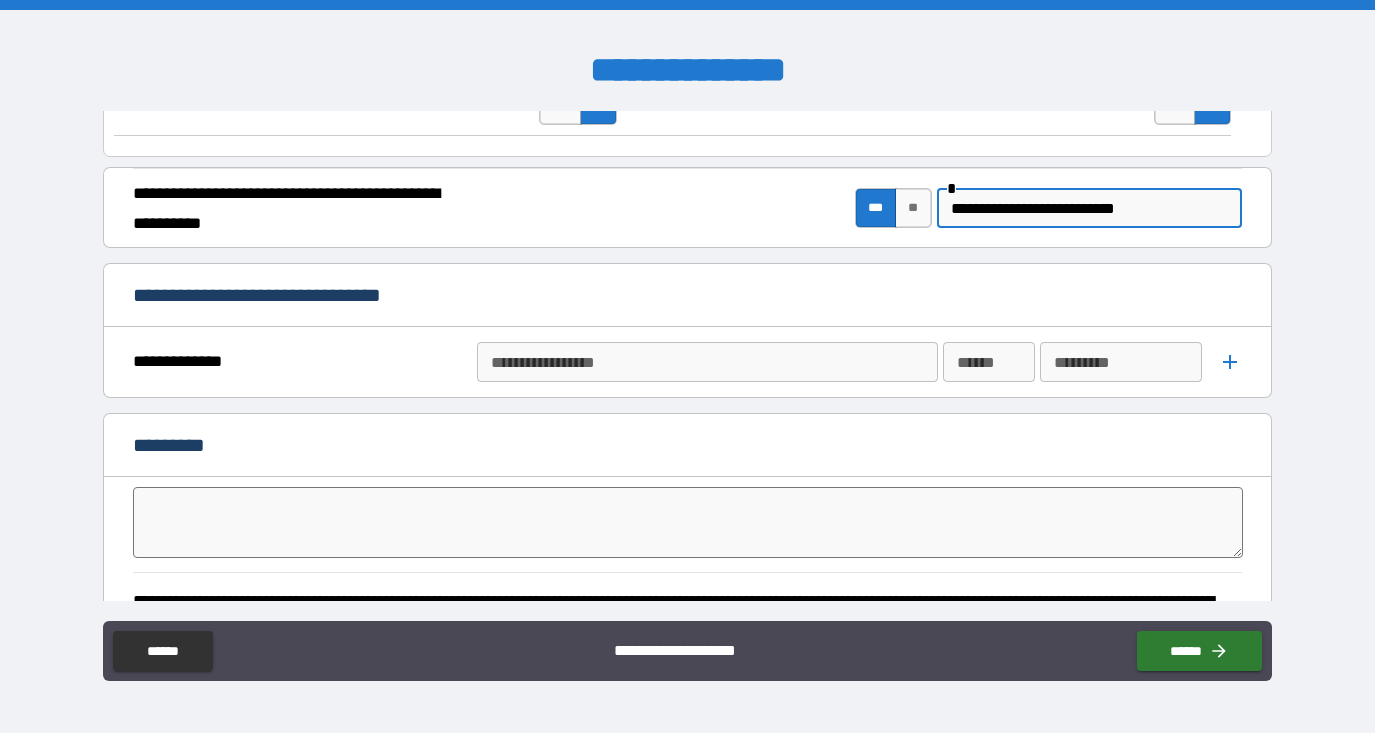 type on "**********" 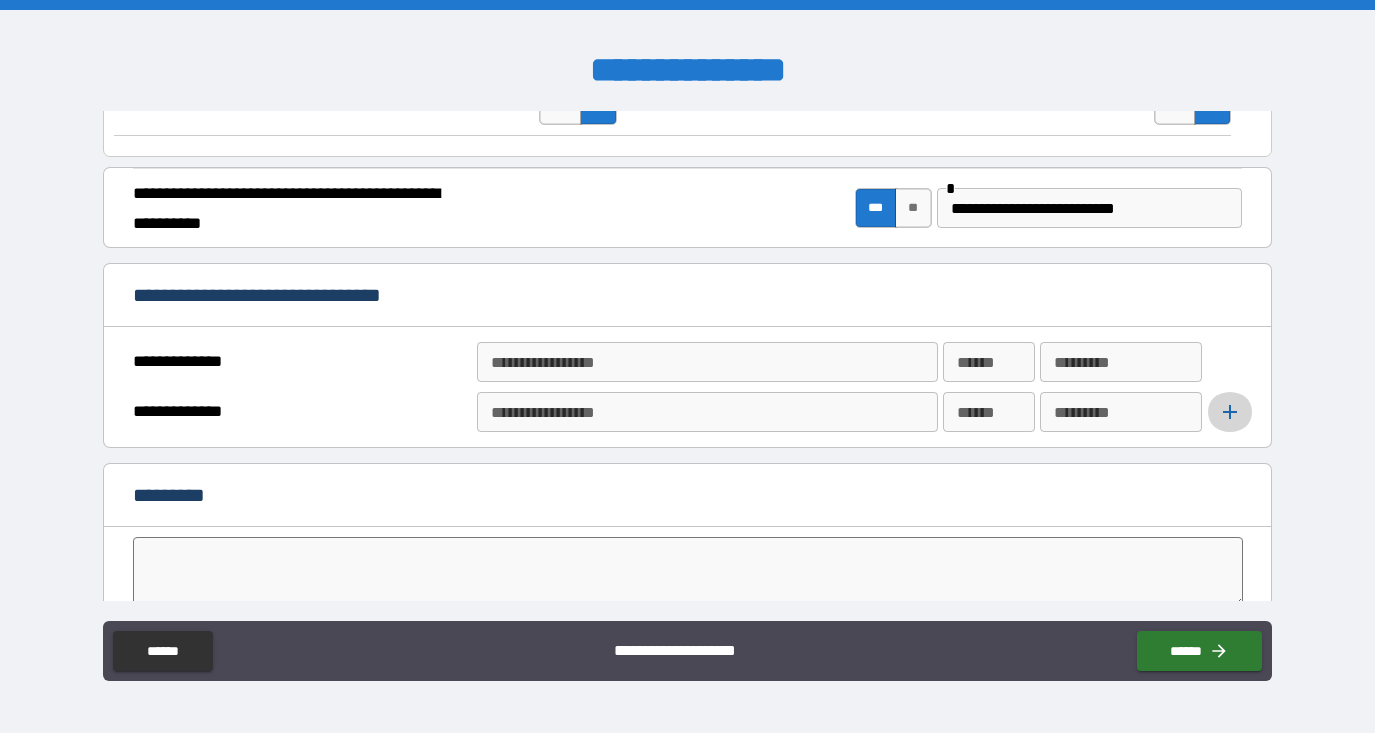 click 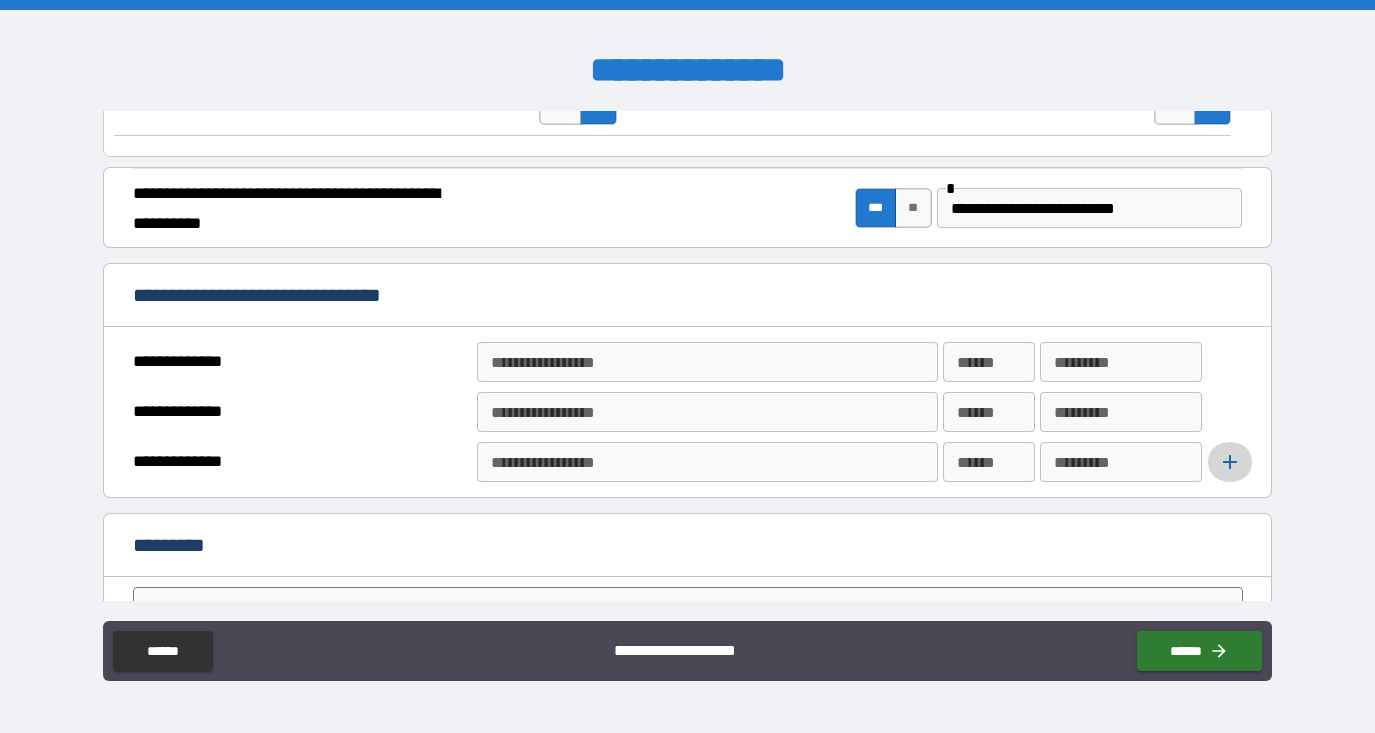 click 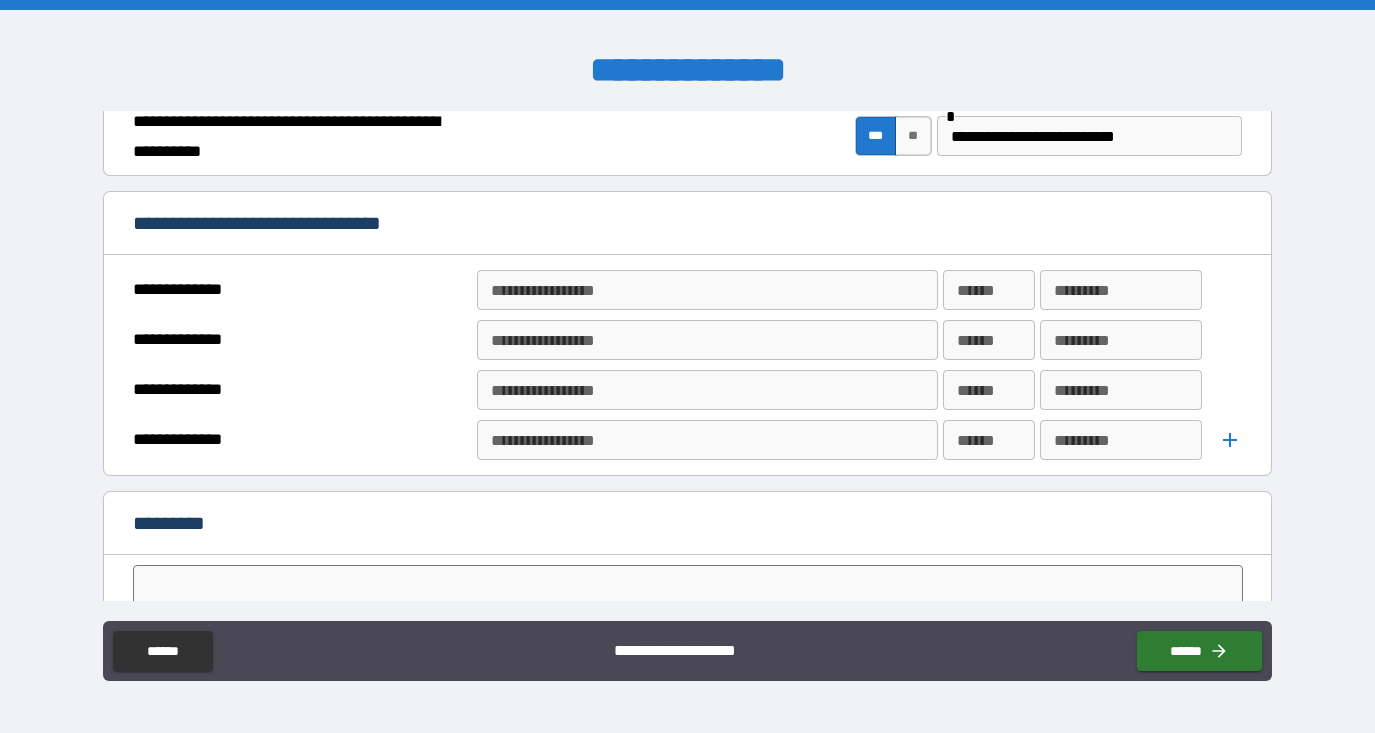 scroll, scrollTop: 5003, scrollLeft: 0, axis: vertical 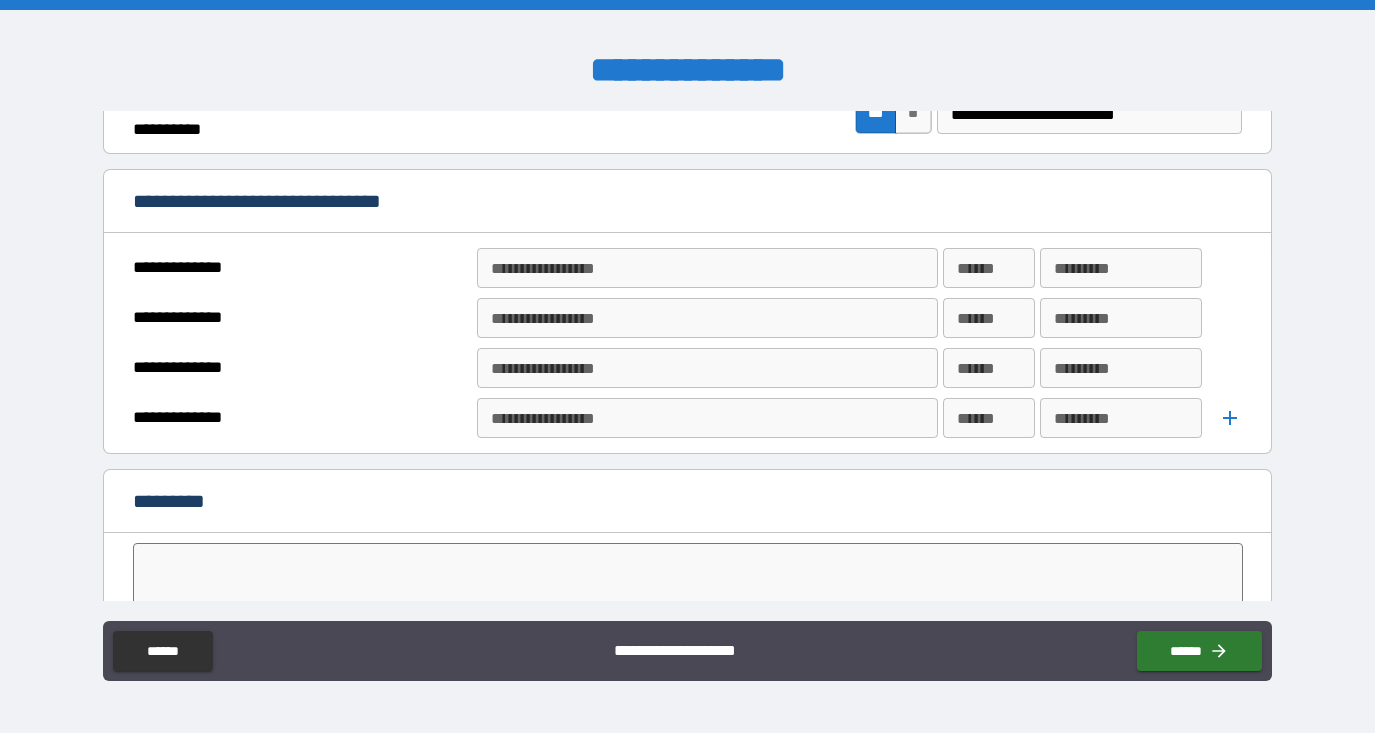 click 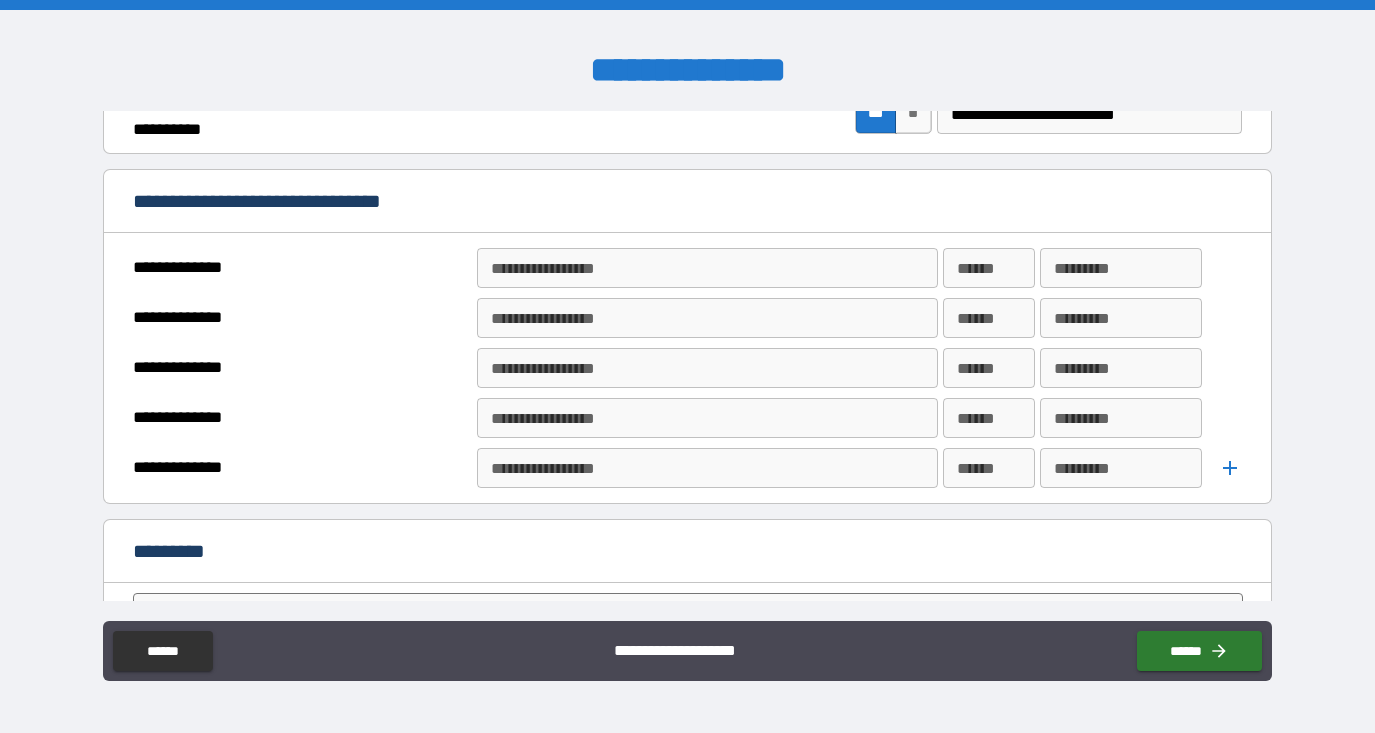 click 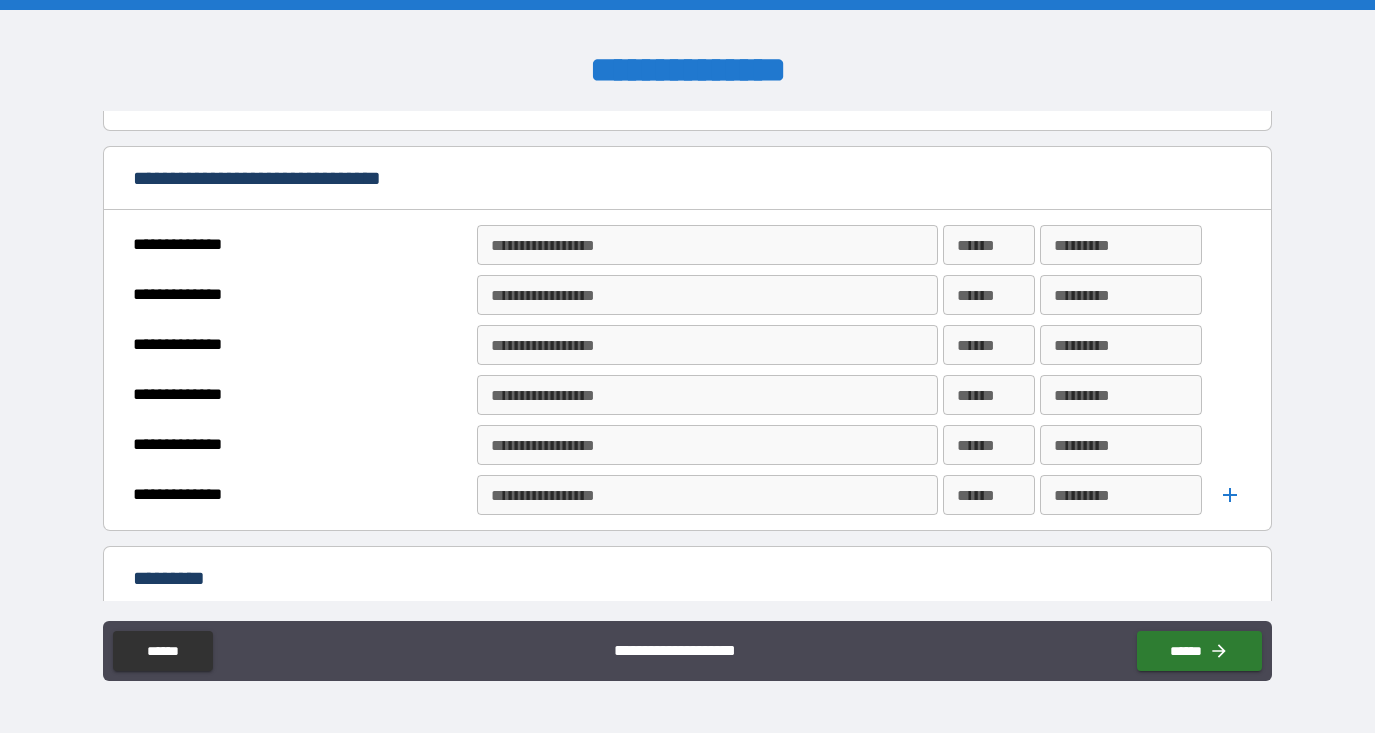 scroll, scrollTop: 5034, scrollLeft: 0, axis: vertical 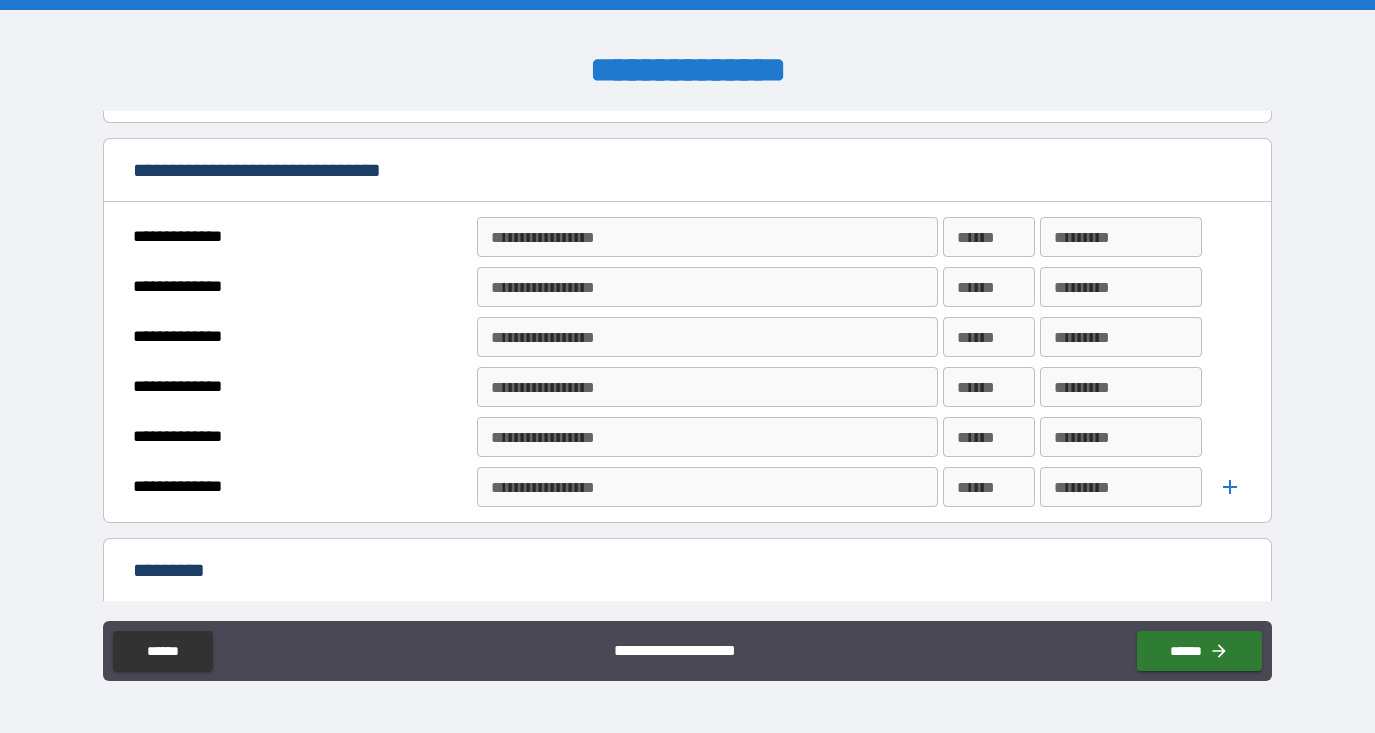 click 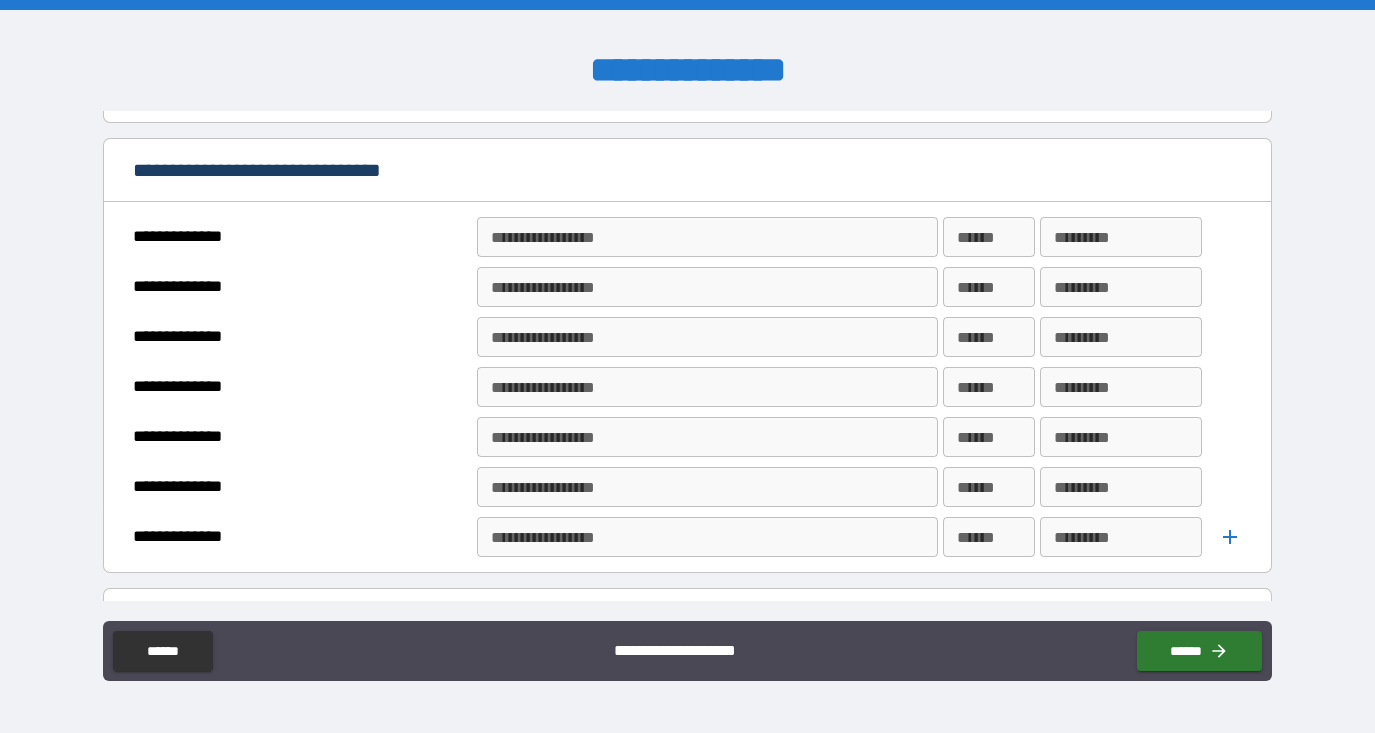click on "**********" at bounding box center [706, 237] 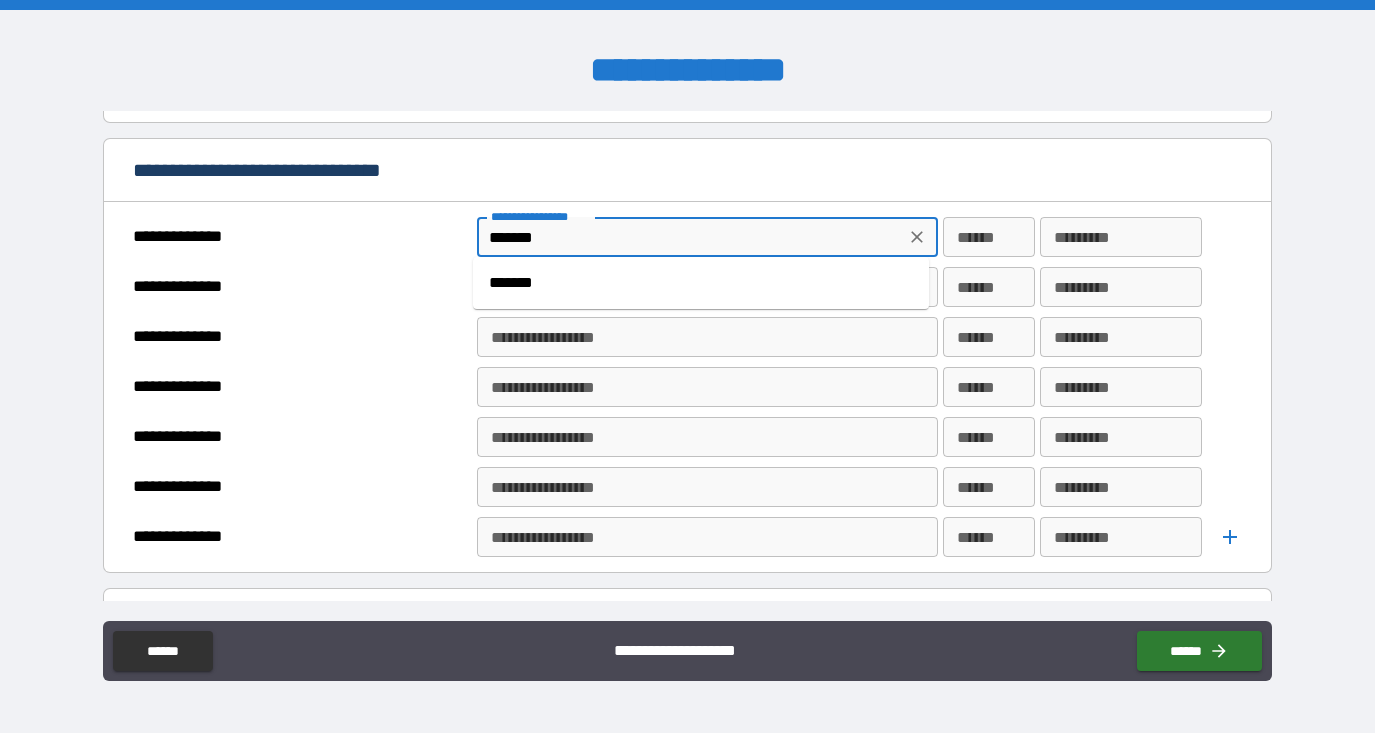 click on "*******" at bounding box center (701, 283) 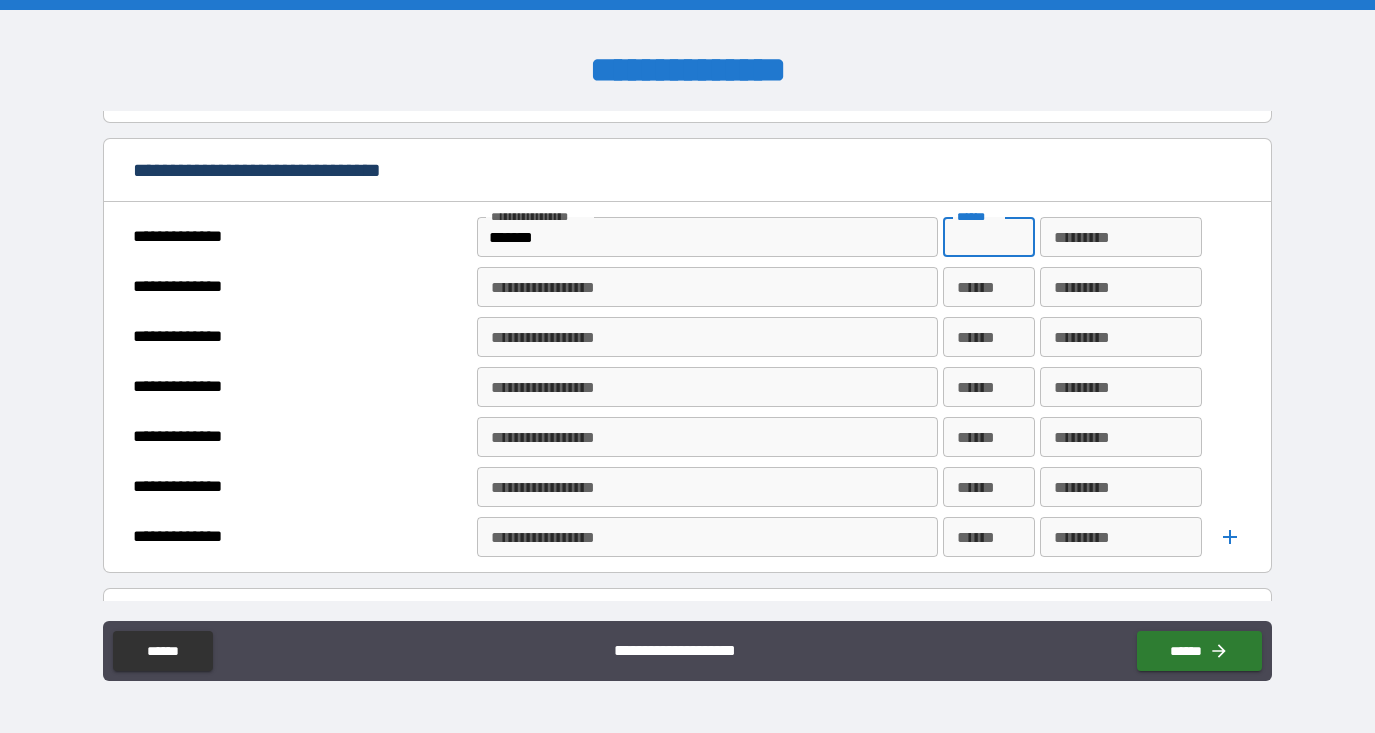 click on "******" at bounding box center [989, 237] 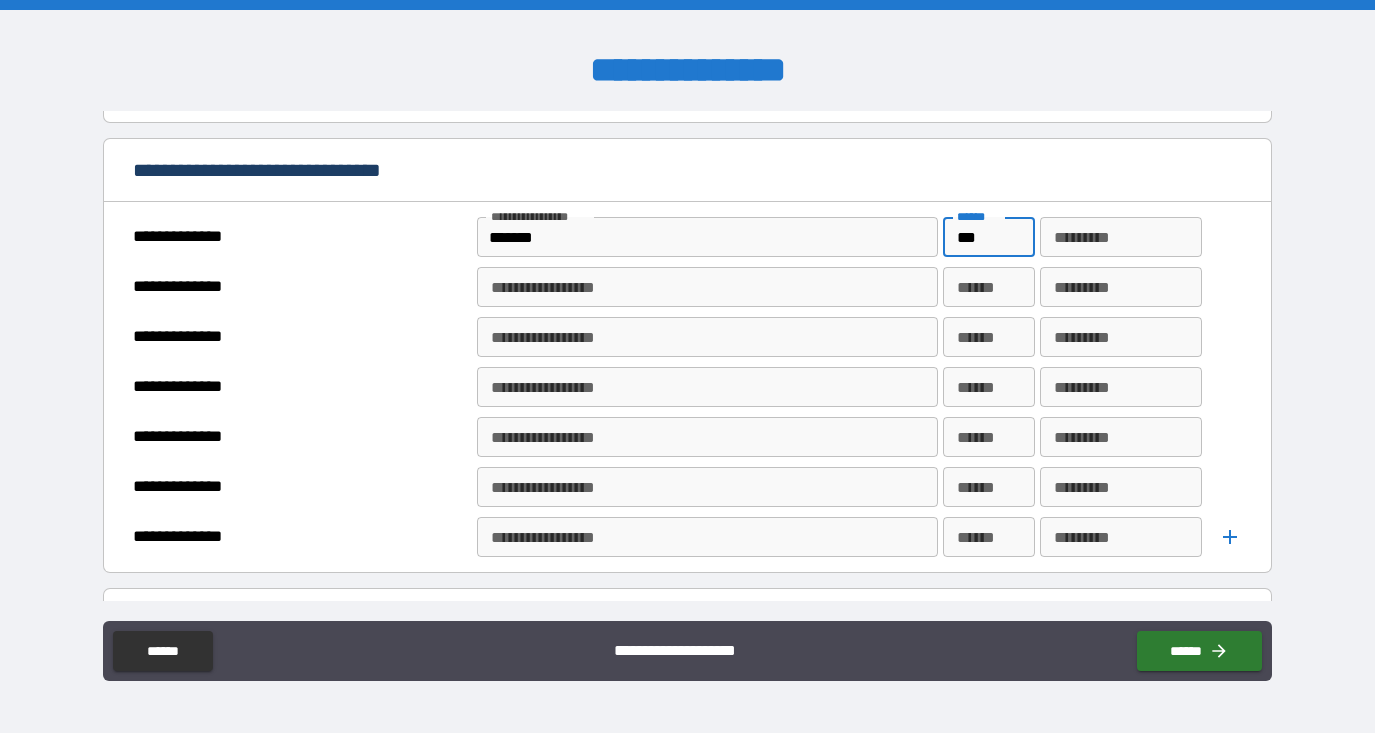 type on "***" 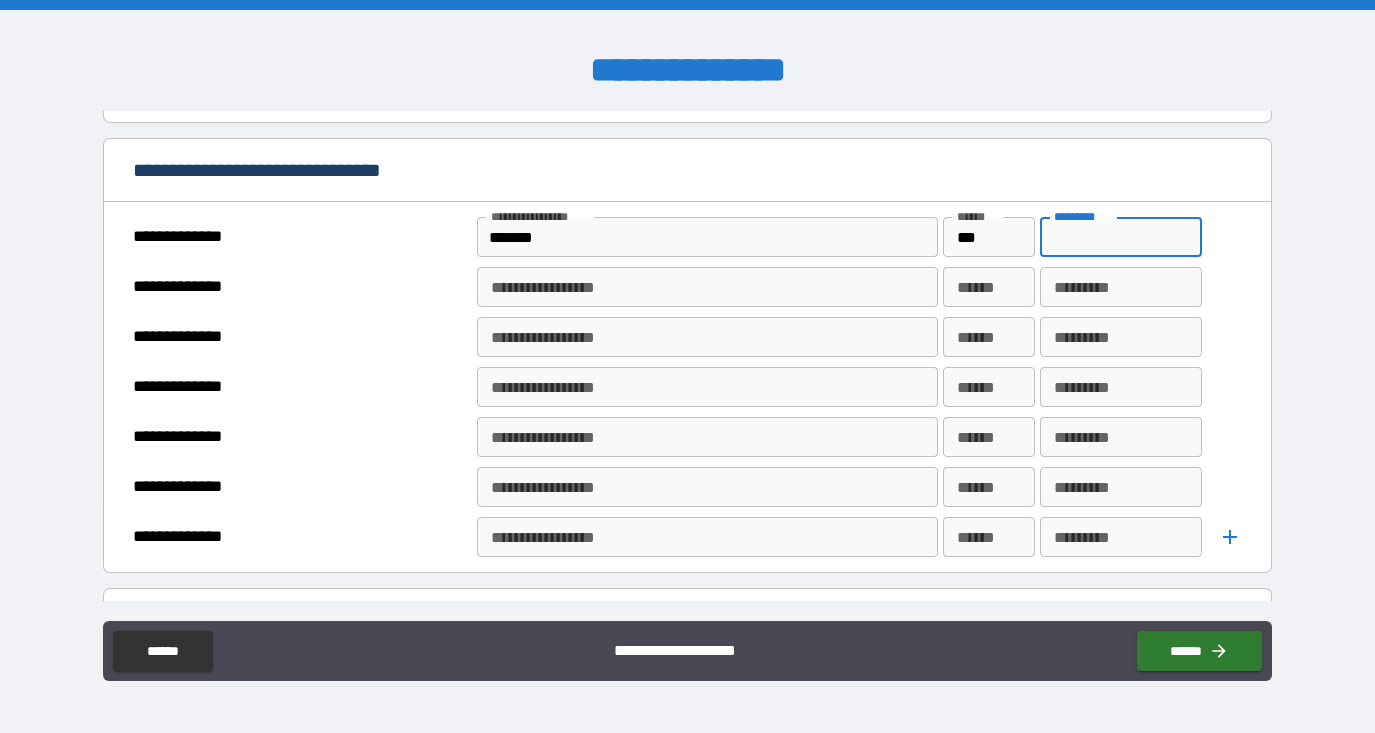 click on "********* *********" at bounding box center (1120, 237) 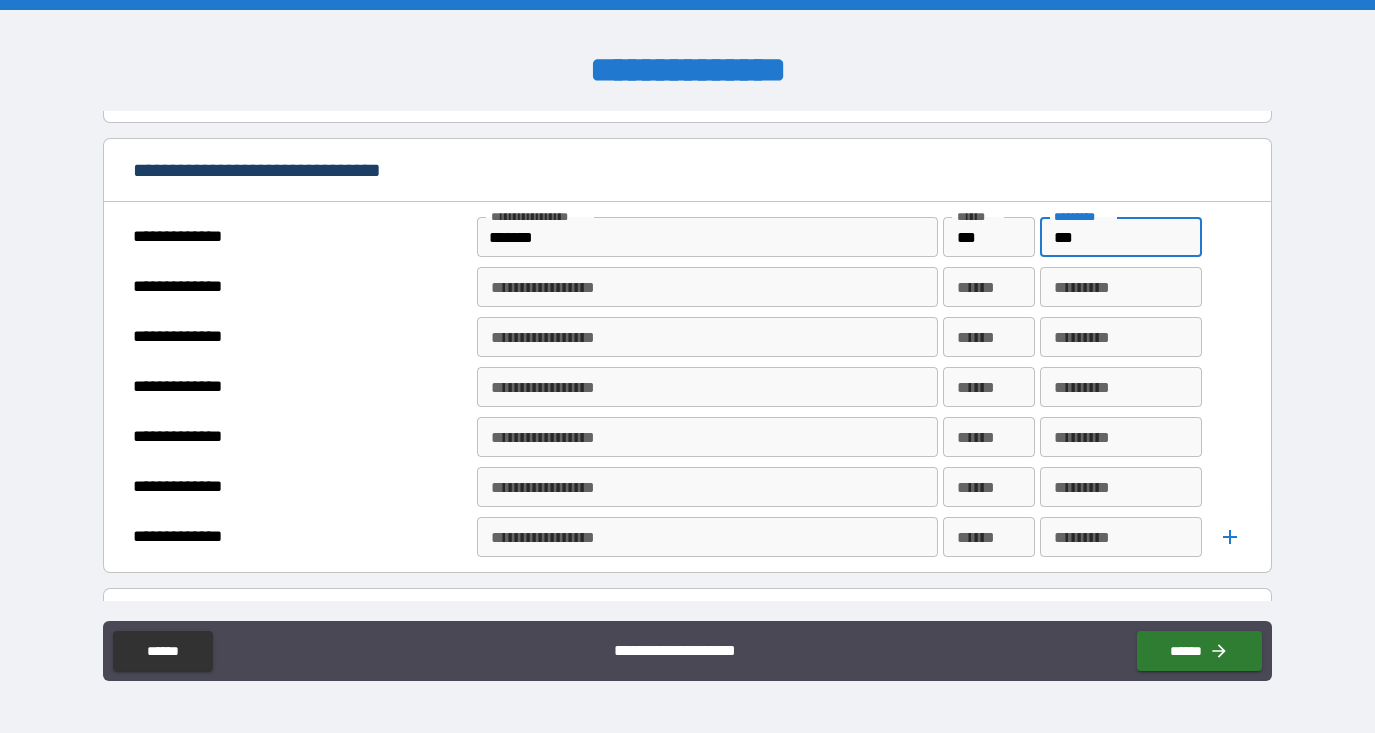 type on "***" 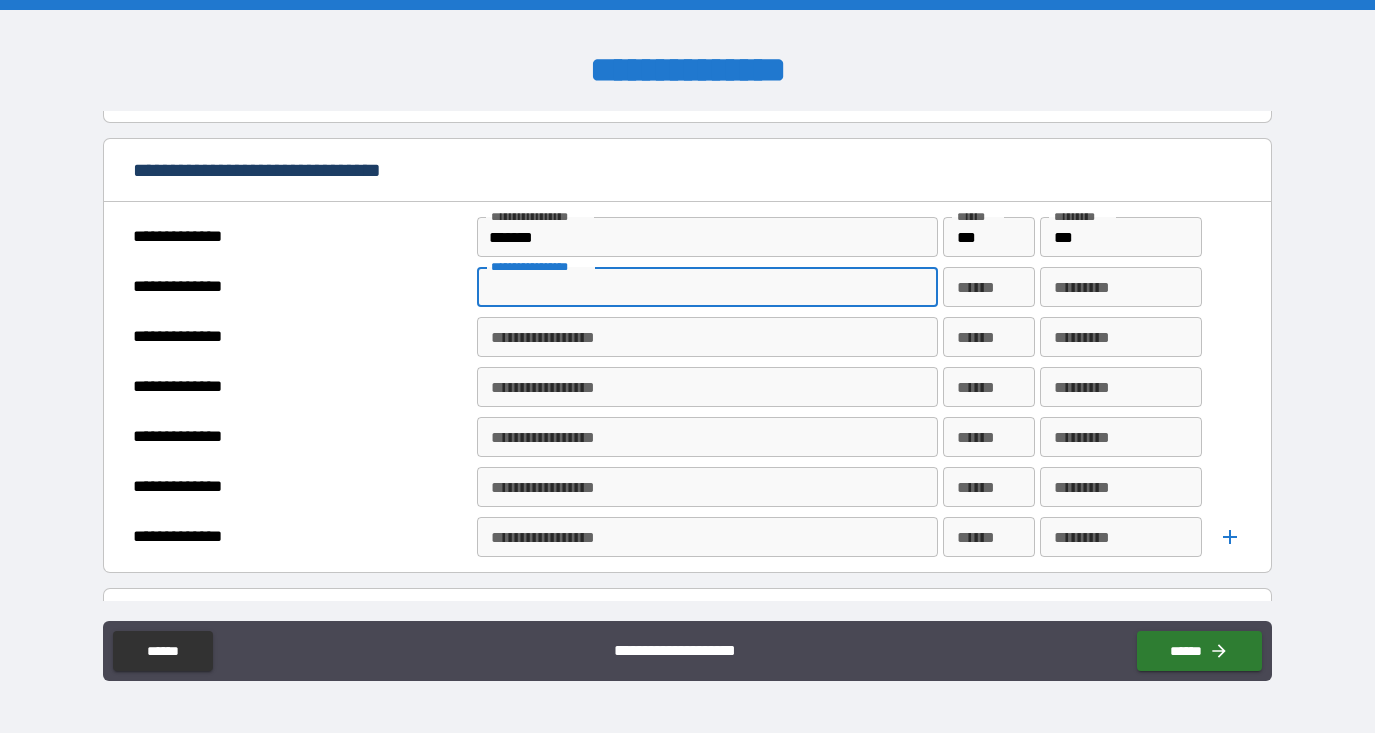 click on "**********" at bounding box center [706, 287] 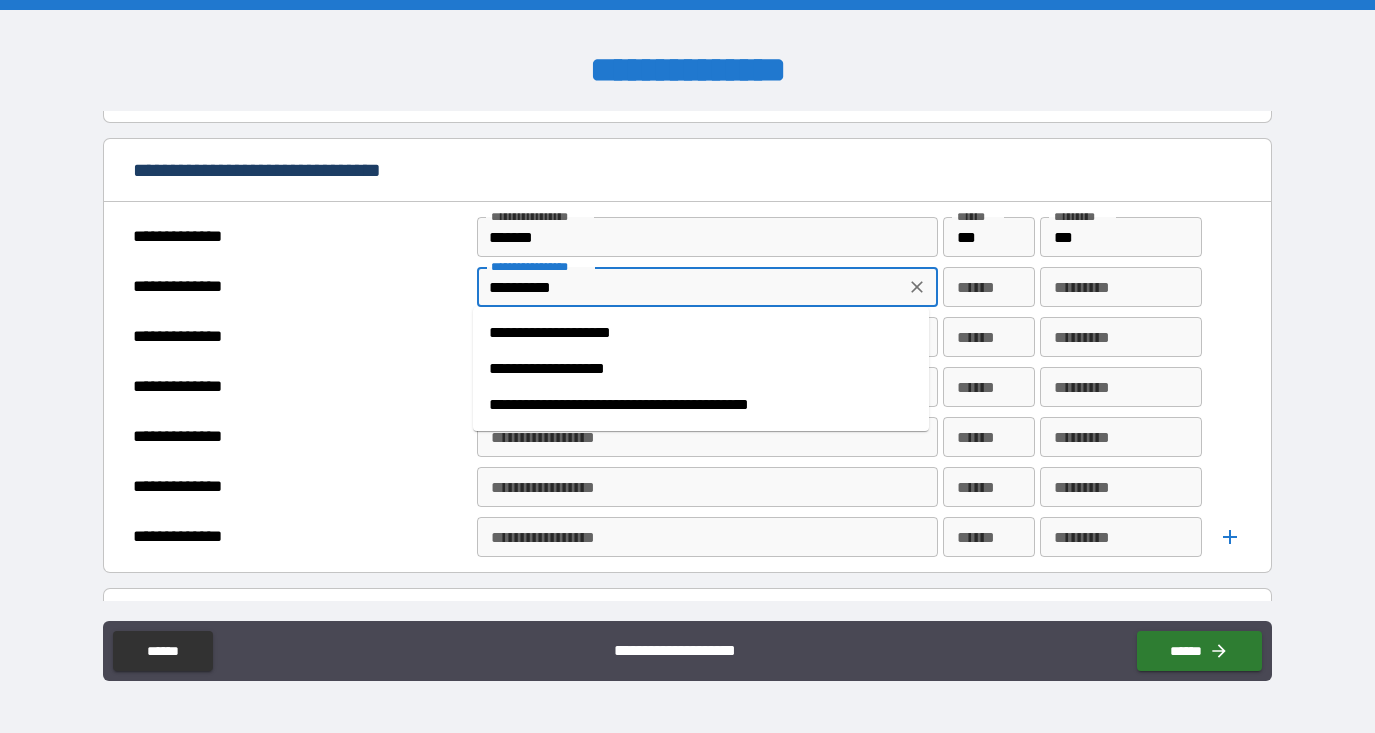 type on "**********" 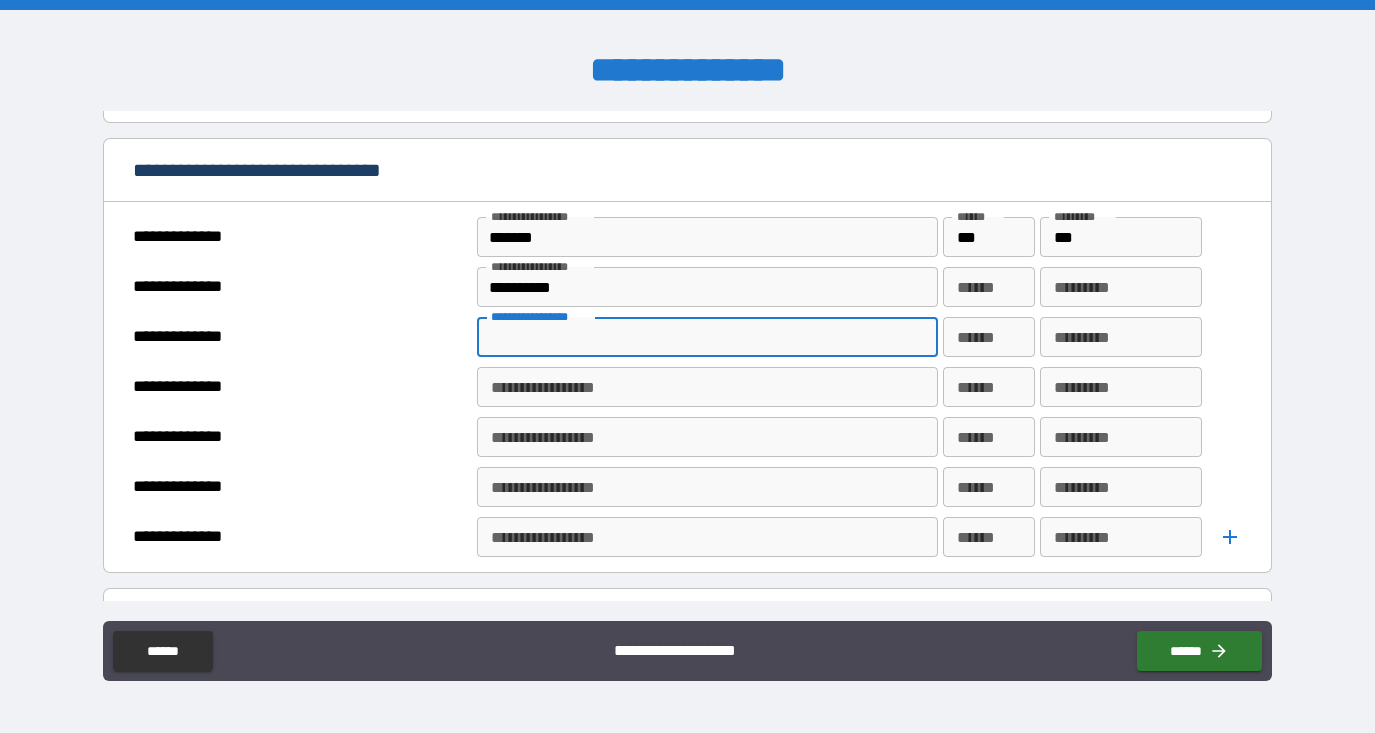 click on "**********" at bounding box center [706, 337] 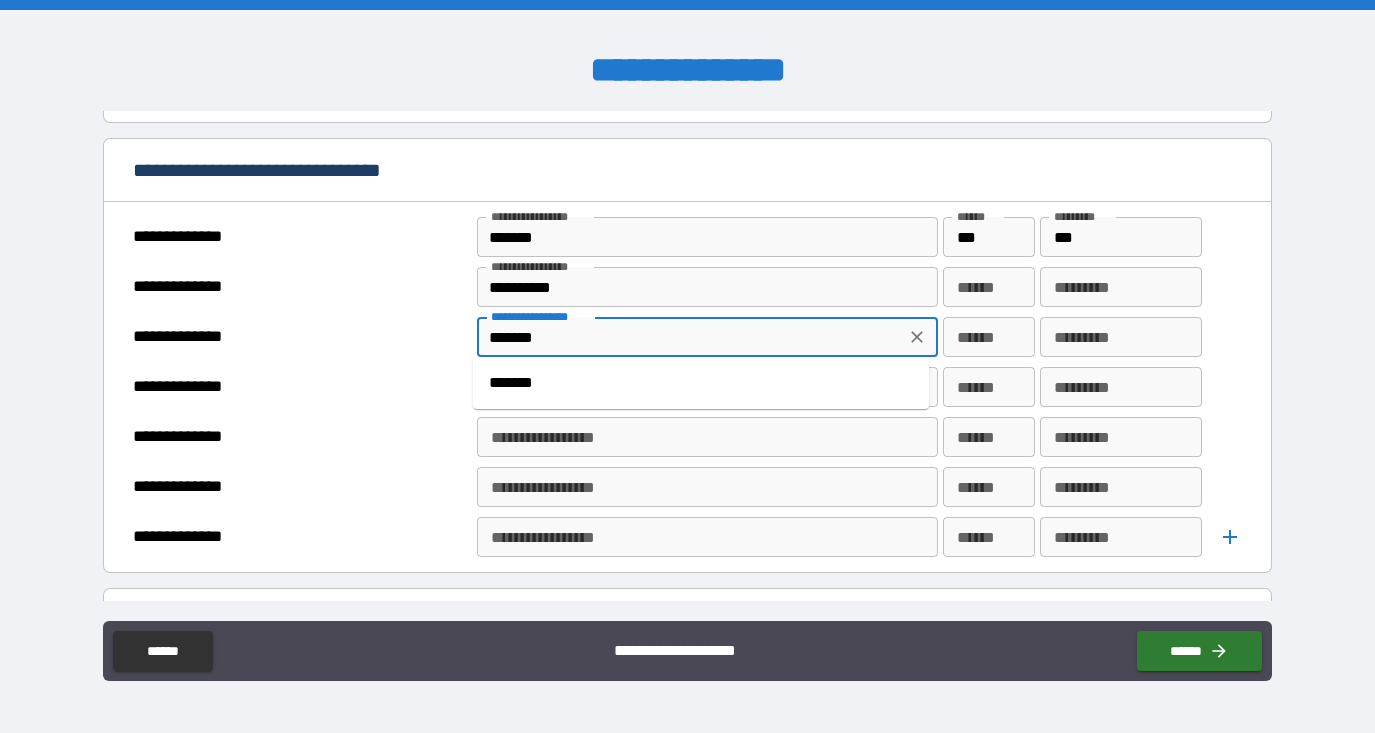 click on "*******" at bounding box center (701, 383) 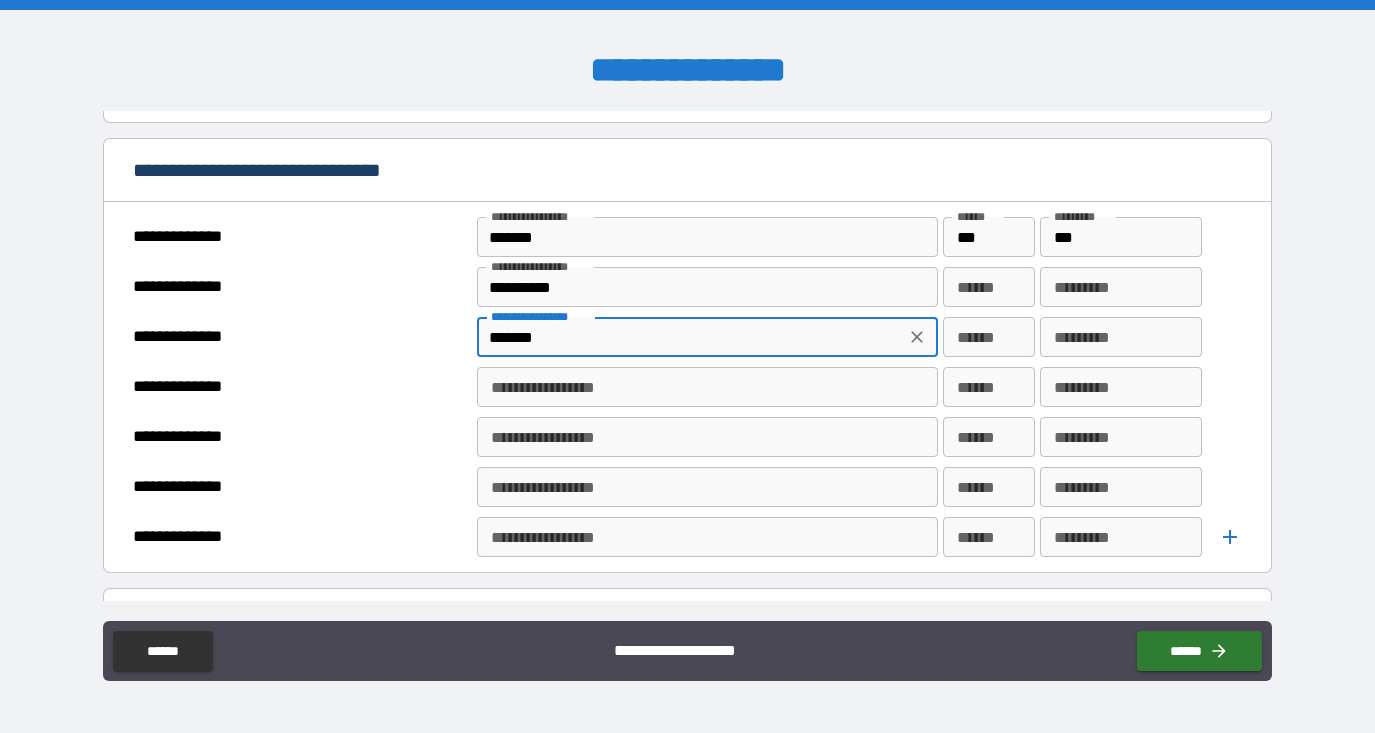type on "*******" 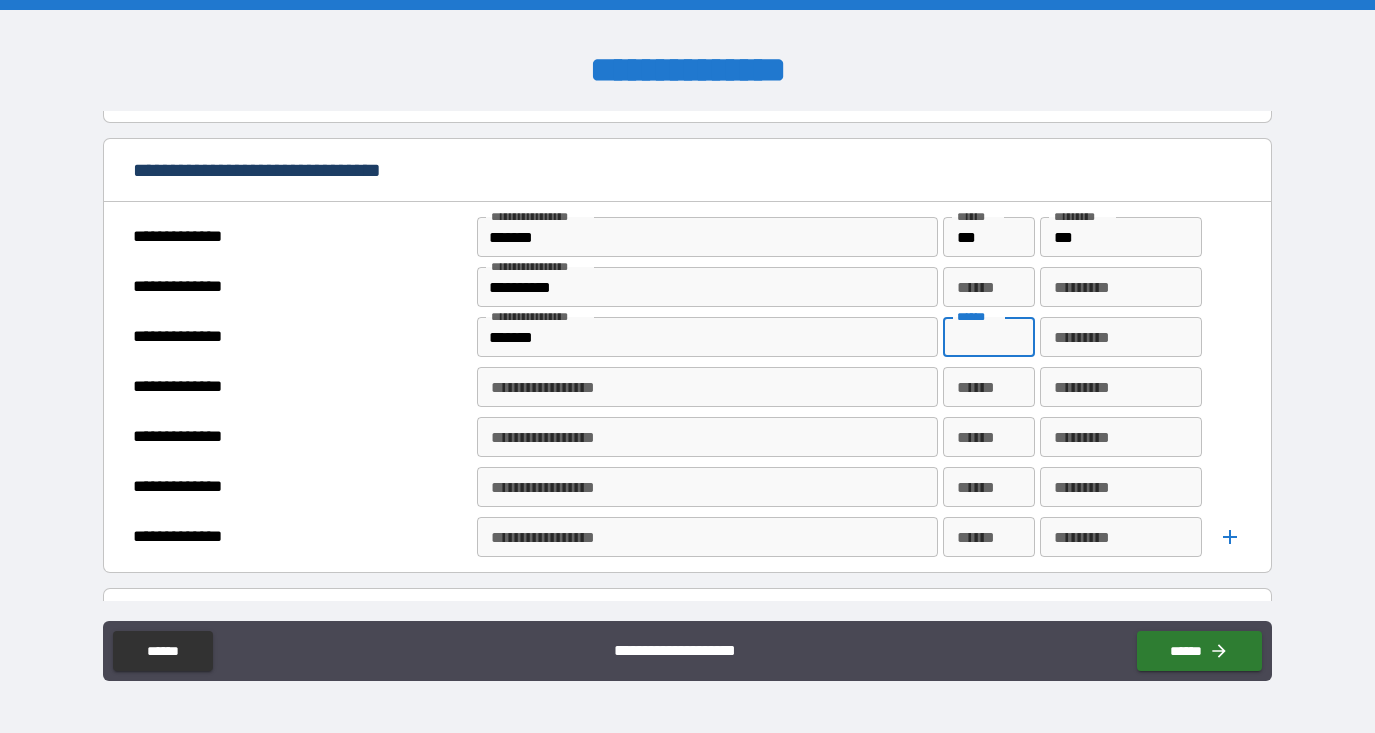 click on "****** ******" at bounding box center [989, 337] 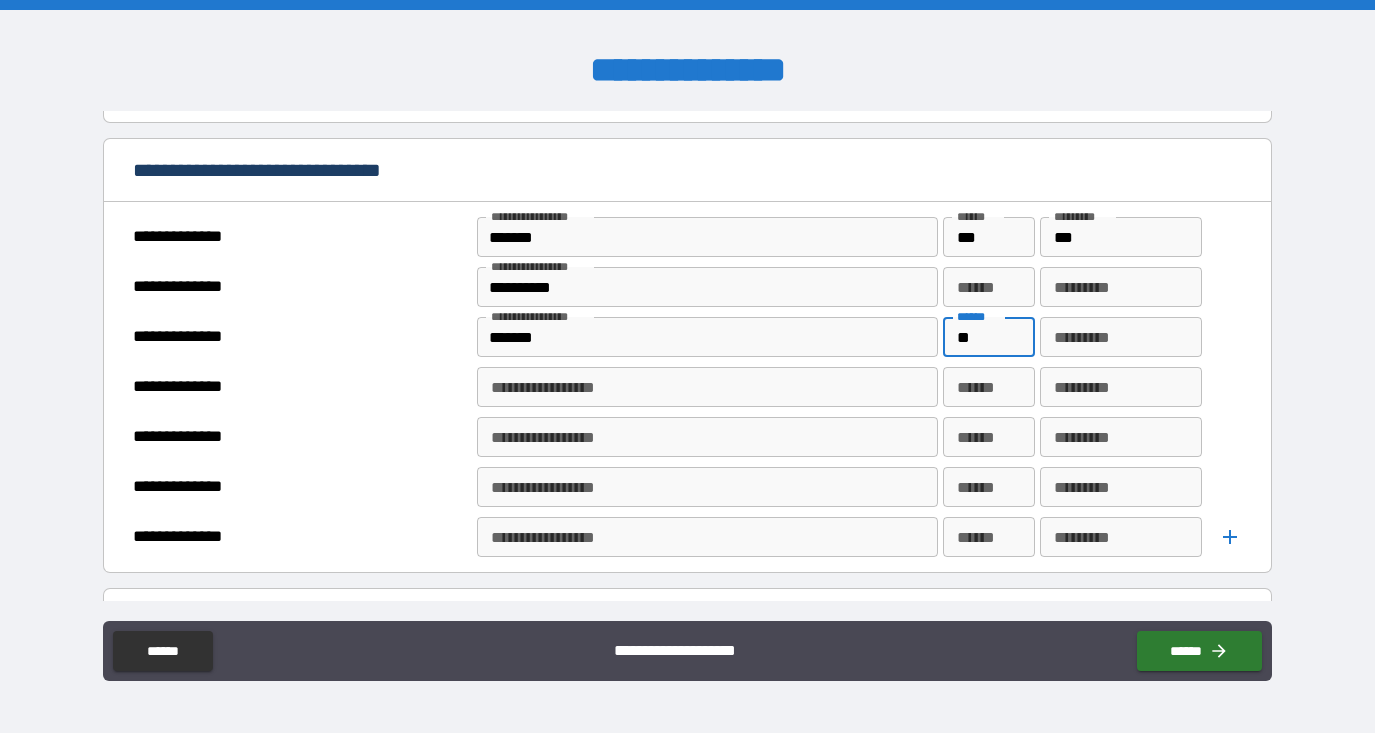 type on "**" 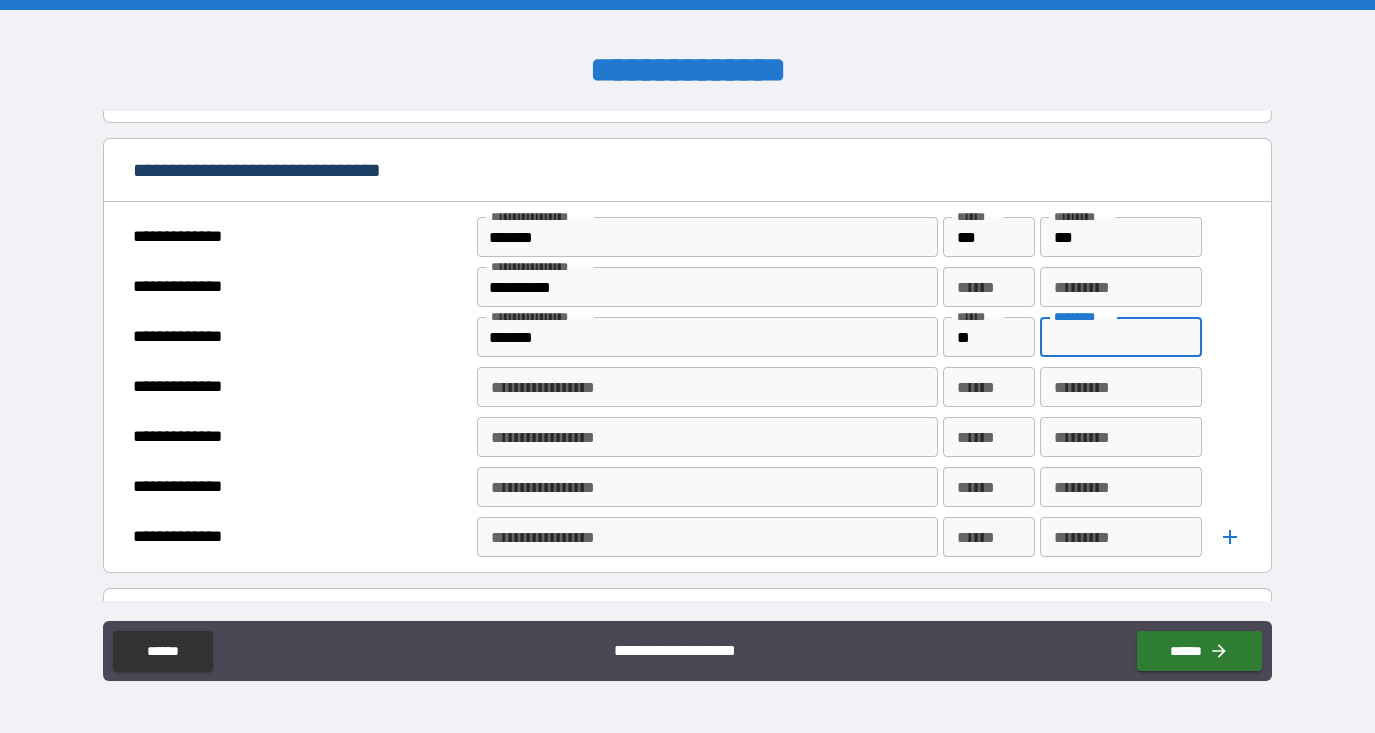 click on "********* *********" at bounding box center (1120, 337) 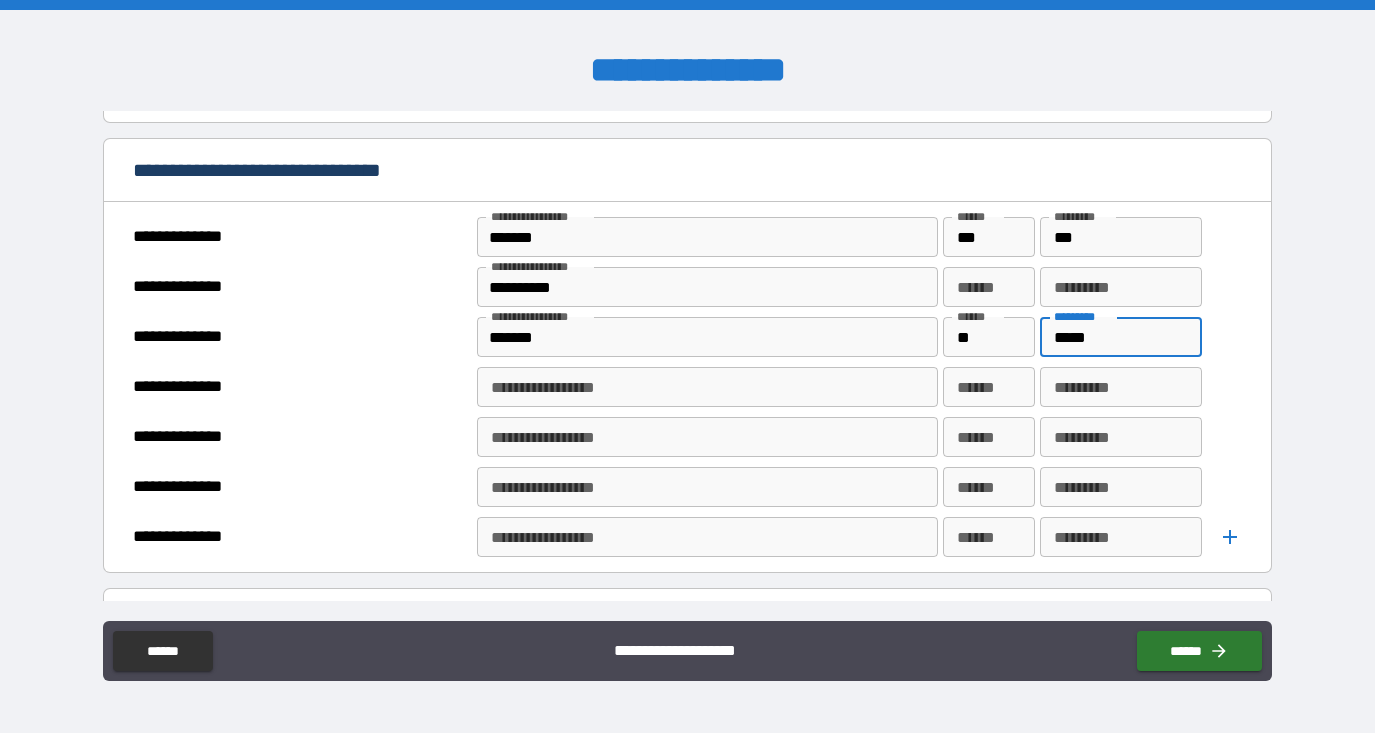 type on "*****" 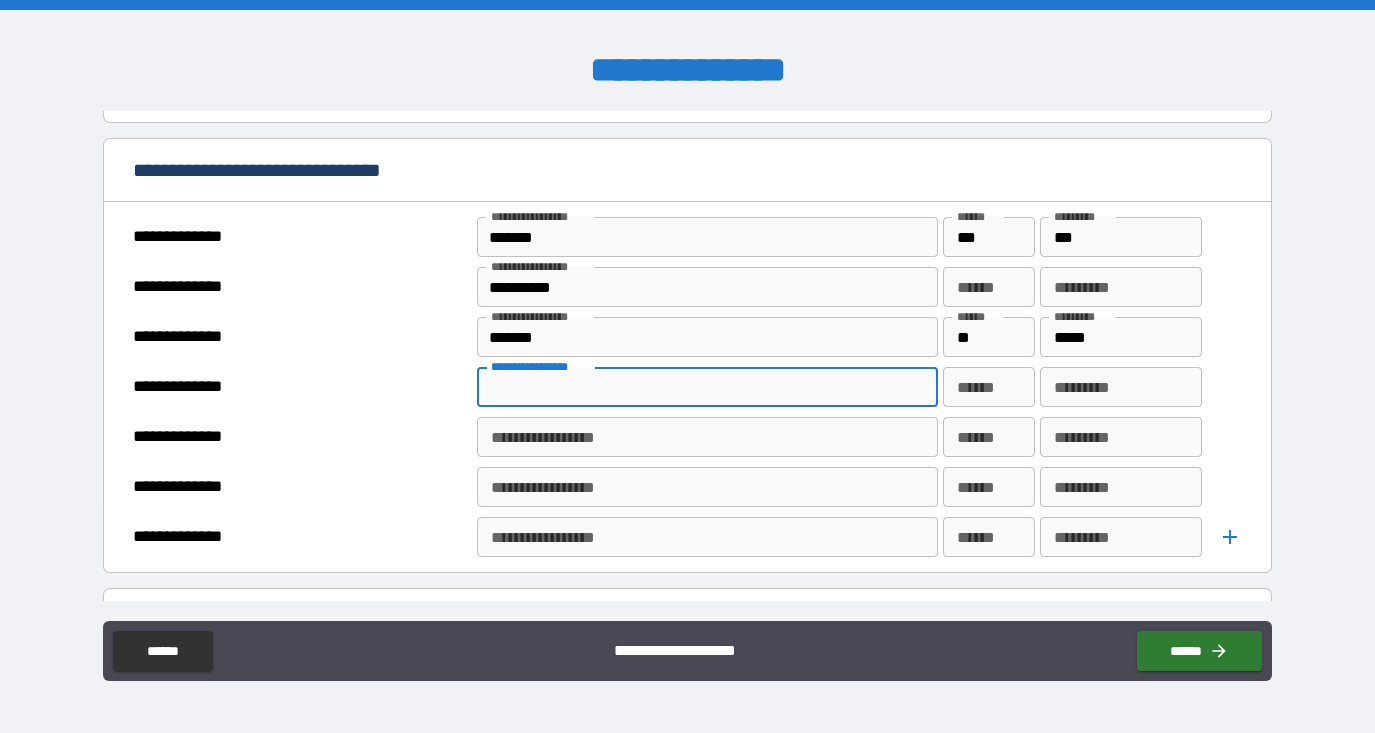 click on "**********" at bounding box center [706, 387] 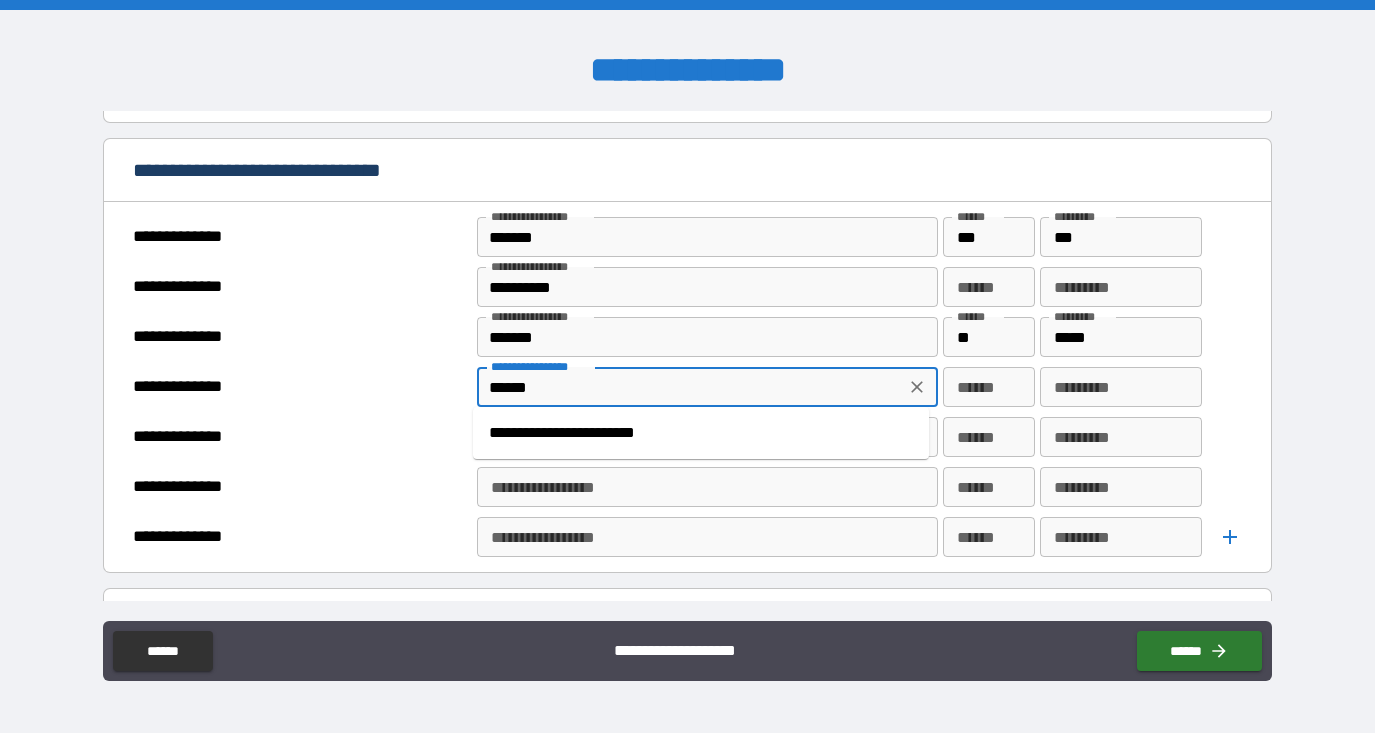 click on "**********" at bounding box center [701, 433] 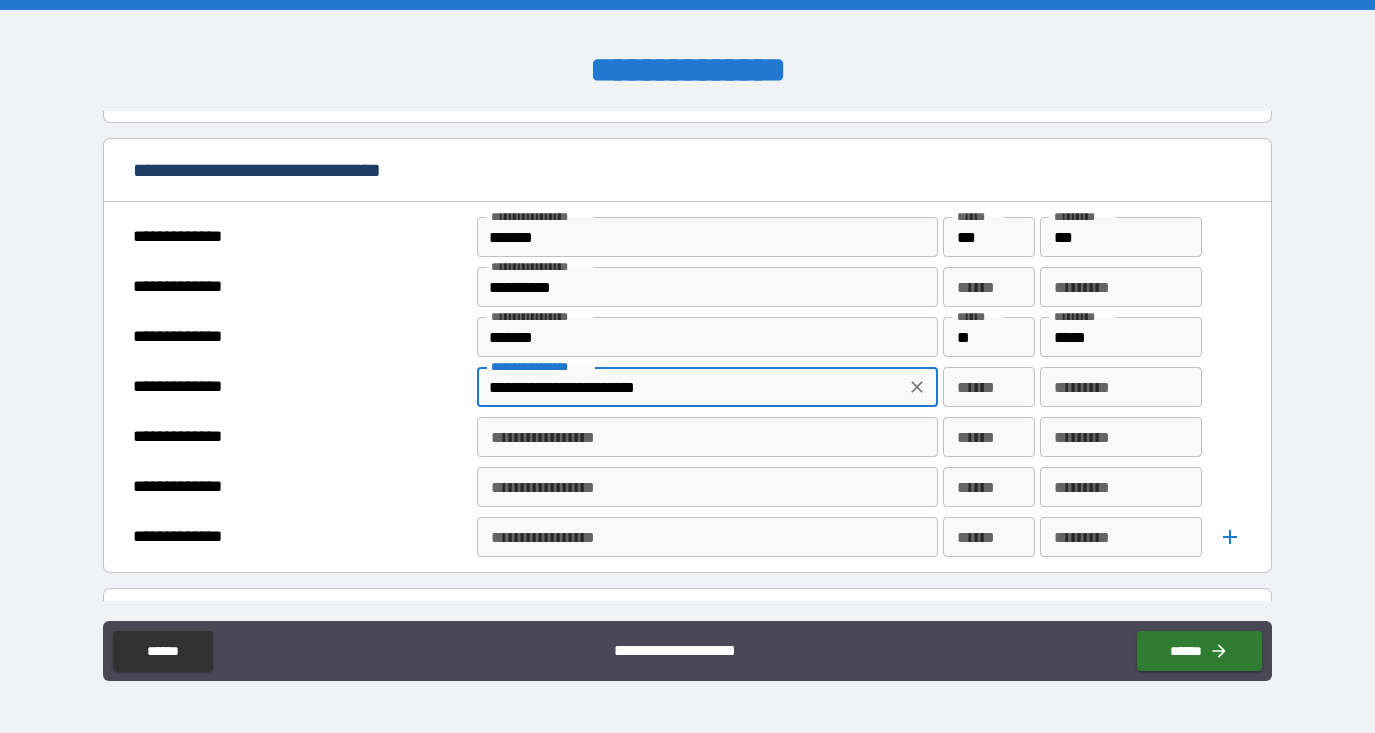 click on "****** ******" at bounding box center (989, 387) 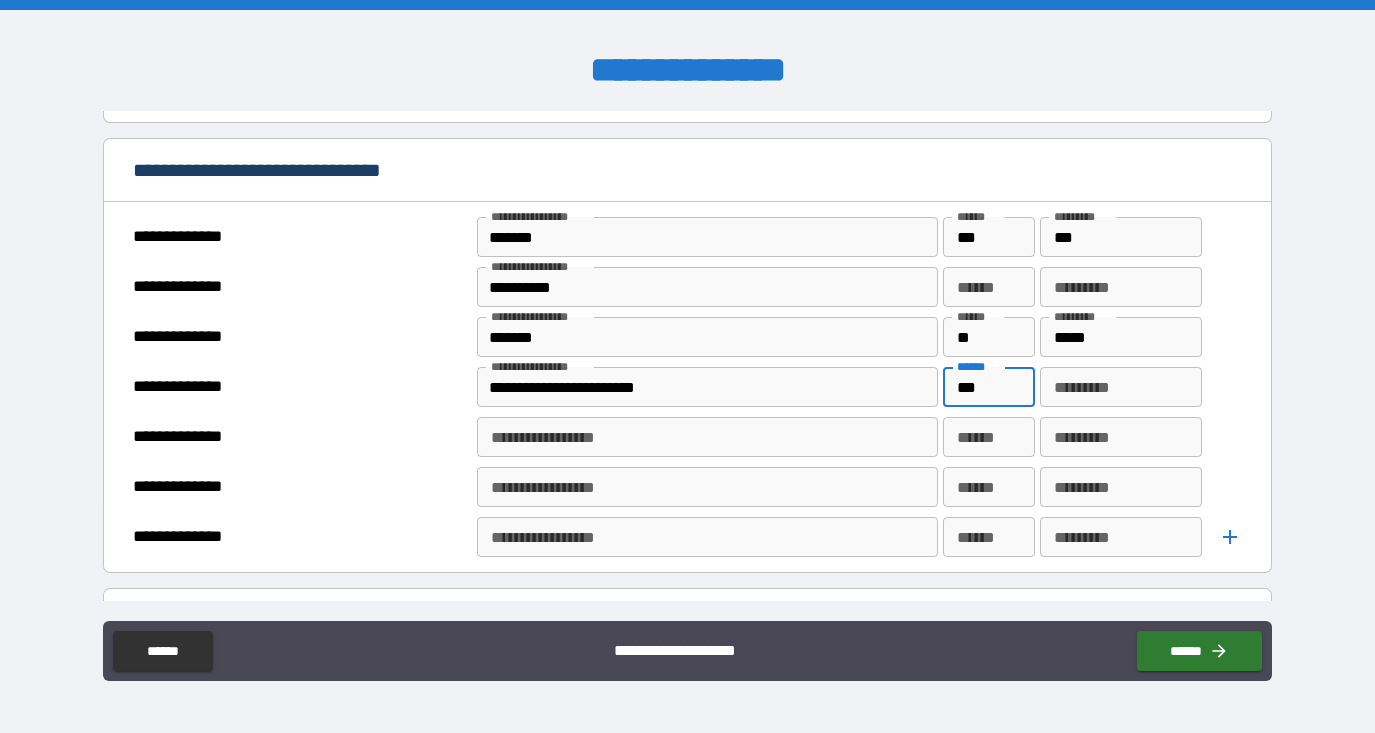 type on "***" 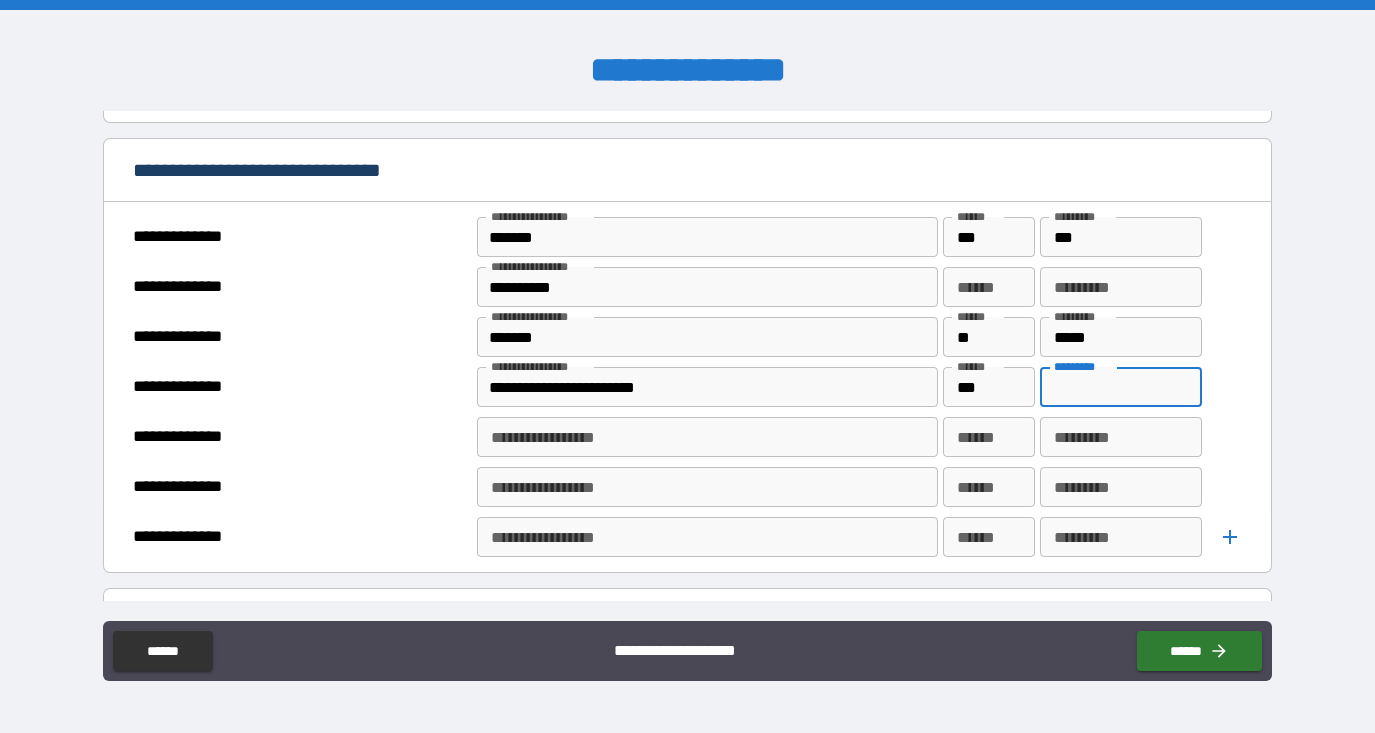 click on "********* *********" at bounding box center [1120, 387] 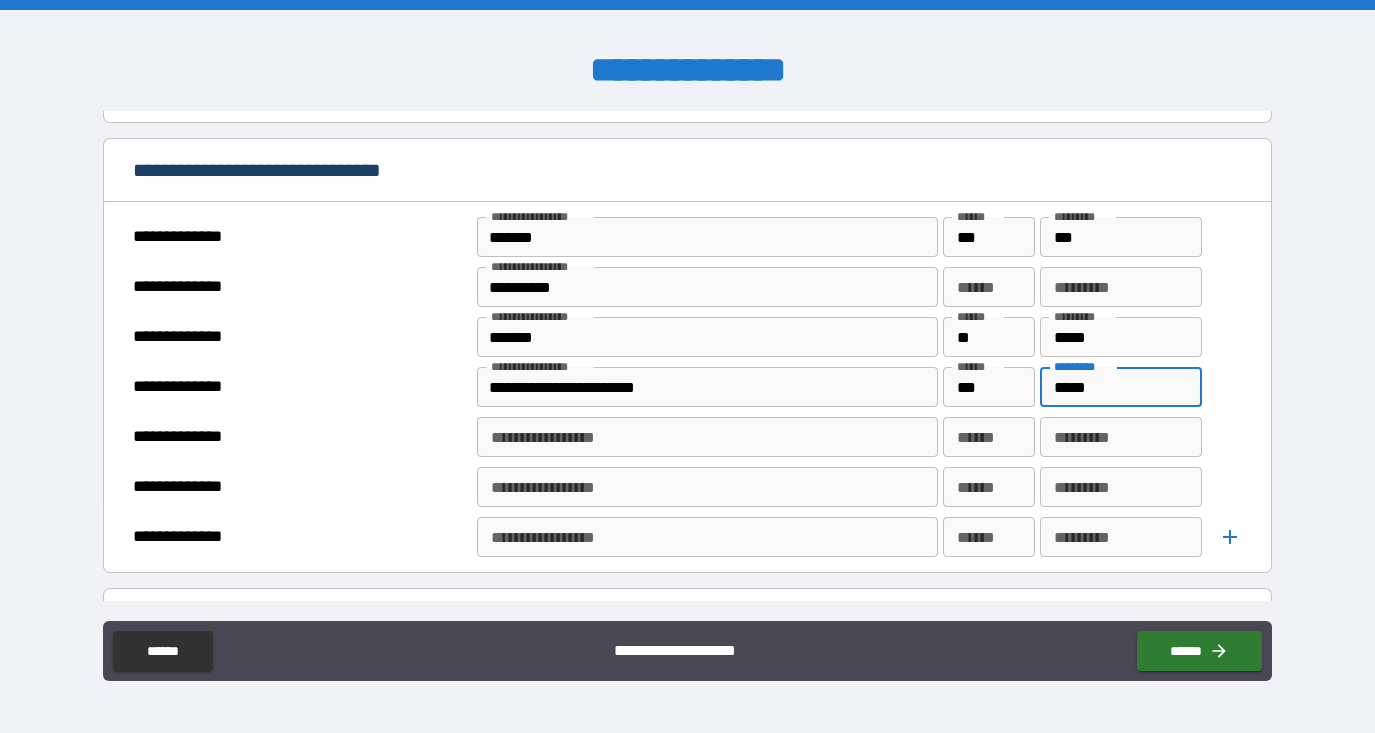type on "*****" 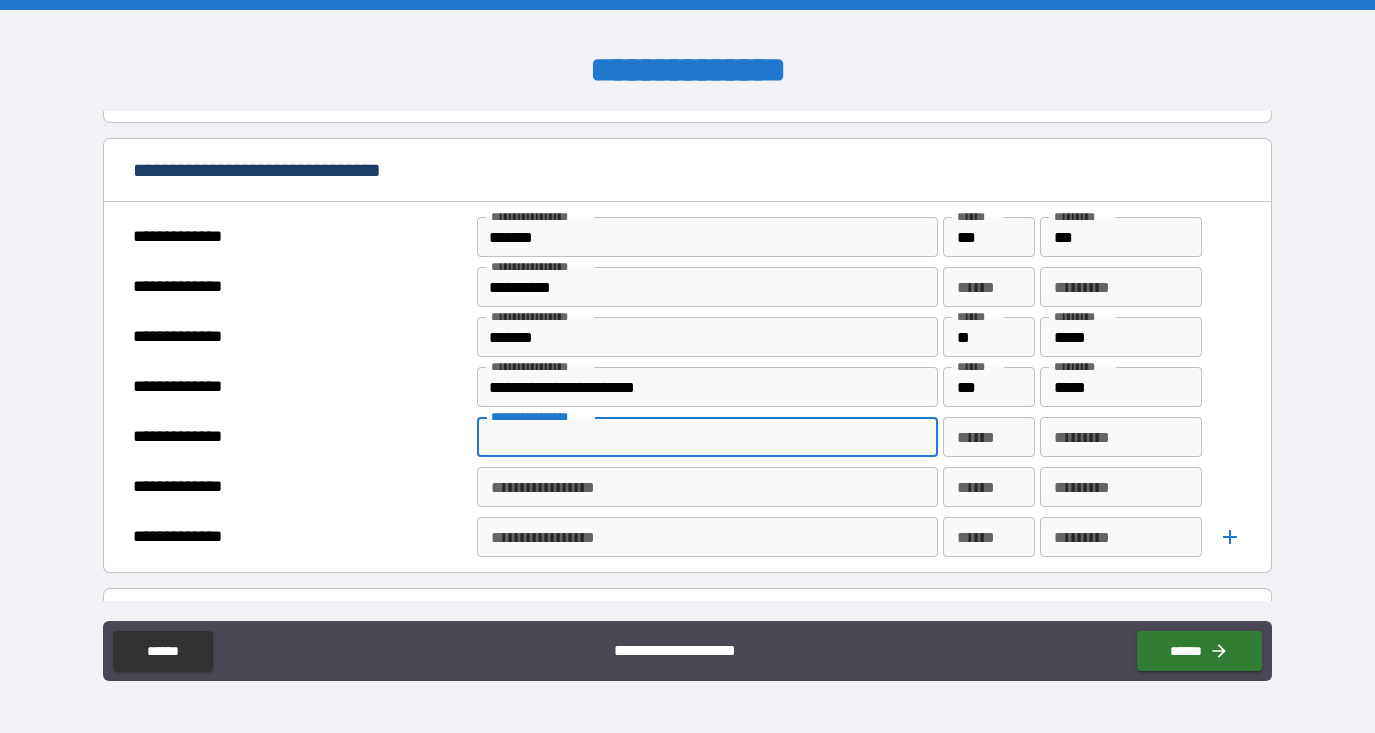 click on "**********" at bounding box center [706, 437] 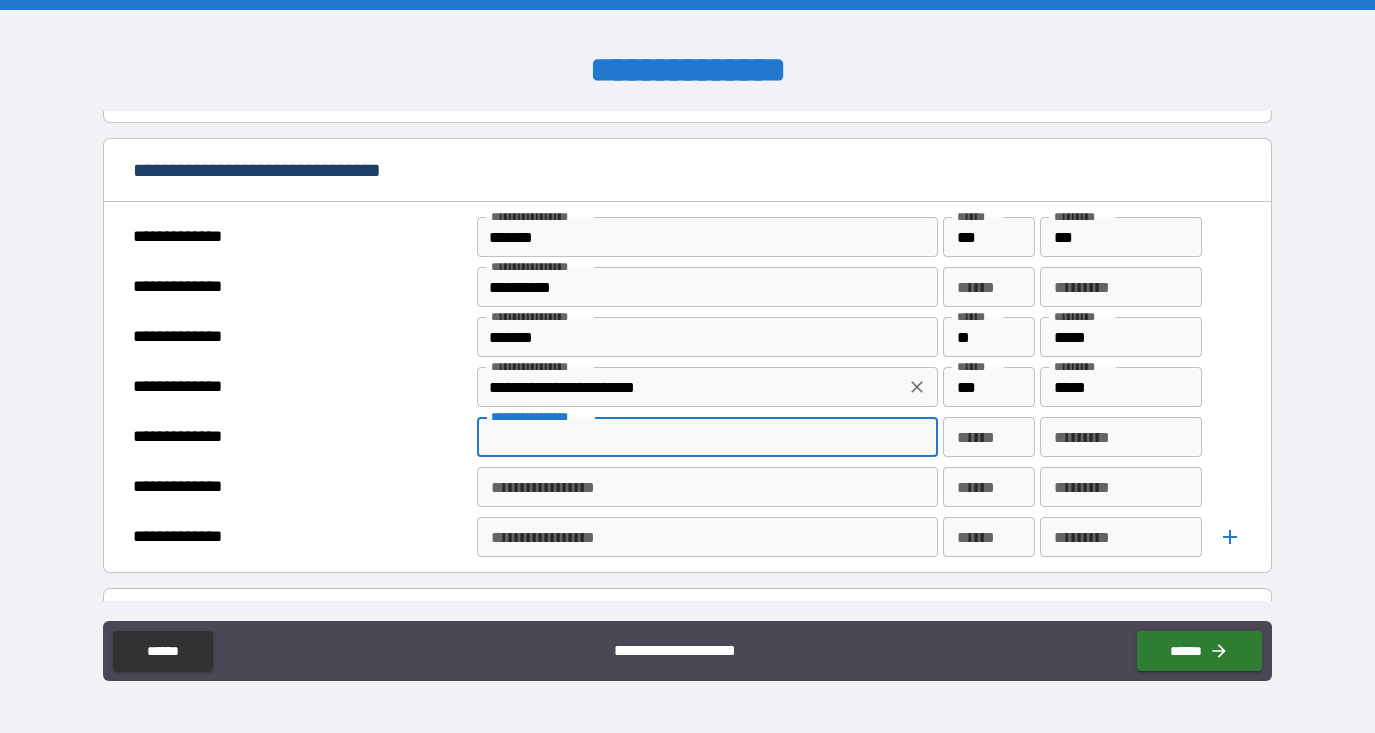 click on "**********" at bounding box center [691, 387] 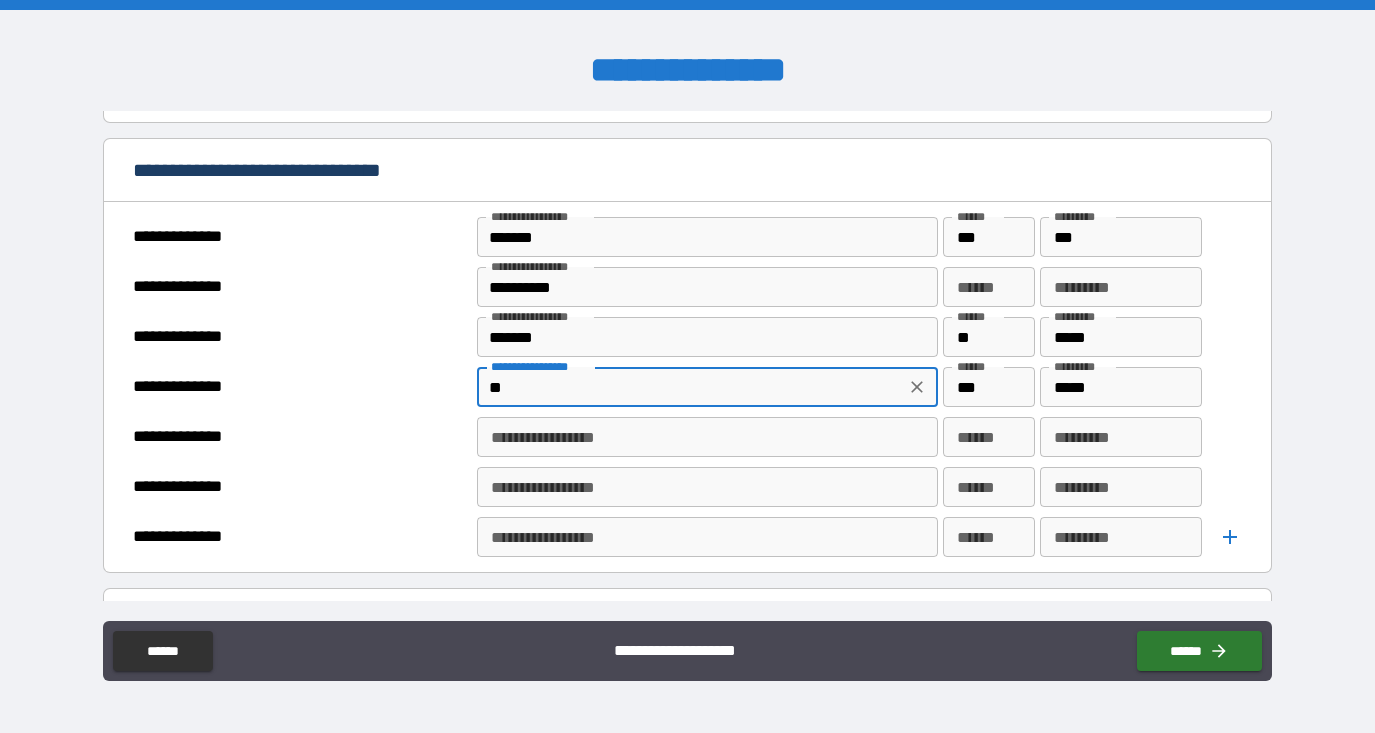 type on "*" 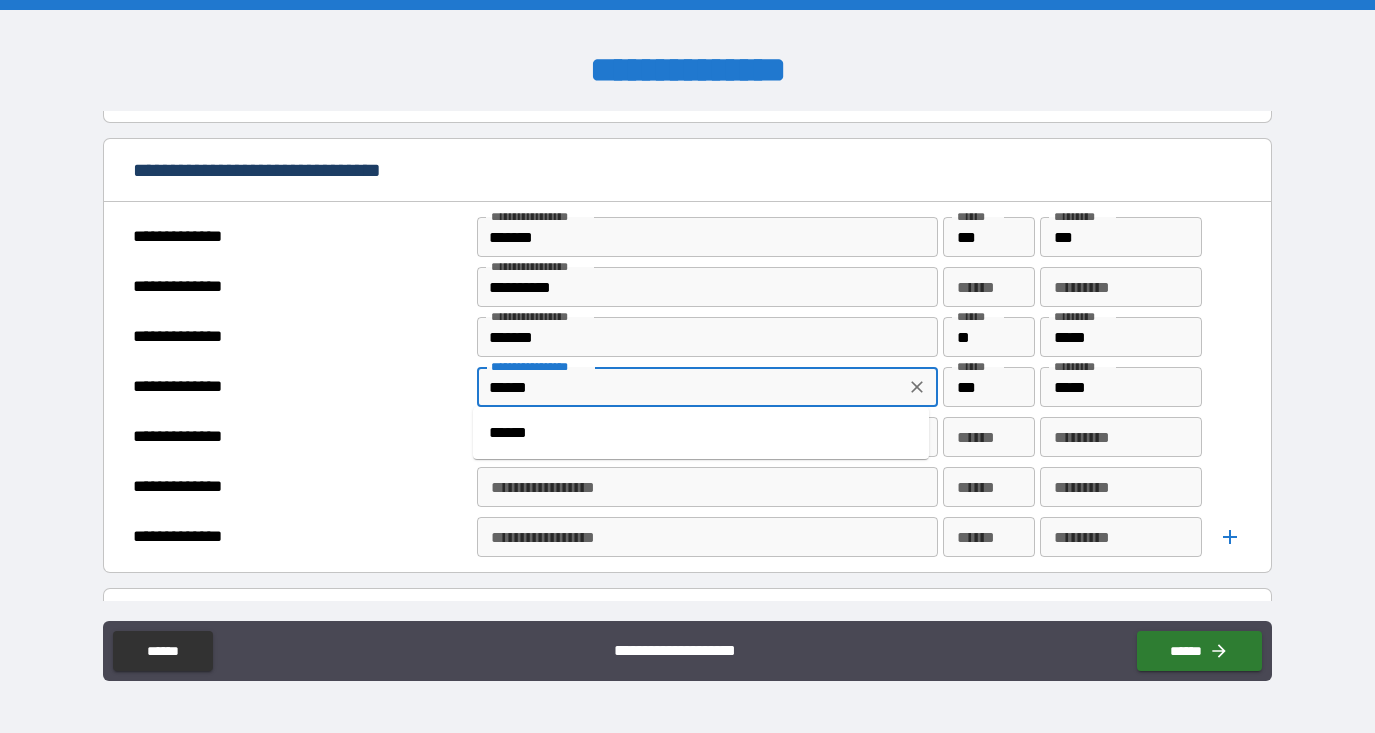click on "******" at bounding box center (701, 433) 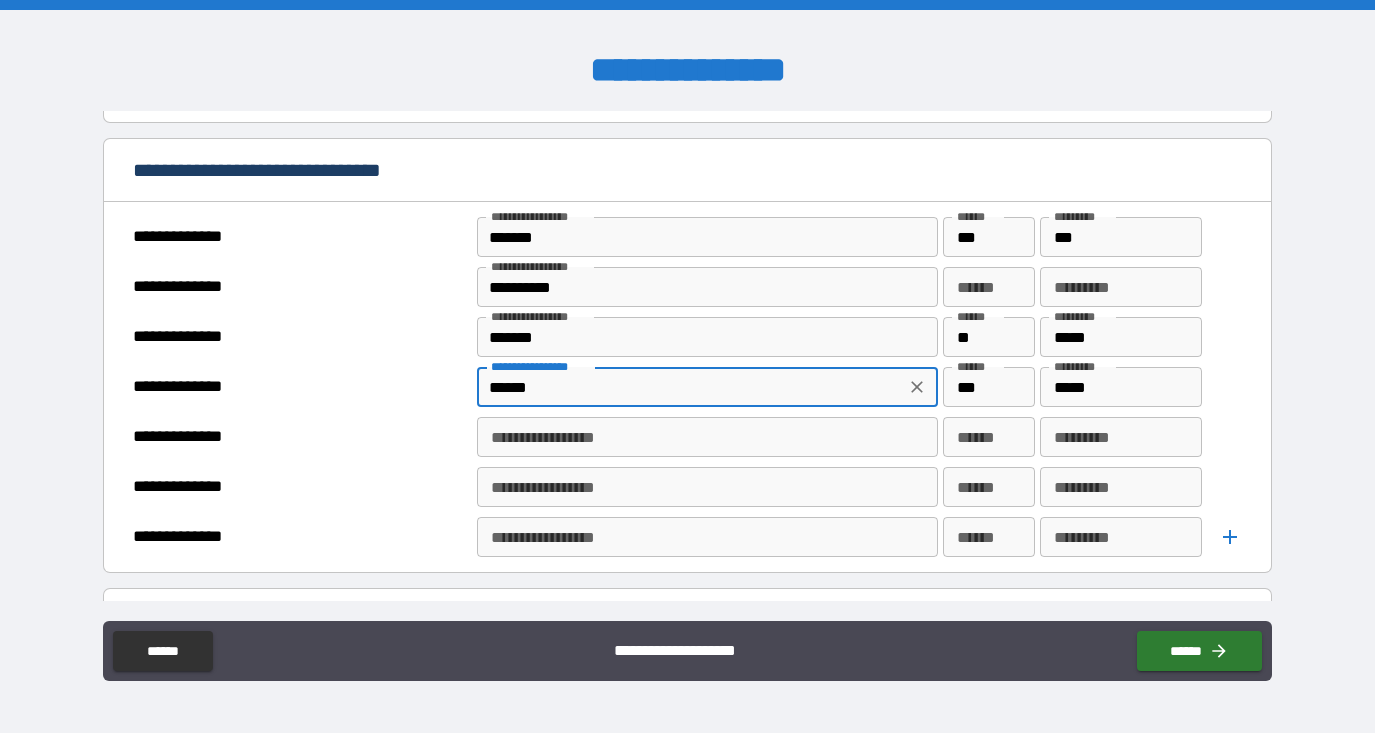 type on "******" 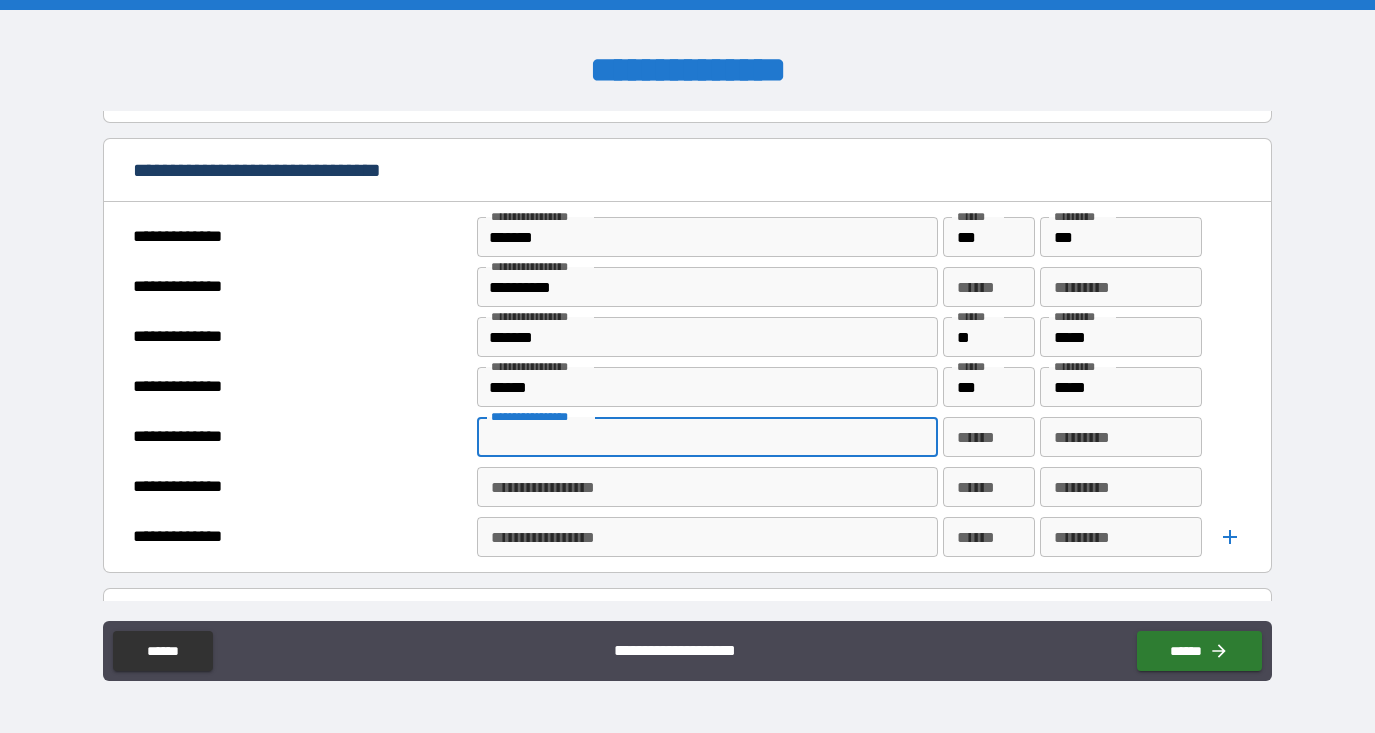 click on "**********" at bounding box center (706, 437) 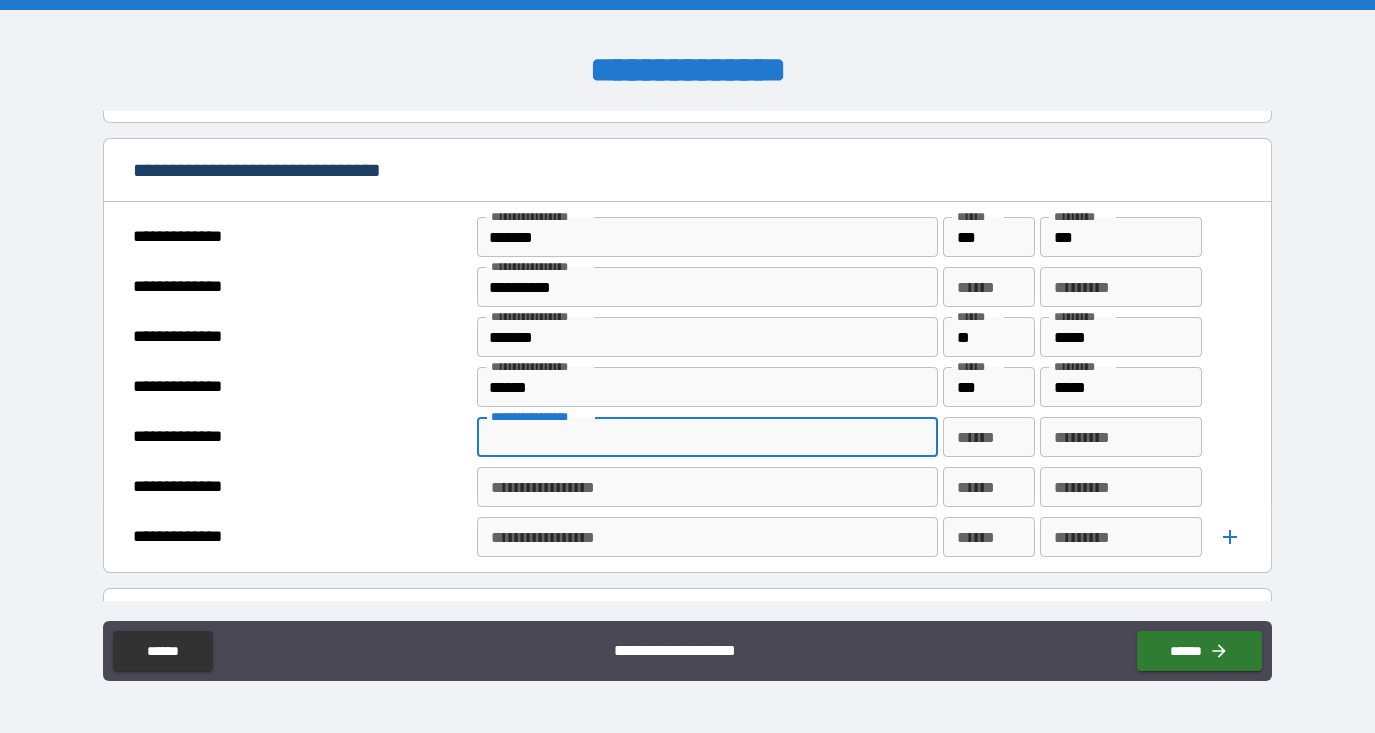 type on "*" 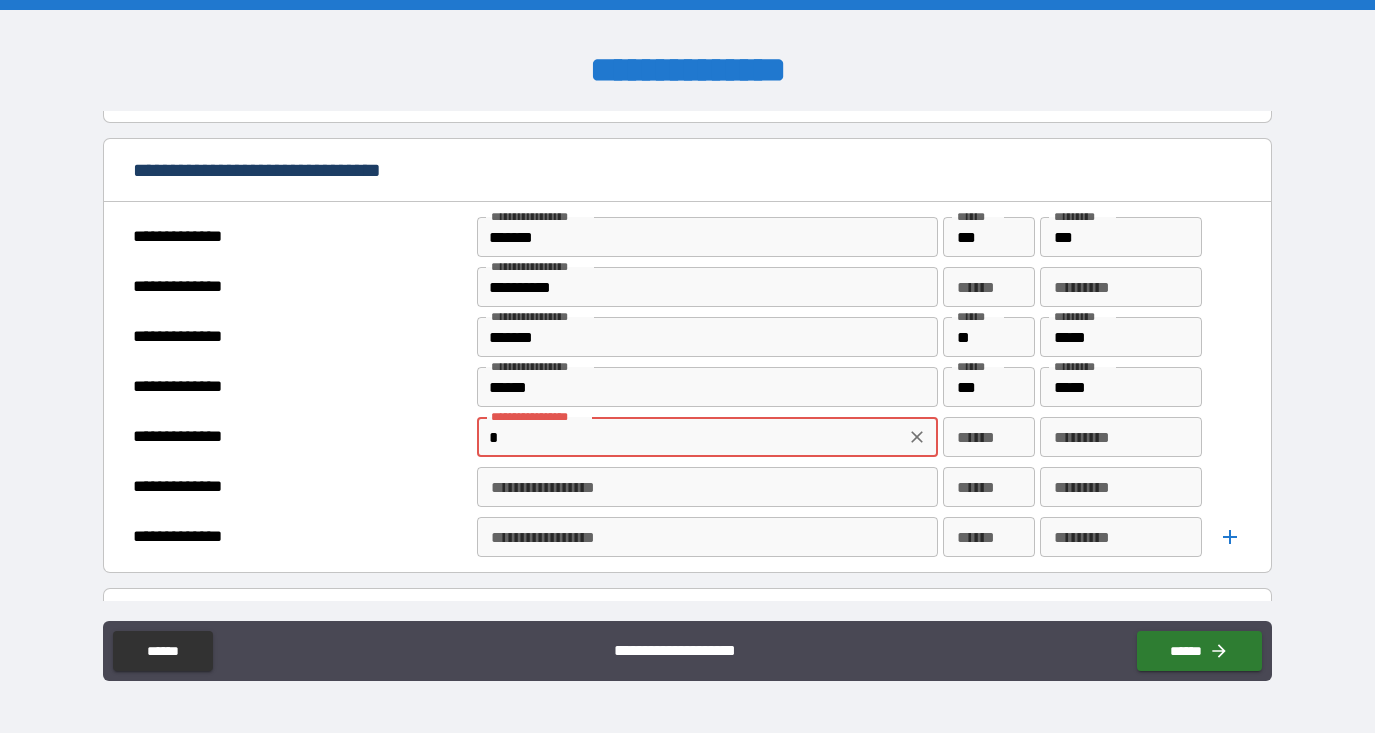 type 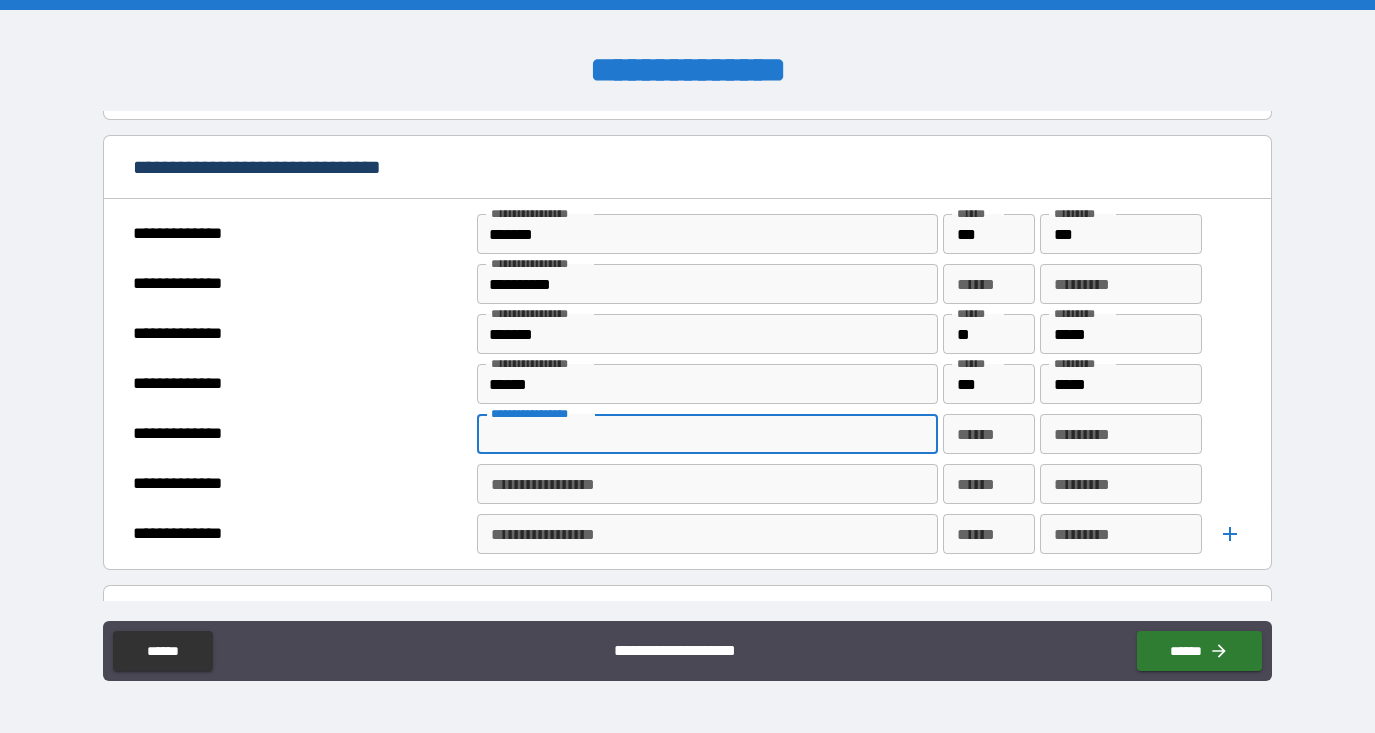 scroll, scrollTop: 5034, scrollLeft: 0, axis: vertical 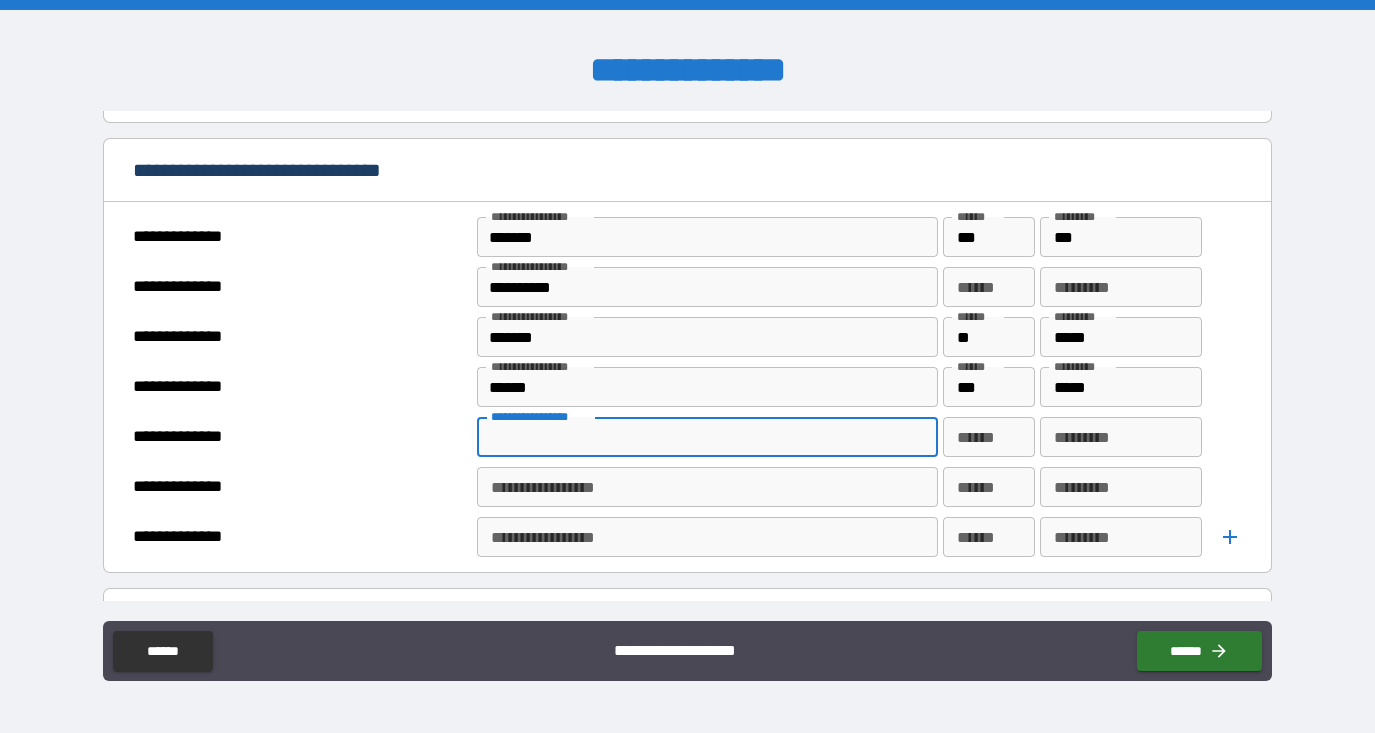 click on "****** ******" at bounding box center [989, 287] 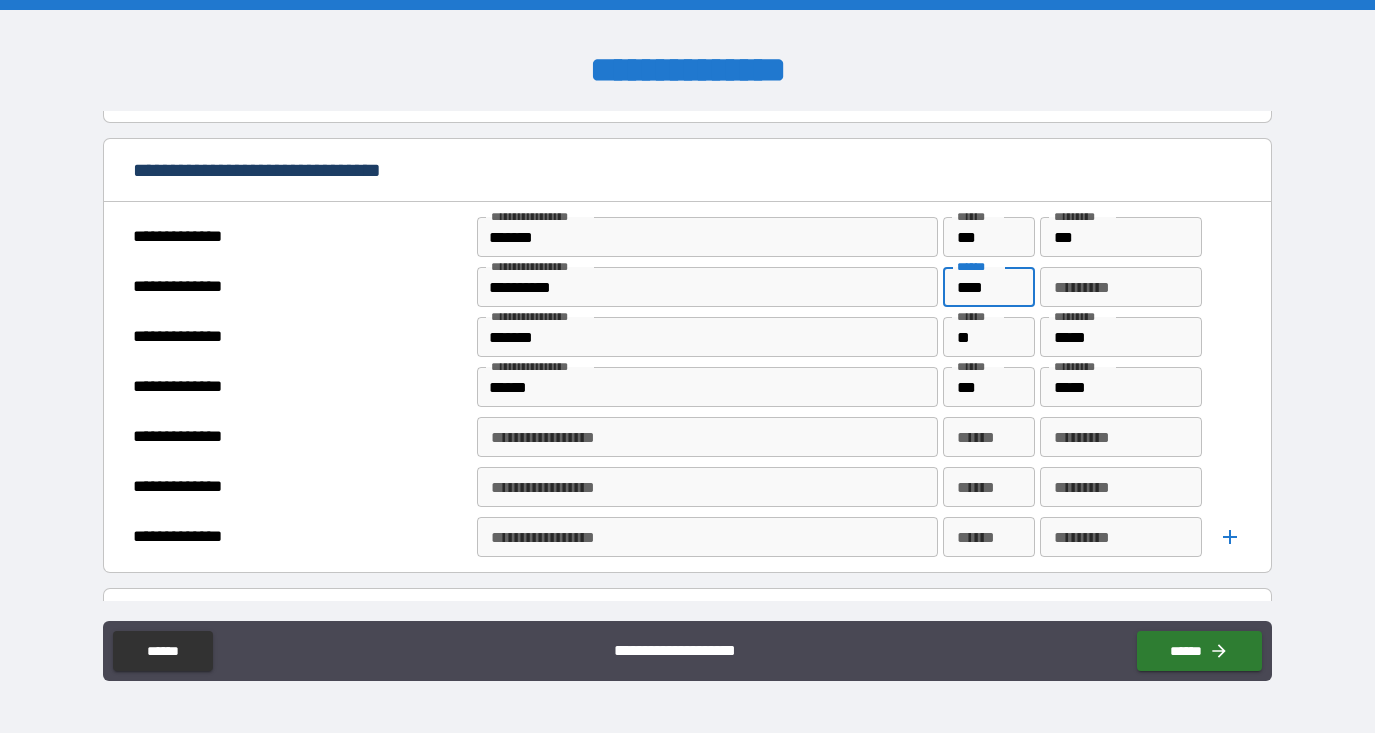 type on "****" 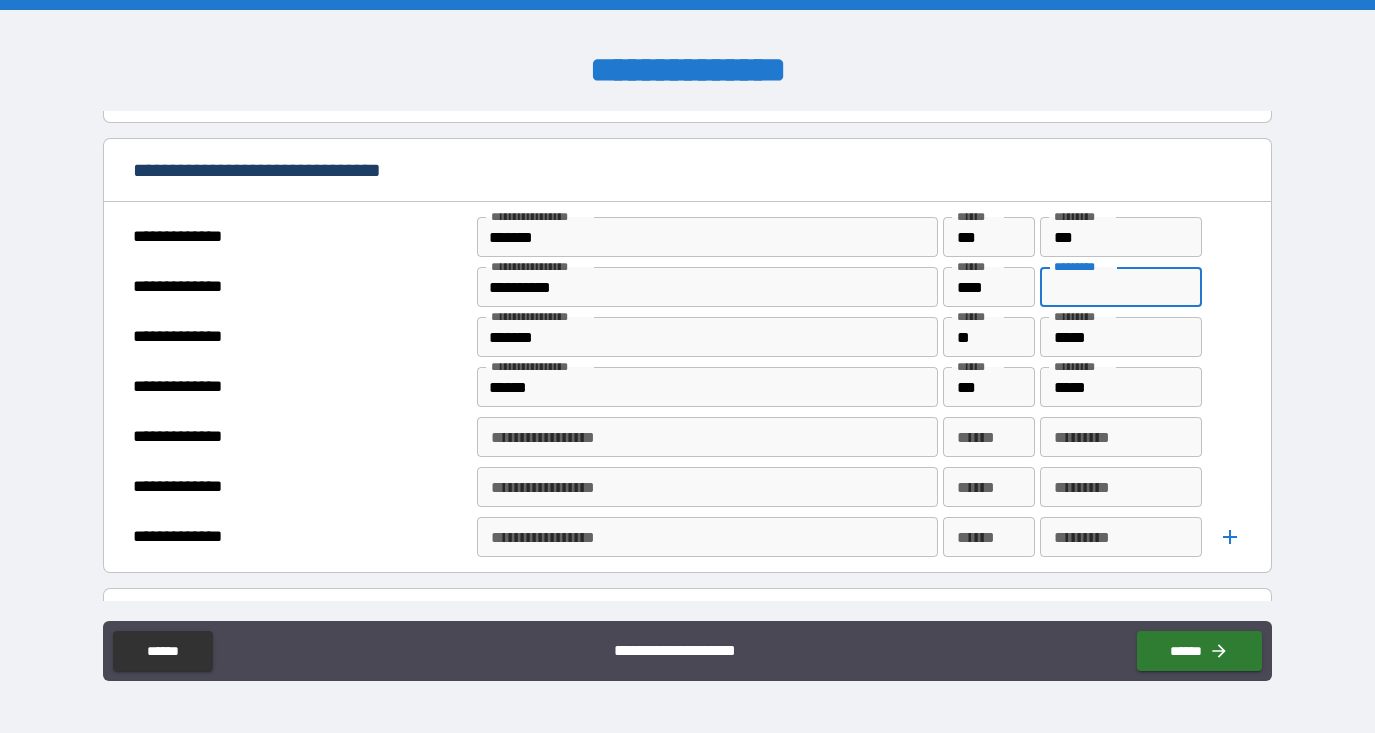 click on "********* *********" at bounding box center [1120, 287] 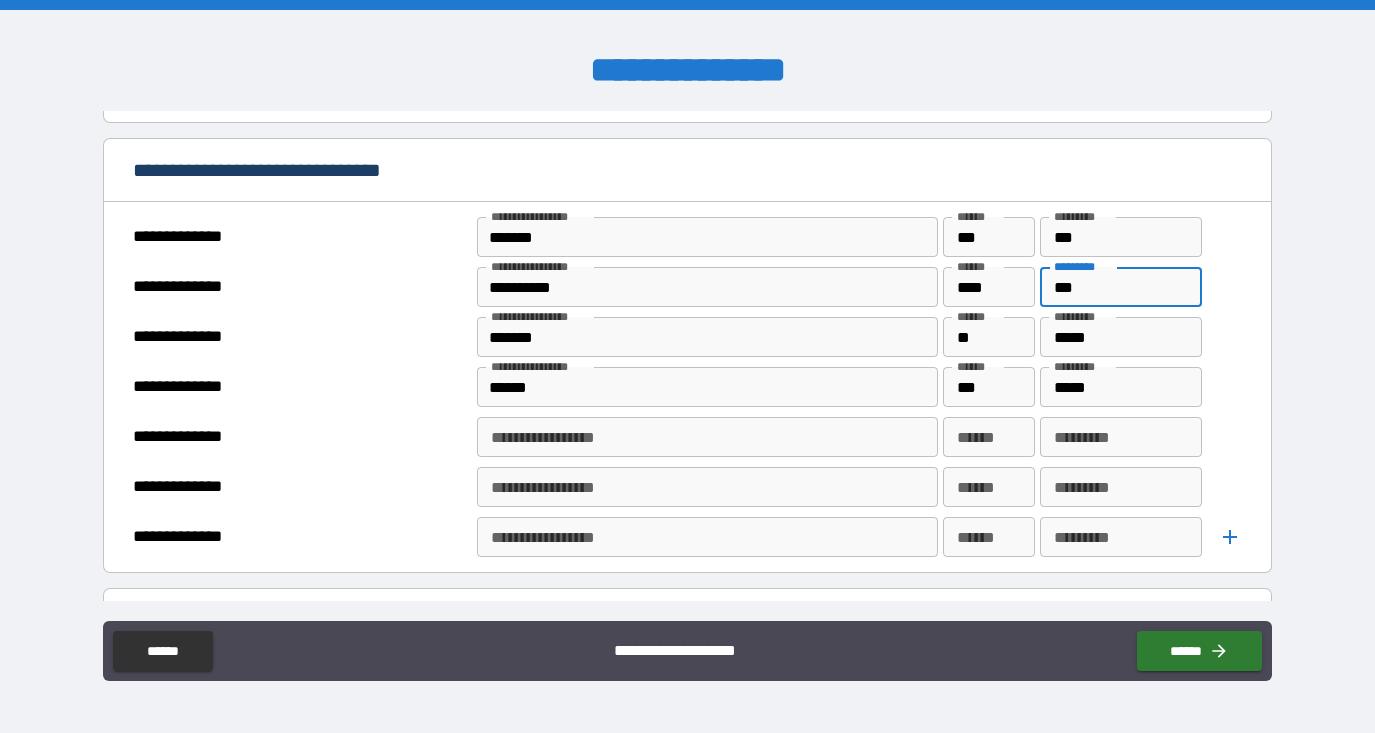 type on "***" 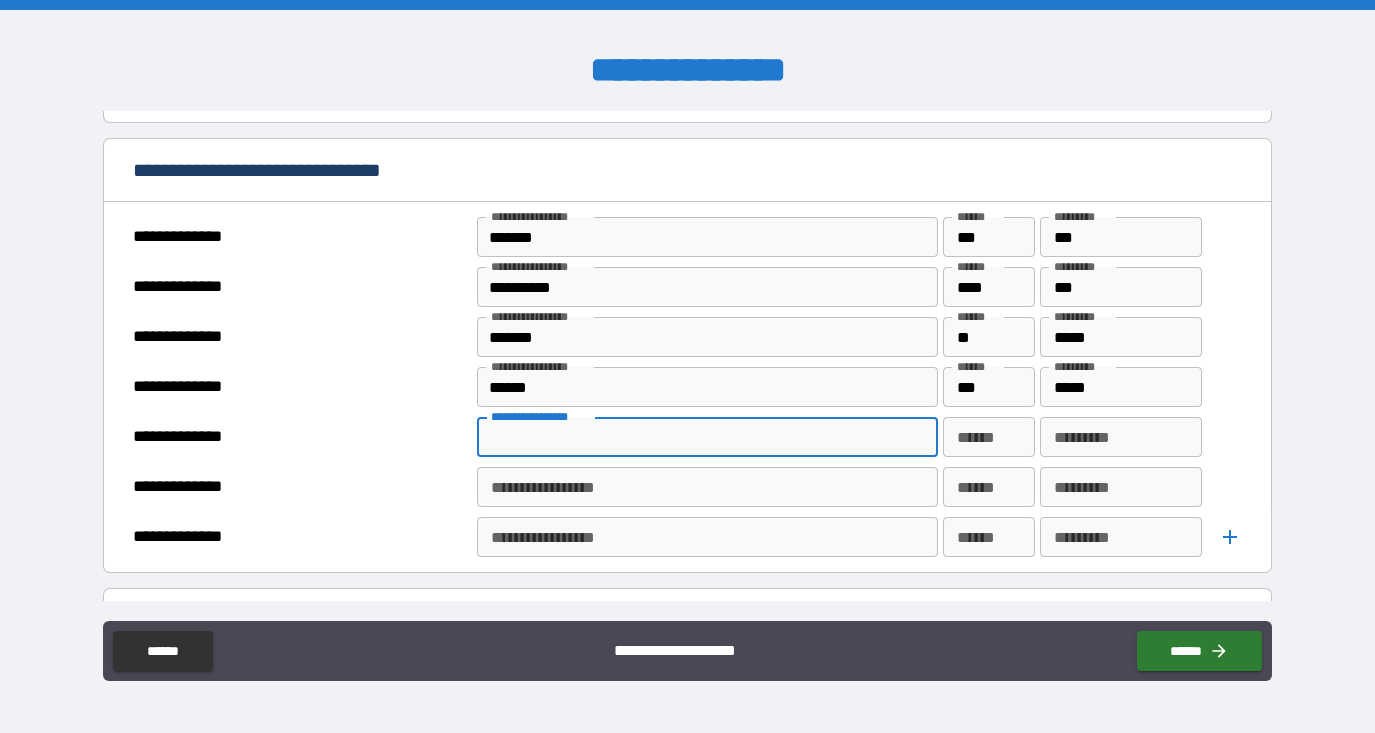 click on "**********" at bounding box center (706, 437) 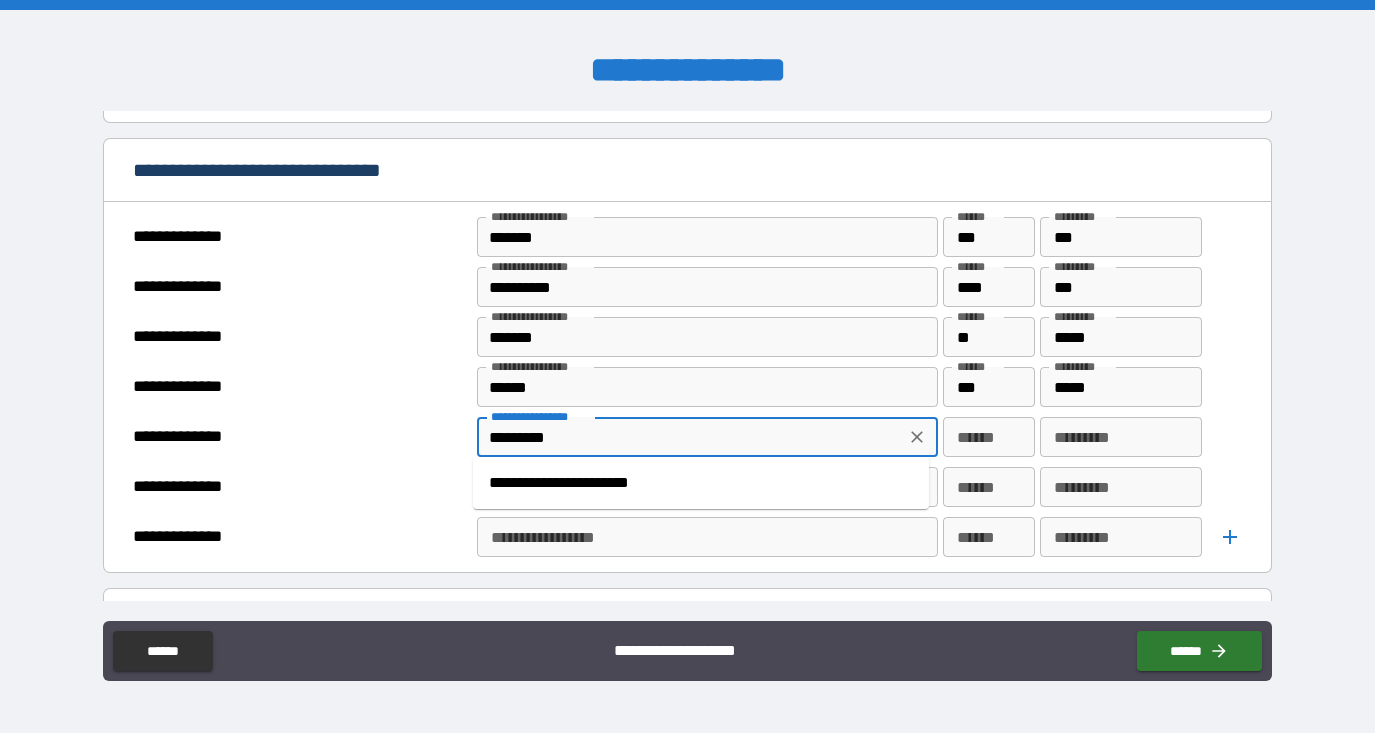type on "*********" 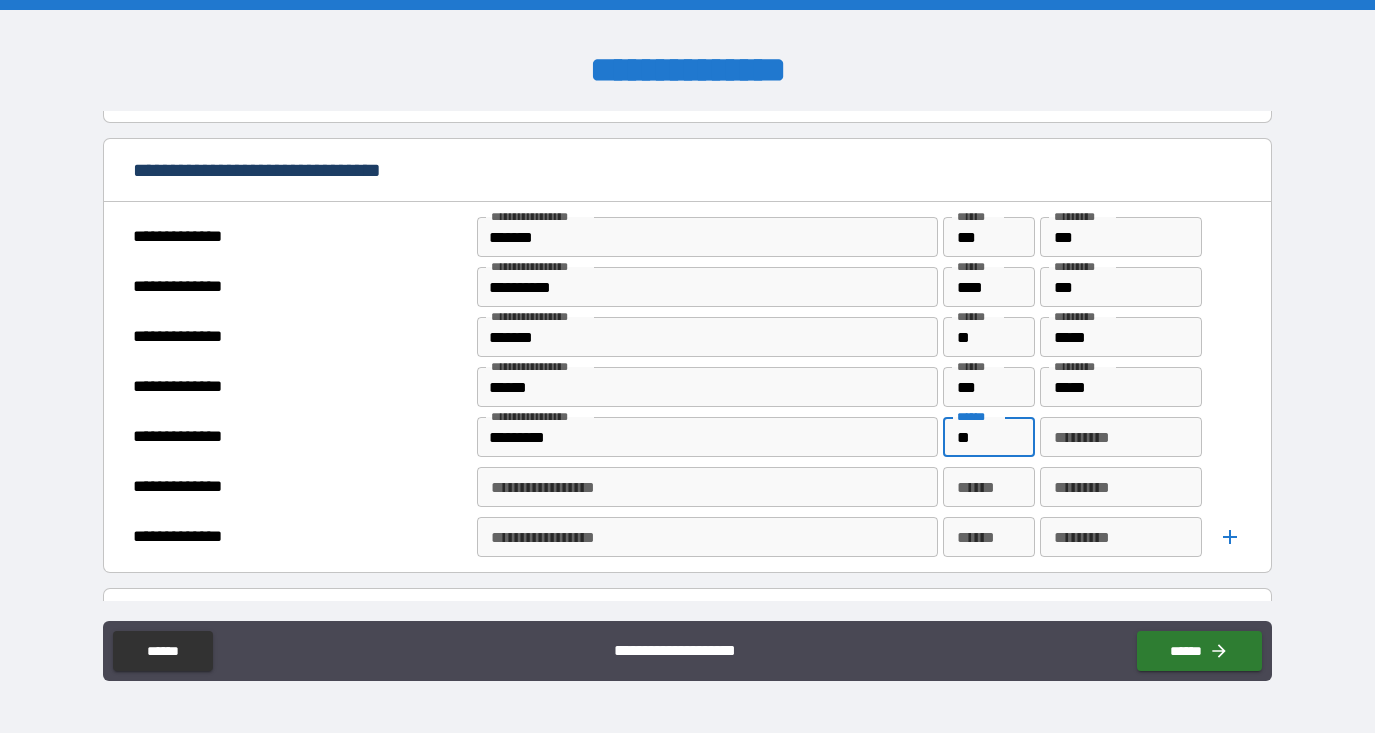 type on "**" 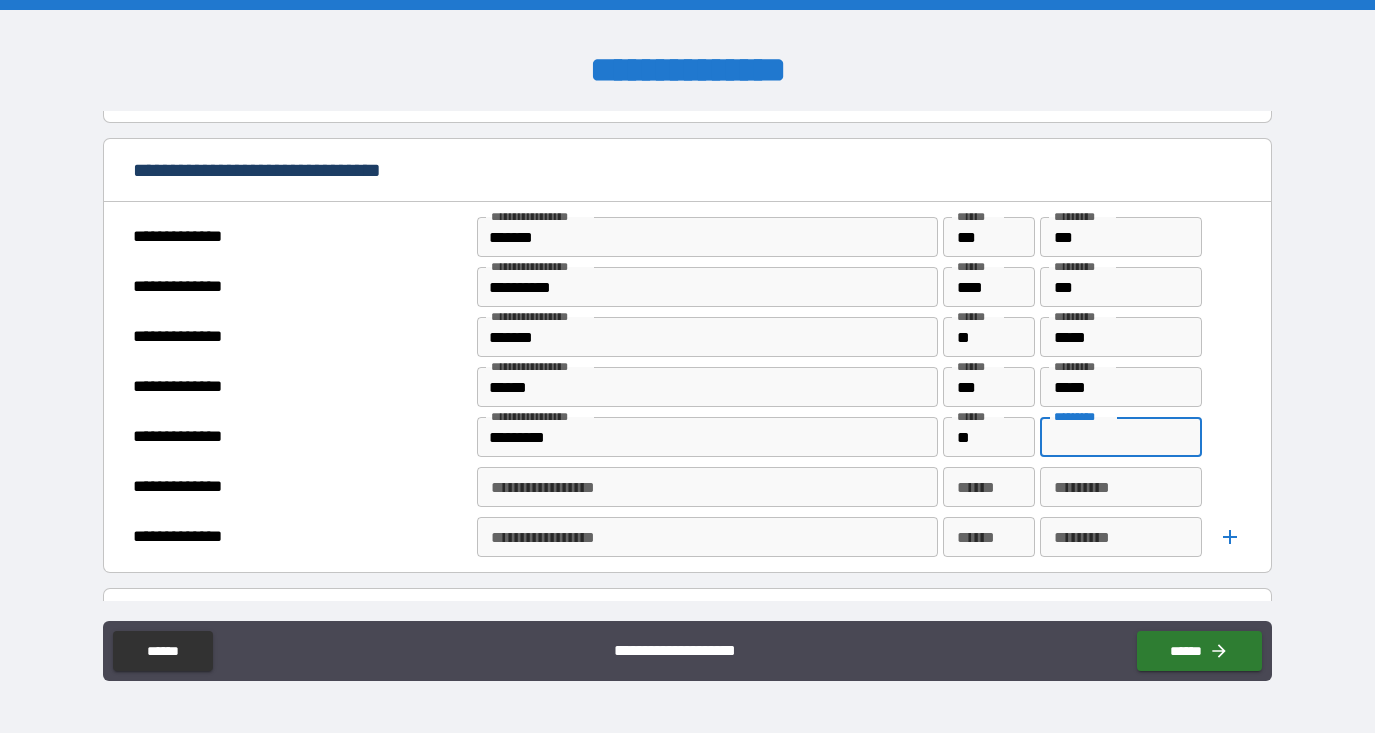 click on "*********" at bounding box center (1120, 437) 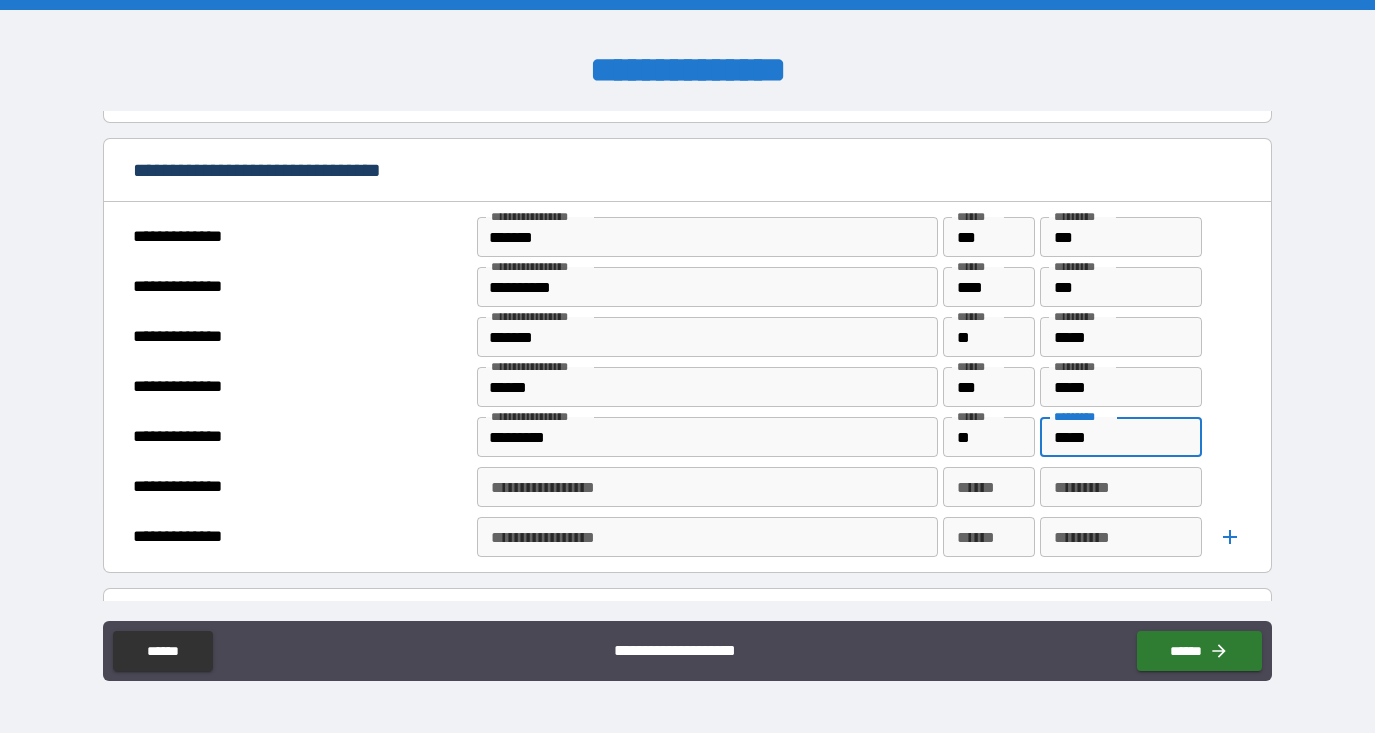 type on "*****" 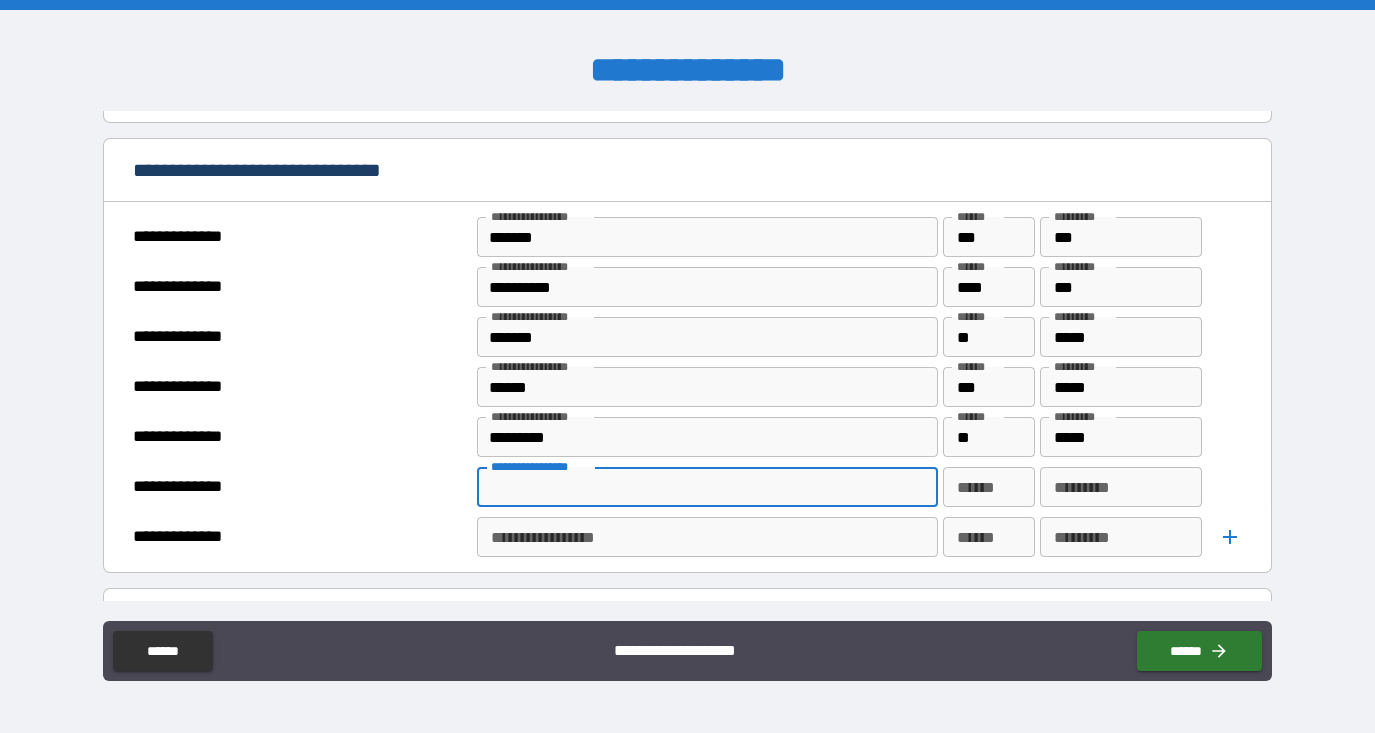 click on "**********" at bounding box center [706, 487] 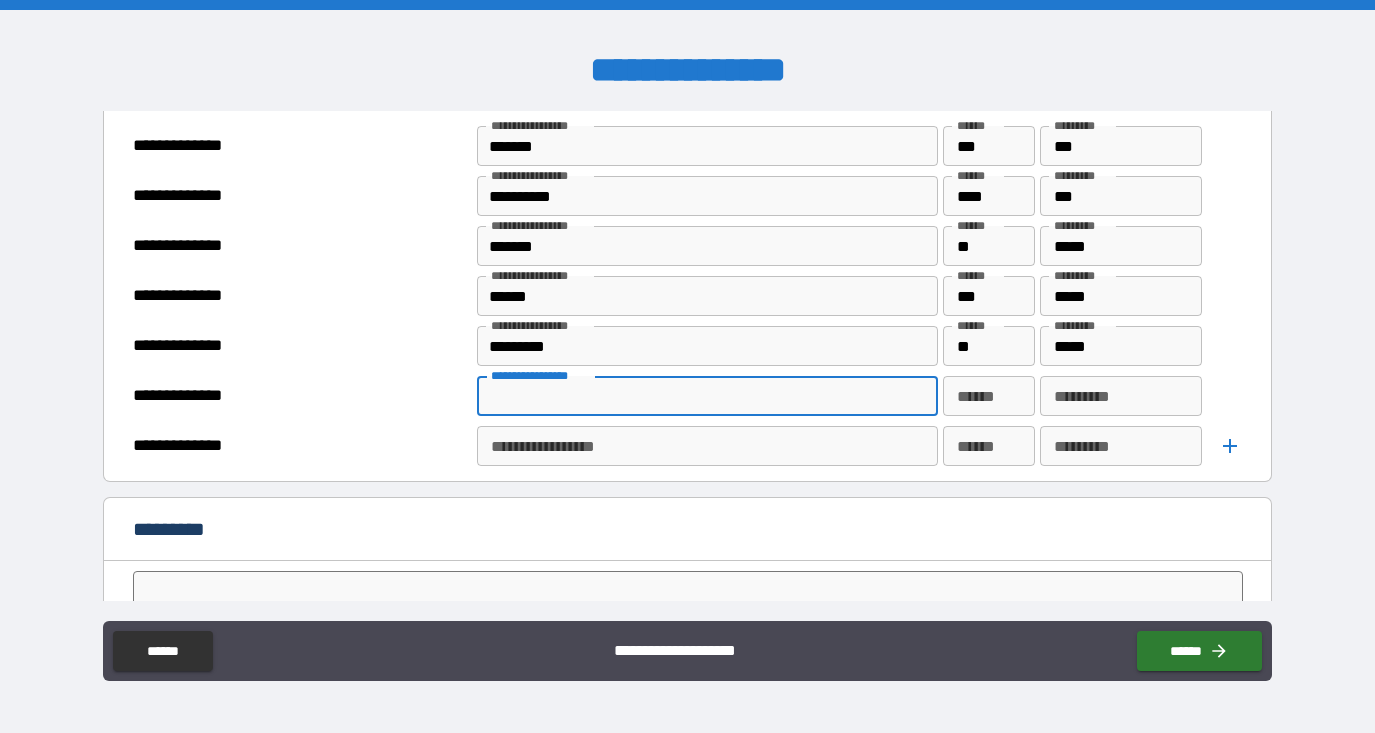 scroll, scrollTop: 5137, scrollLeft: 0, axis: vertical 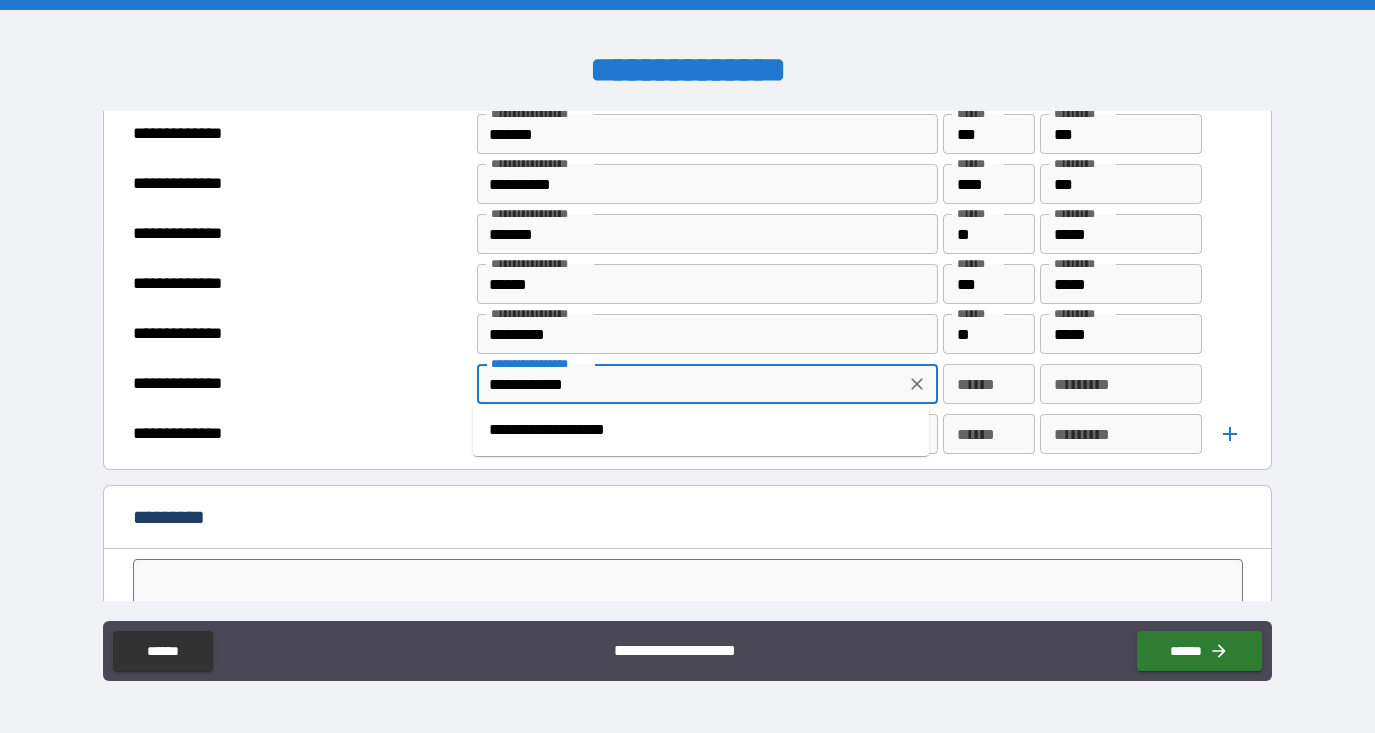 click on "**********" at bounding box center (701, 430) 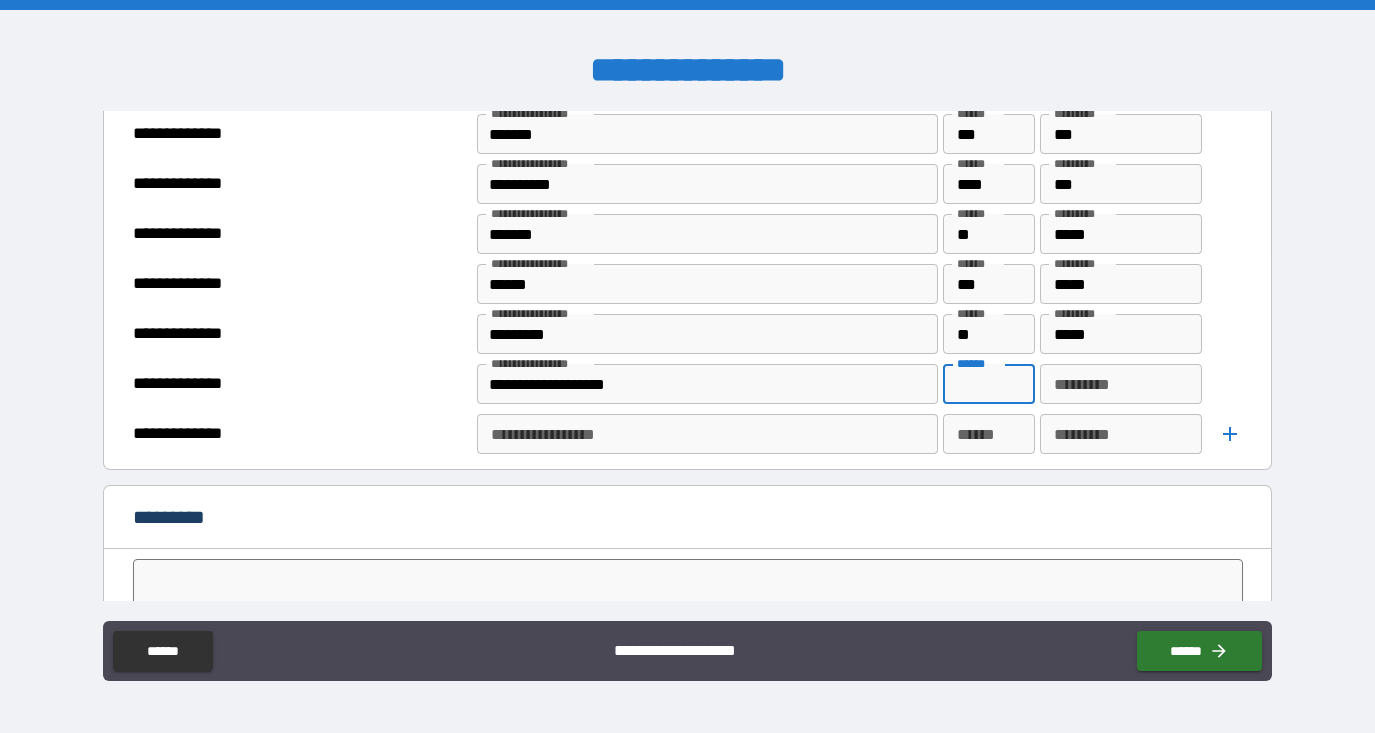 click on "****** ******" at bounding box center (989, 384) 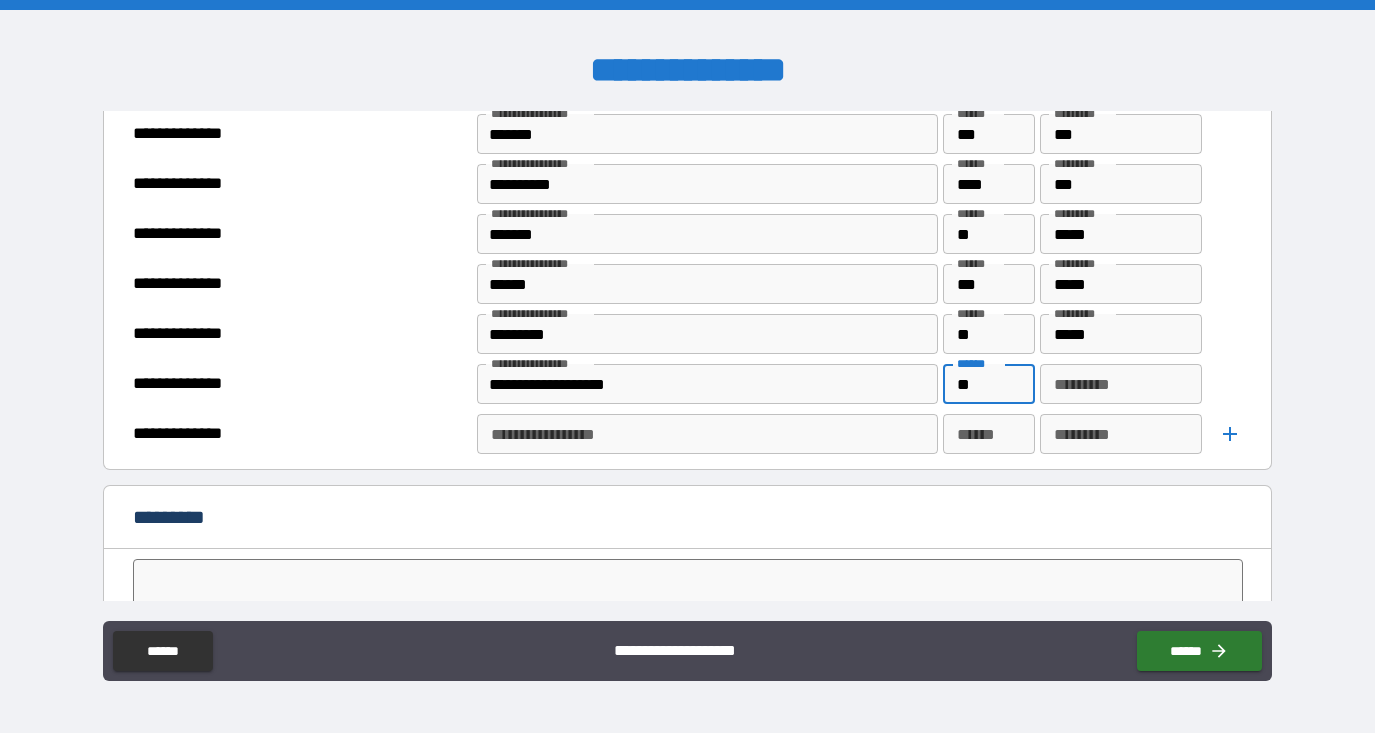 type on "**" 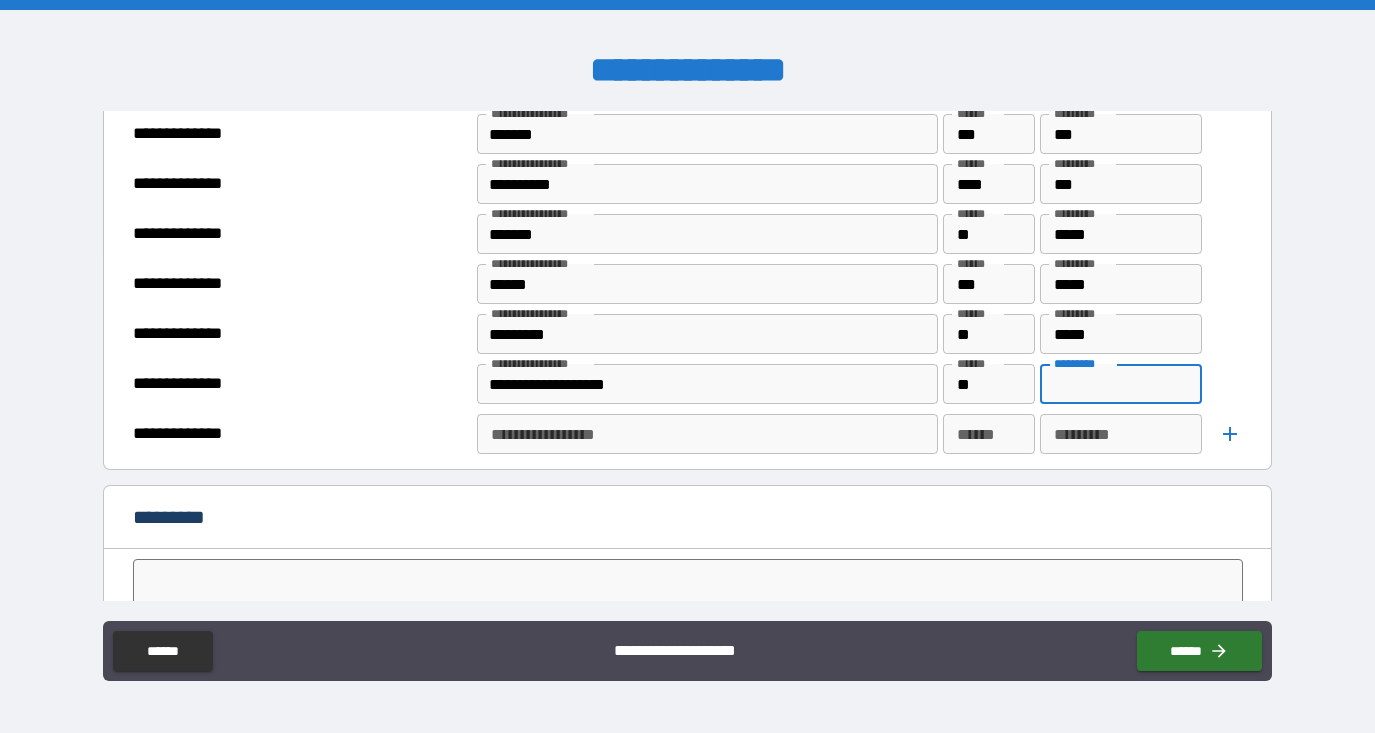 click on "********* *********" at bounding box center [1120, 384] 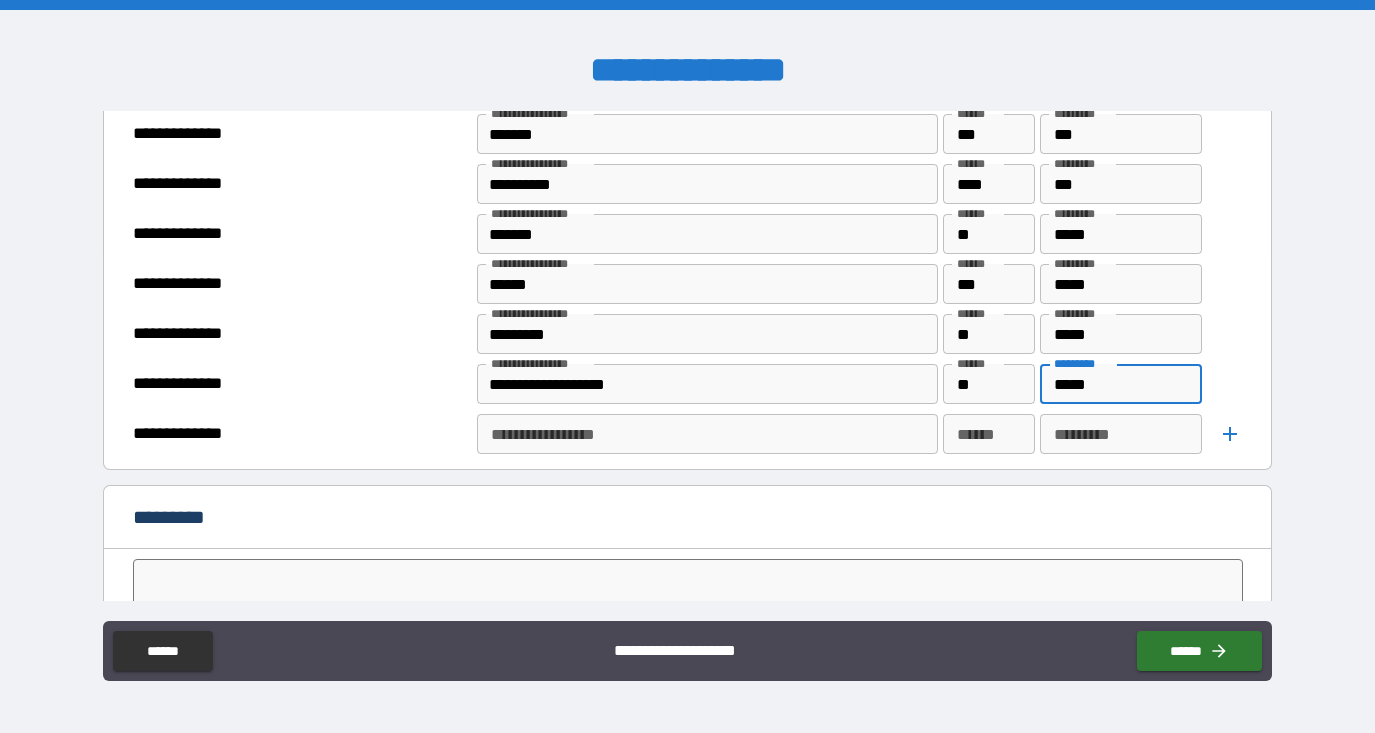 type on "*****" 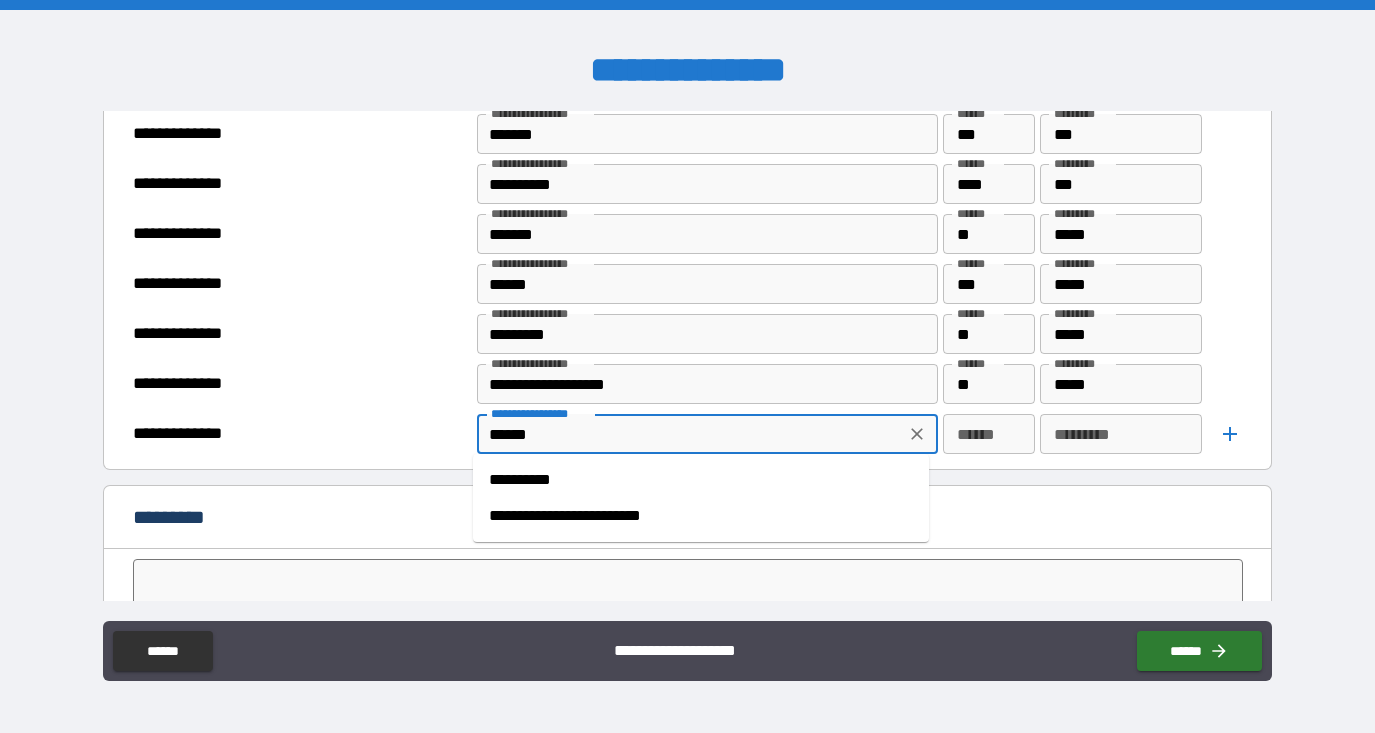 click on "**********" at bounding box center (701, 480) 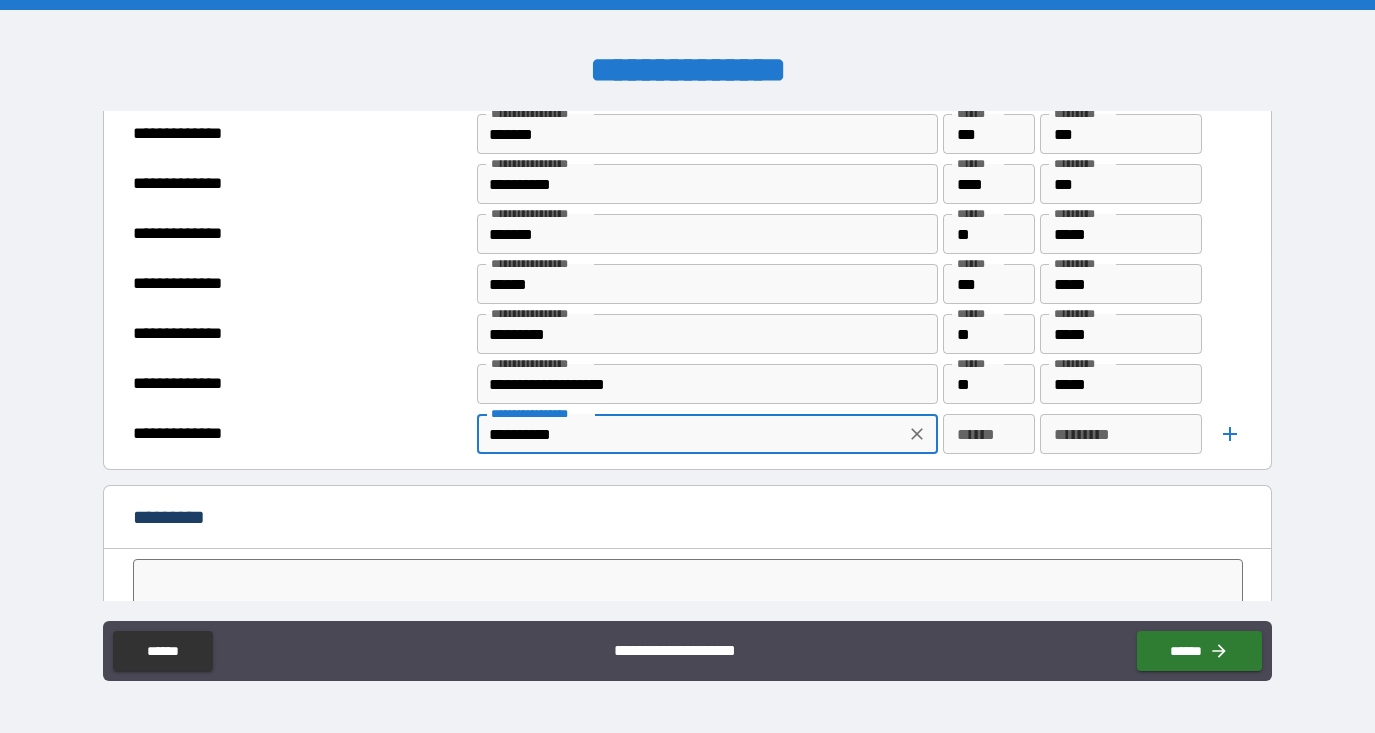 click on "****** ******" at bounding box center [989, 434] 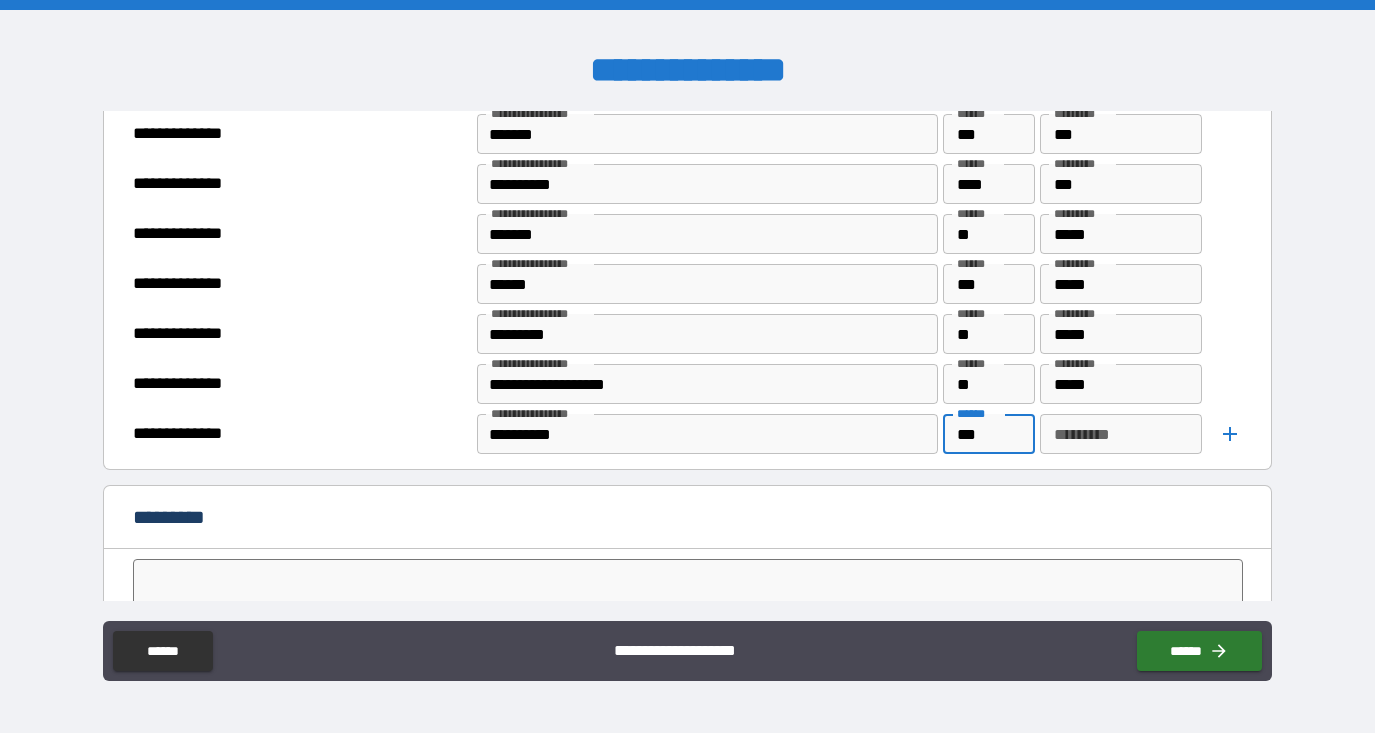 type on "***" 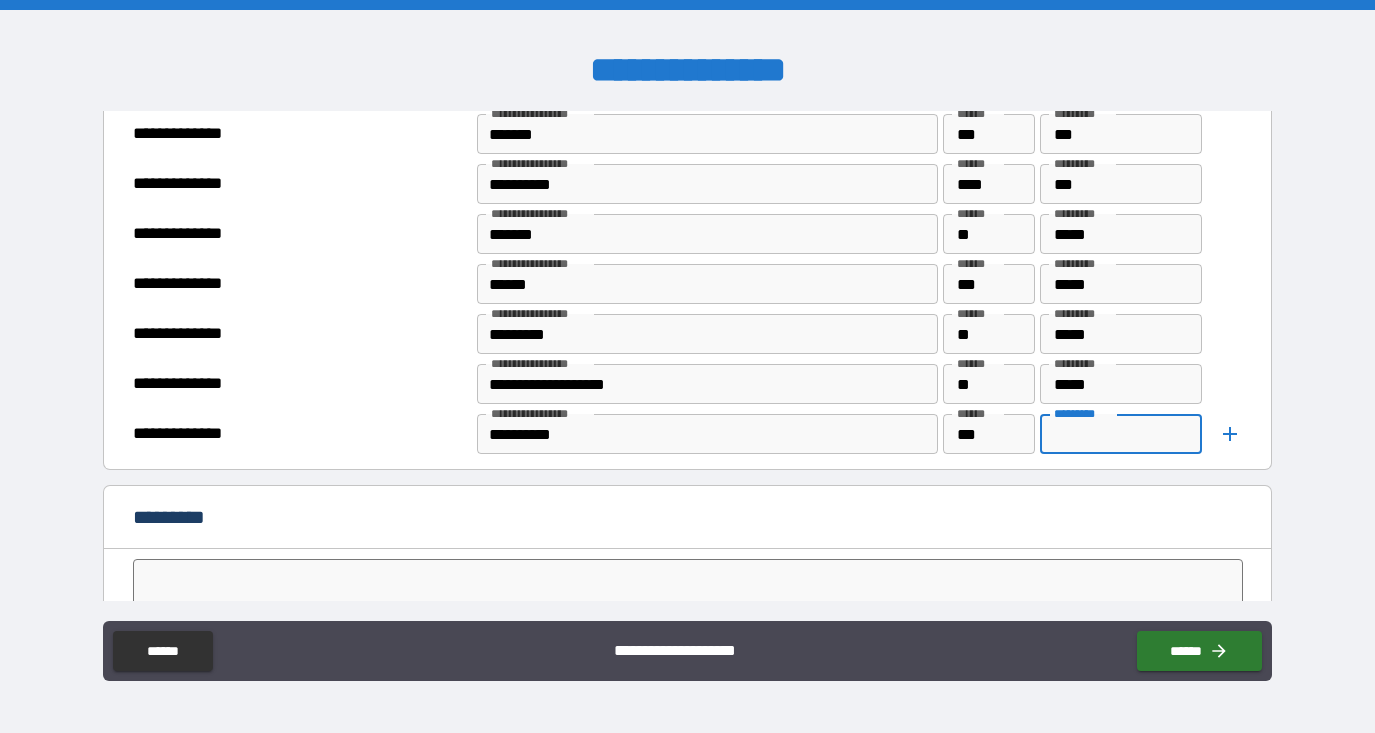 click on "********* *********" at bounding box center [1120, 434] 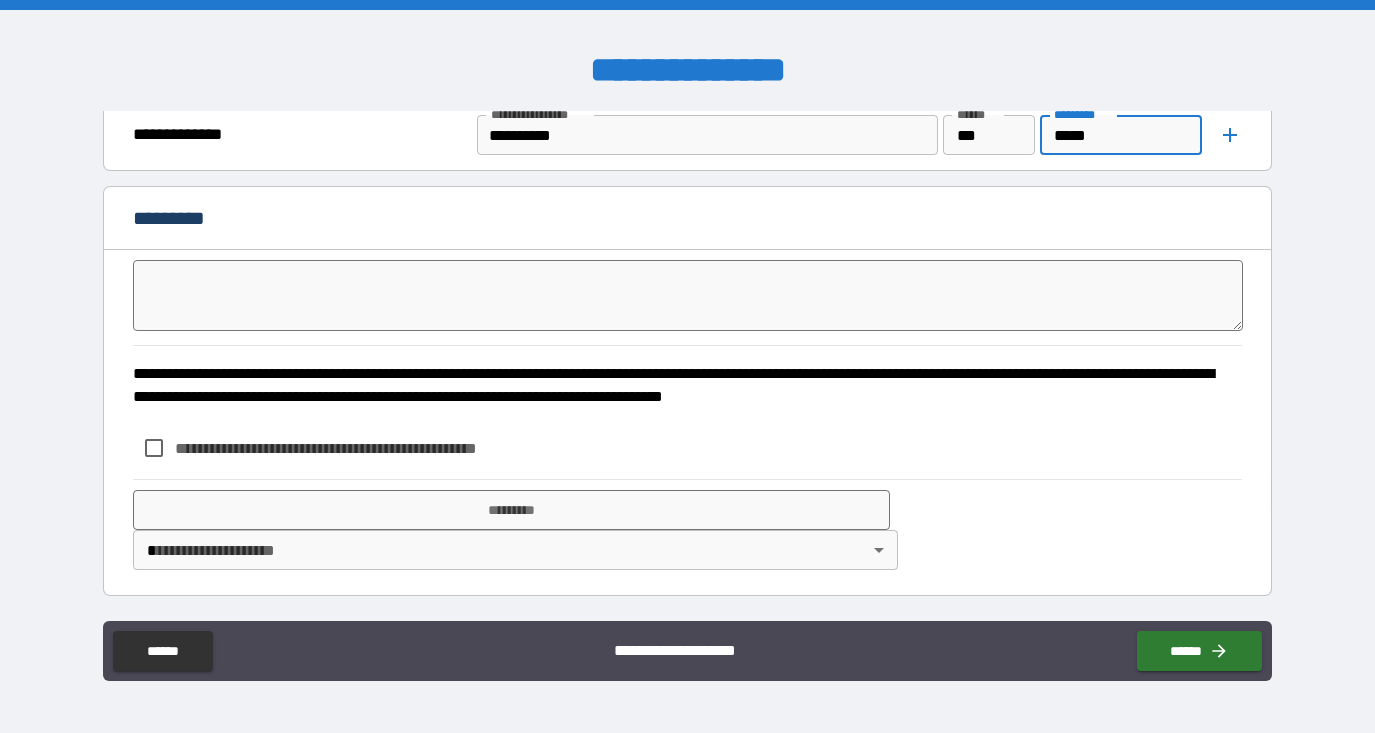 scroll, scrollTop: 5436, scrollLeft: 0, axis: vertical 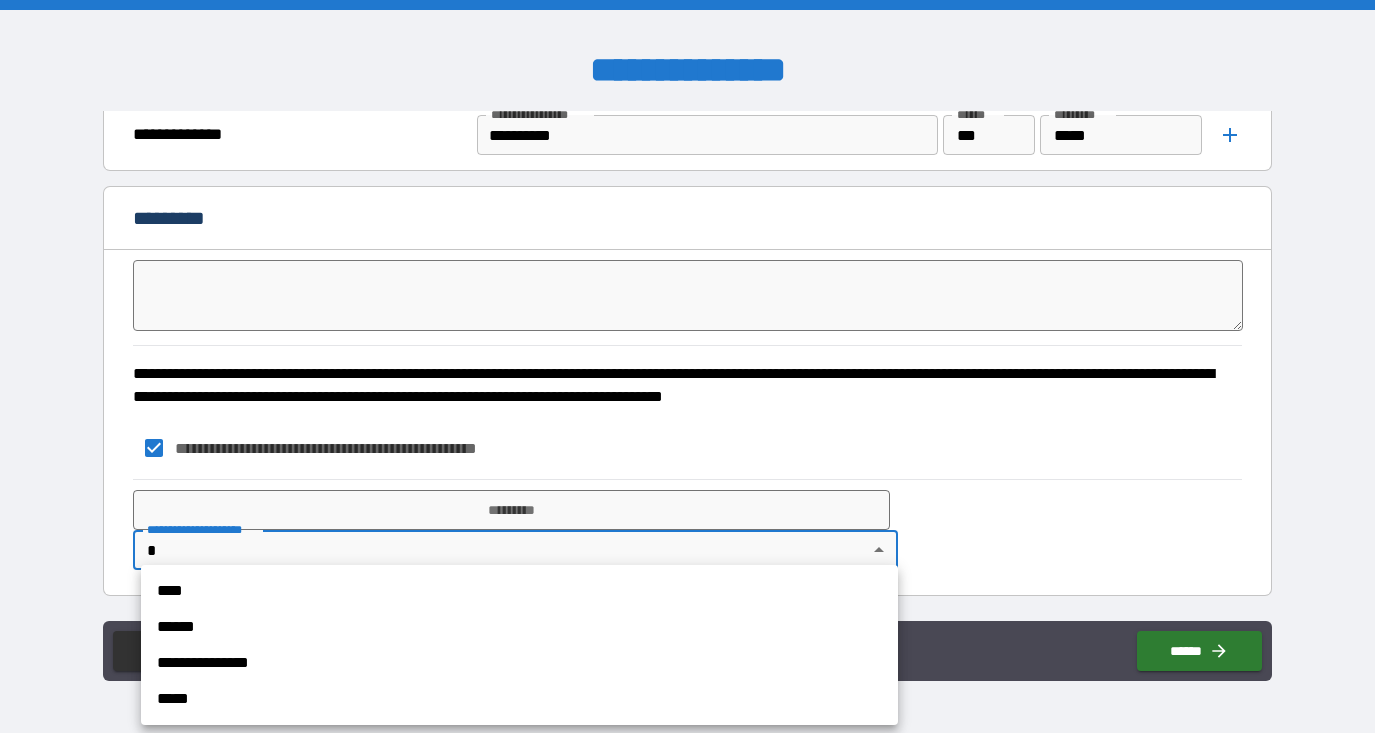 click on "**********" at bounding box center (687, 366) 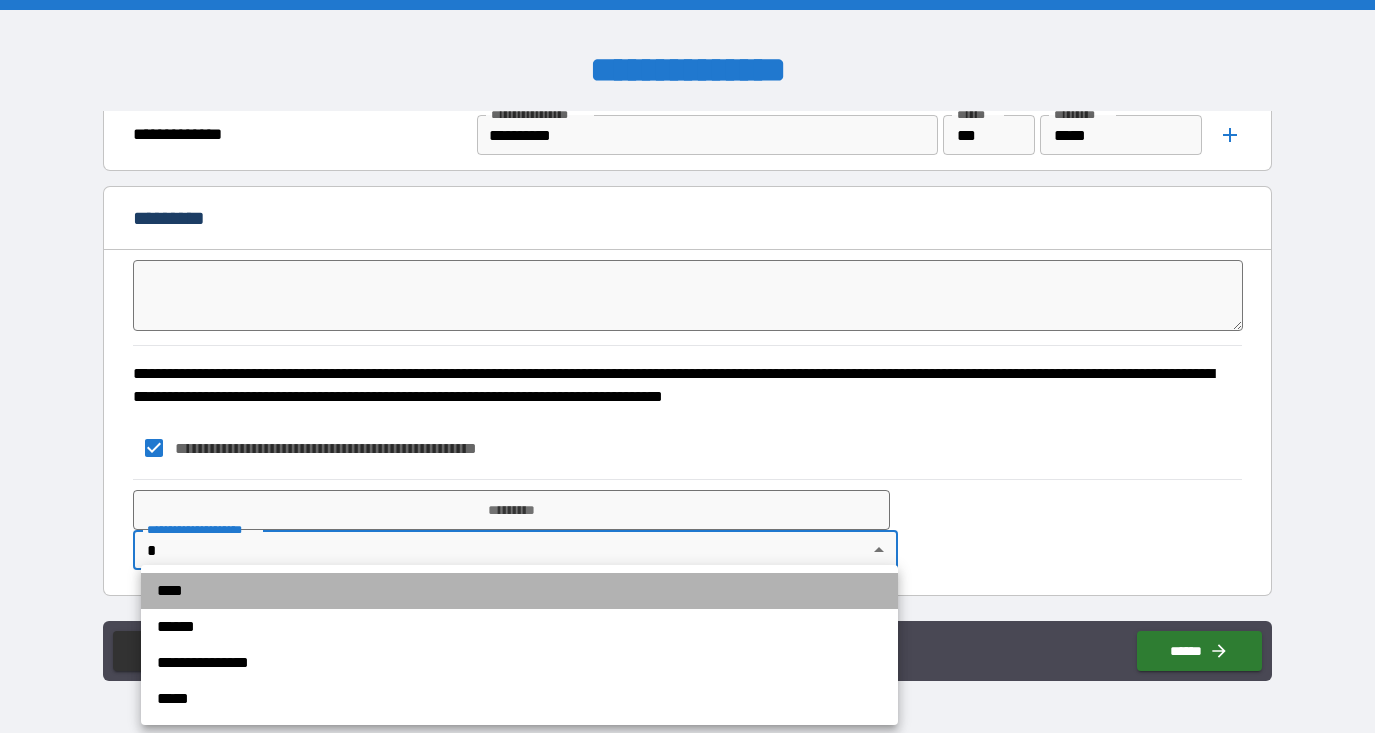 click on "****" at bounding box center [519, 591] 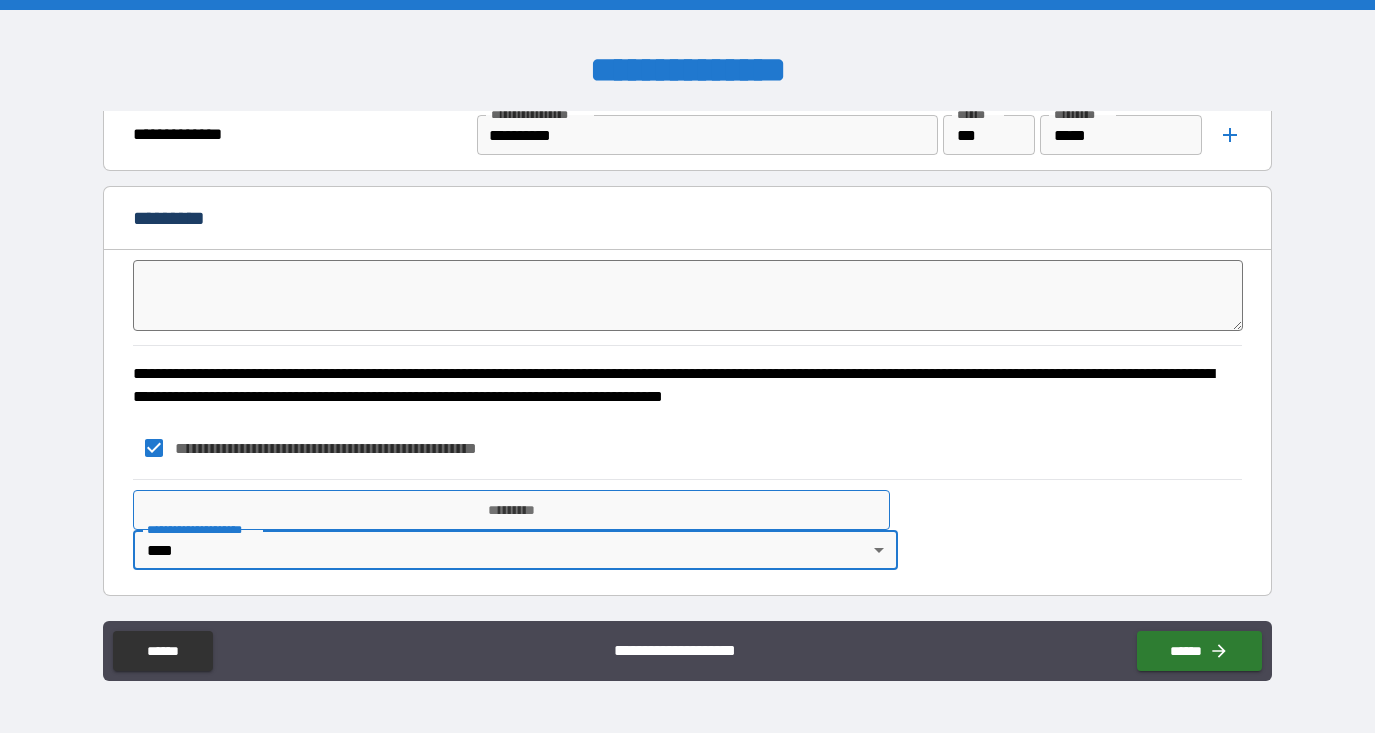 click on "*********" at bounding box center (511, 510) 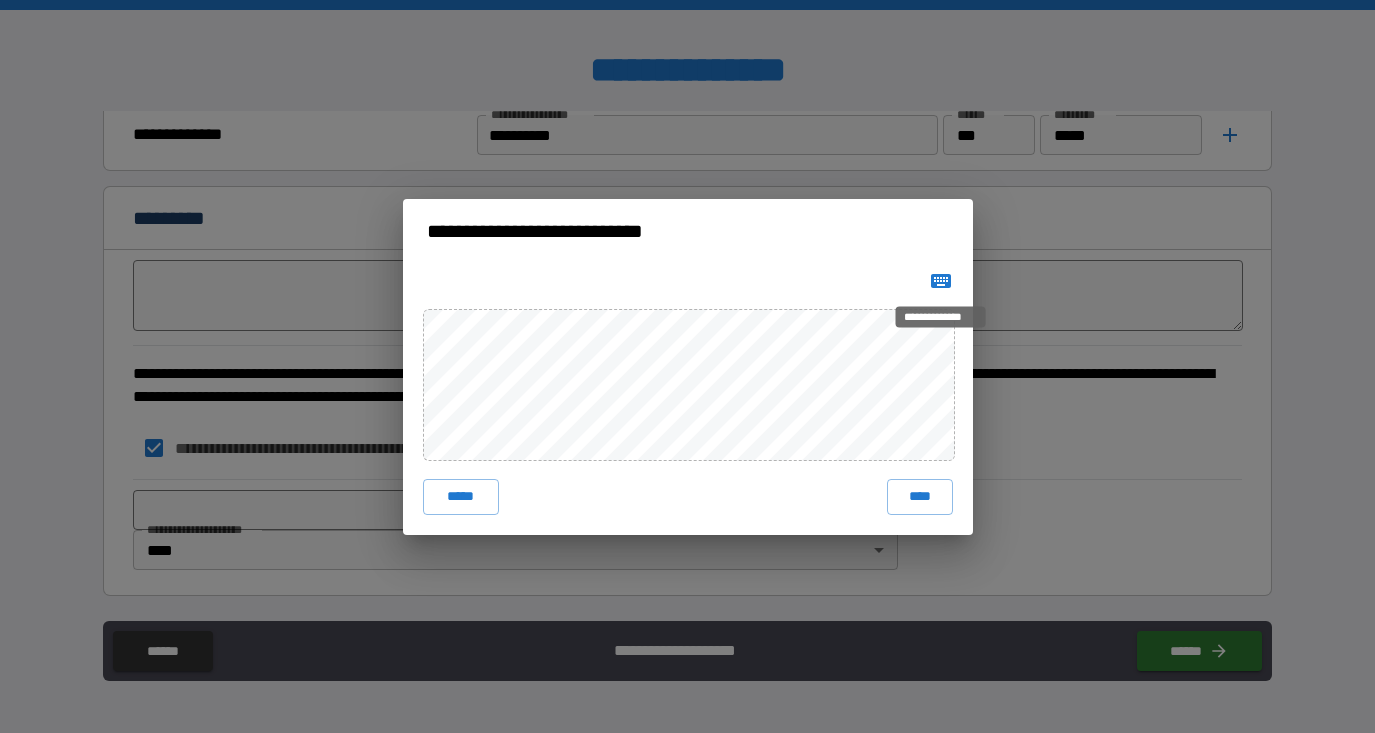 click 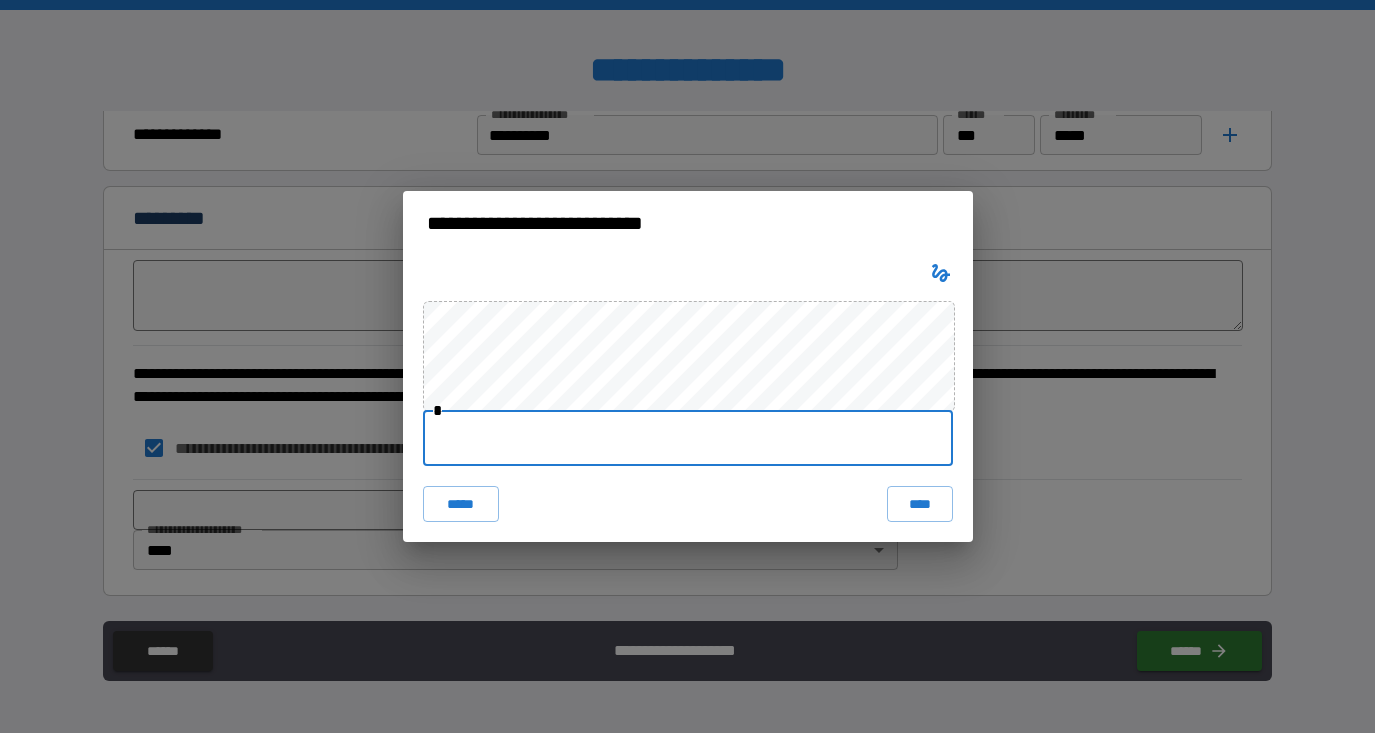 click at bounding box center [688, 438] 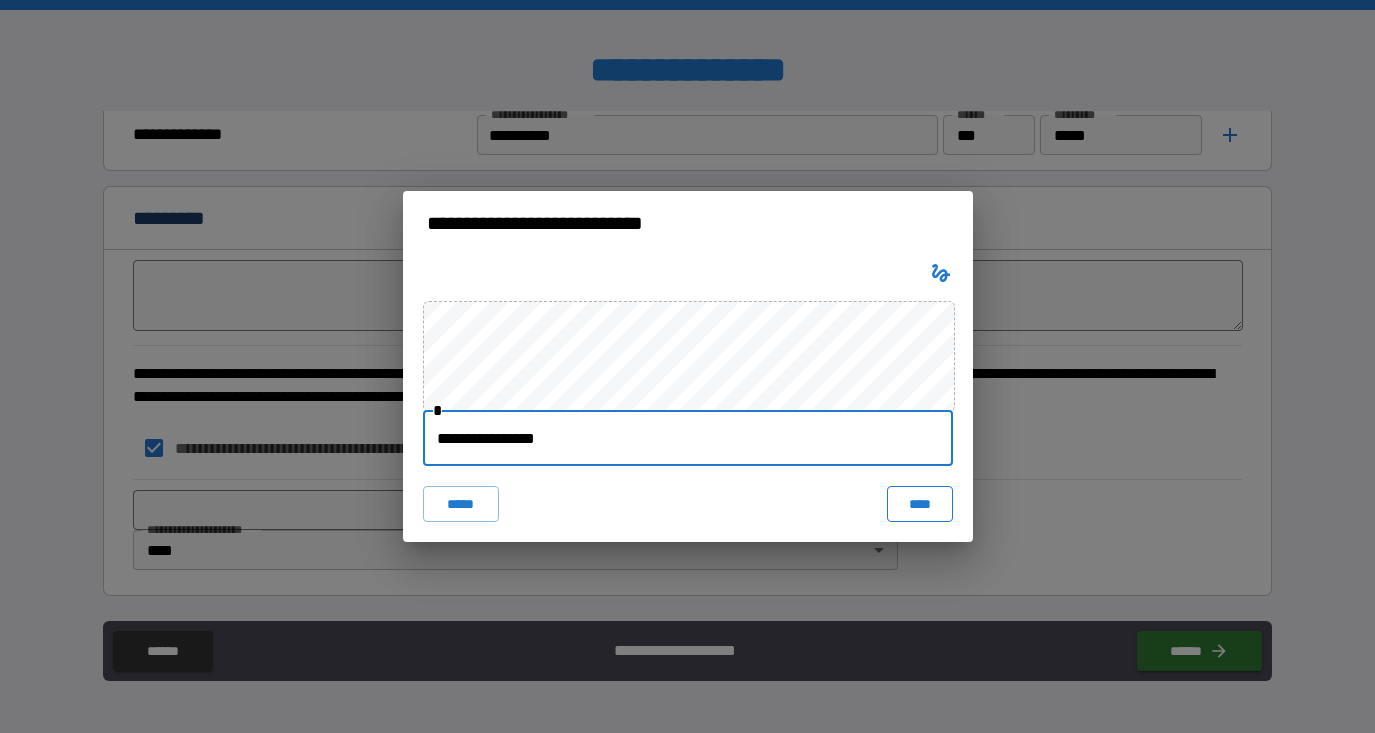 type on "**********" 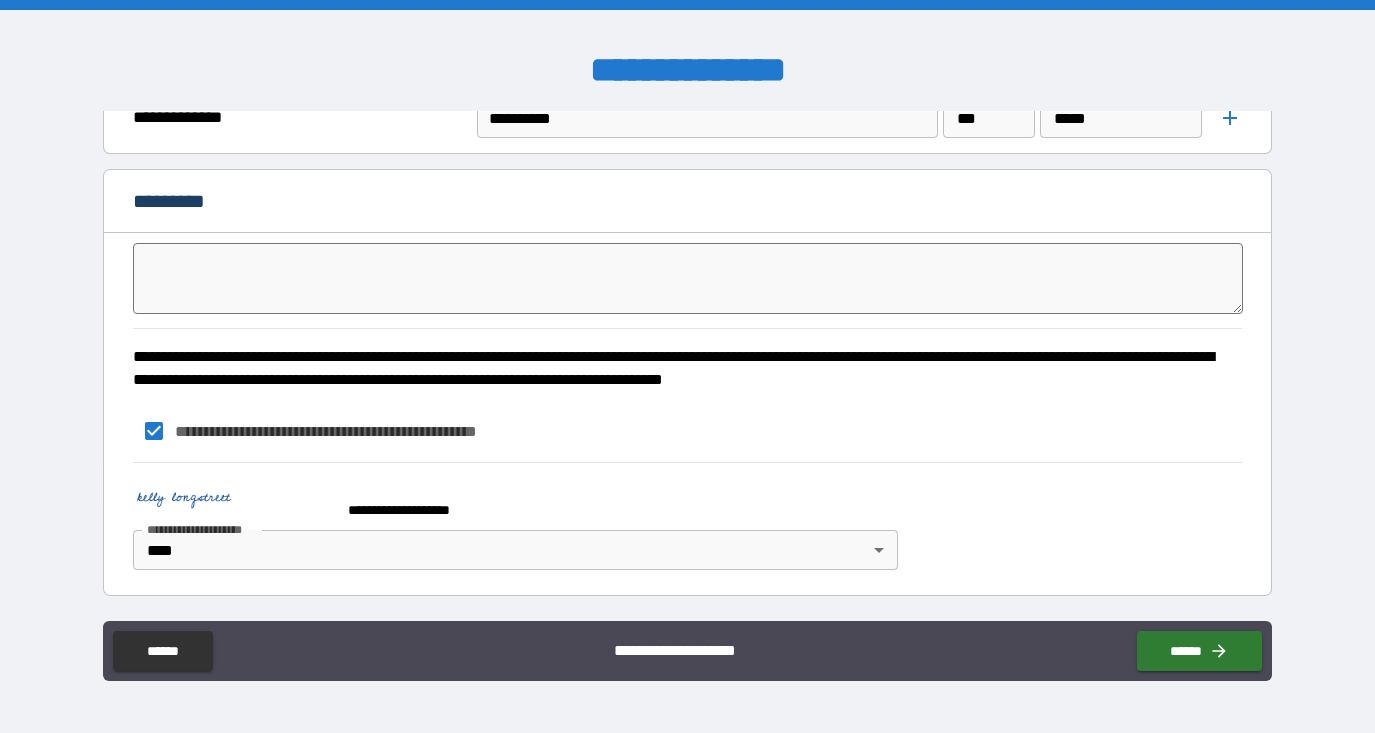 scroll, scrollTop: 5453, scrollLeft: 0, axis: vertical 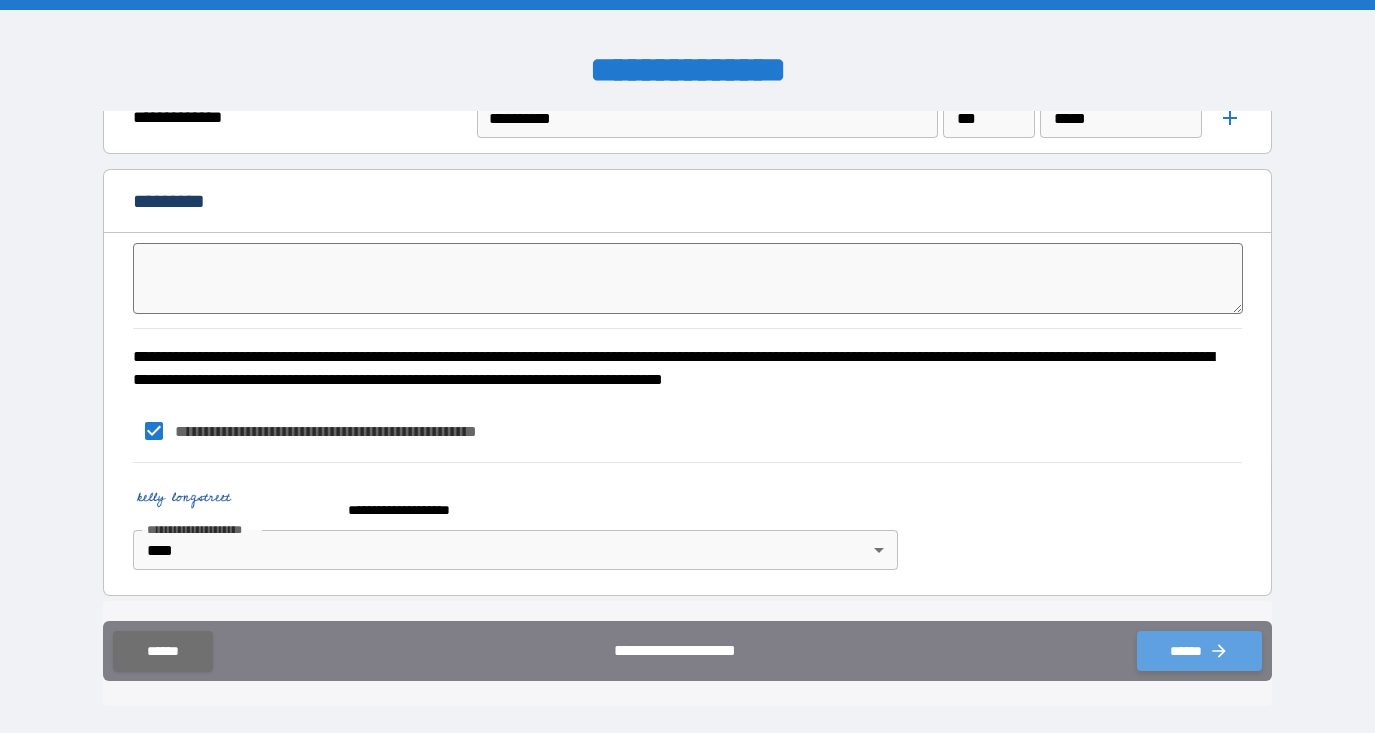 click on "******" at bounding box center (1199, 651) 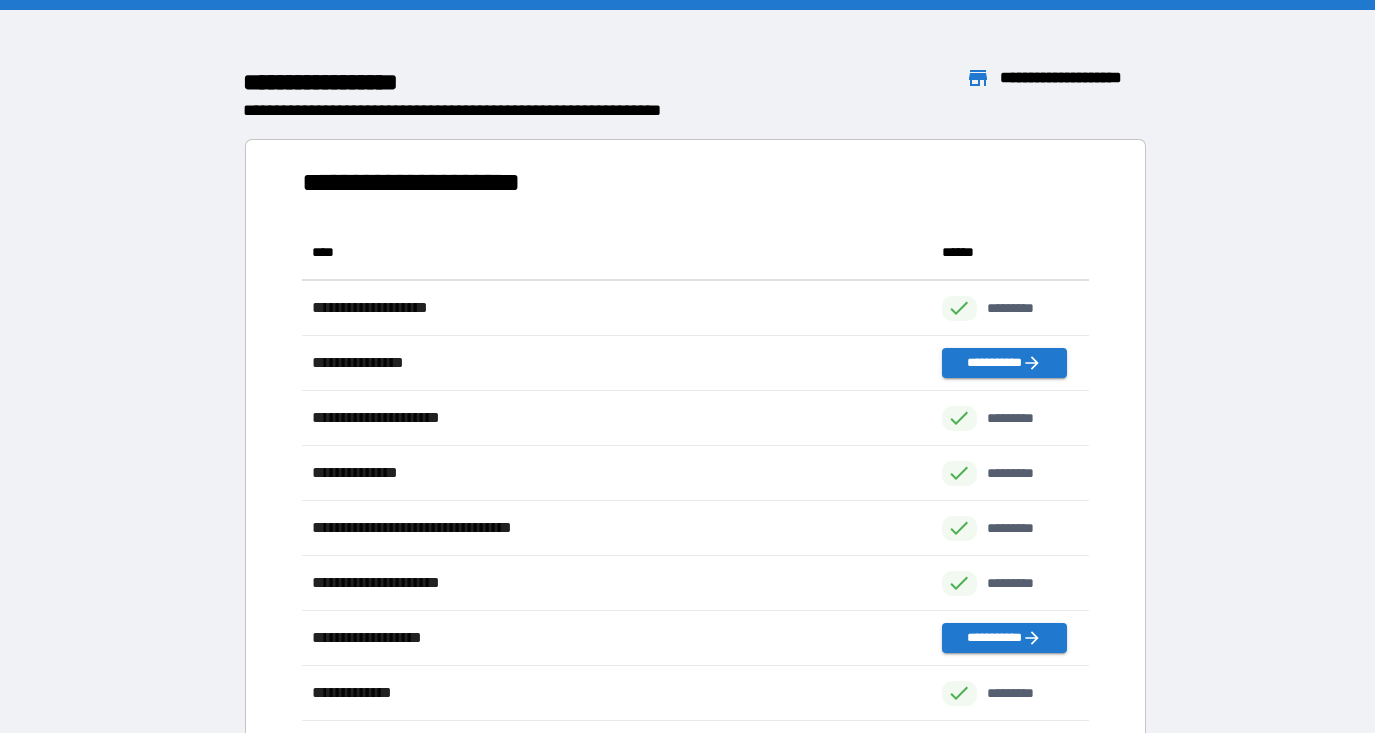 scroll, scrollTop: 496, scrollLeft: 786, axis: both 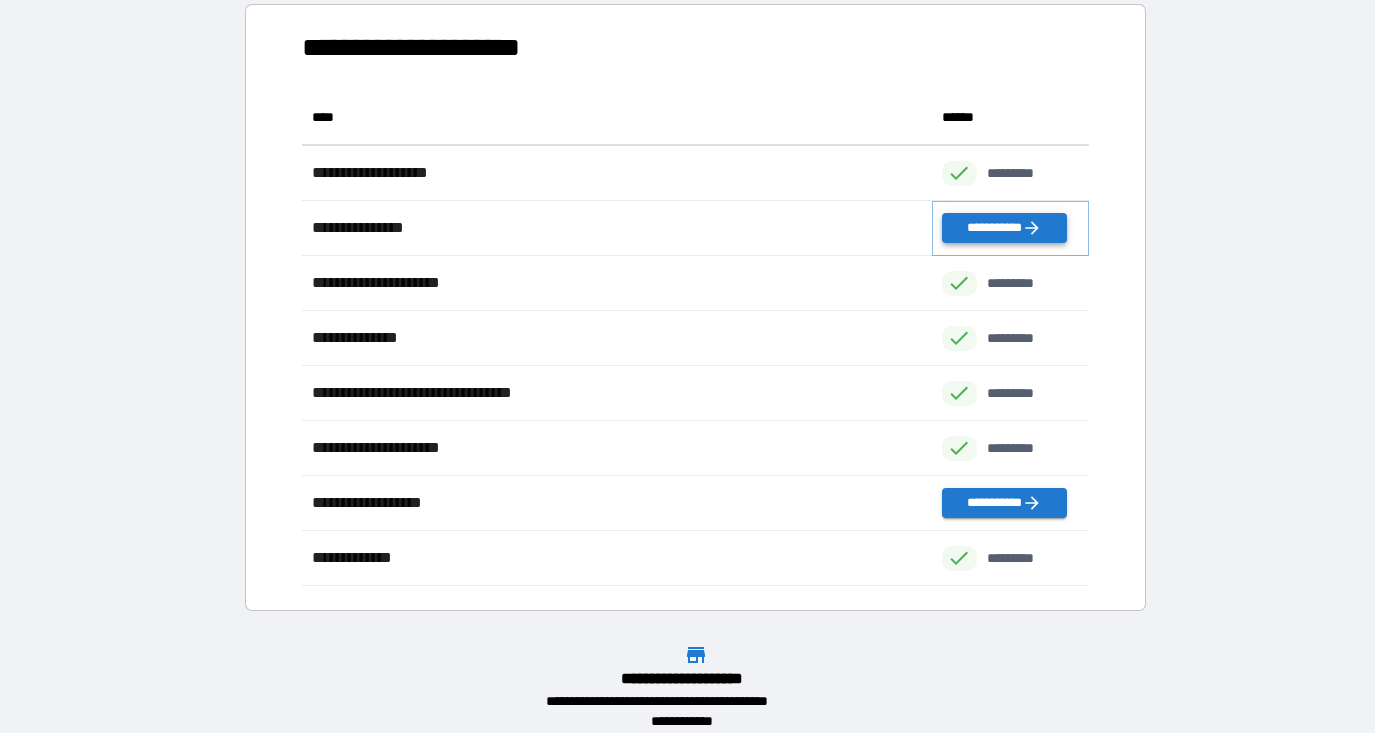 click on "**********" at bounding box center (1004, 228) 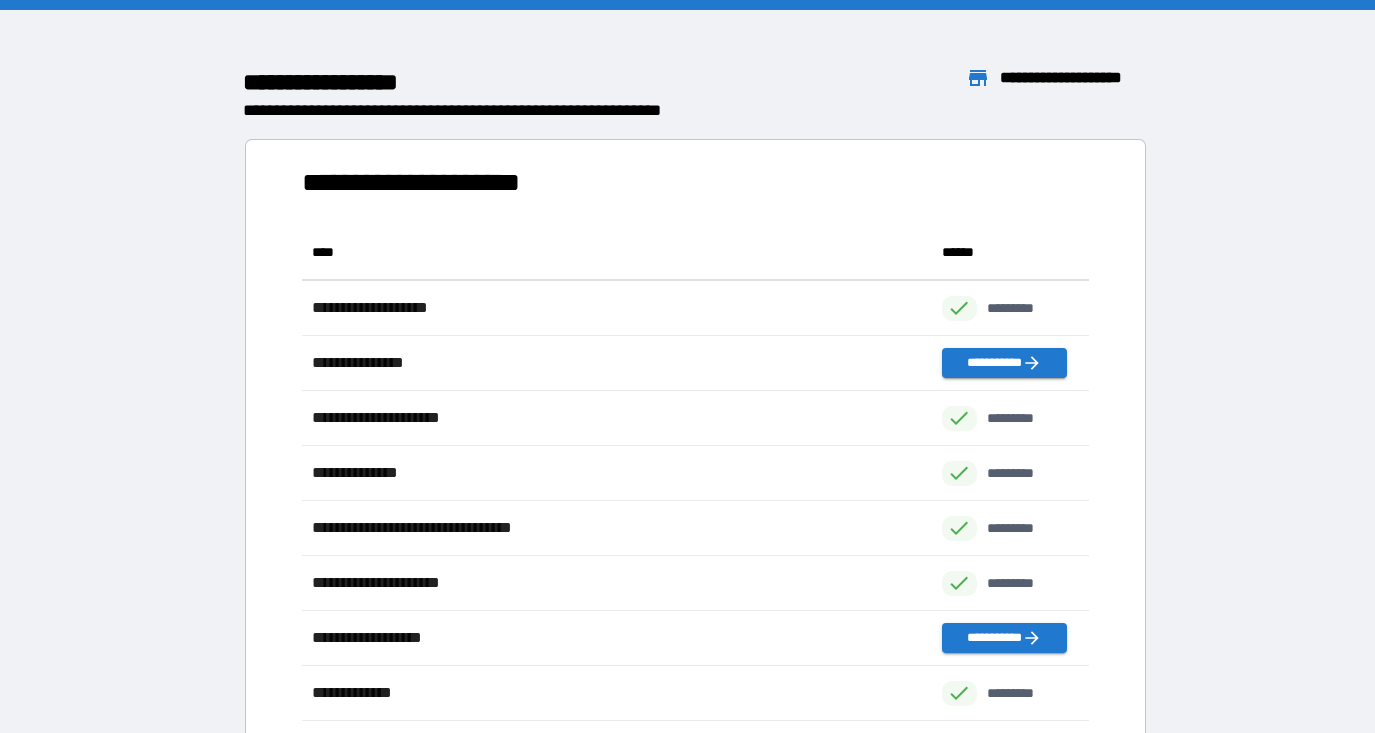 scroll, scrollTop: 496, scrollLeft: 786, axis: both 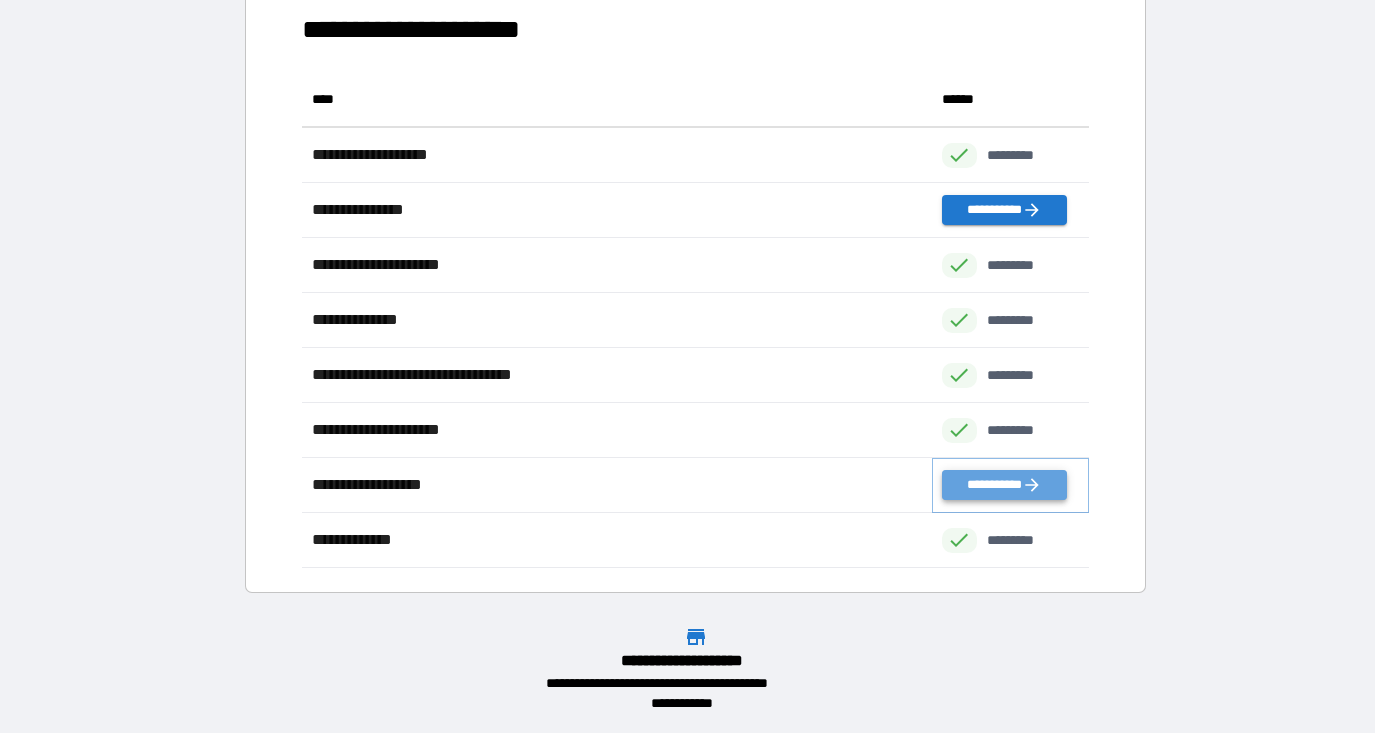 click on "**********" at bounding box center [1004, 485] 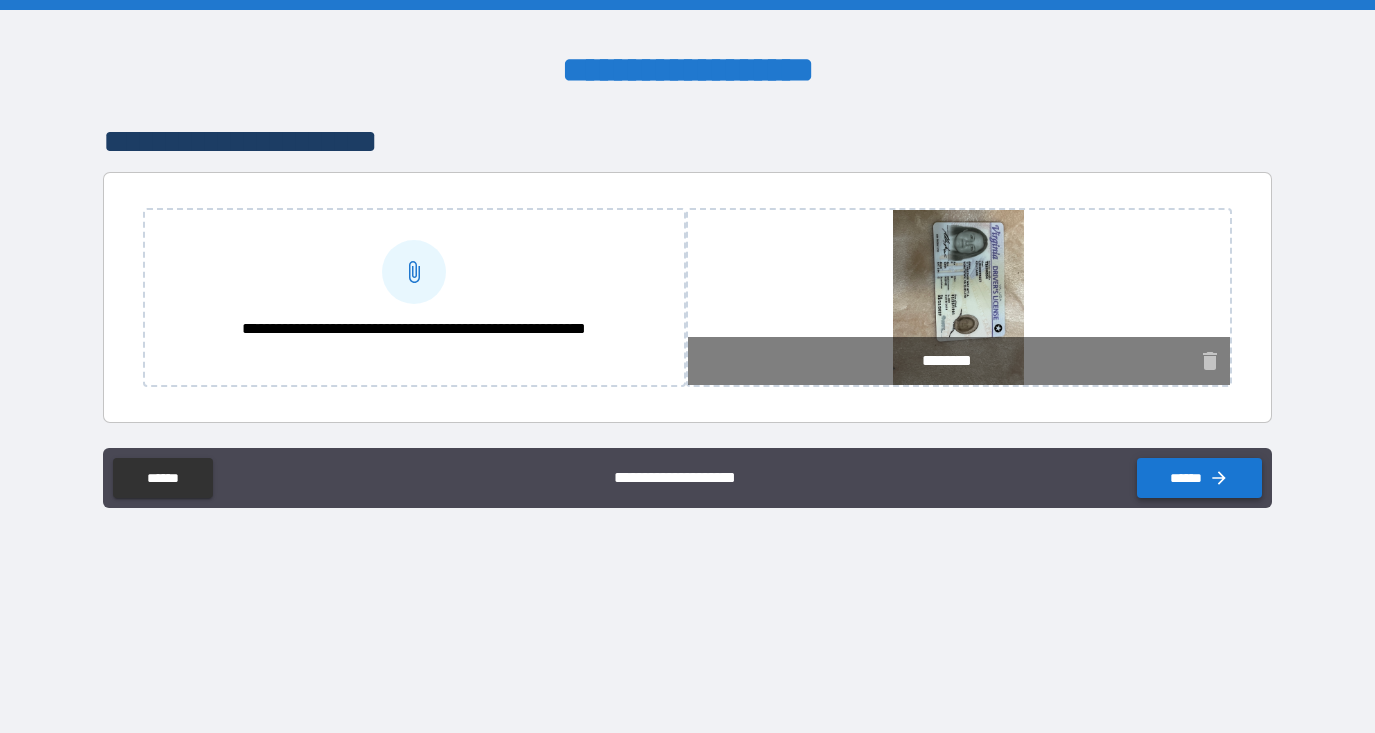 click on "******" at bounding box center (1199, 478) 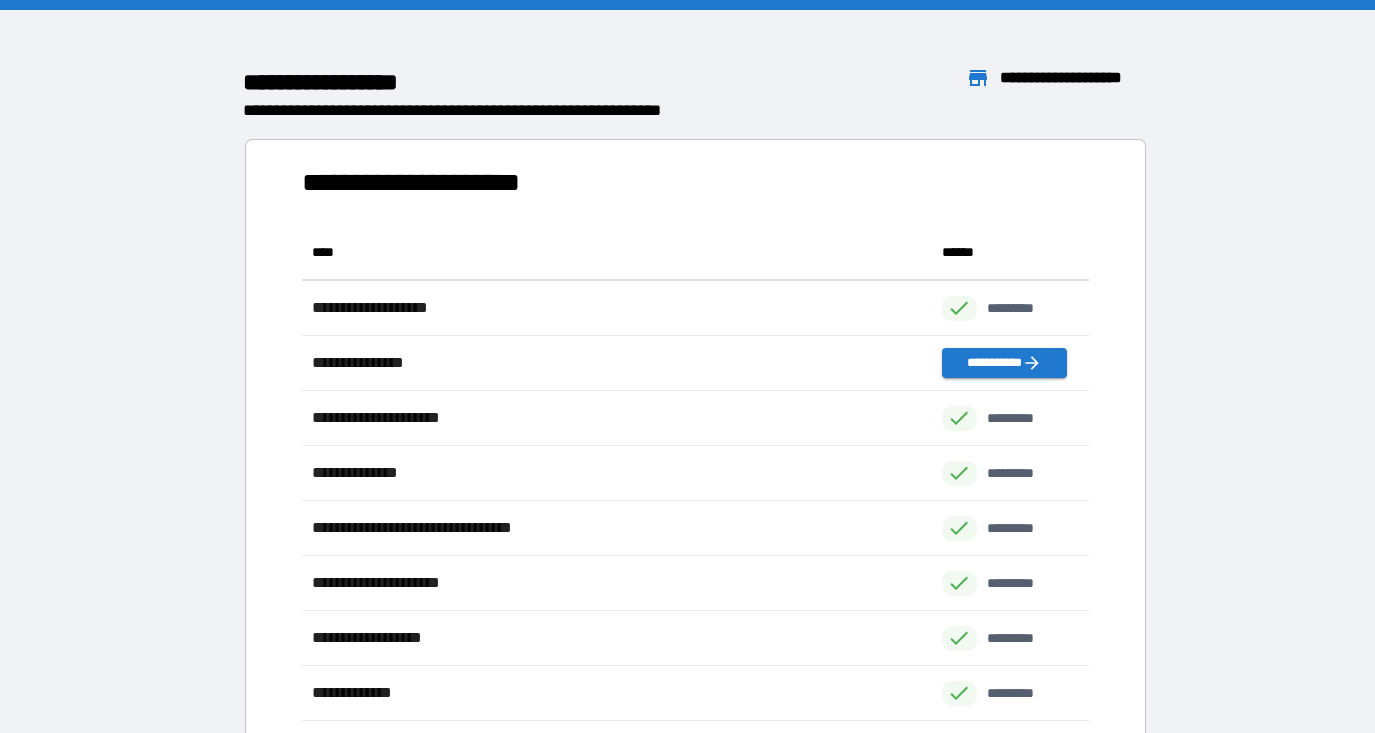 scroll, scrollTop: 1, scrollLeft: 1, axis: both 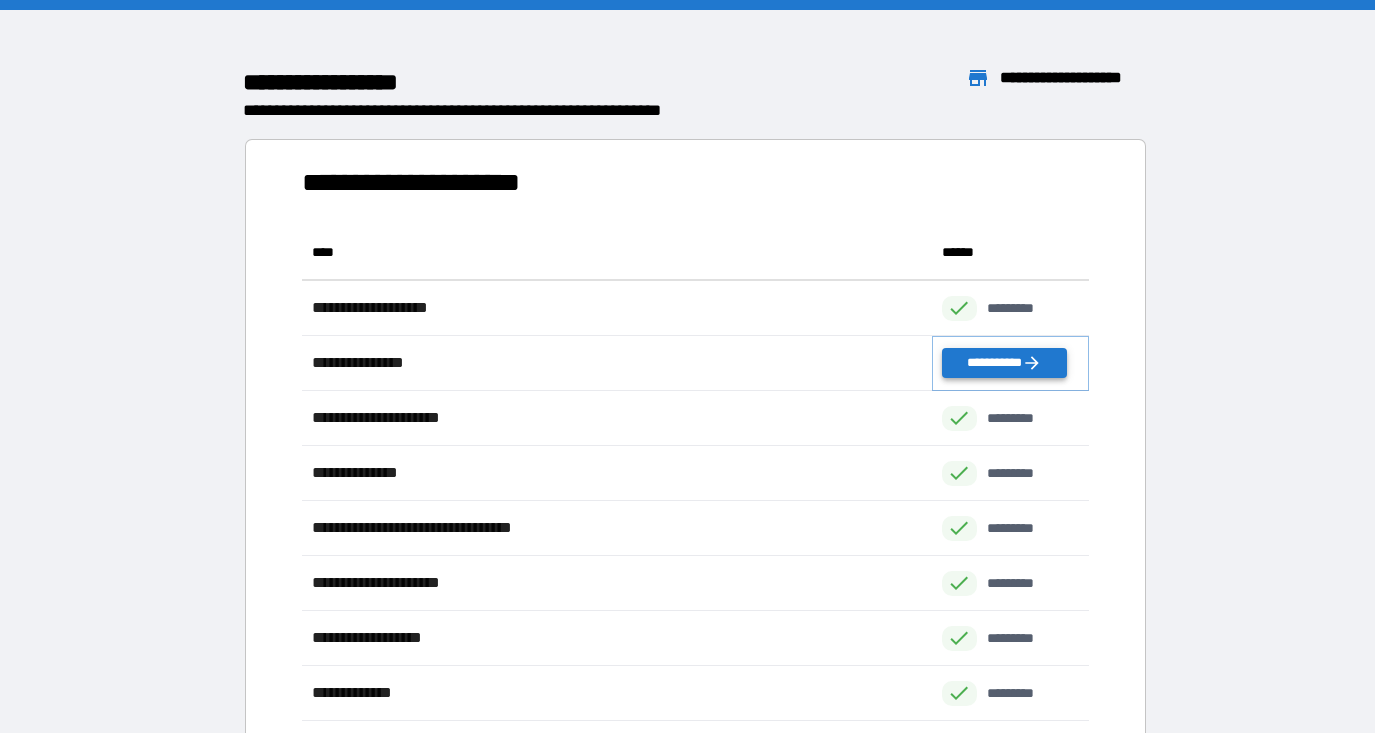 click on "**********" at bounding box center (1004, 363) 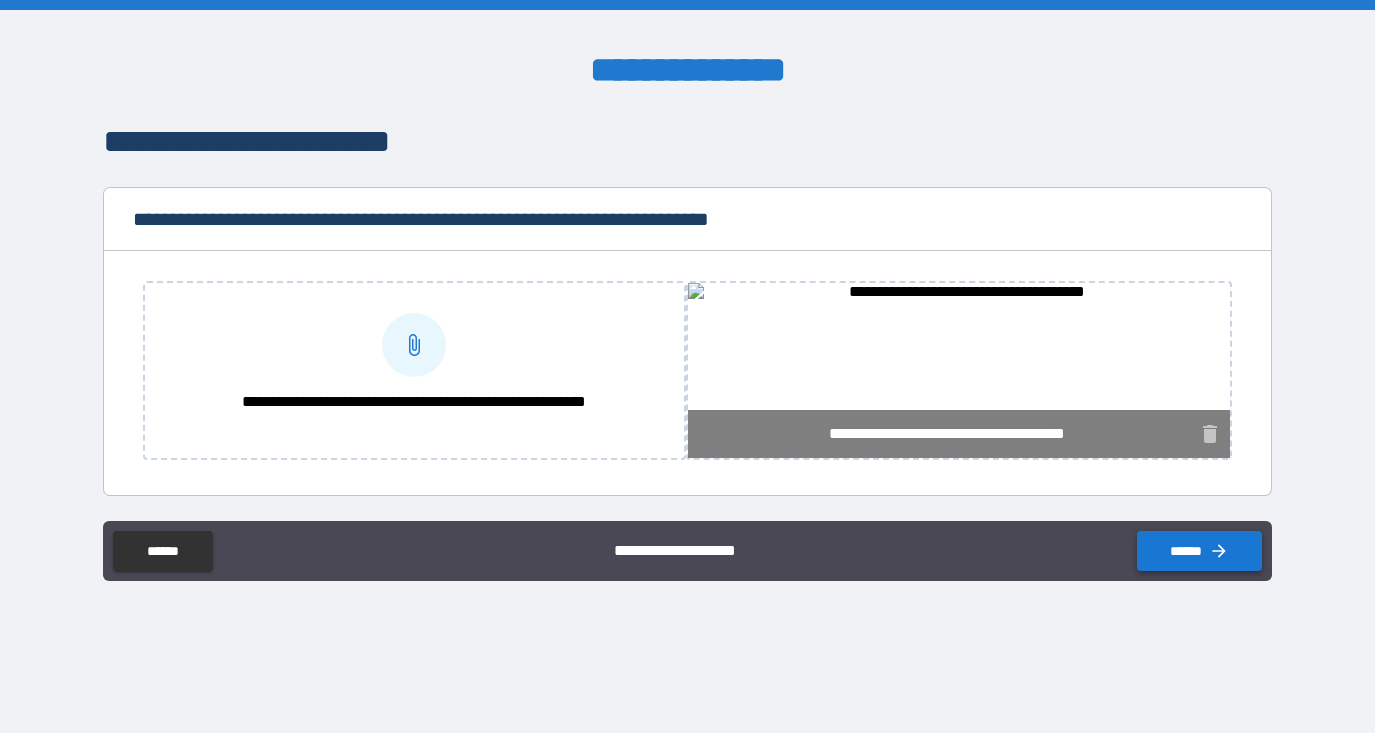 click on "******" at bounding box center [1199, 551] 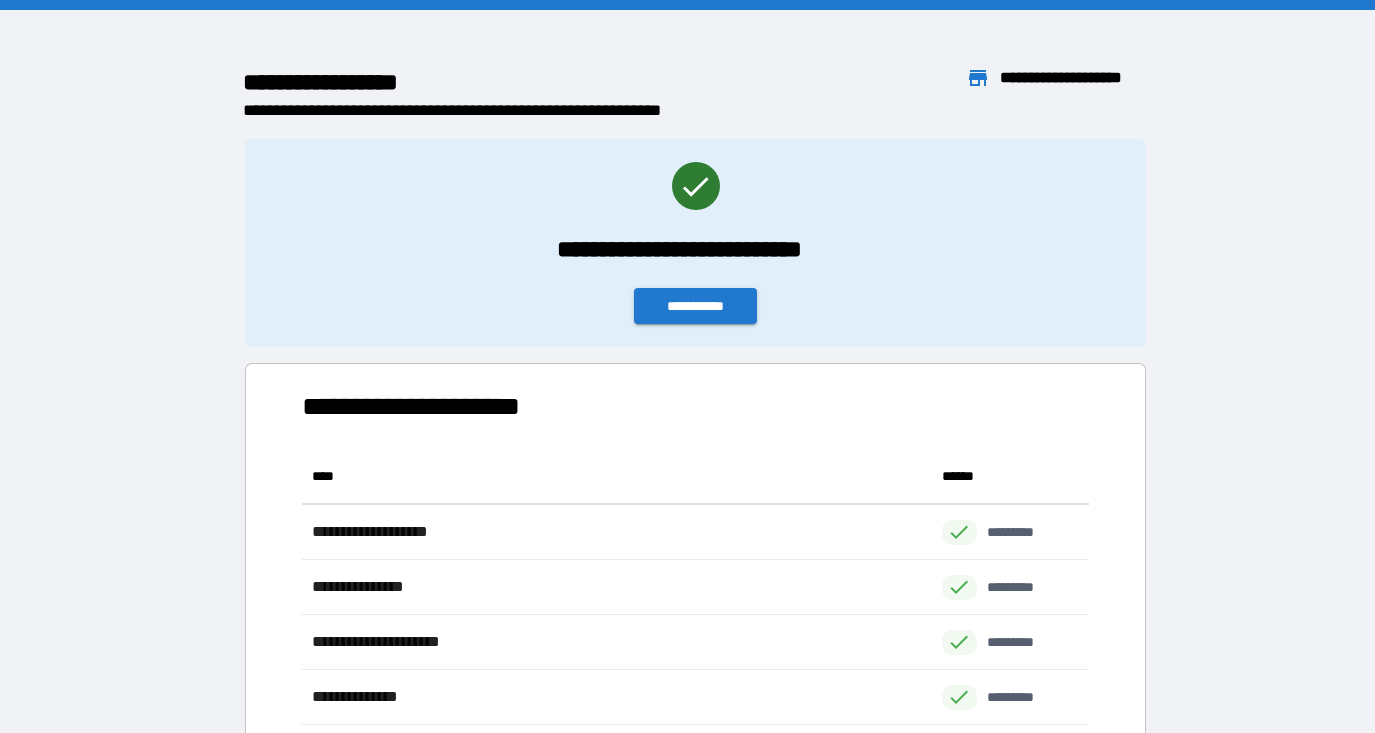 scroll, scrollTop: 496, scrollLeft: 786, axis: both 